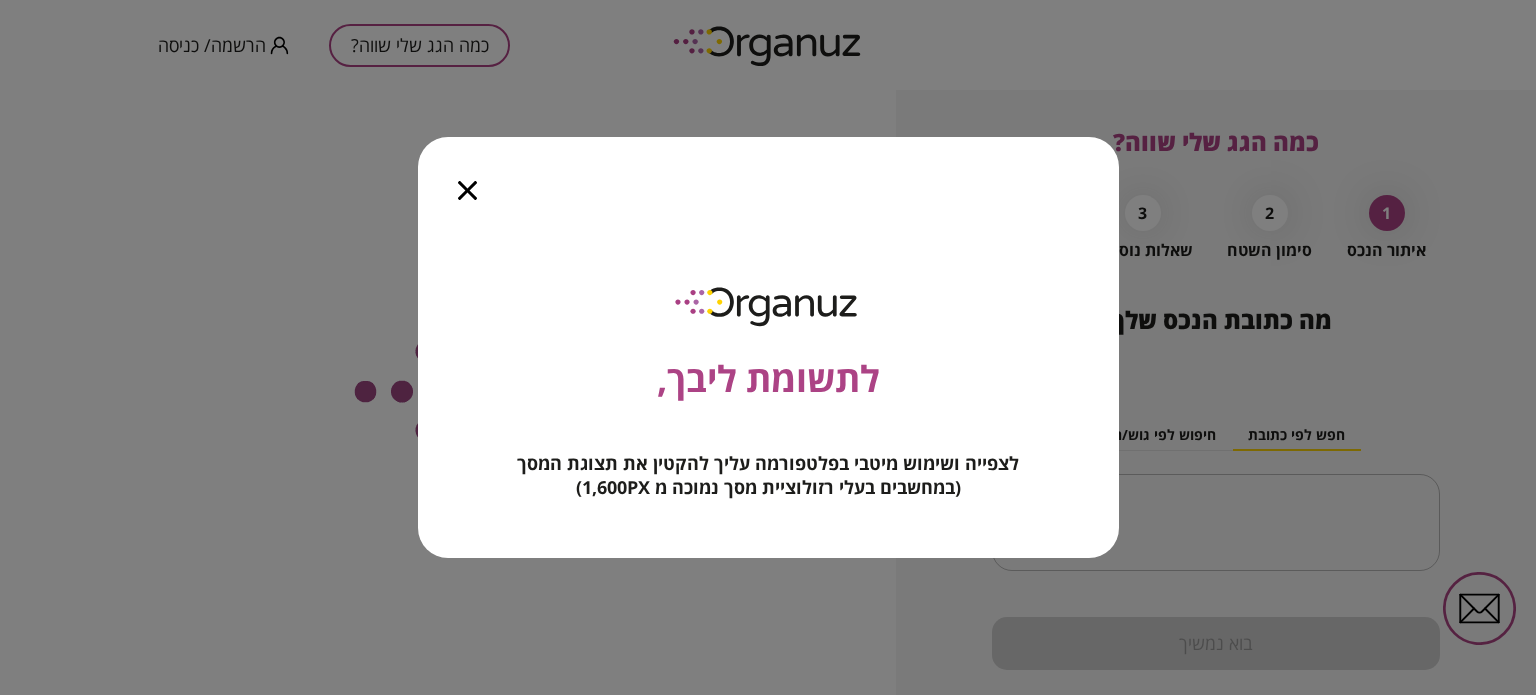 scroll, scrollTop: 0, scrollLeft: 0, axis: both 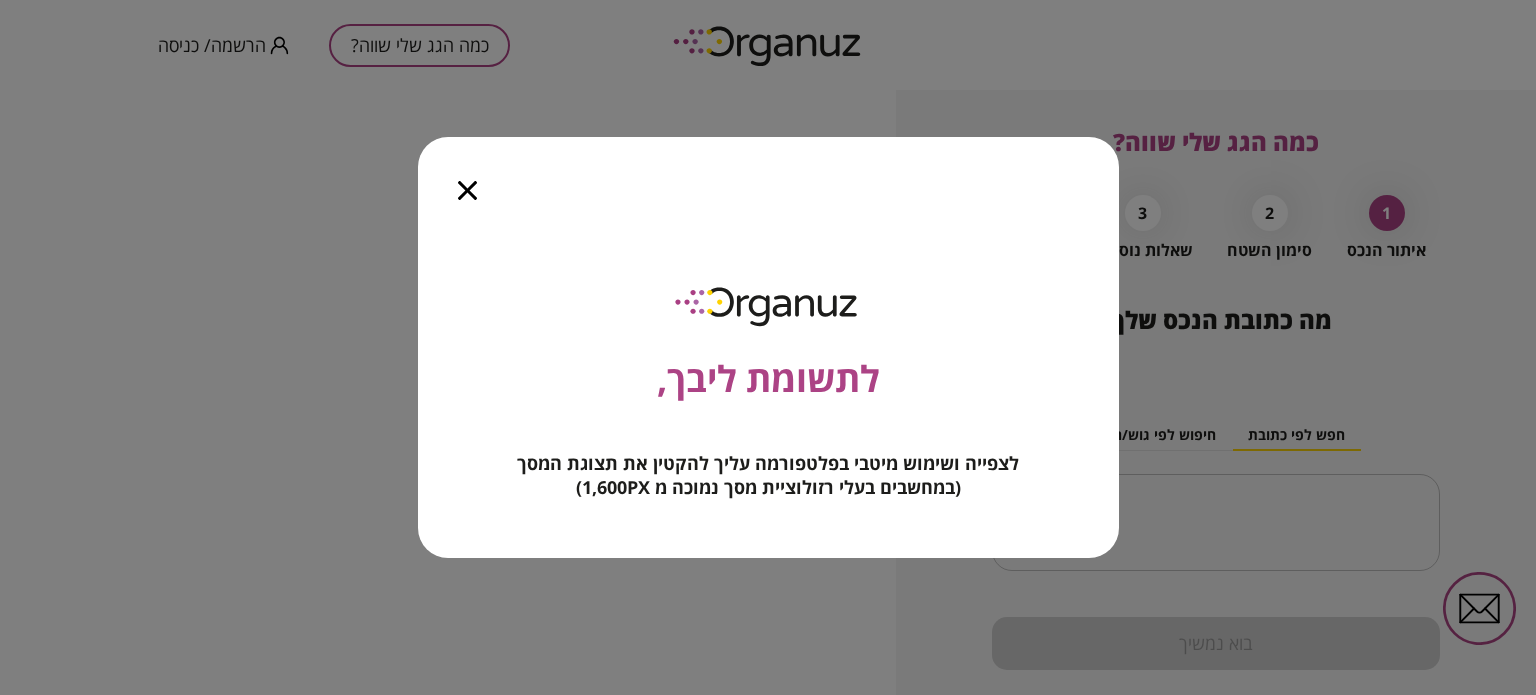 click 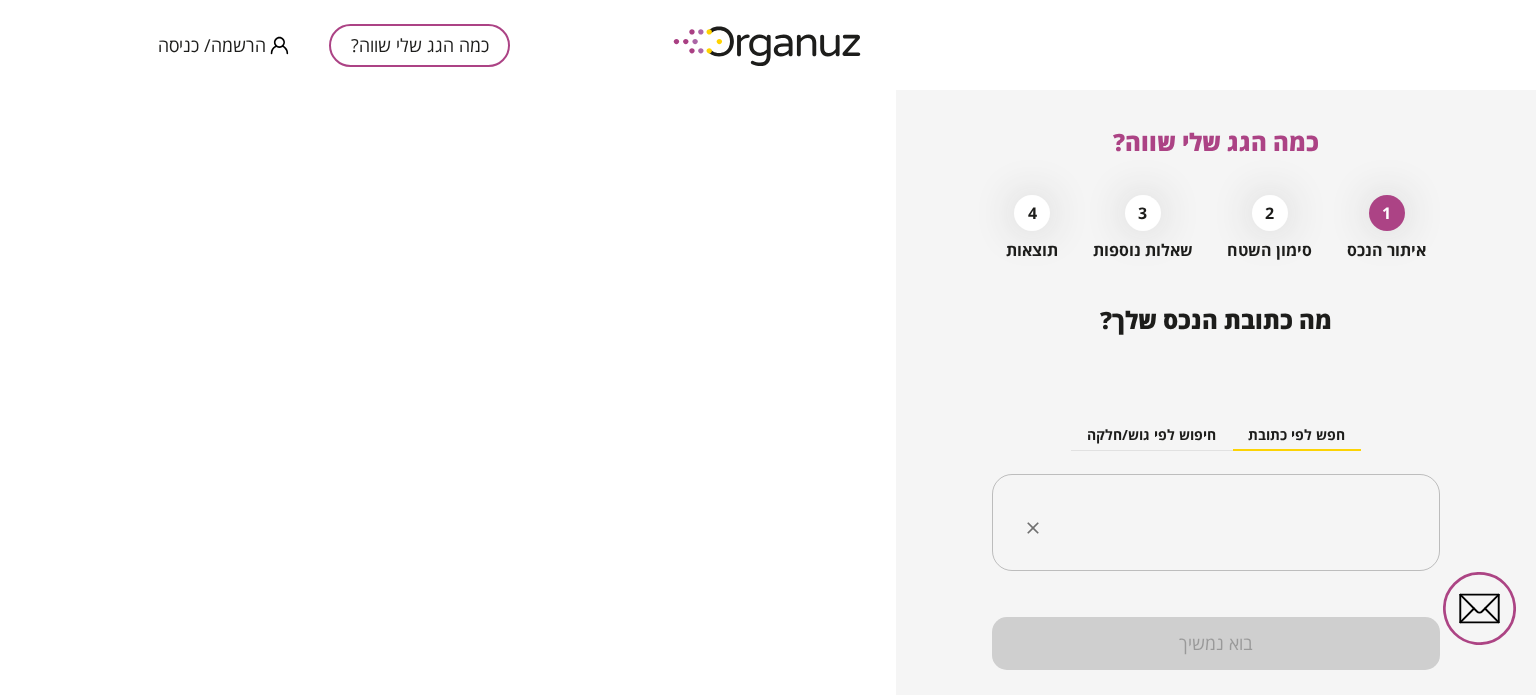 click at bounding box center [1223, 523] 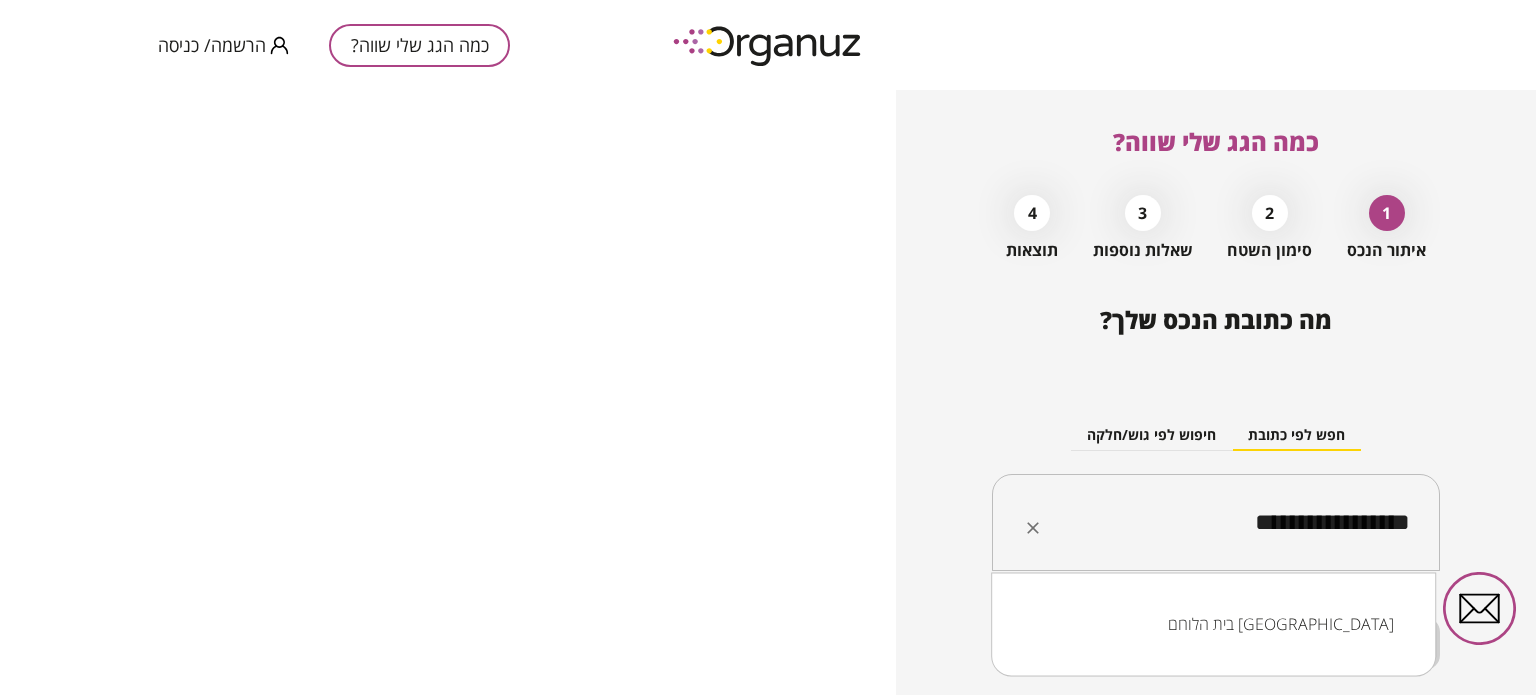 click on "בית הלוחם [GEOGRAPHIC_DATA]" at bounding box center (1213, 624) 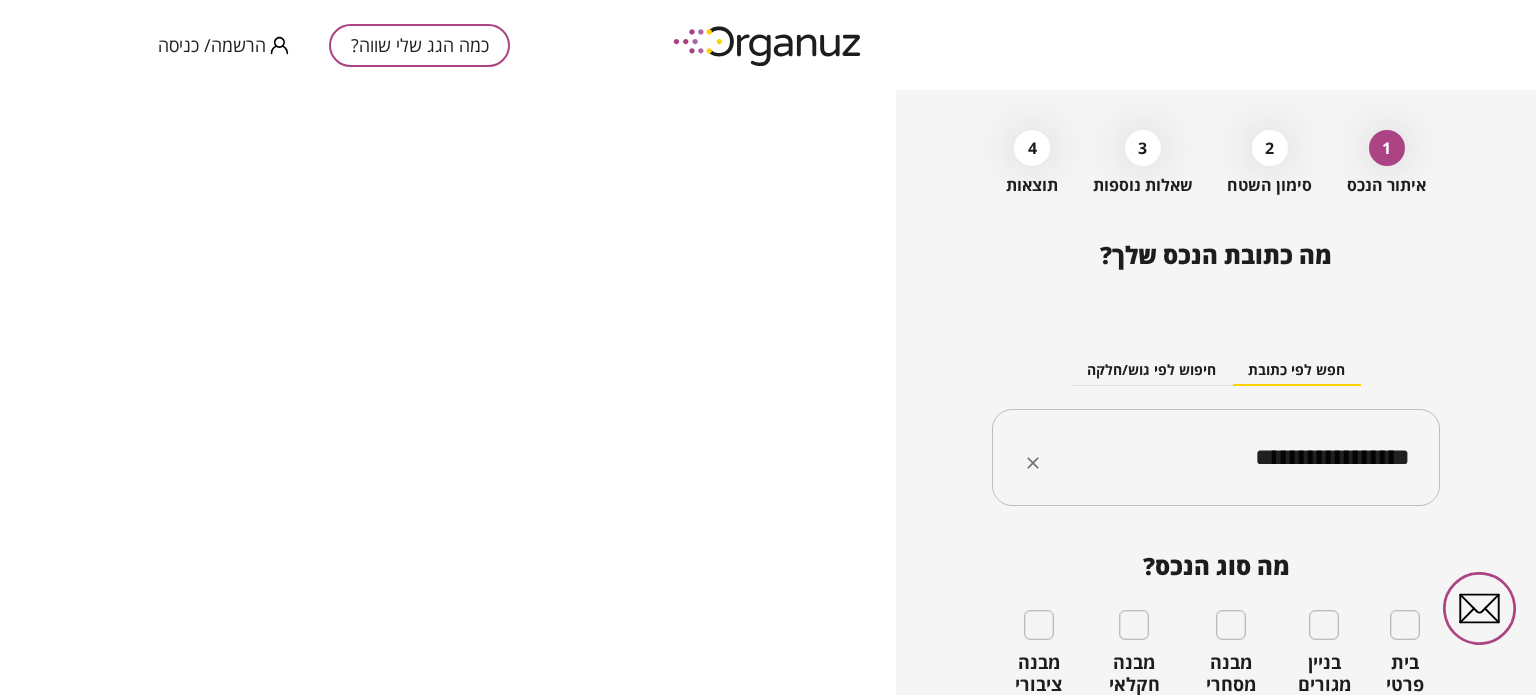 scroll, scrollTop: 100, scrollLeft: 0, axis: vertical 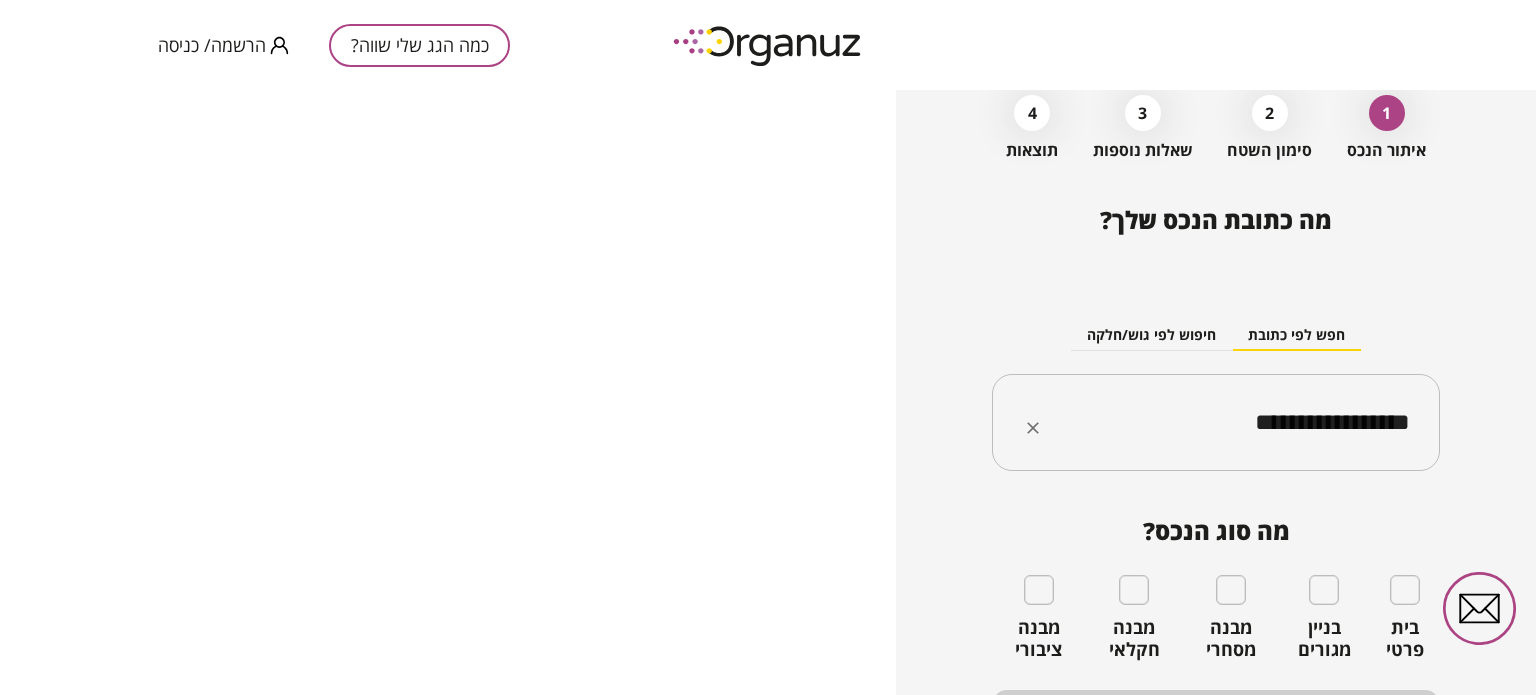 type on "**********" 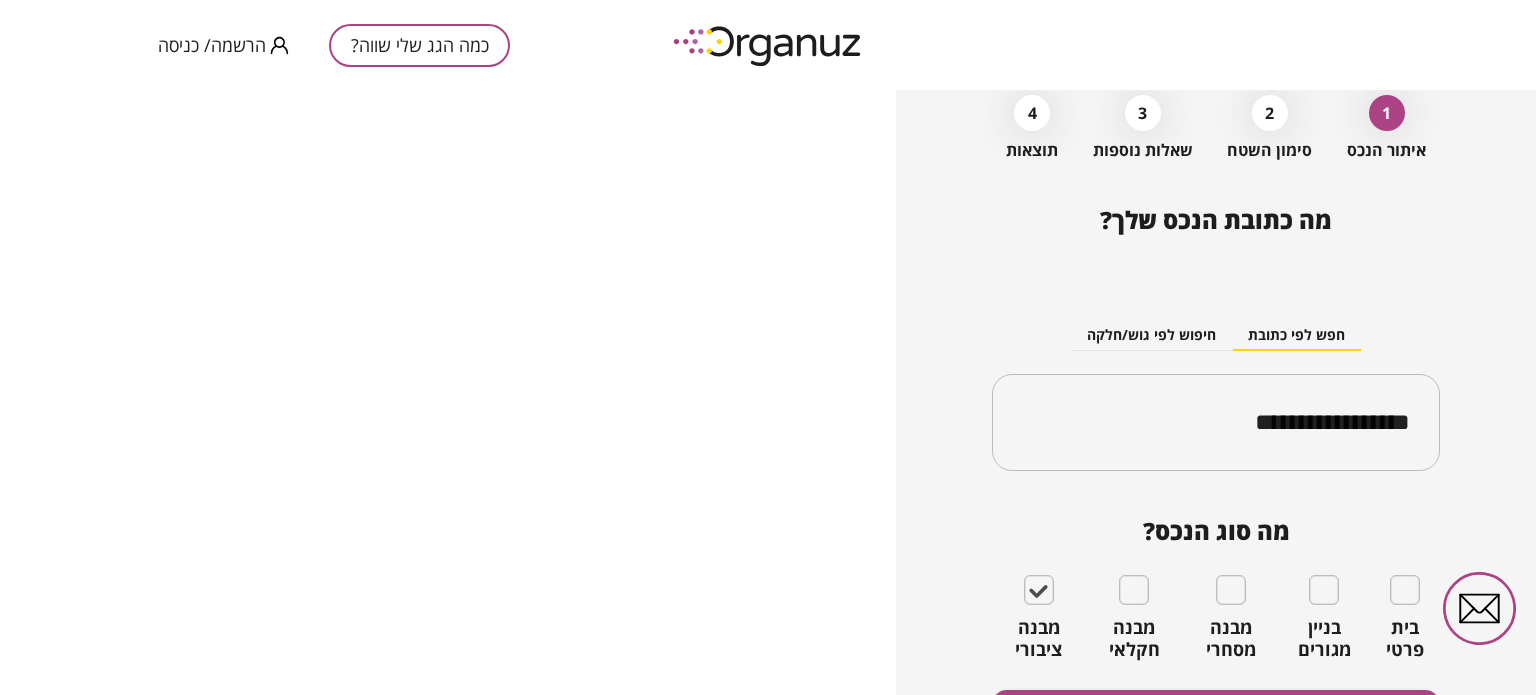 scroll, scrollTop: 216, scrollLeft: 0, axis: vertical 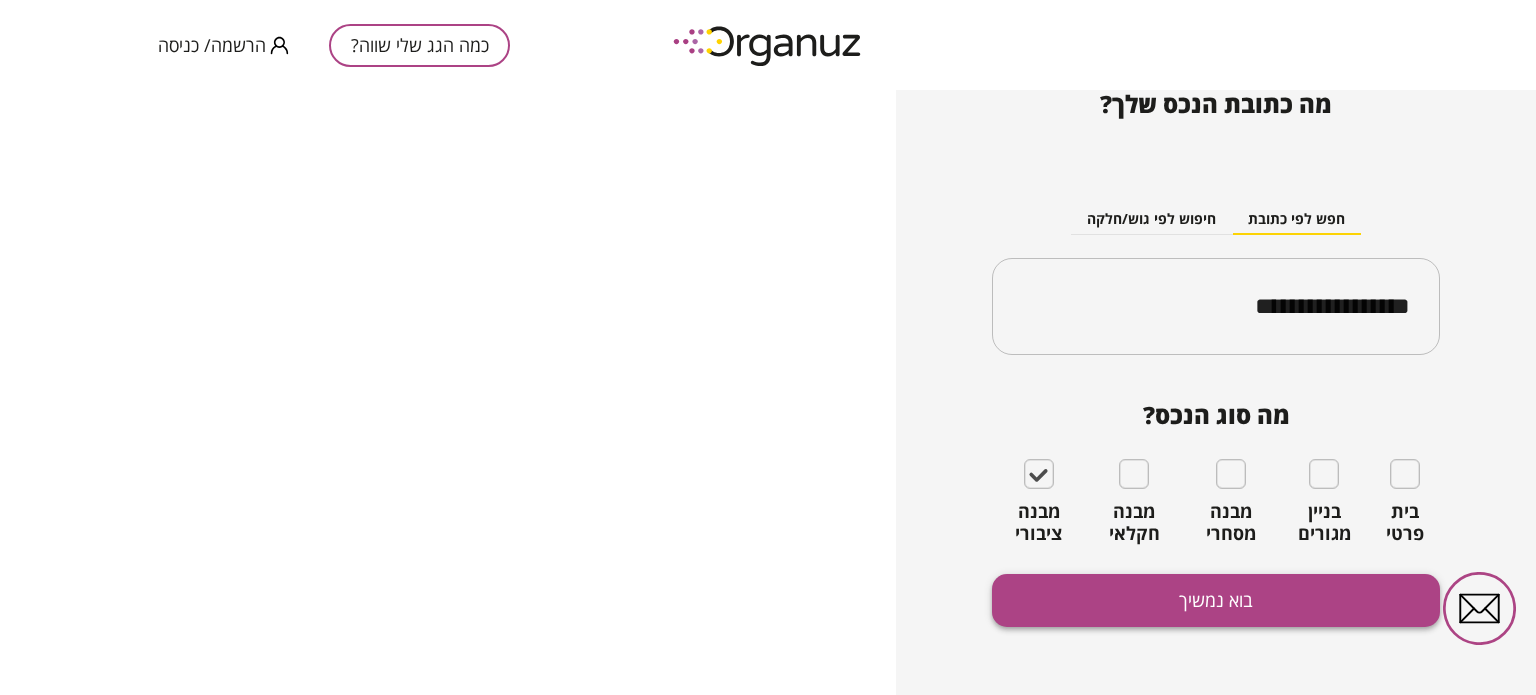 click on "בוא נמשיך" at bounding box center [1216, 600] 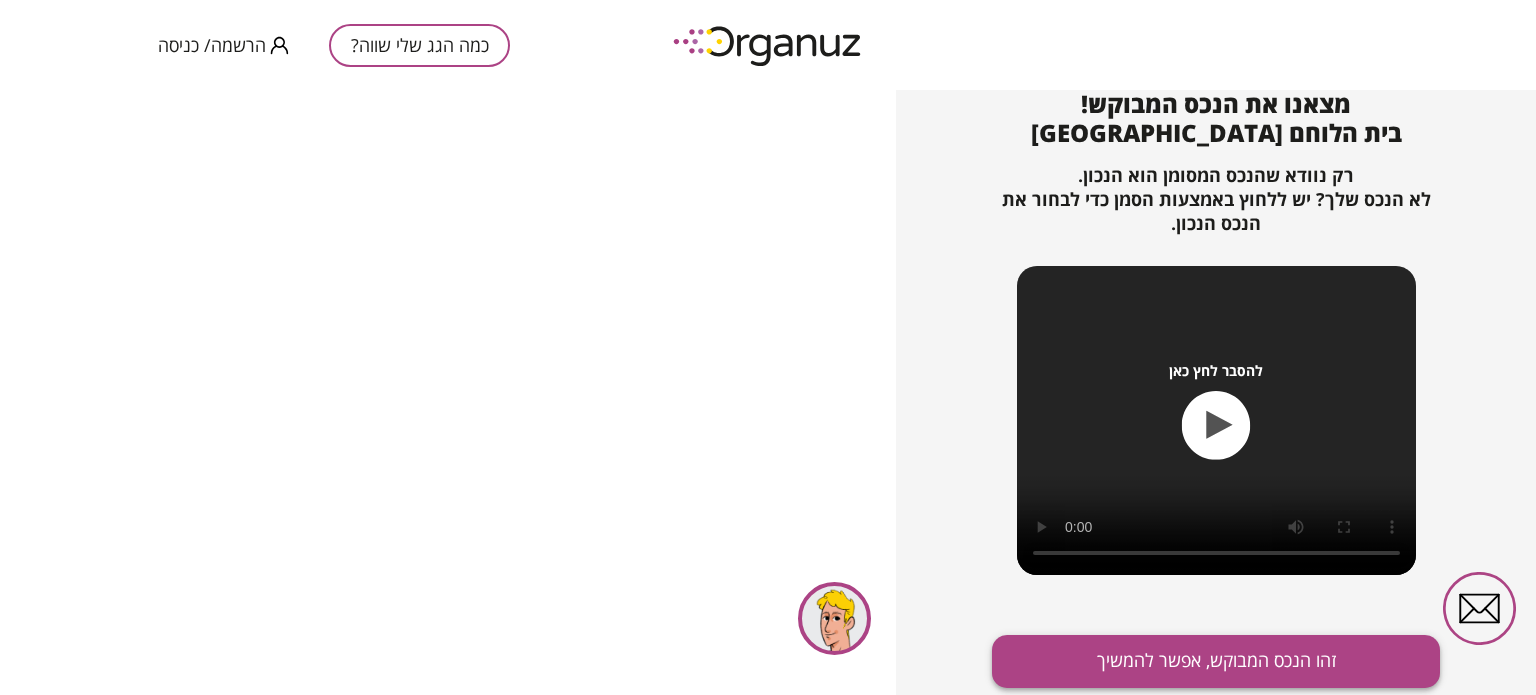 click on "זהו הנכס המבוקש, אפשר להמשיך" at bounding box center (1216, 661) 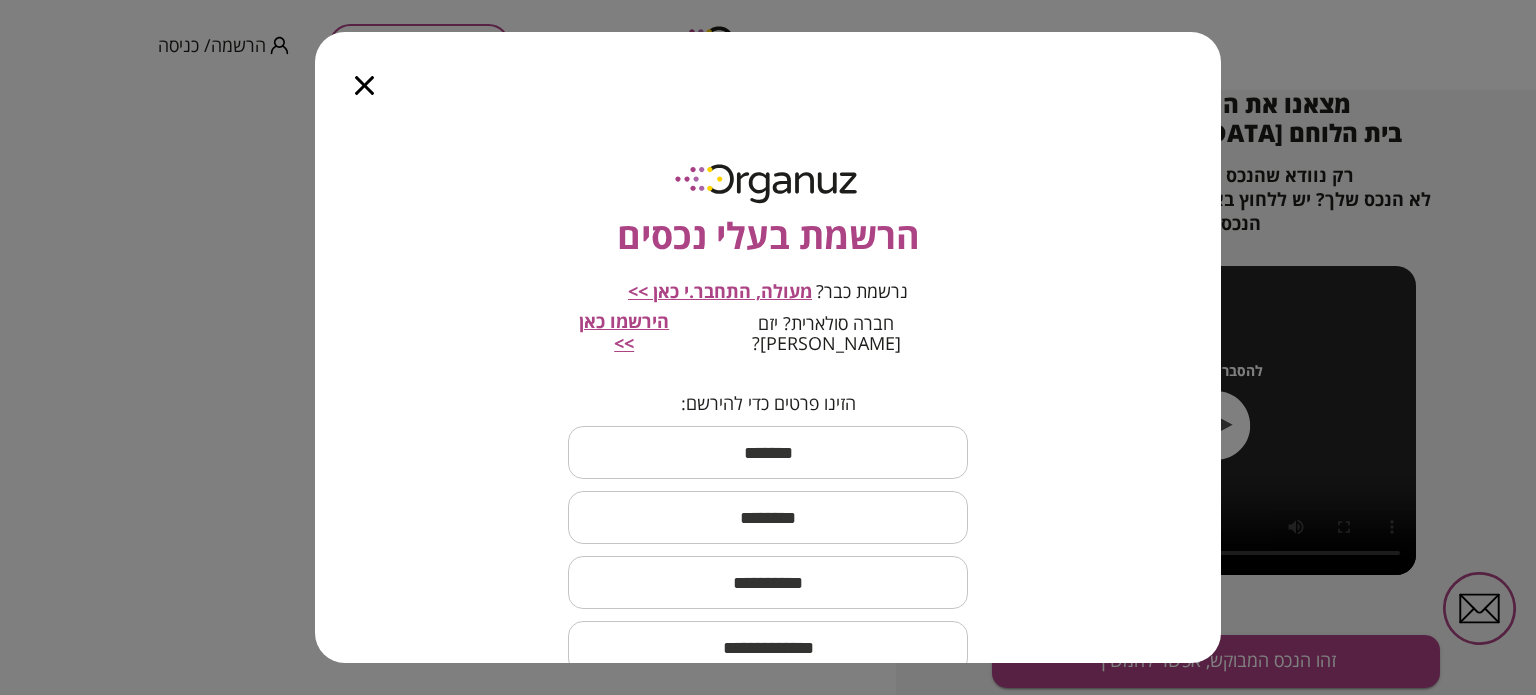 scroll, scrollTop: 168, scrollLeft: 0, axis: vertical 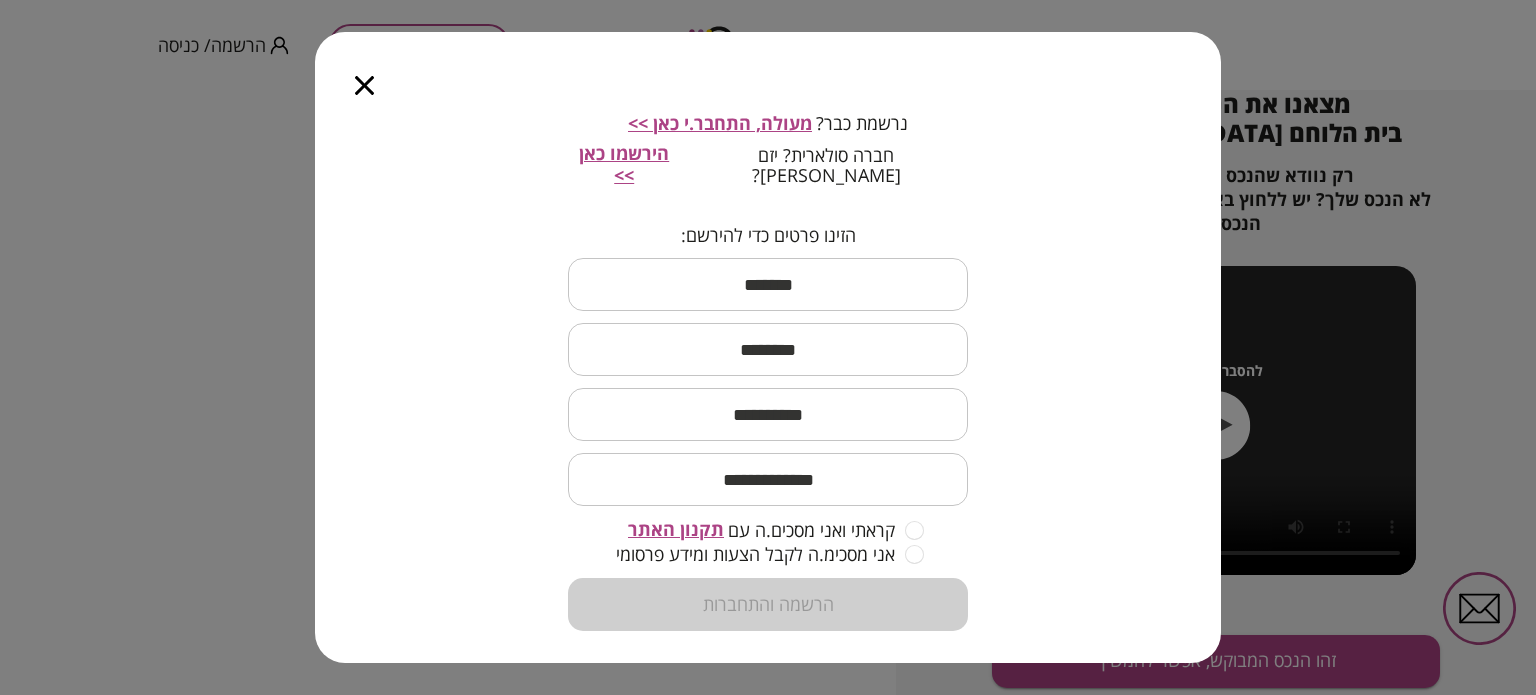 click on "מעולה, התחבר.י כאן >>" at bounding box center [720, 123] 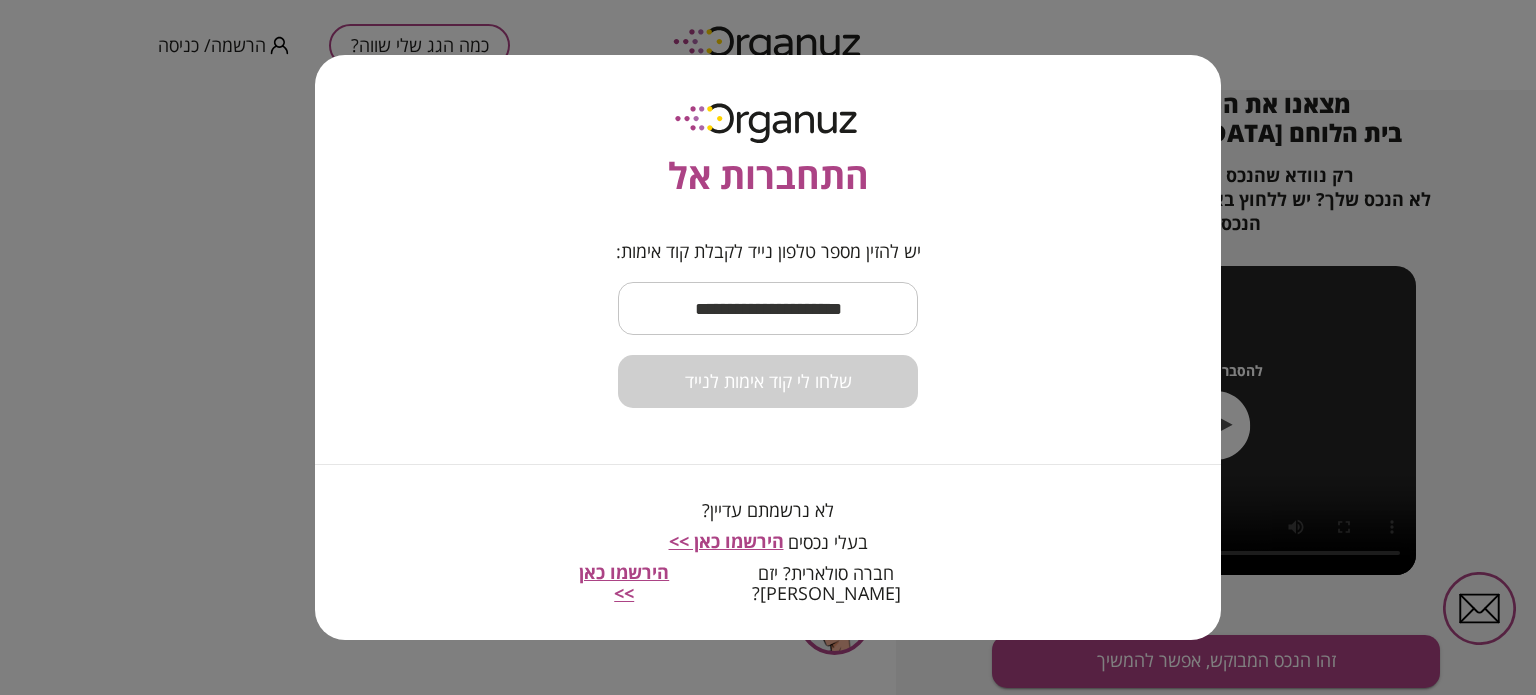 click at bounding box center (768, 308) 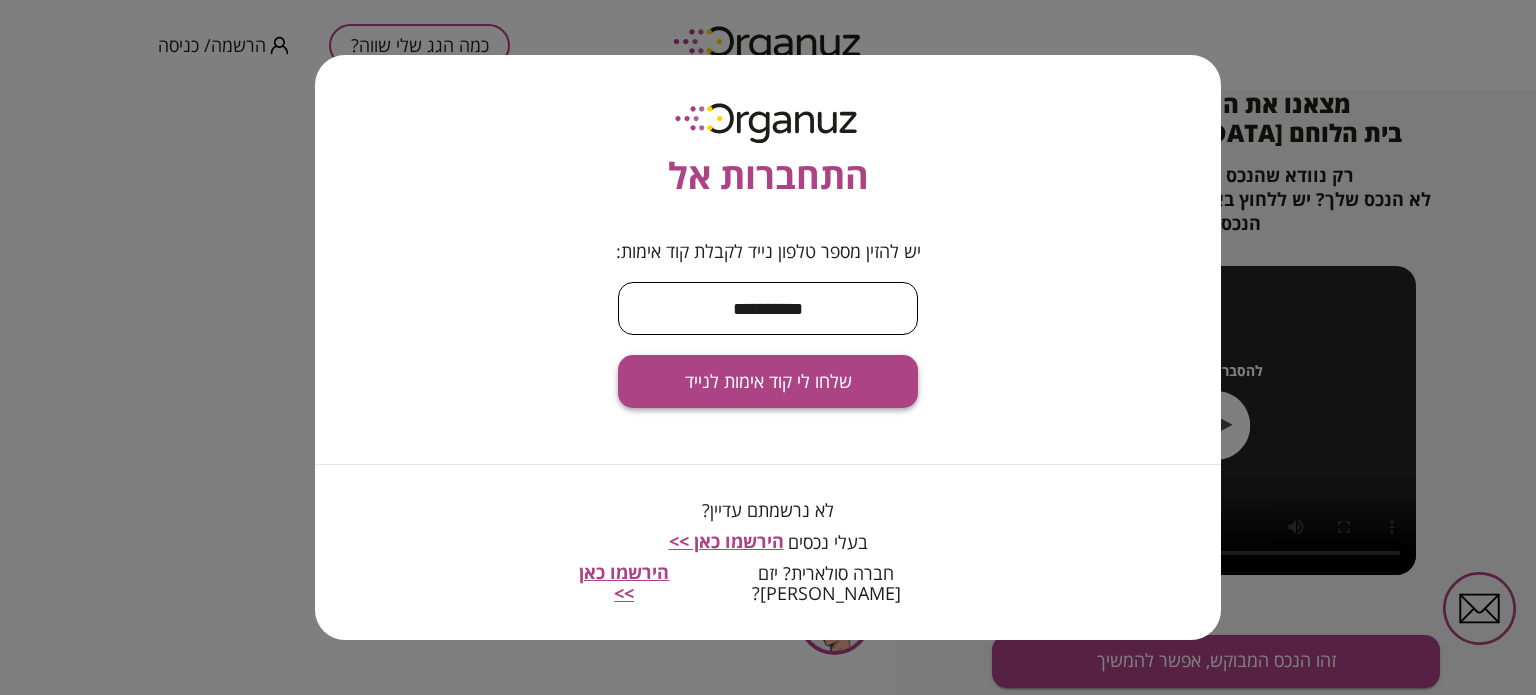 type on "**********" 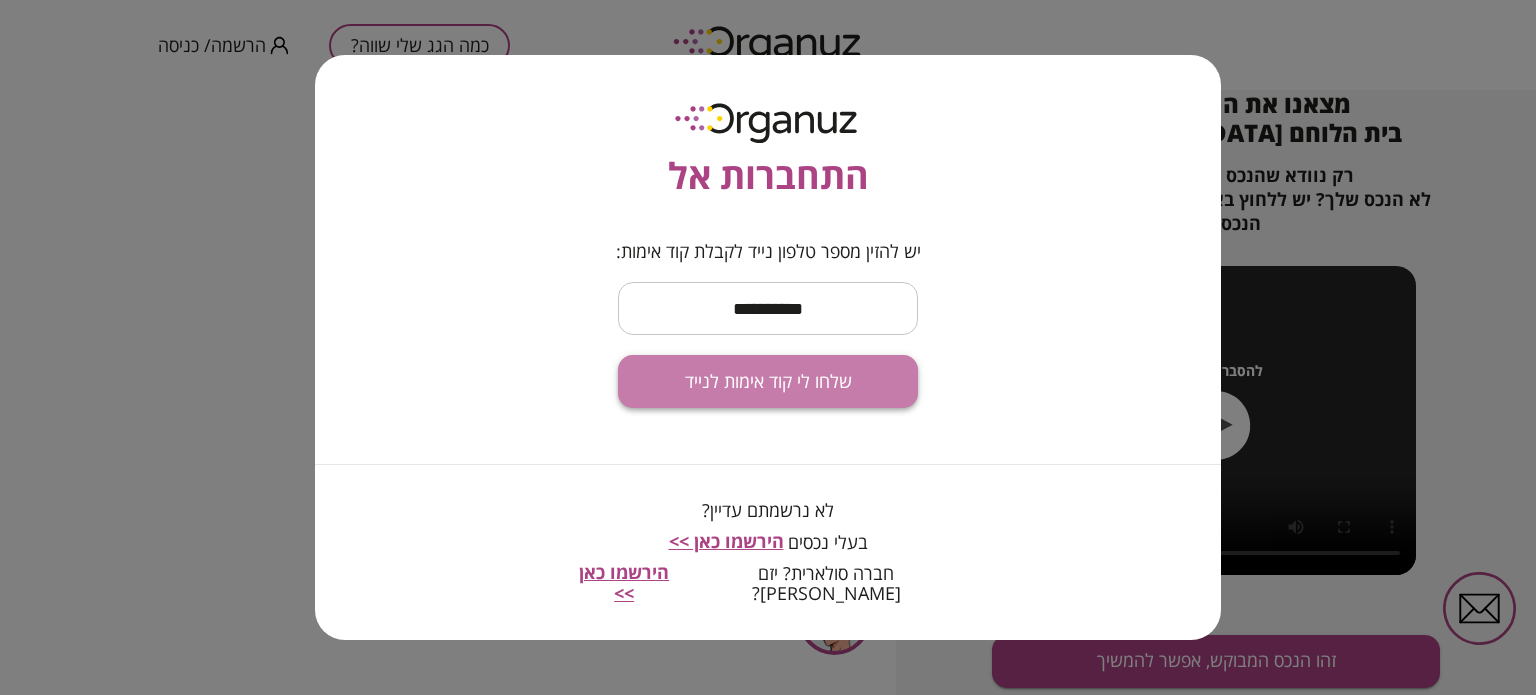 click on "שלחו לי קוד אימות לנייד" at bounding box center (768, 382) 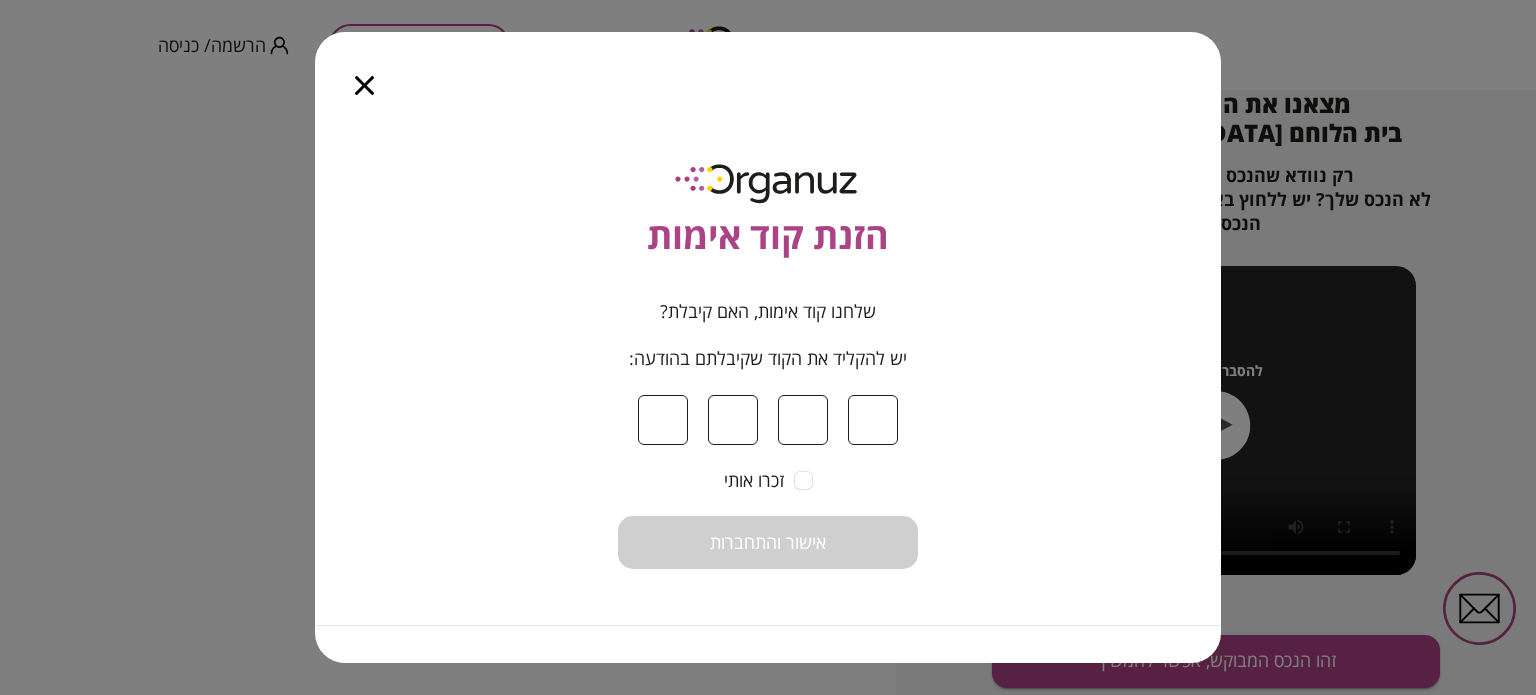 type on "*" 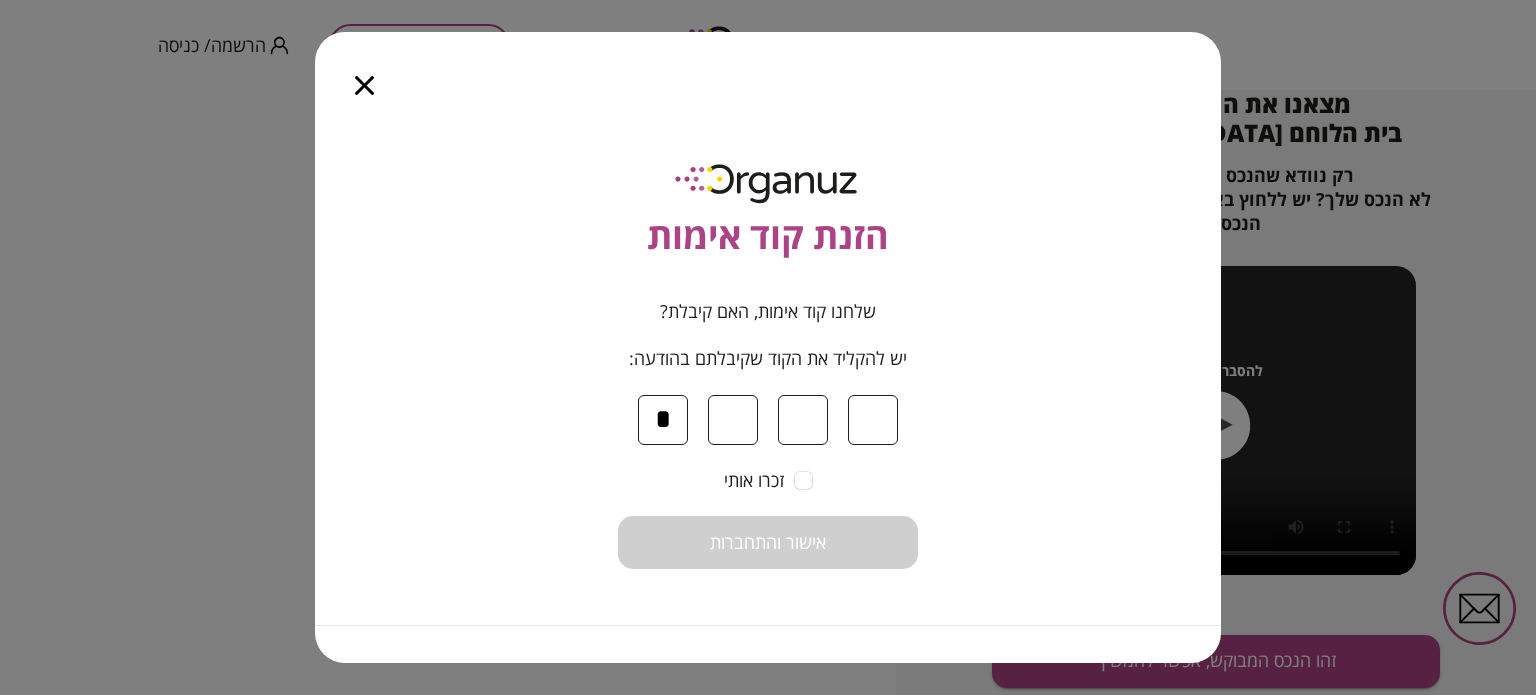 type on "*" 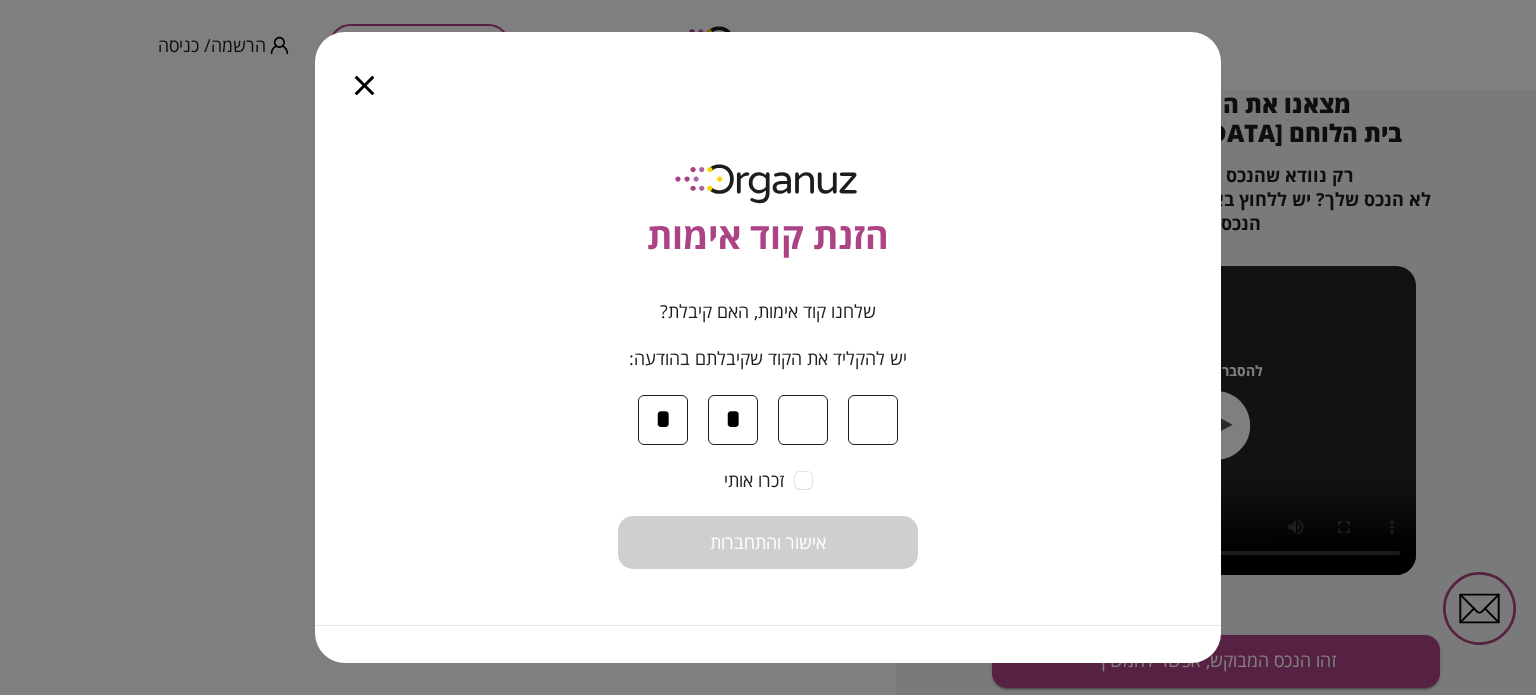 type on "*" 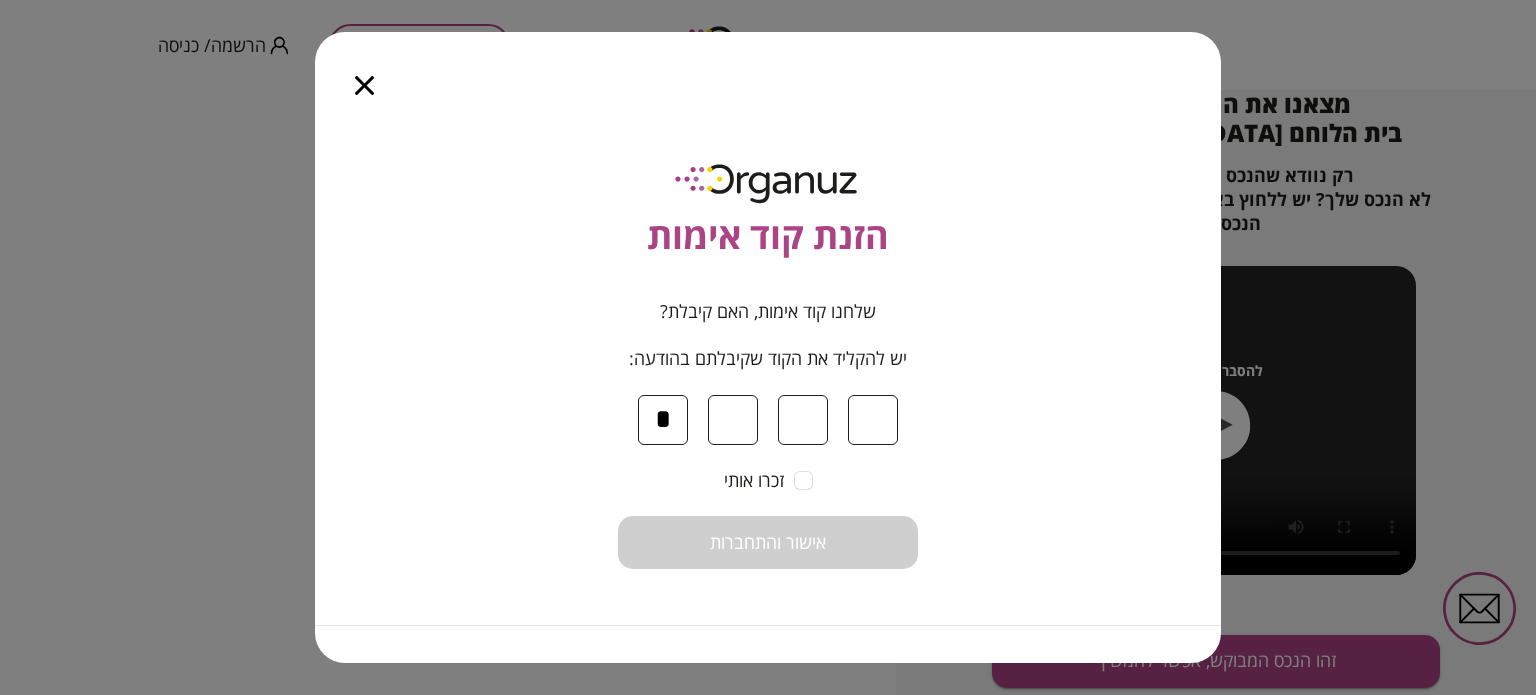 type on "*" 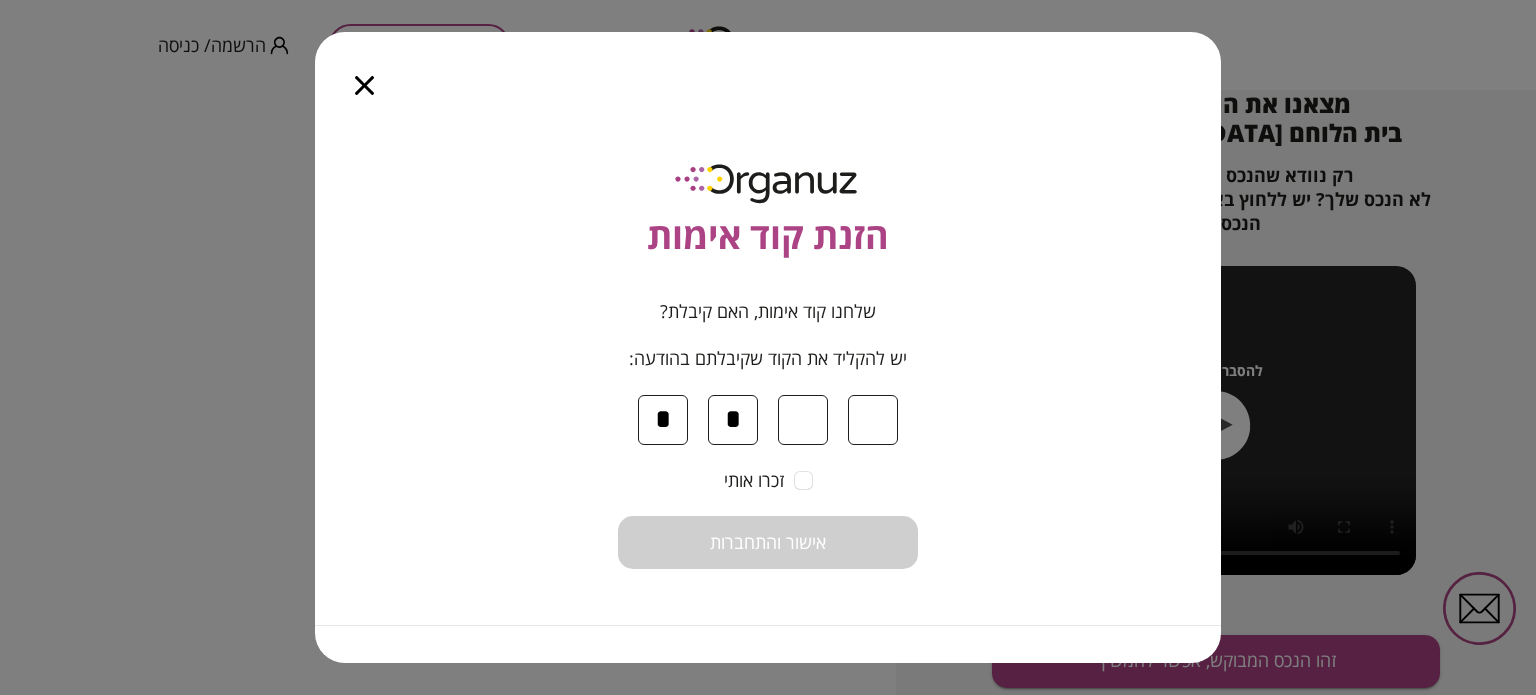 type on "*" 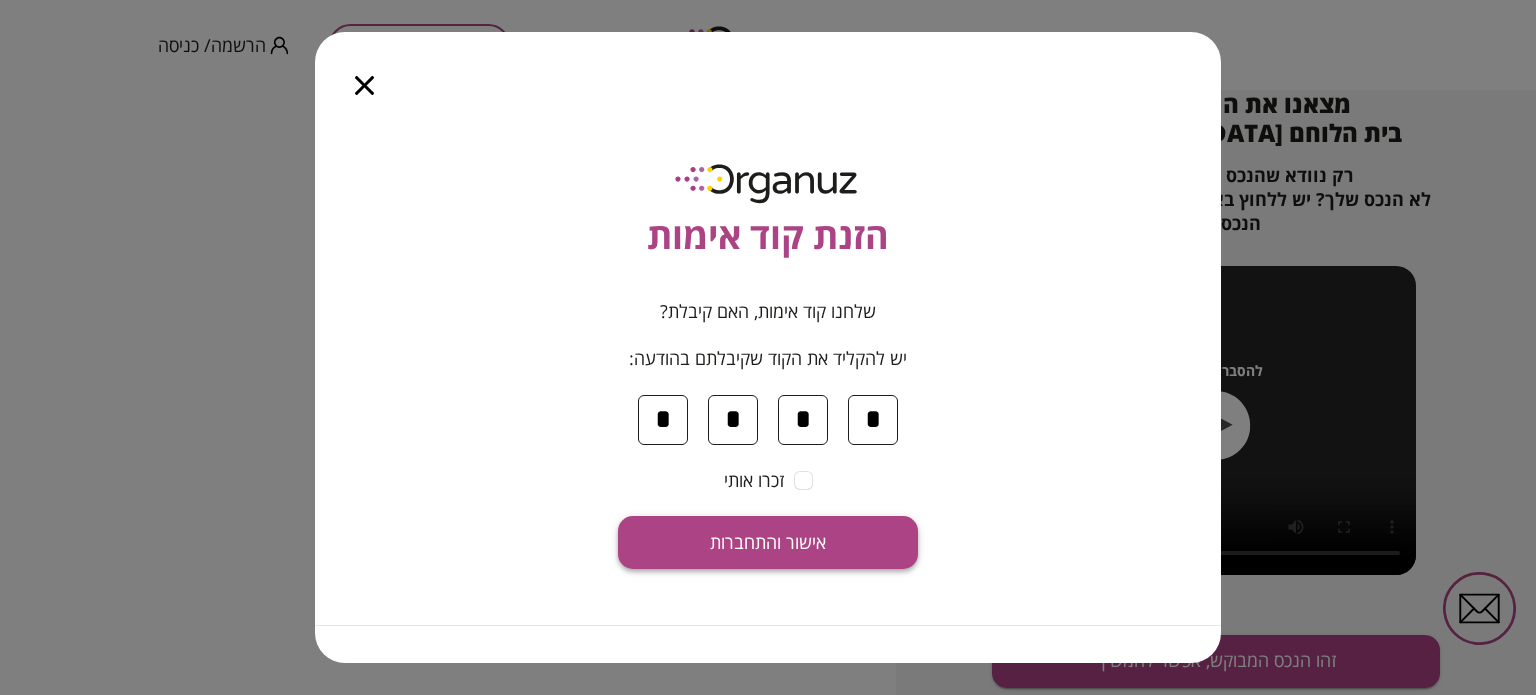 type on "*" 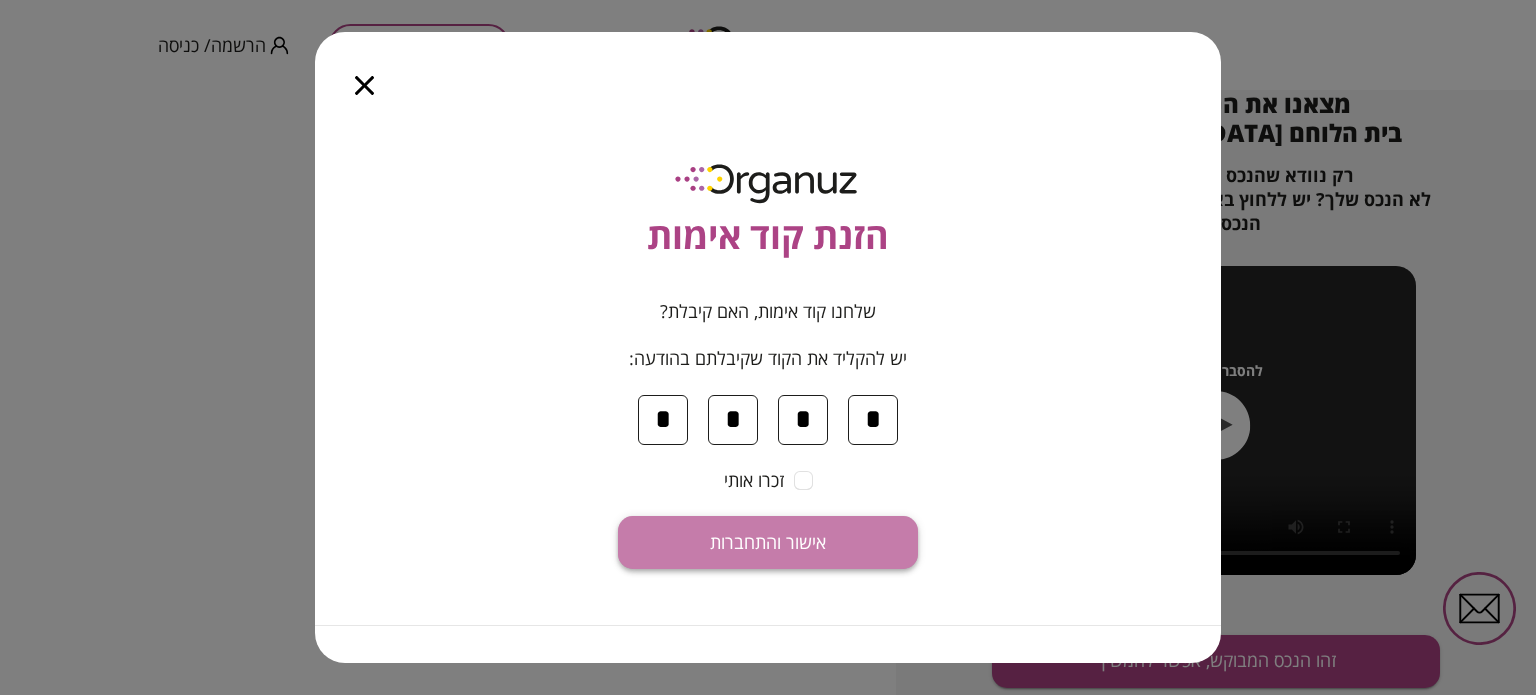 click on "אישור והתחברות" at bounding box center [768, 543] 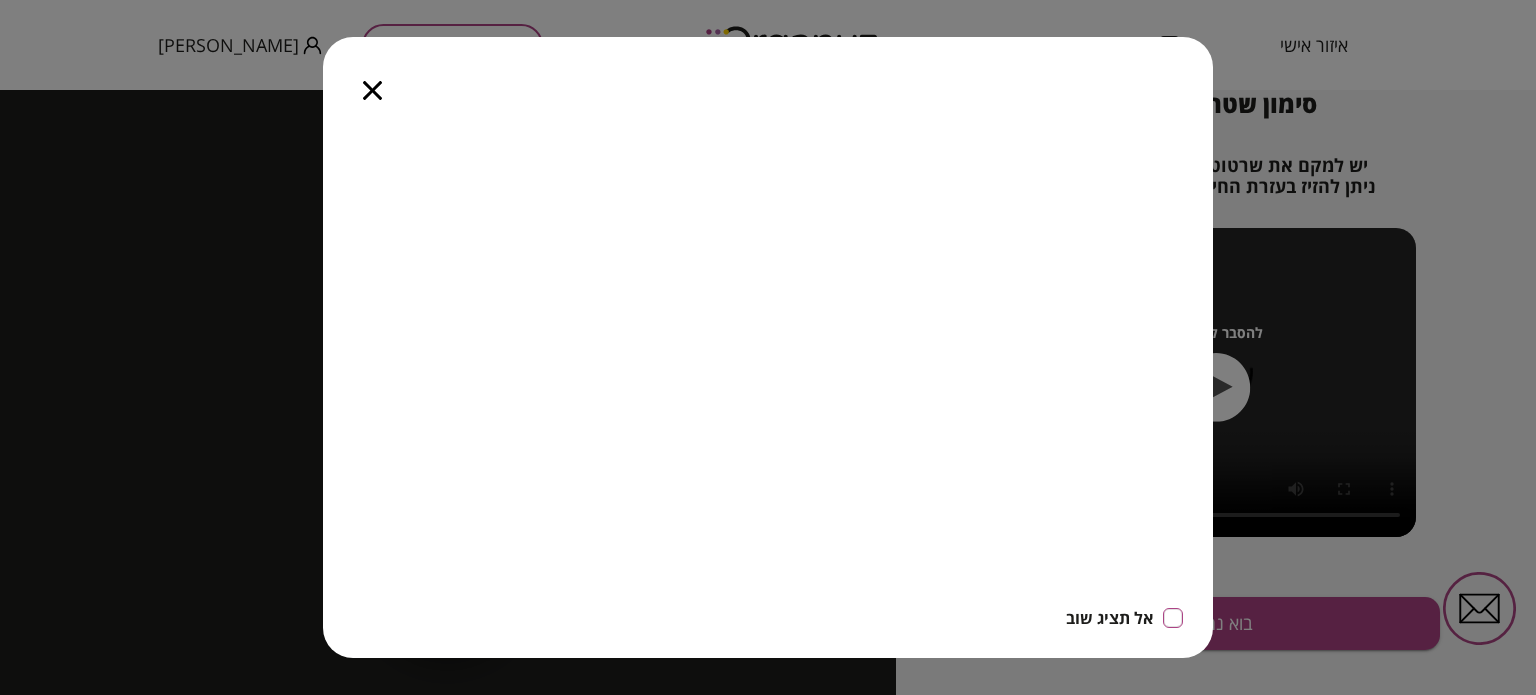 scroll, scrollTop: 0, scrollLeft: 0, axis: both 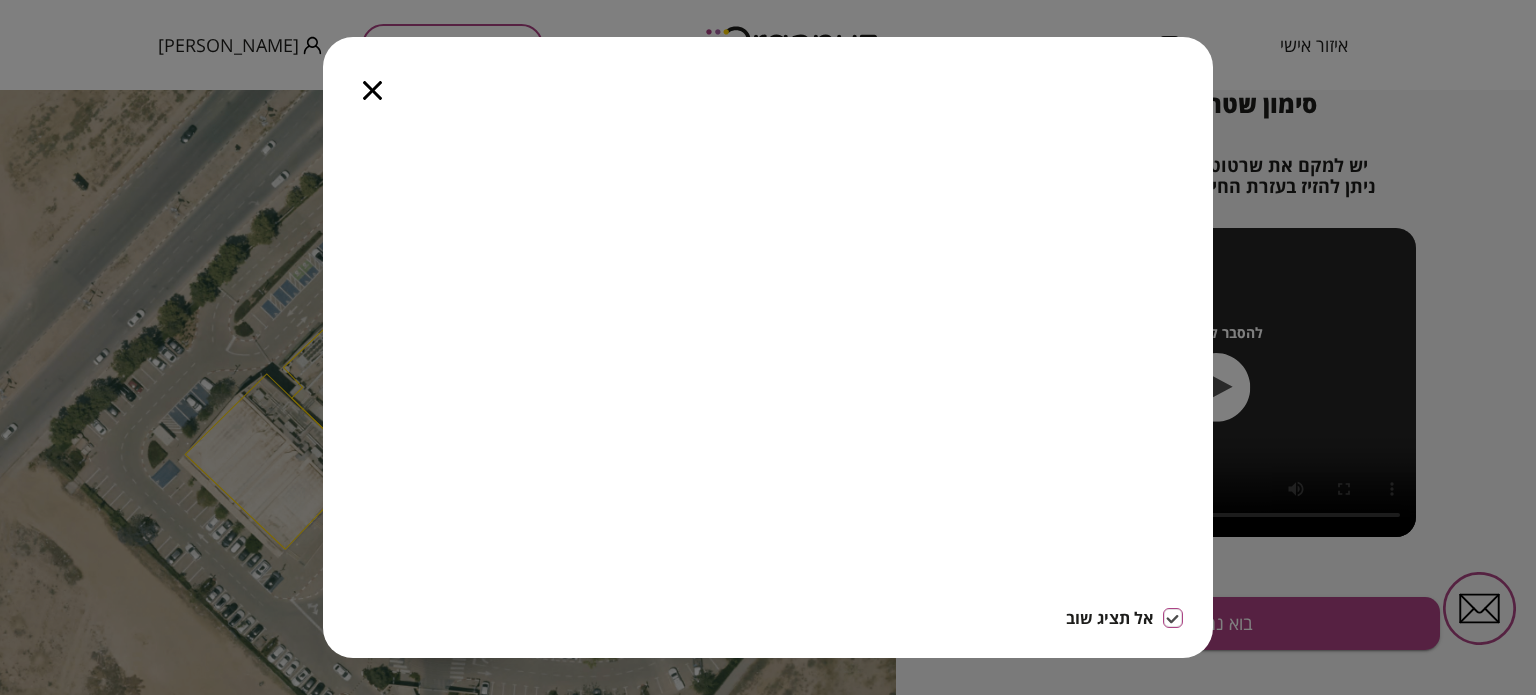 click 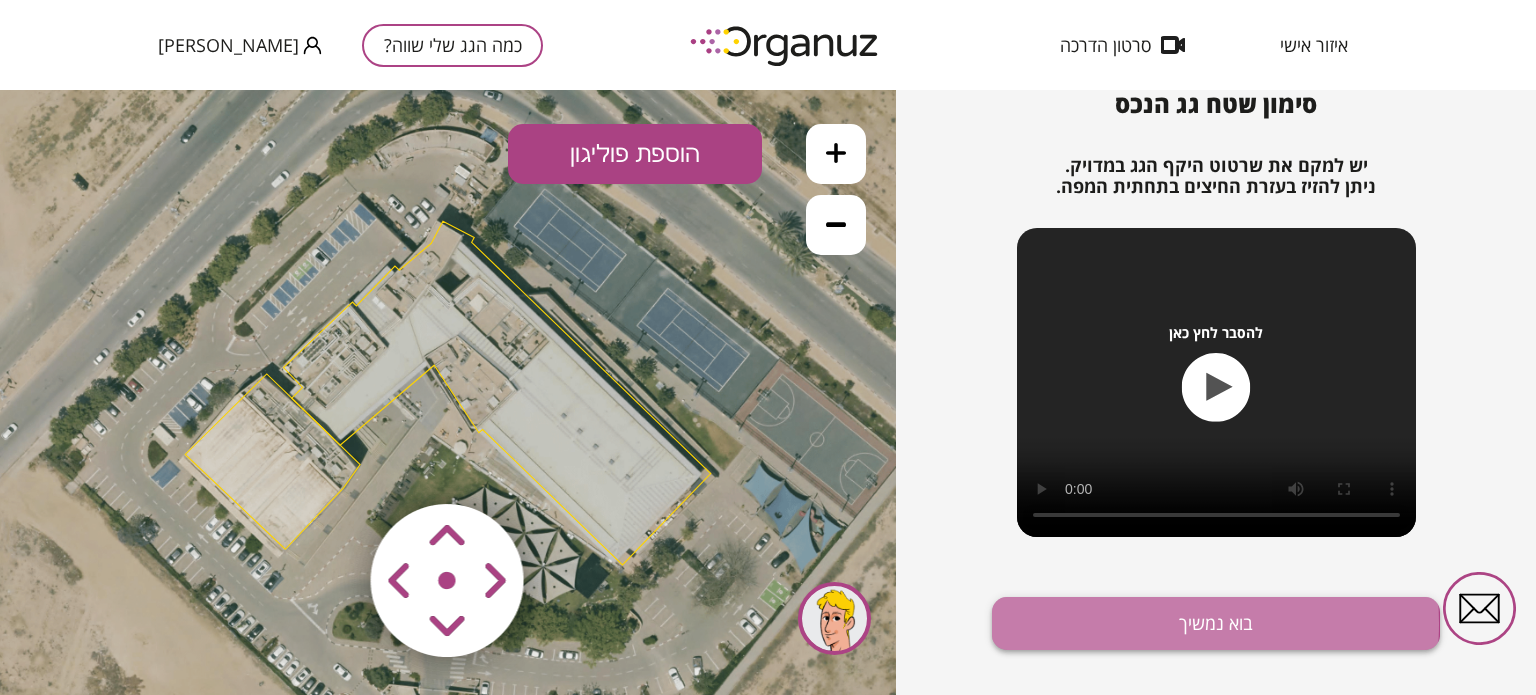 click on "בוא נמשיך" at bounding box center [1216, 623] 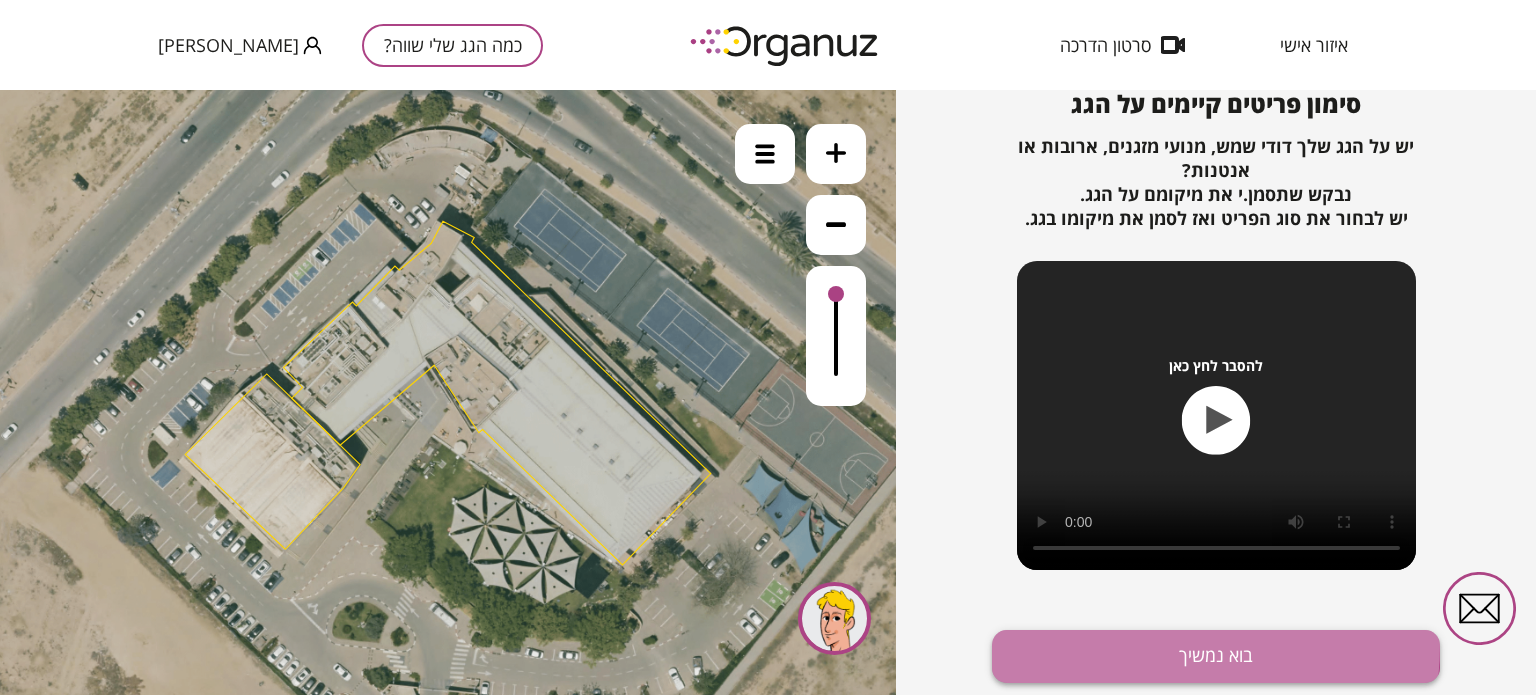 click on "בוא נמשיך" at bounding box center [1216, 656] 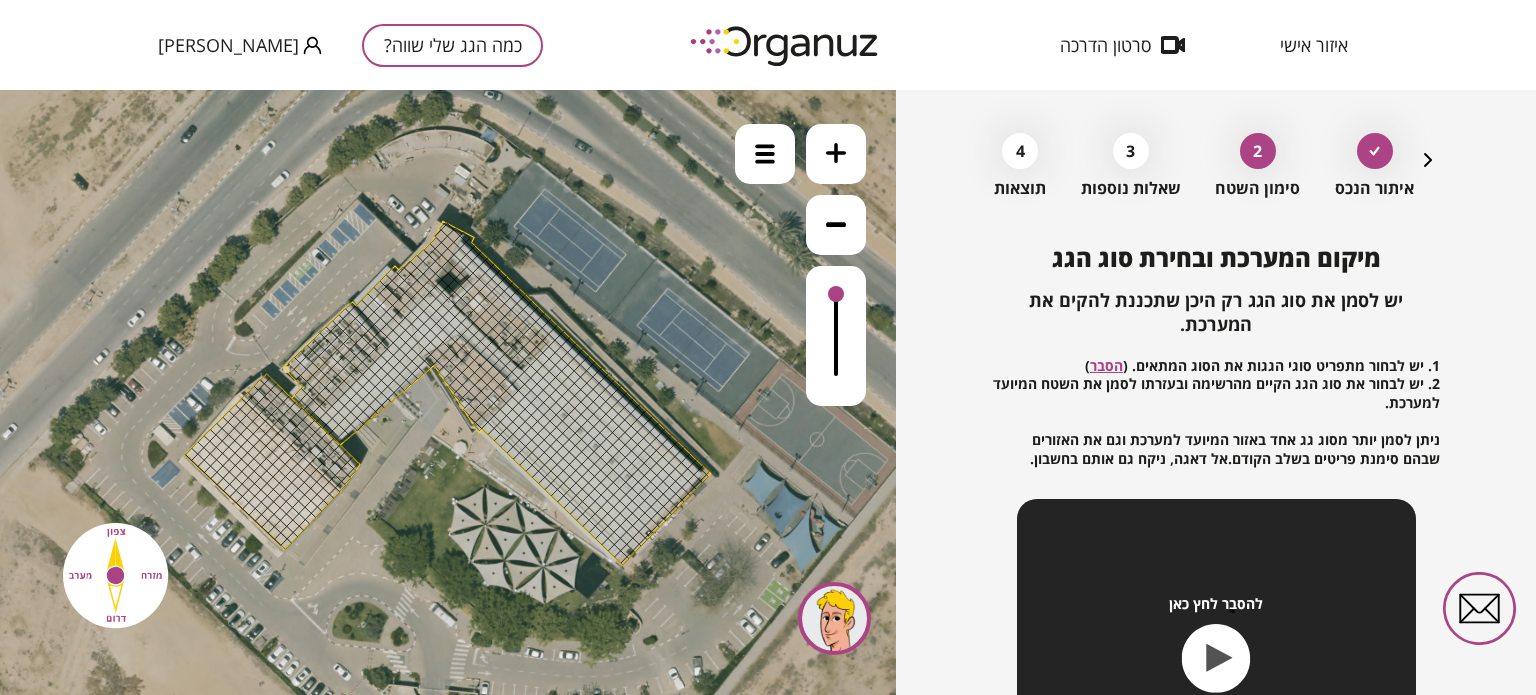 scroll, scrollTop: 0, scrollLeft: 0, axis: both 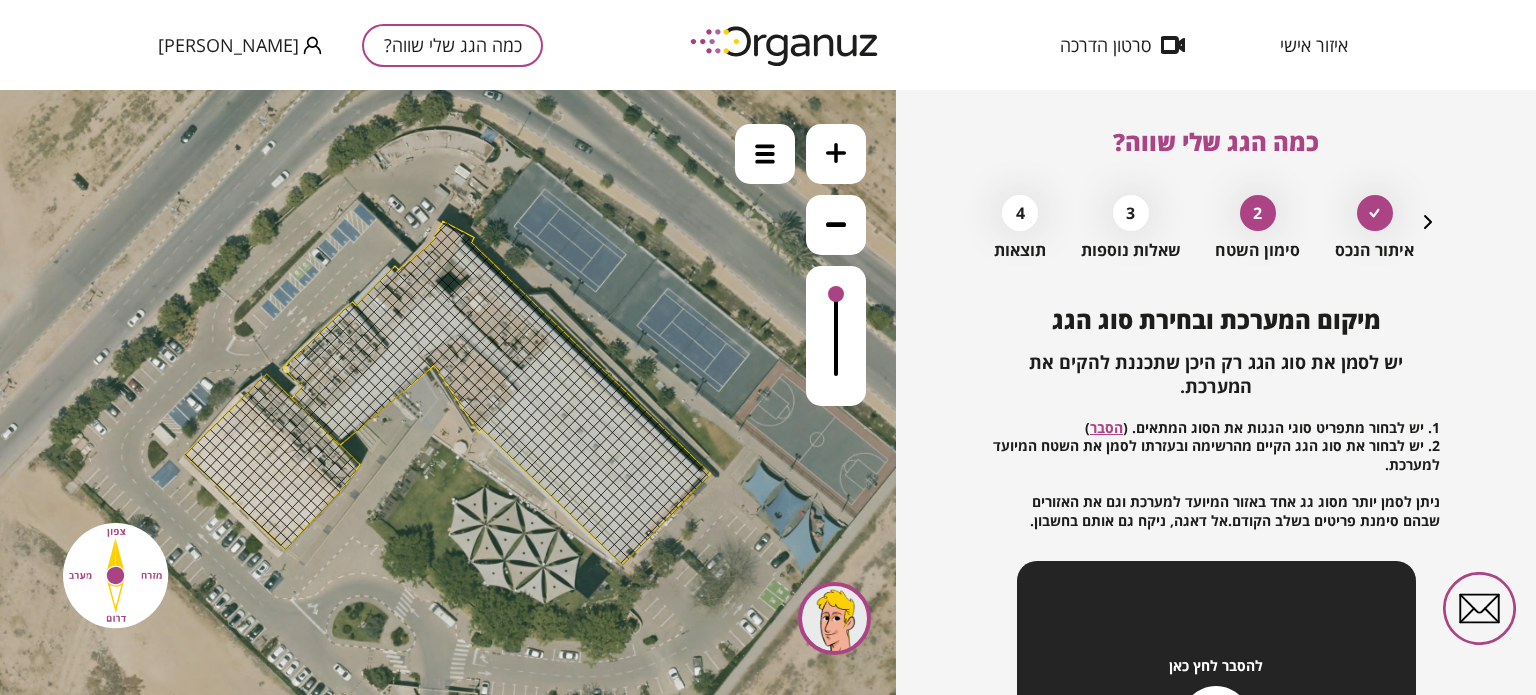 click 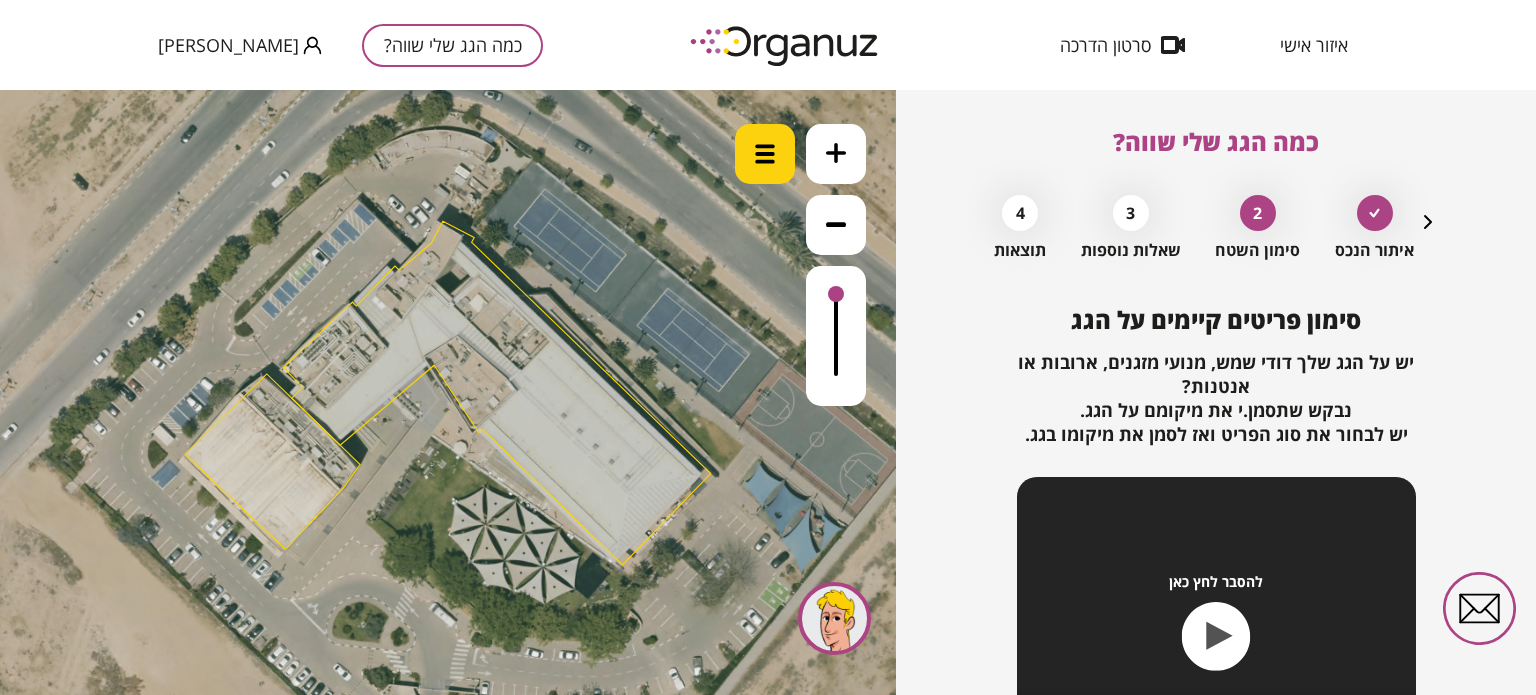 click at bounding box center (765, 154) 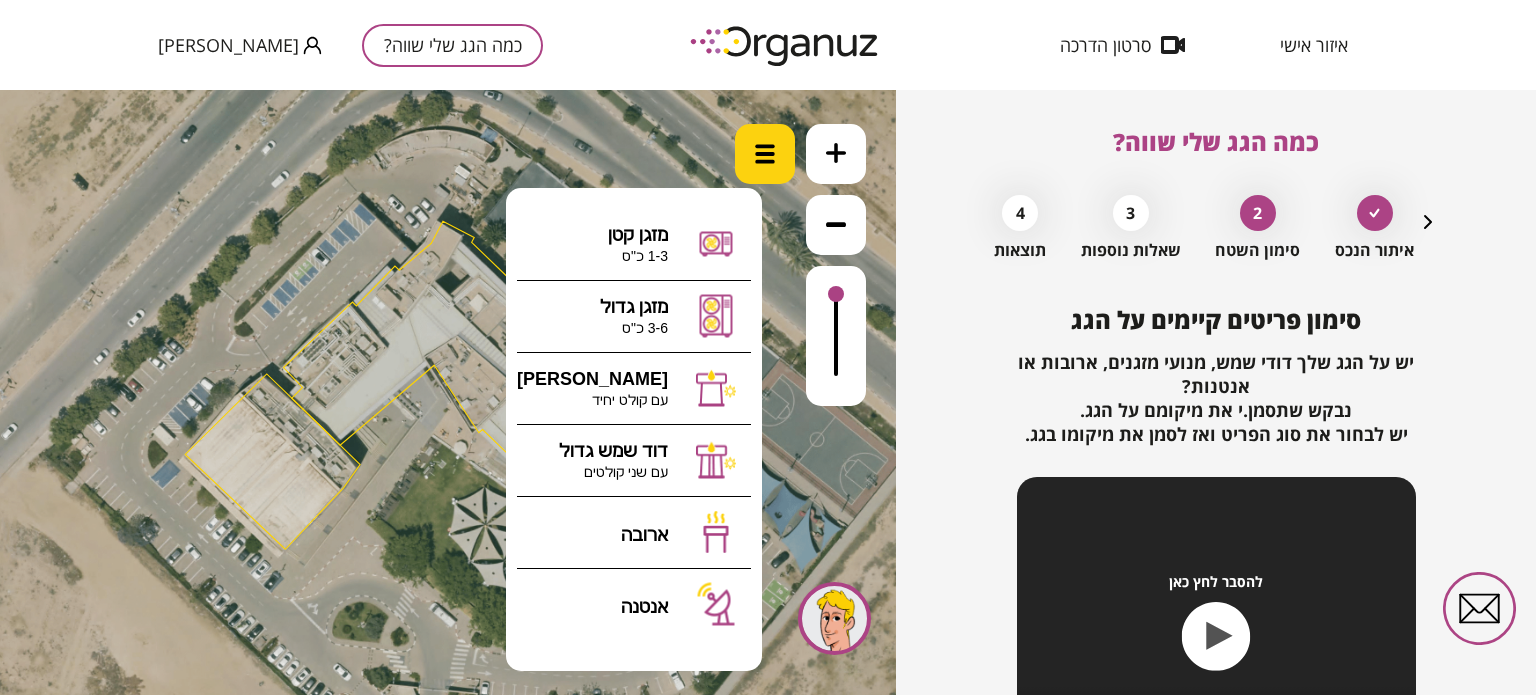 click at bounding box center (765, 154) 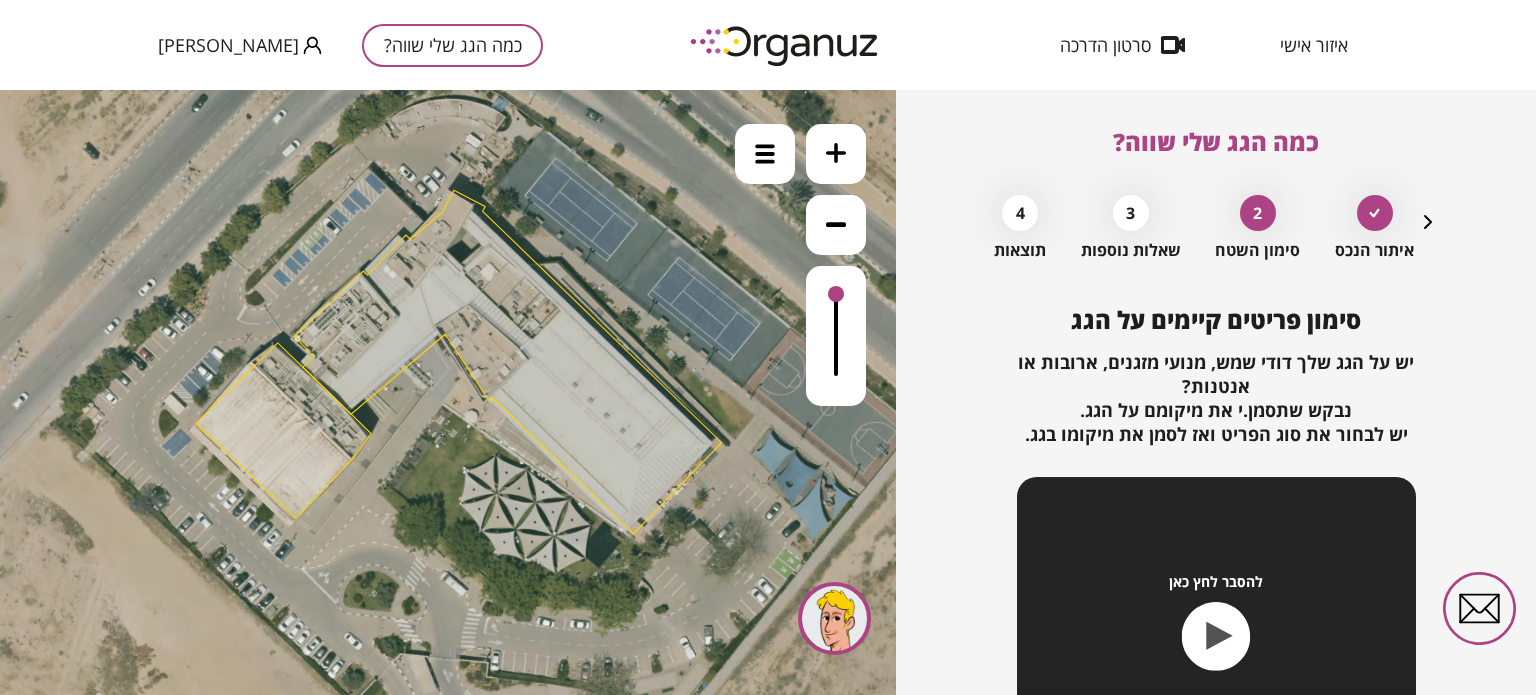 drag, startPoint x: 290, startPoint y: 364, endPoint x: 301, endPoint y: 332, distance: 33.83785 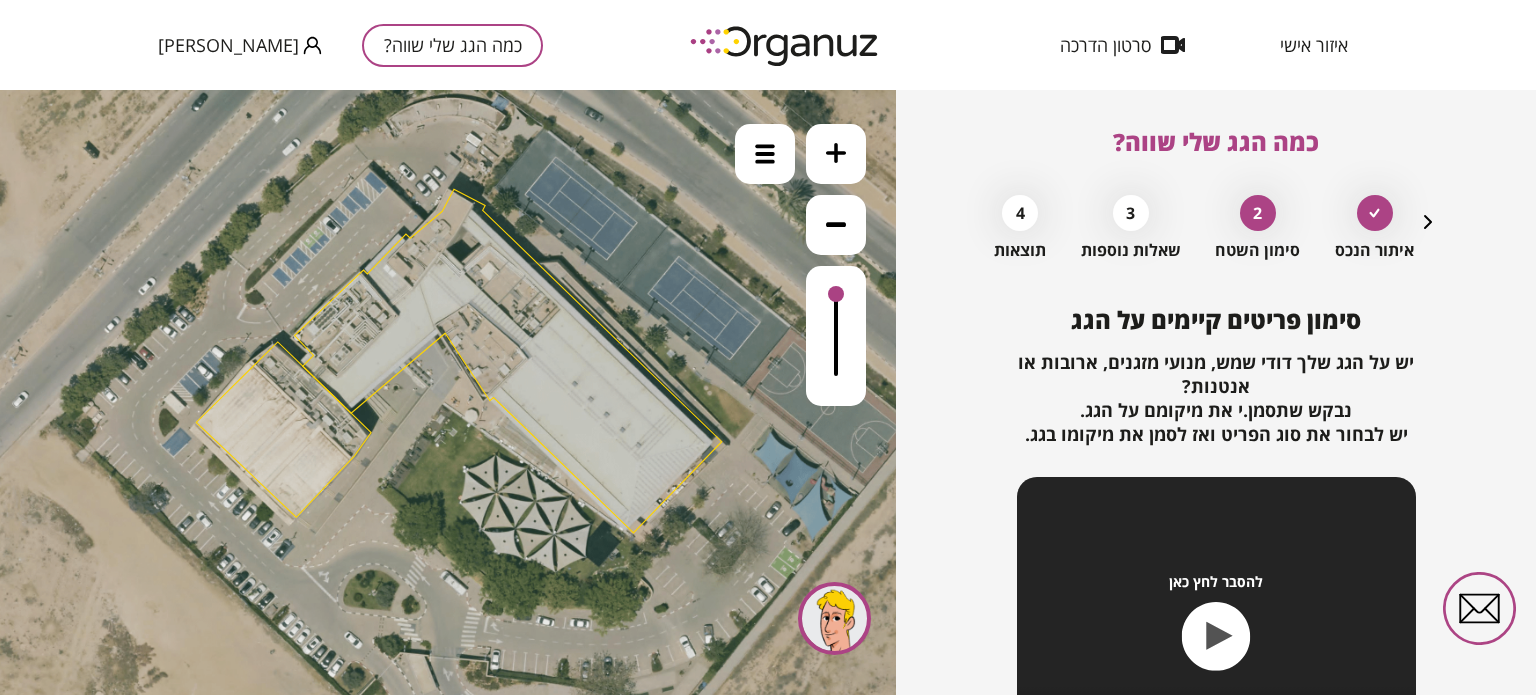 click 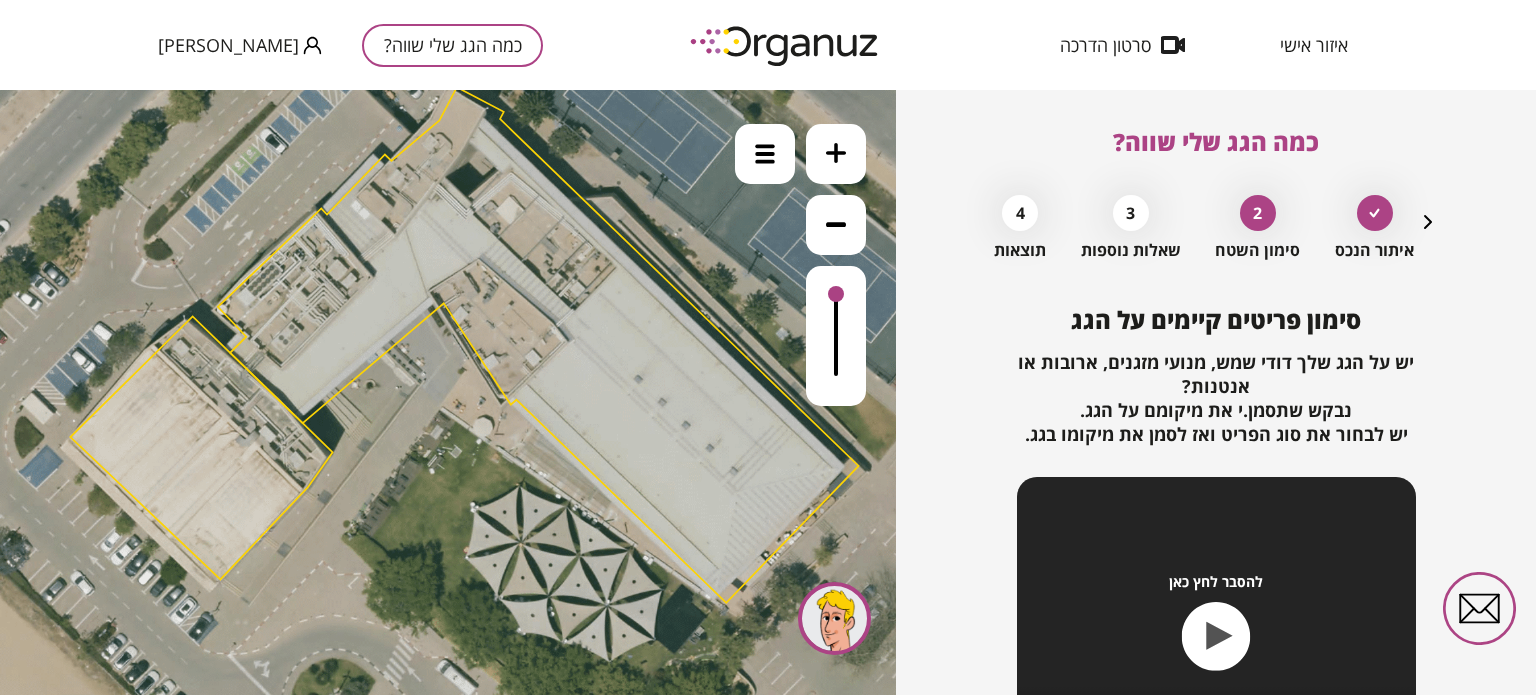 click 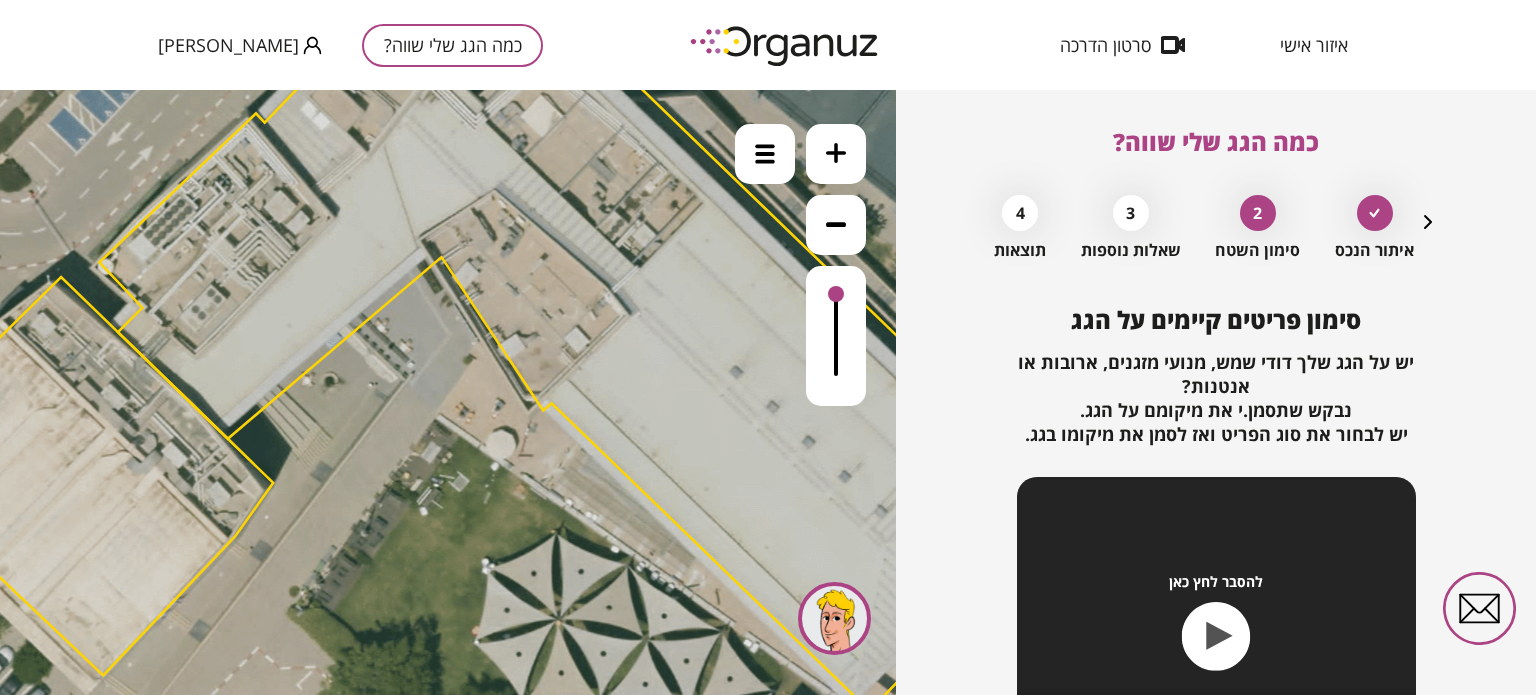click 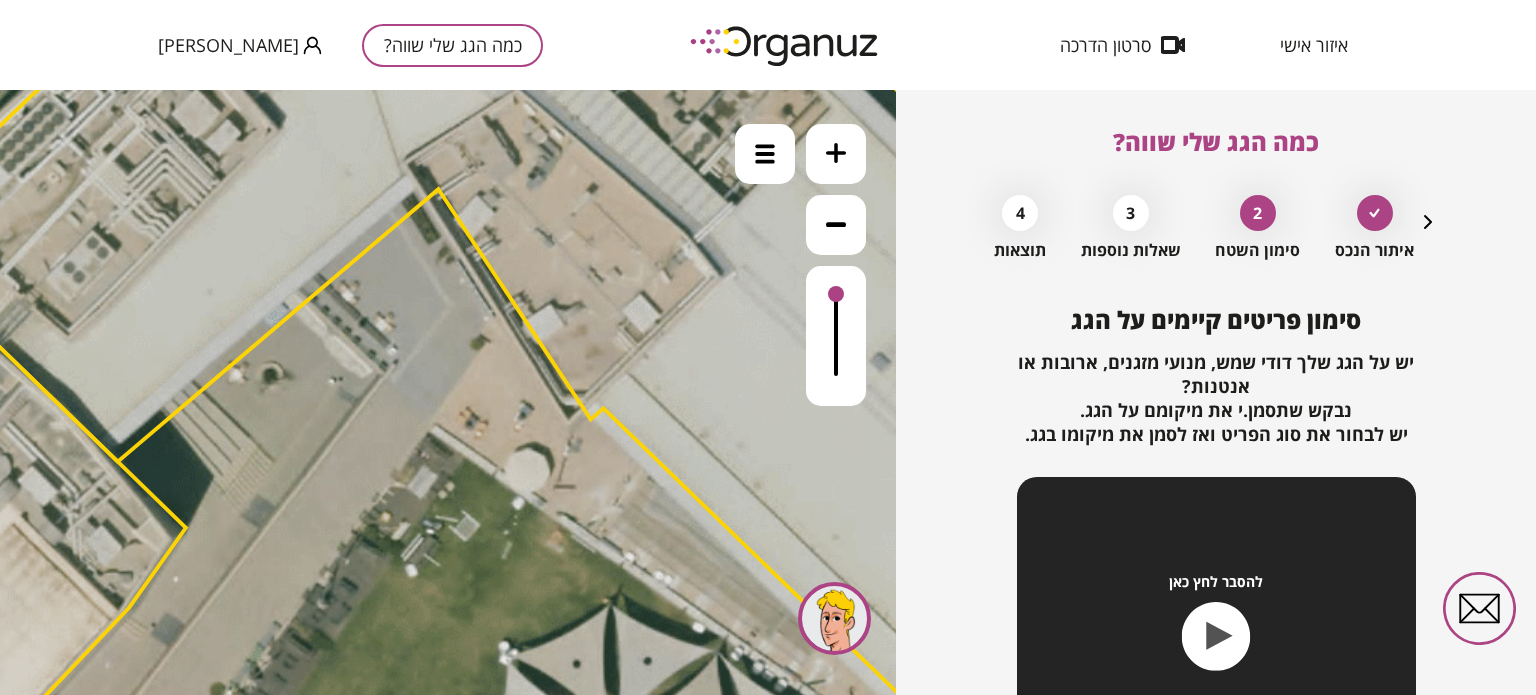 click 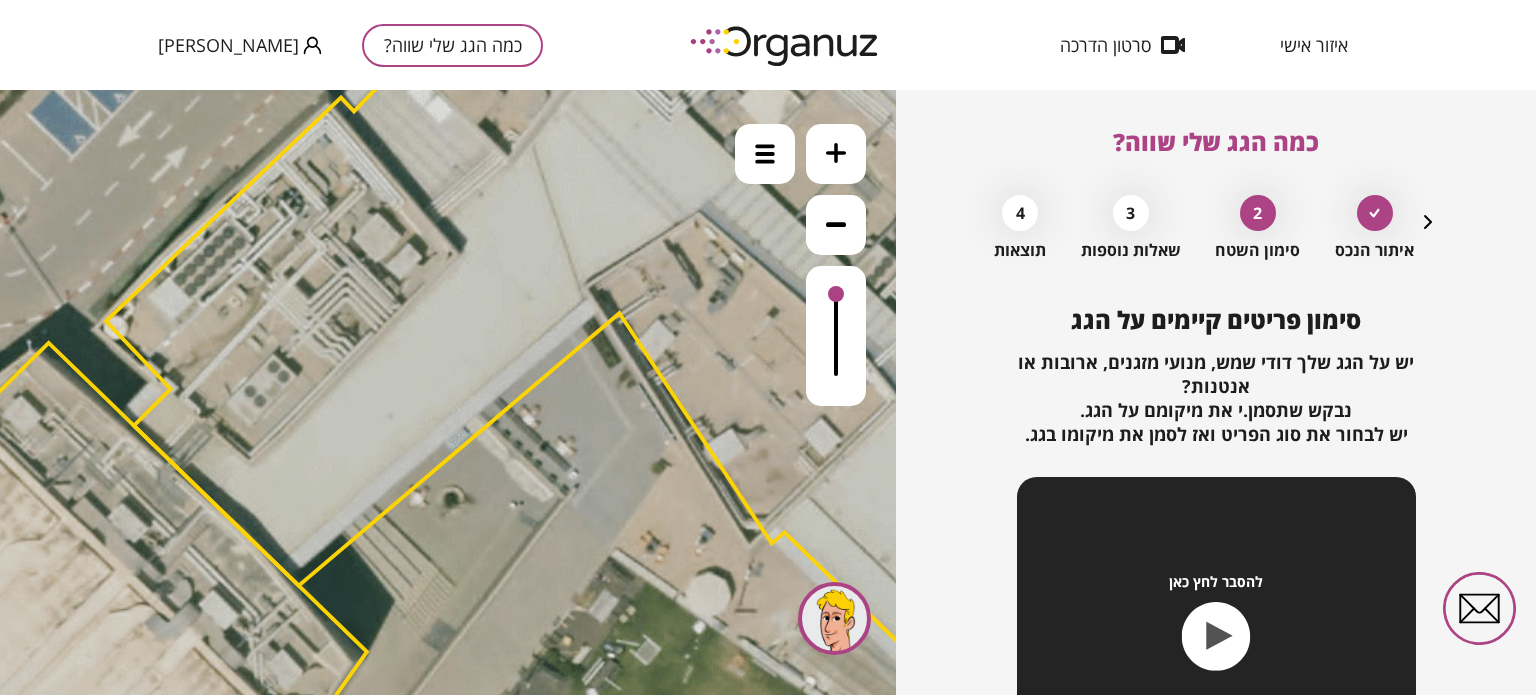 drag, startPoint x: 416, startPoint y: 263, endPoint x: 597, endPoint y: 386, distance: 218.83784 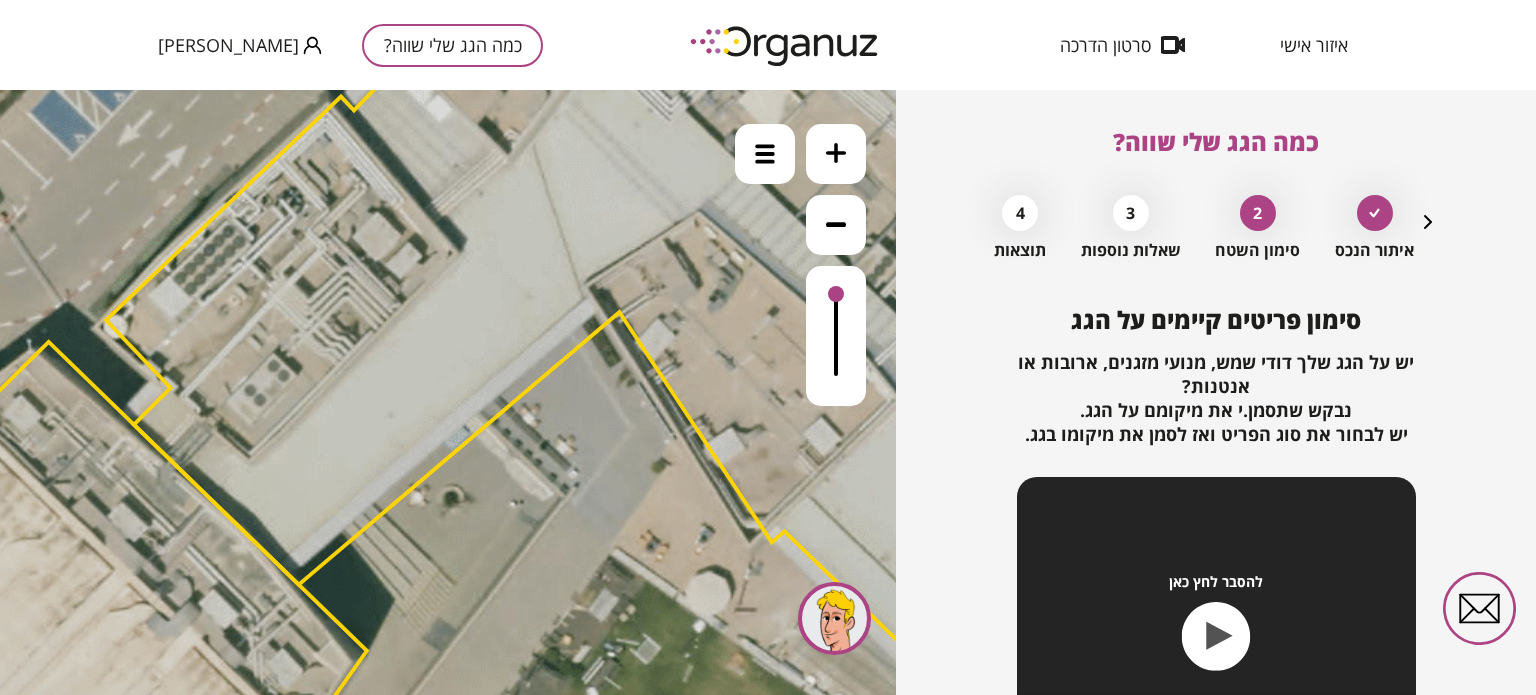 click at bounding box center (836, 225) 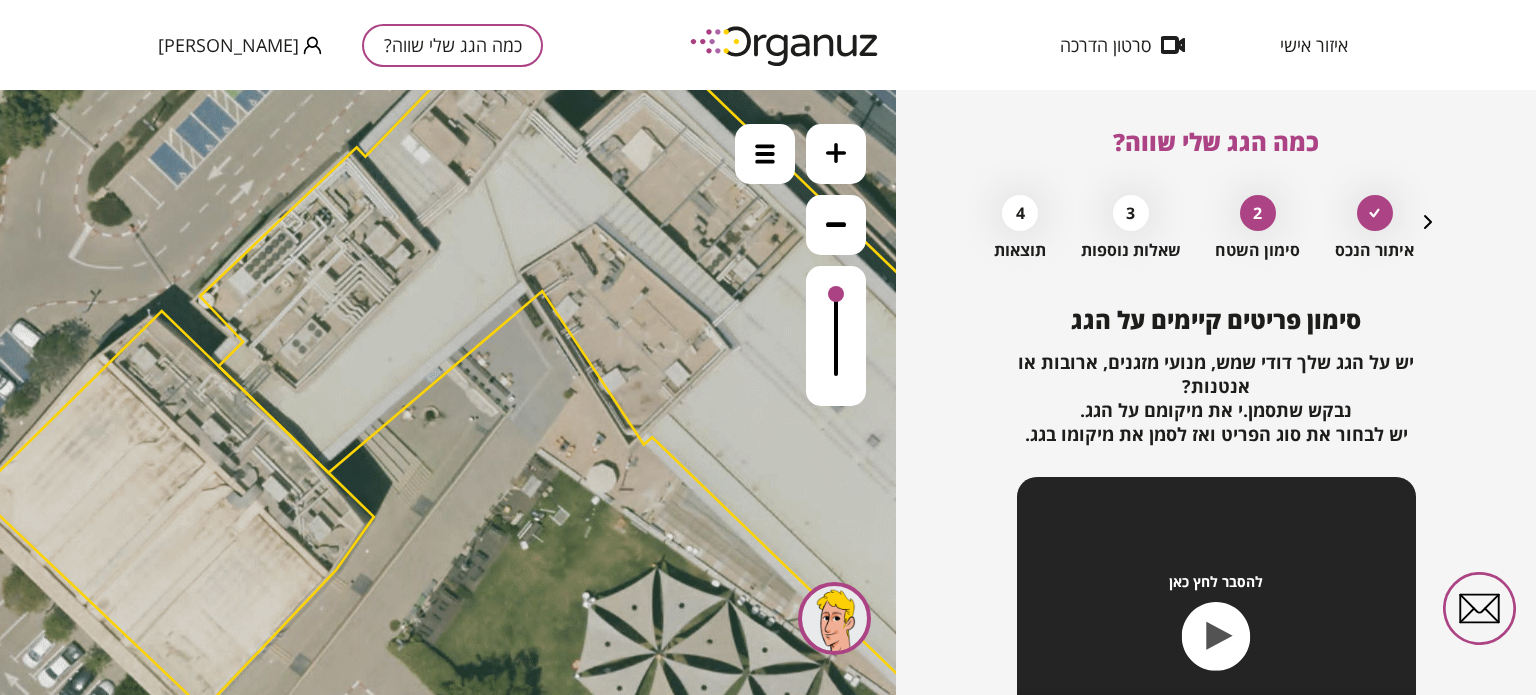 drag, startPoint x: 518, startPoint y: 399, endPoint x: 508, endPoint y: 342, distance: 57.870544 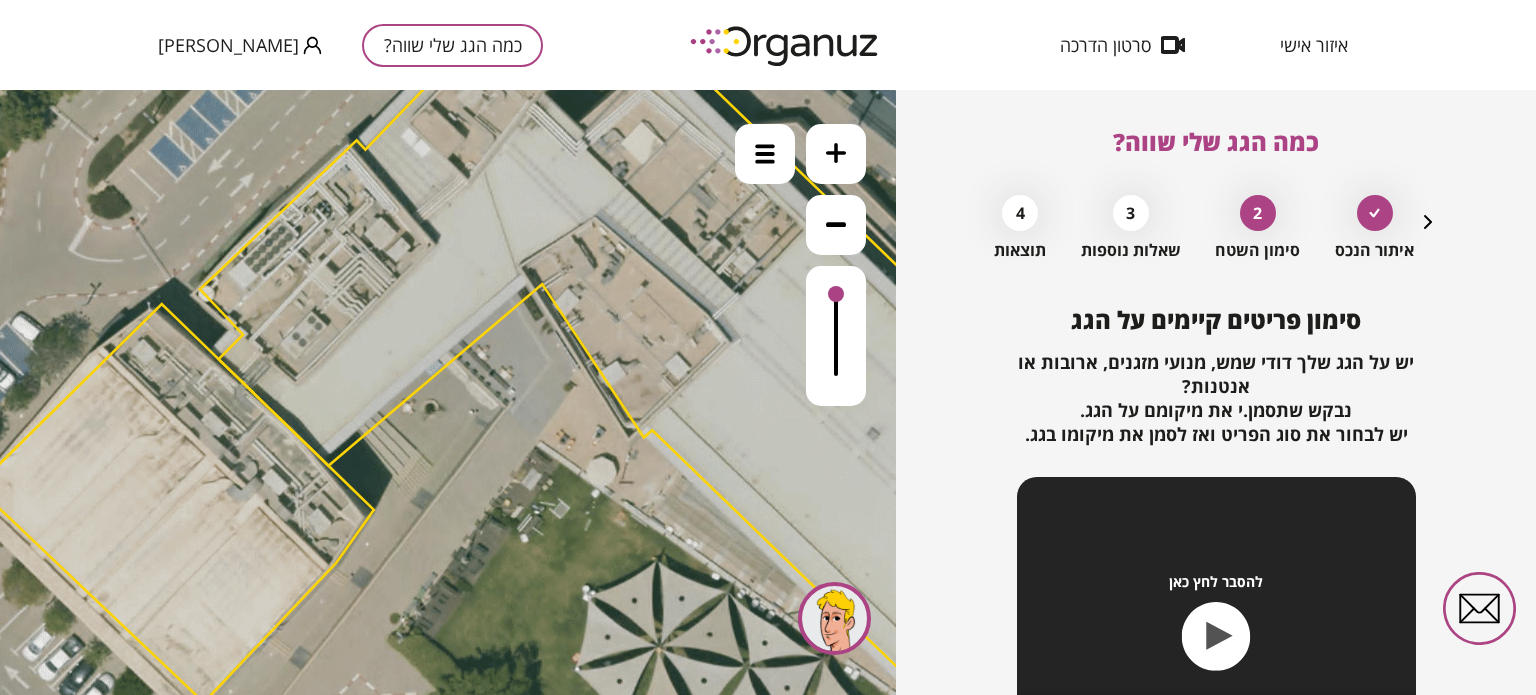 click at bounding box center (836, 225) 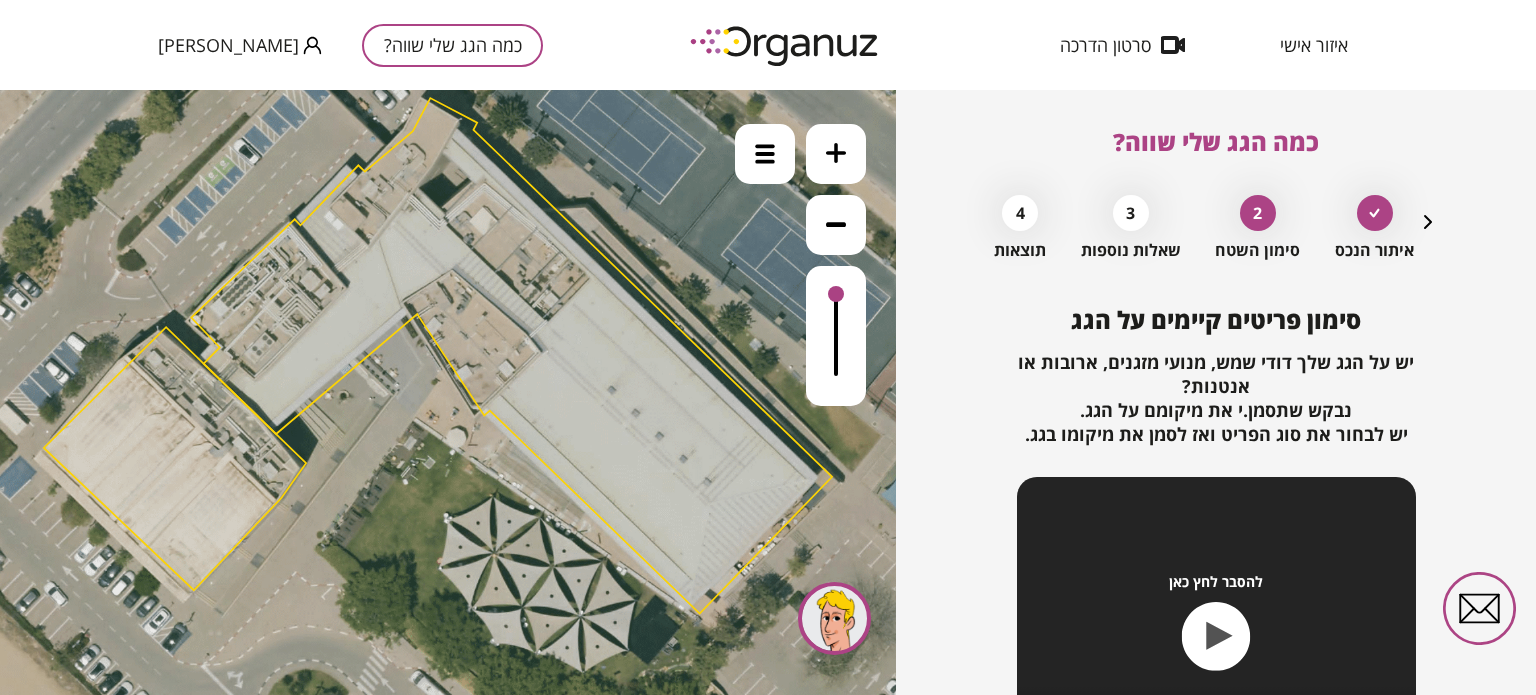 drag, startPoint x: 574, startPoint y: 373, endPoint x: 480, endPoint y: 365, distance: 94.33981 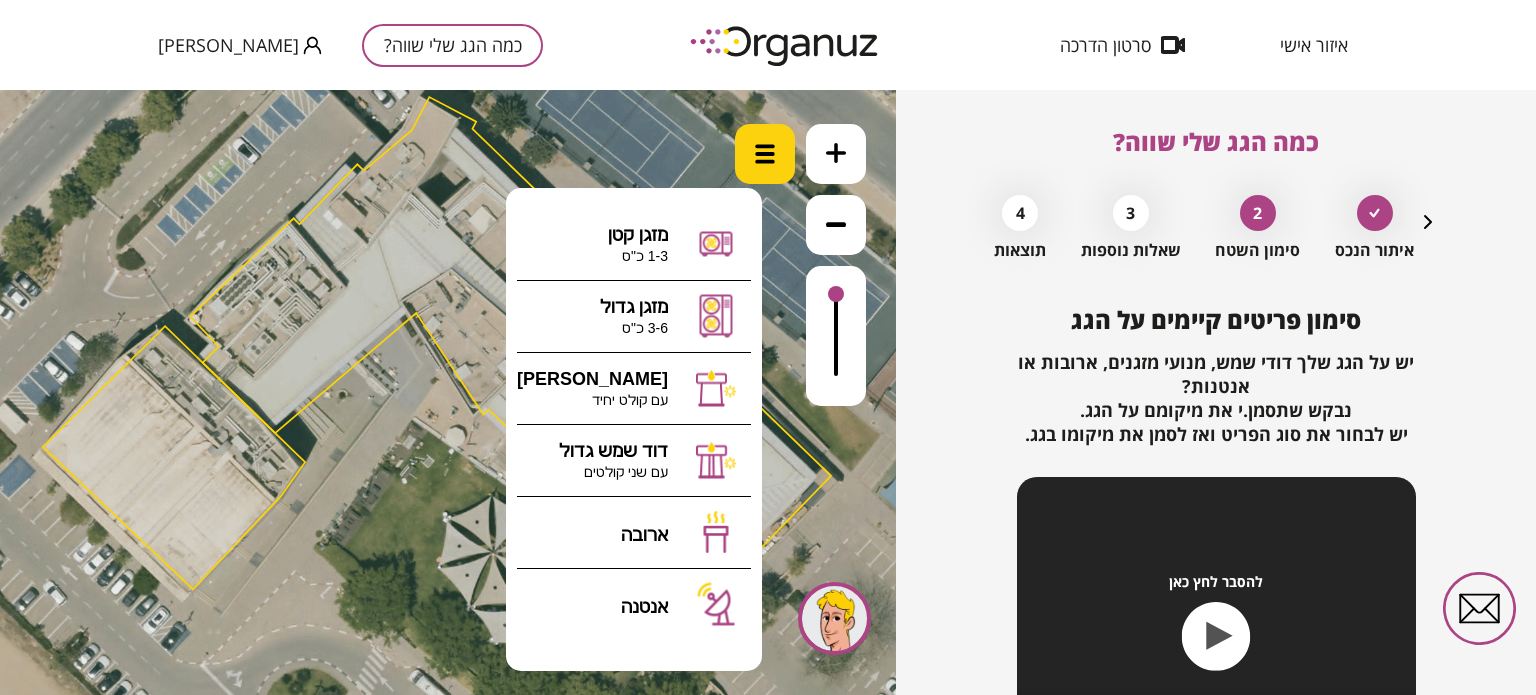 click at bounding box center (765, 154) 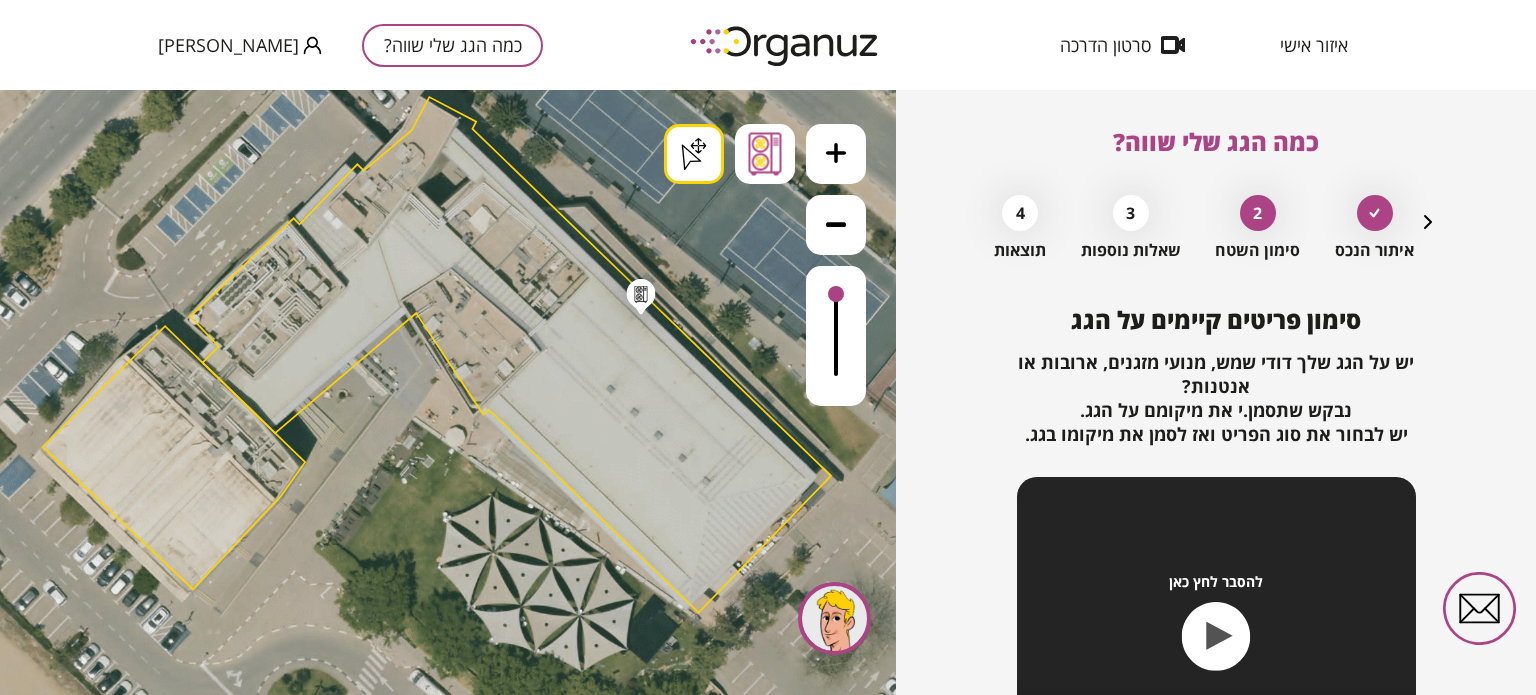 click on ".st0 {
fill: #FFFFFF;
}
.st0 {
fill: #FFFFFF;
}" at bounding box center [448, 392] 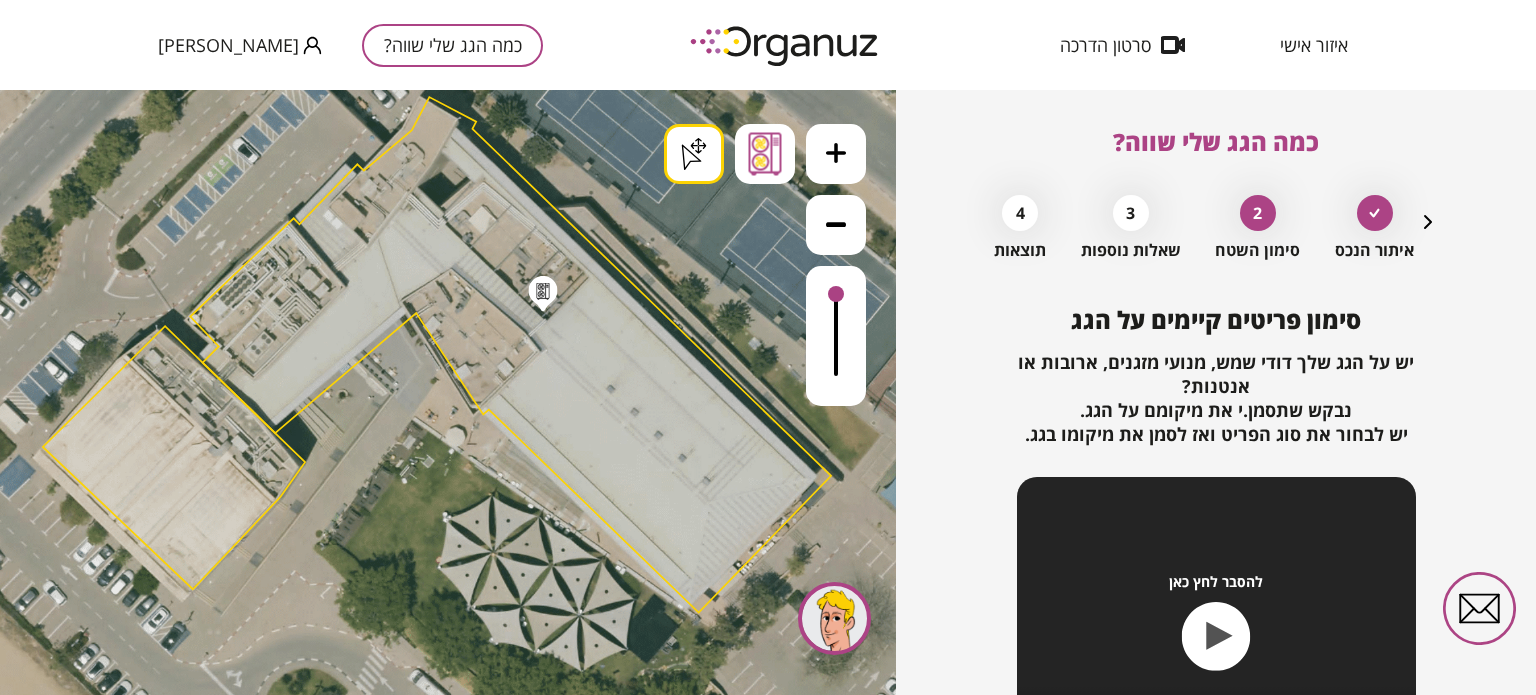 click on ".st0 {
fill: #FFFFFF;
}
.st0 {
fill: #FFFFFF;
}" at bounding box center (439, 1546) 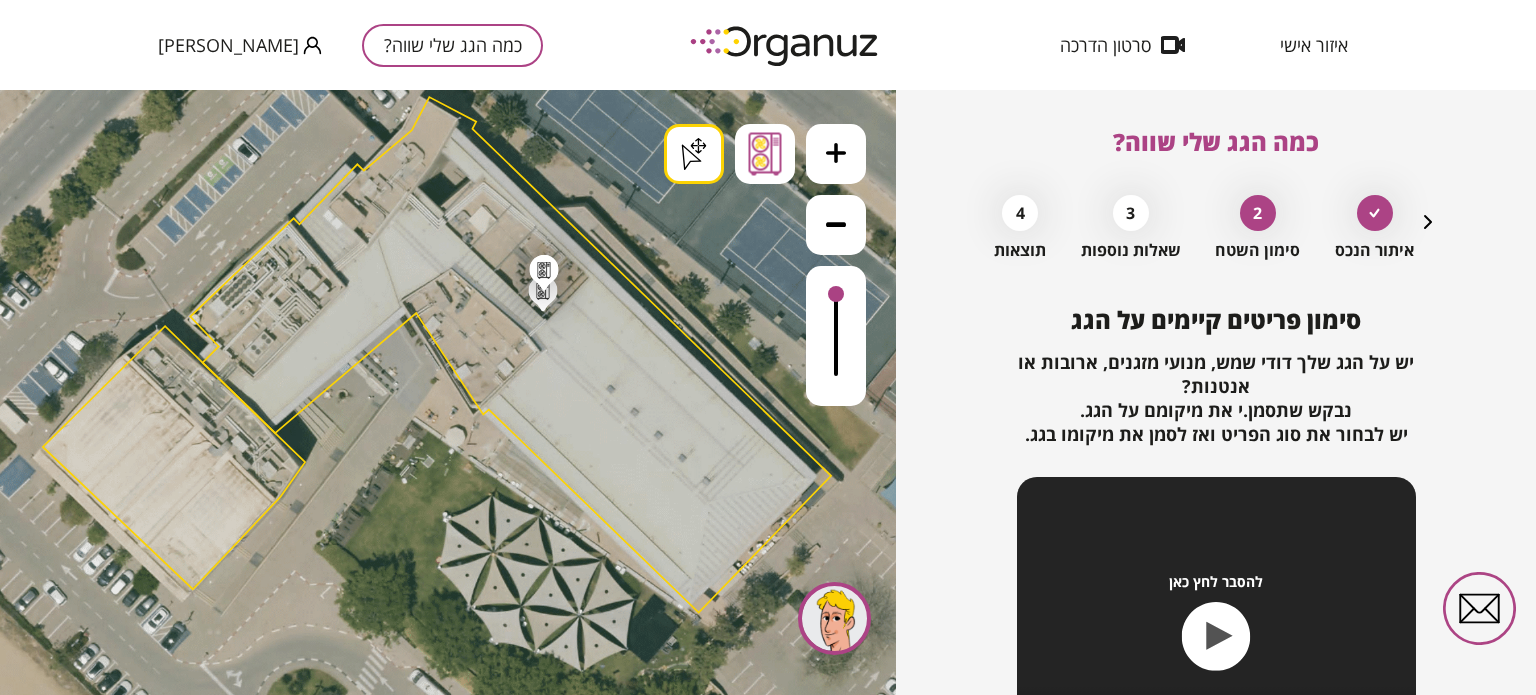 click on ".st0 {
fill: #FFFFFF;
}
.st0 {
fill: #FFFFFF;
}
.st0 {
fill: #FFFFFF;
}" at bounding box center [439, 1546] 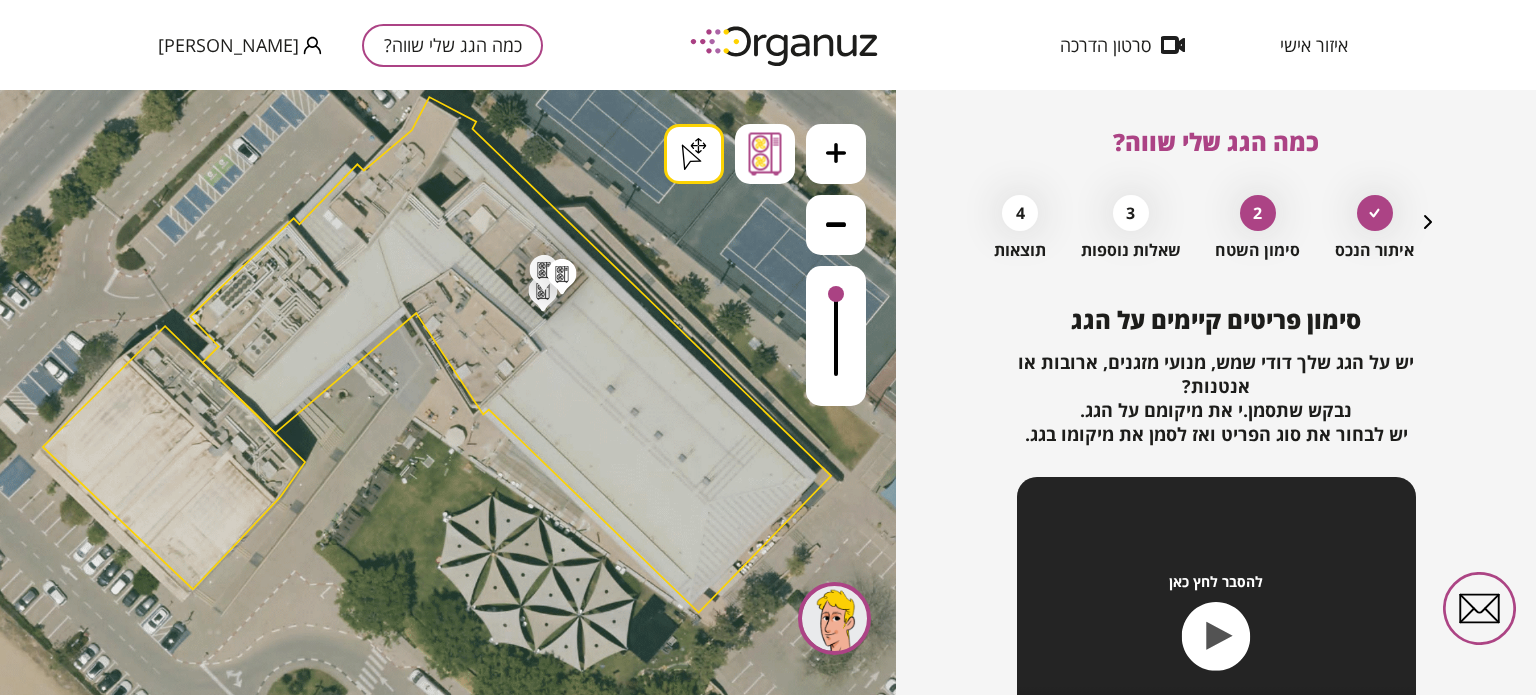 click on ".st0 {
fill: #FFFFFF;
}
.st0 {
fill: #FFFFFF;
}
.st0 {
fill: #FFFFFF;
}" at bounding box center (439, 1546) 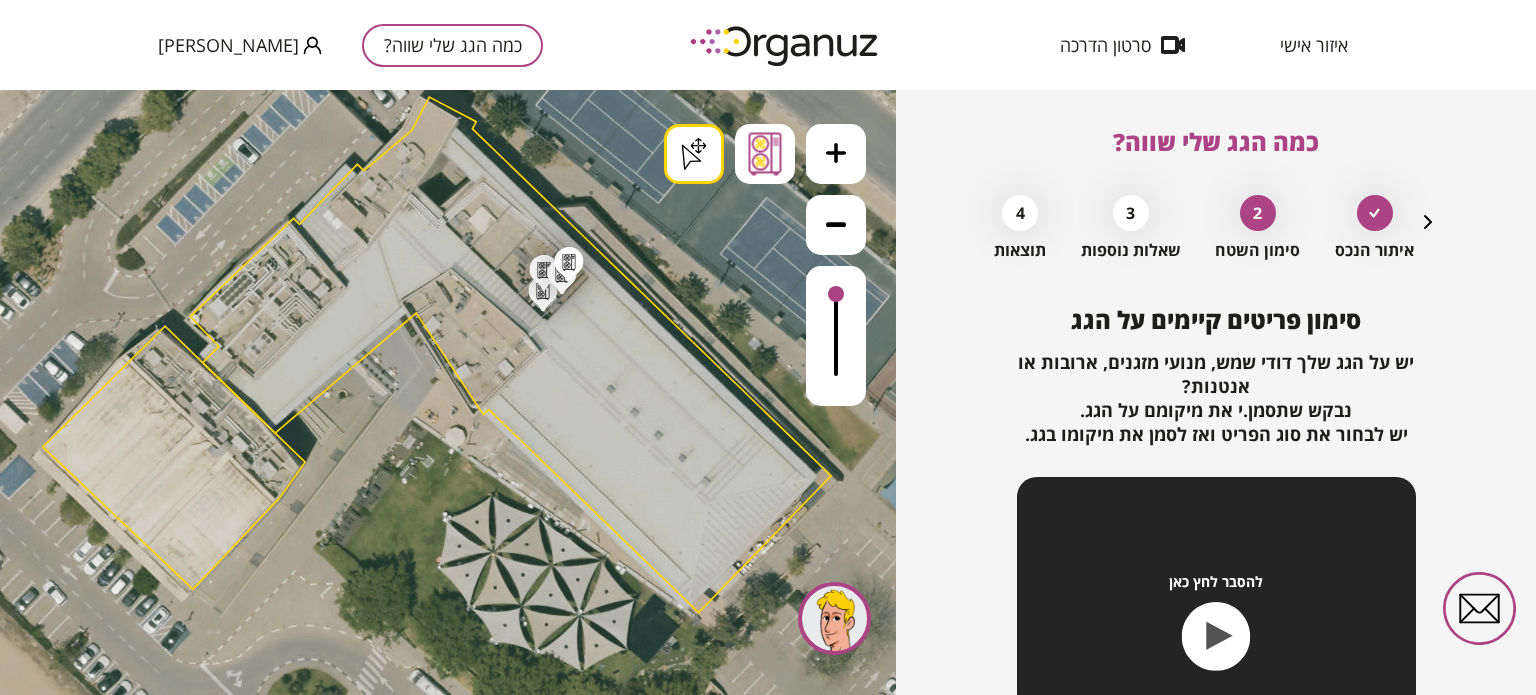 click on ".st0 {
fill: #FFFFFF;
}
.st0 {
fill: #FFFFFF;
}
.st0 {
fill: #FFFFFF;
}" at bounding box center (439, 1546) 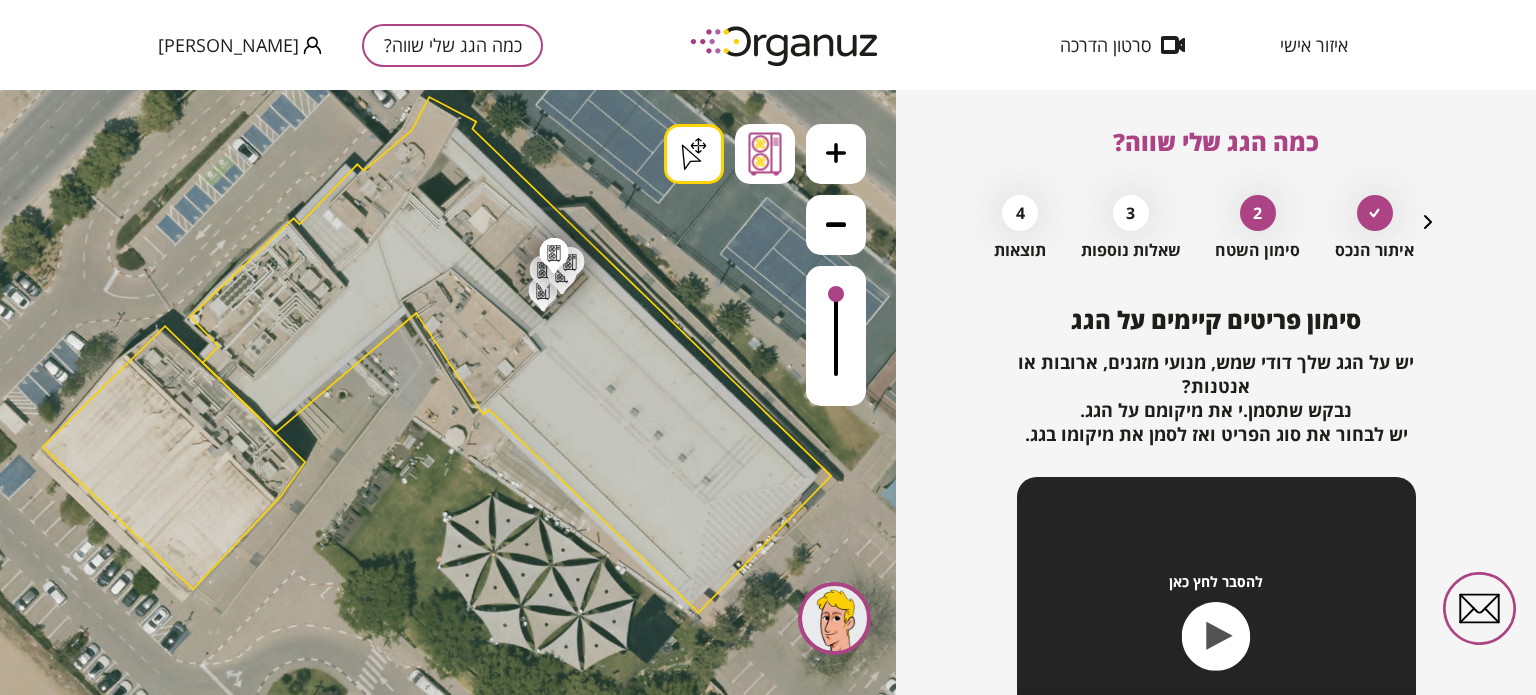 click on ".st0 {
fill: #FFFFFF;
}
.st0 {
fill: #FFFFFF;
}
.st0 {
fill: #FFFFFF;
}" at bounding box center (439, 1546) 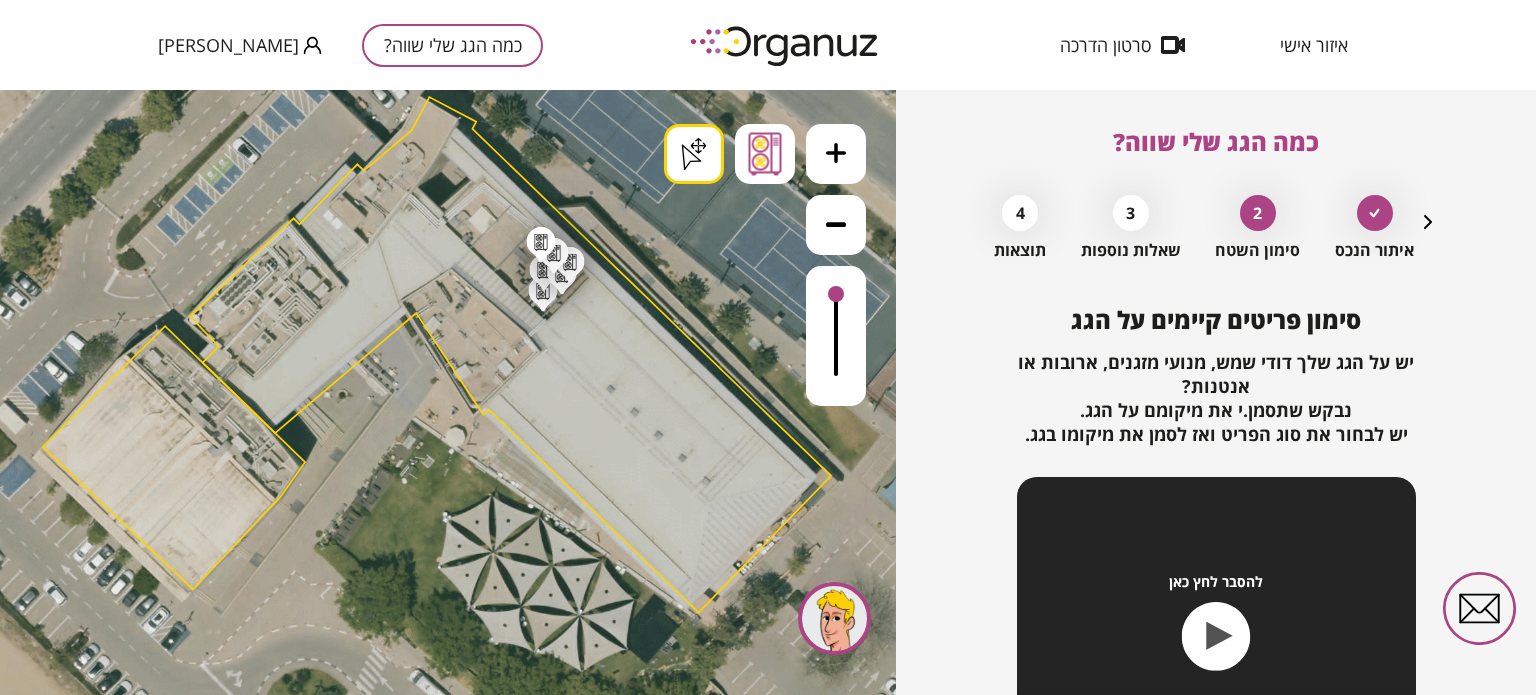 click on ".st0 {
fill: #FFFFFF;
}
.st0 {
fill: #FFFFFF;
}
.st0 {
fill: #FFFFFF;
}" at bounding box center (439, 1546) 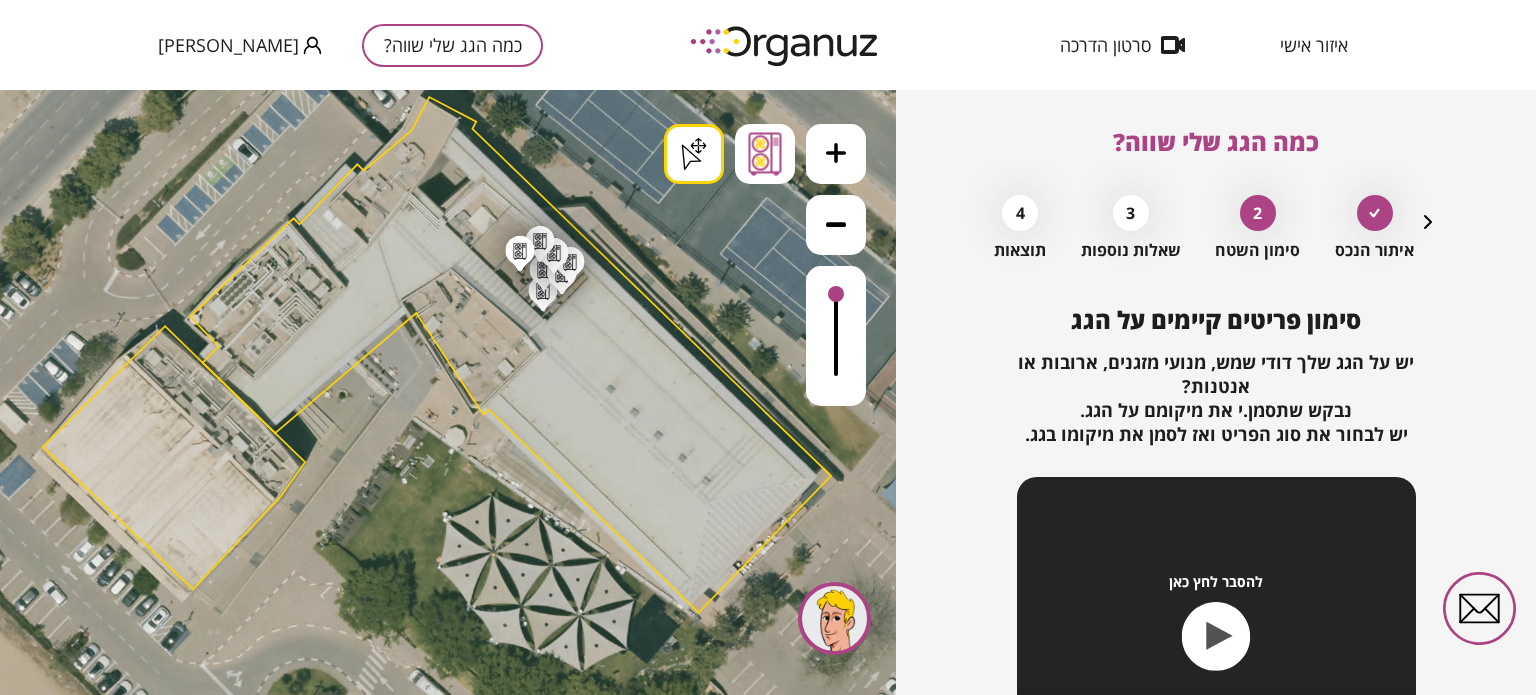 click on ".st0 {
fill: #FFFFFF;
}
.st0 {
fill: #FFFFFF;
}
.st0 {
fill: #FFFFFF;
}" at bounding box center (439, 1546) 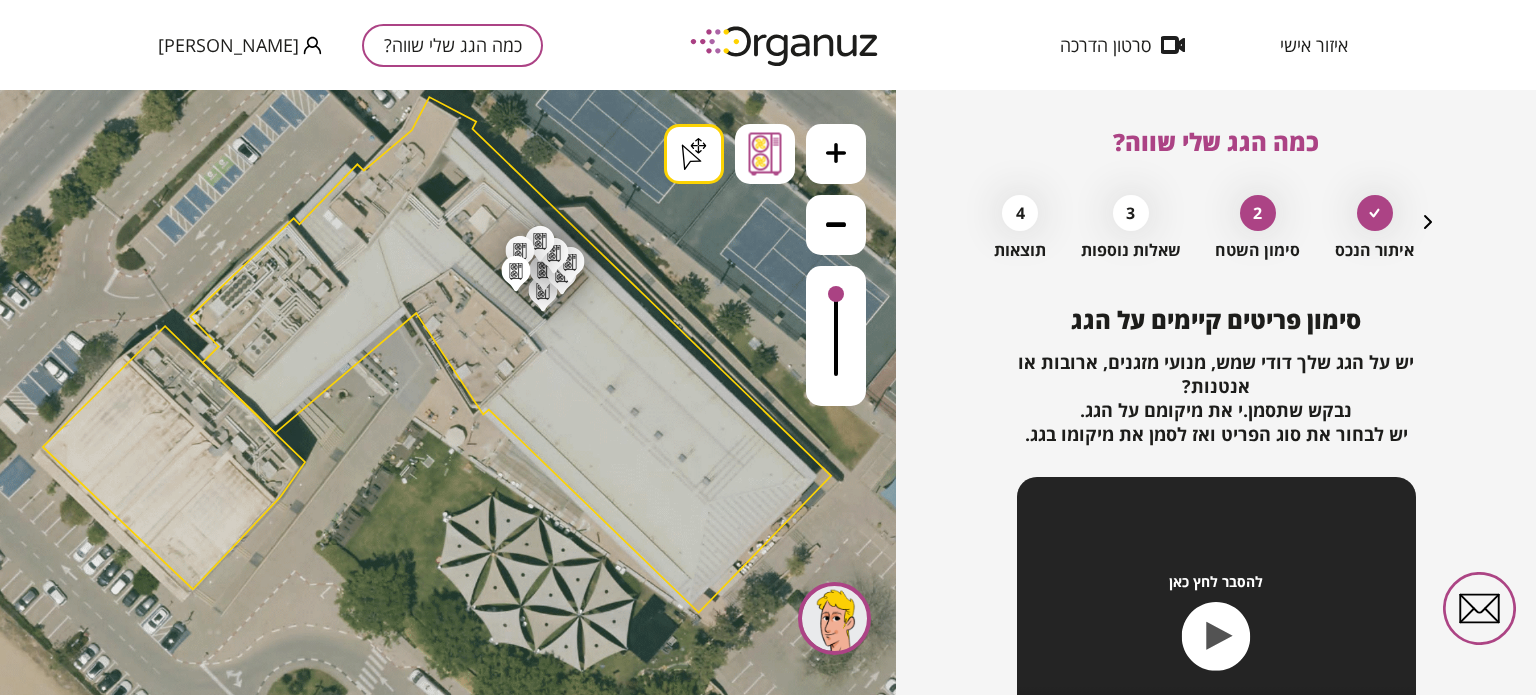 click on ".st0 {
fill: #FFFFFF;
}
.st0 {
fill: #FFFFFF;
}
.st0 {
fill: #FFFFFF;
}" at bounding box center (439, 1546) 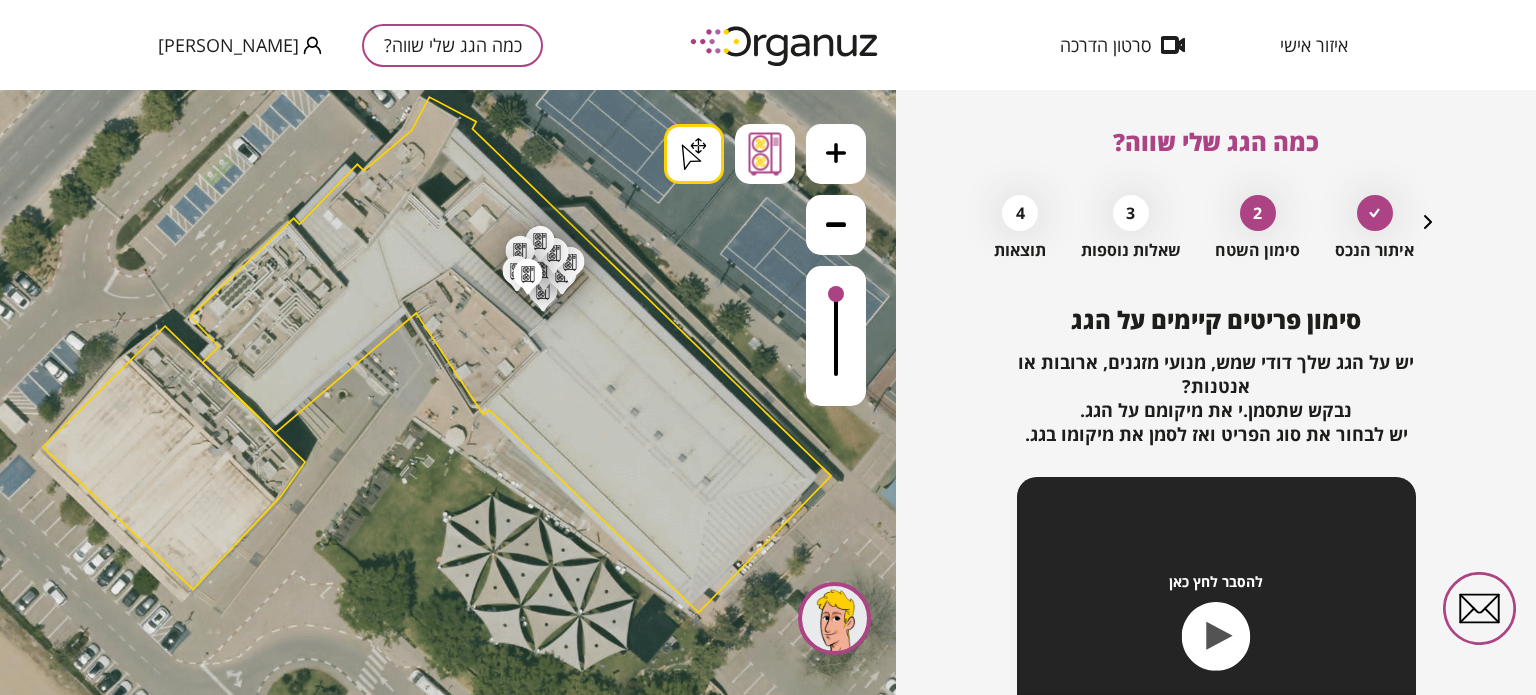 click on ".st0 {
fill: #FFFFFF;
}
.st0 {
fill: #FFFFFF;
}
.st0 {
fill: #FFFFFF;
}" at bounding box center (439, 1546) 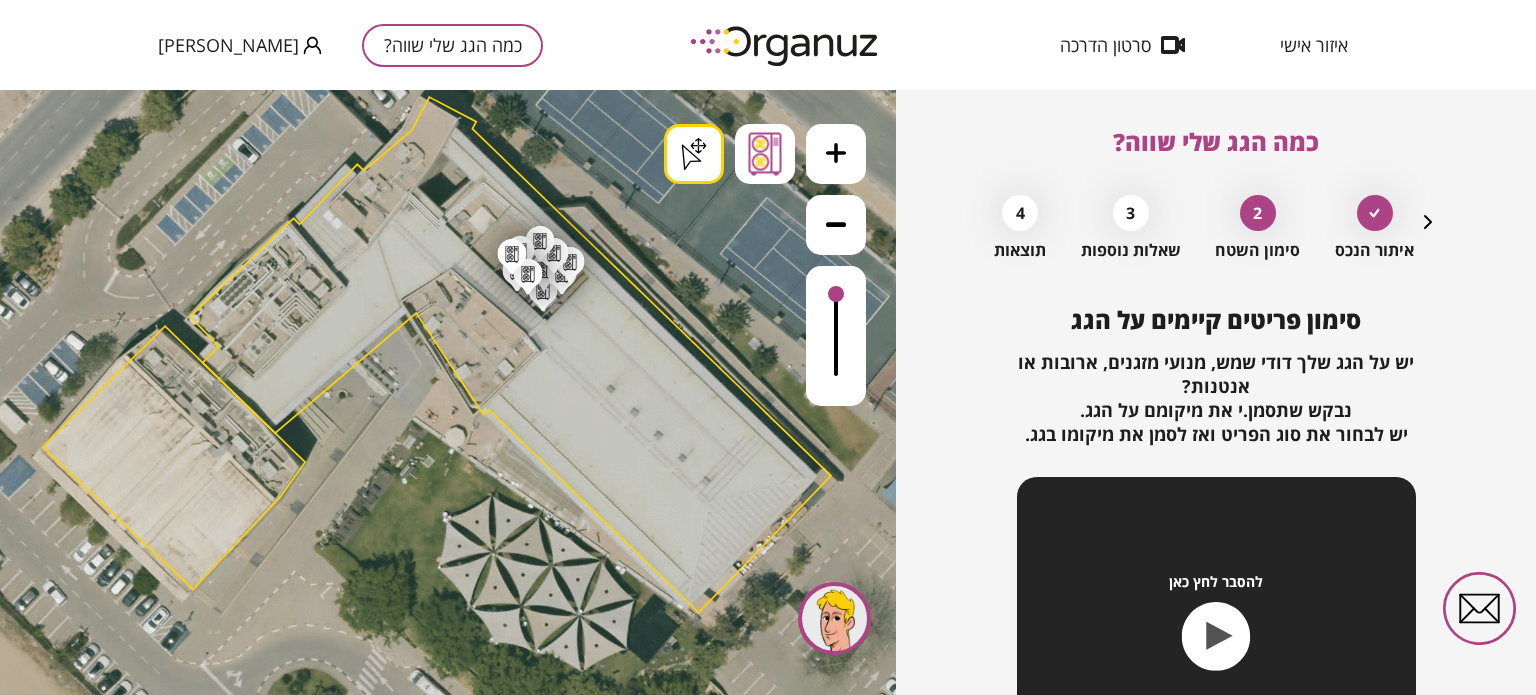 click on ".st0 {
fill: #FFFFFF;
}
.st0 {
fill: #FFFFFF;
}
.st0 {
fill: #FFFFFF;
}" at bounding box center (439, 1546) 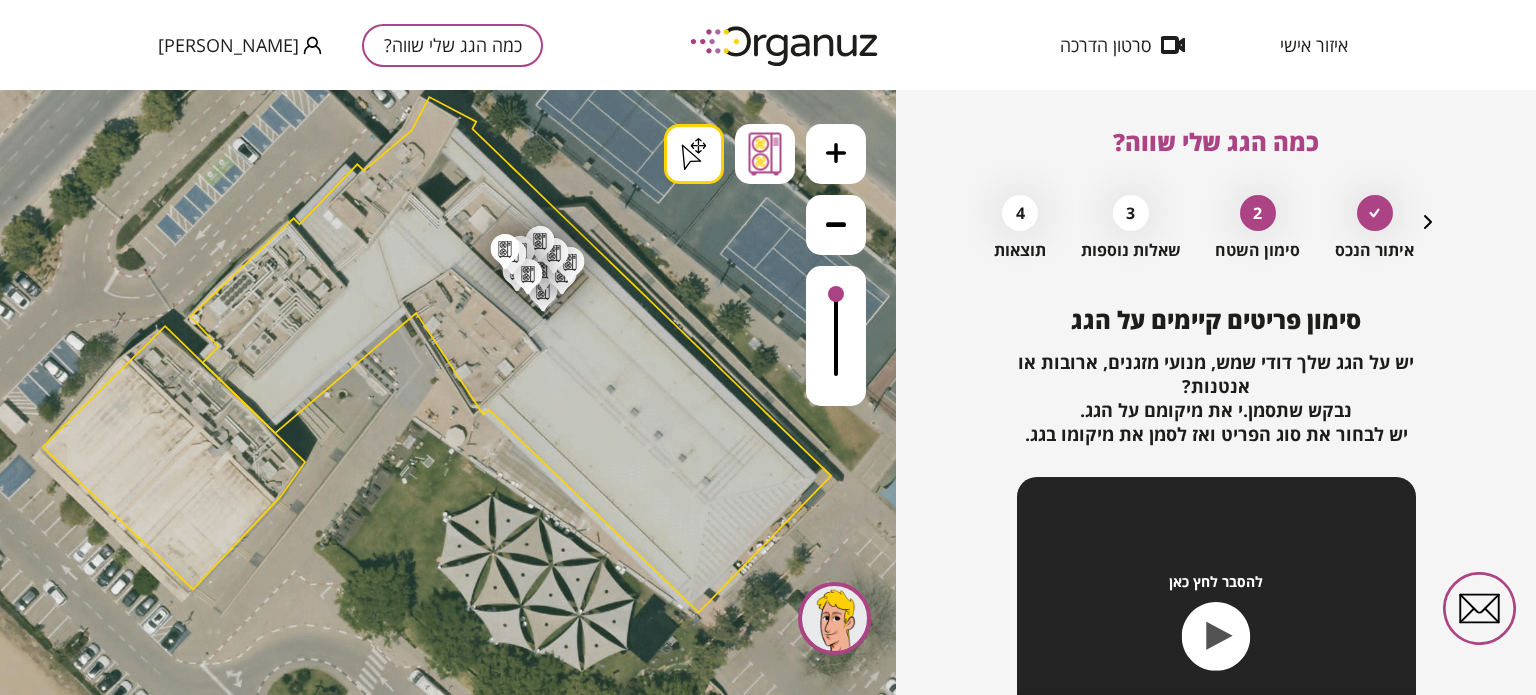 click on ".st0 {
fill: #FFFFFF;
}
.st0 {
fill: #FFFFFF;
}
.st0 {
fill: #FFFFFF;
}" at bounding box center [439, 1546] 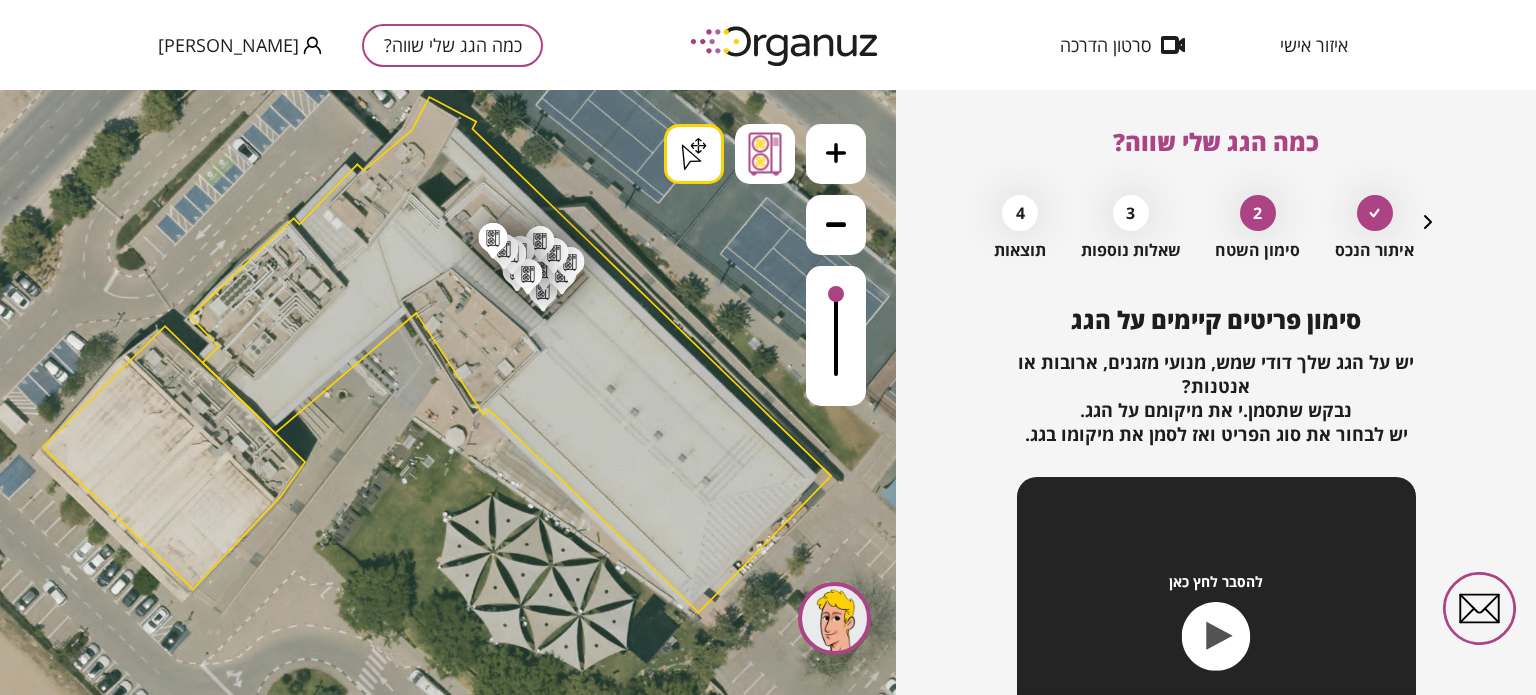 drag, startPoint x: 493, startPoint y: 255, endPoint x: 481, endPoint y: 245, distance: 15.6205 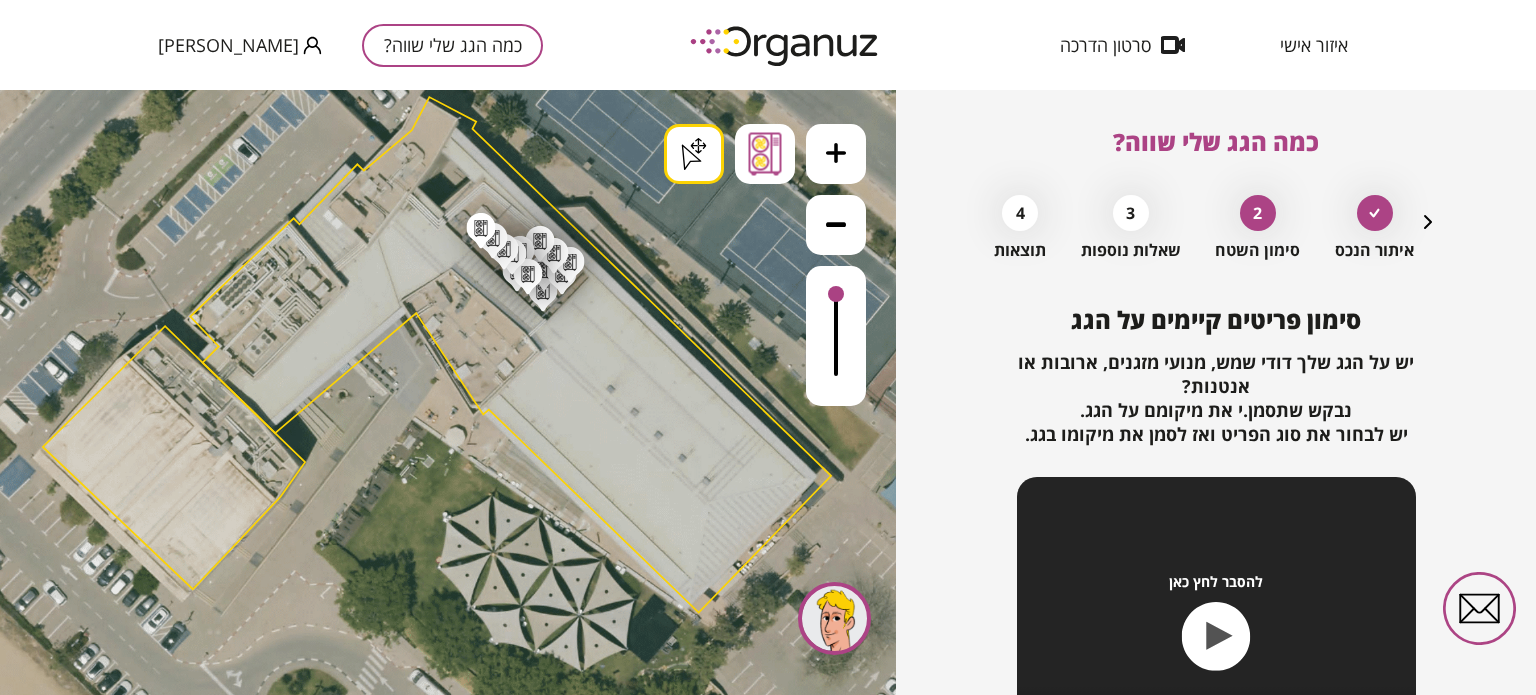 click on ".st0 {
fill: #FFFFFF;
}
.st0 {
fill: #FFFFFF;
}
.st0 {
fill: #FFFFFF;
}" at bounding box center [439, 1546] 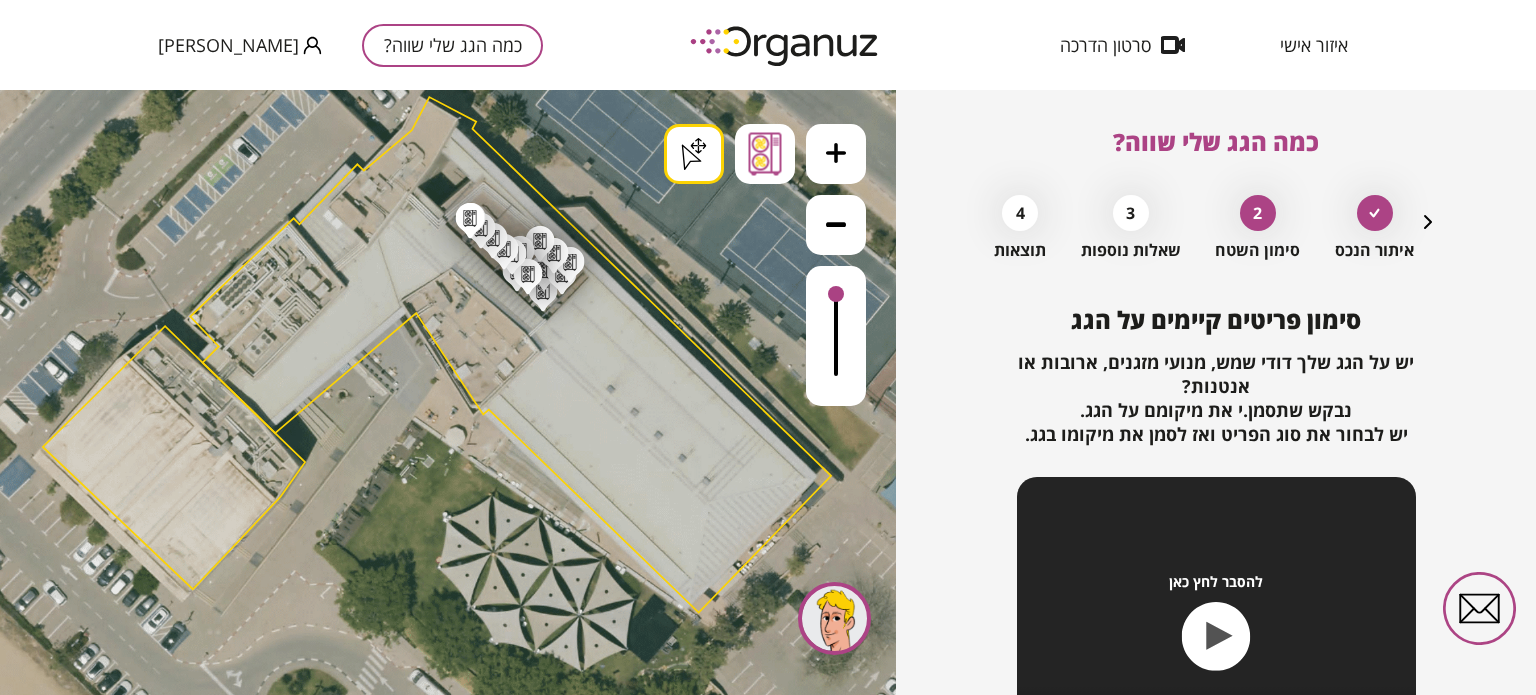 drag, startPoint x: 471, startPoint y: 235, endPoint x: 461, endPoint y: 226, distance: 13.453624 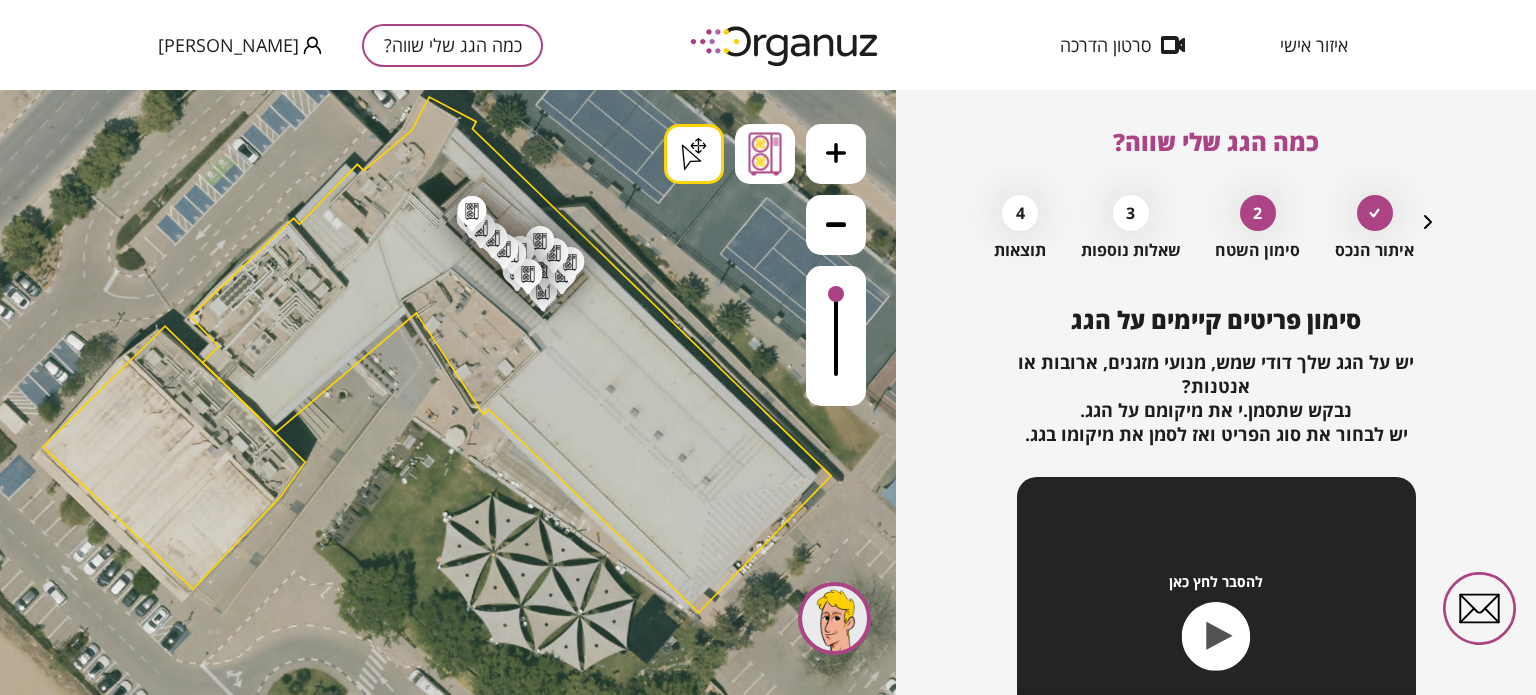 click on ".st0 {
fill: #FFFFFF;
}
.st0 {
fill: #FFFFFF;
}
.st0 {
fill: #FFFFFF;
}" at bounding box center [439, 1546] 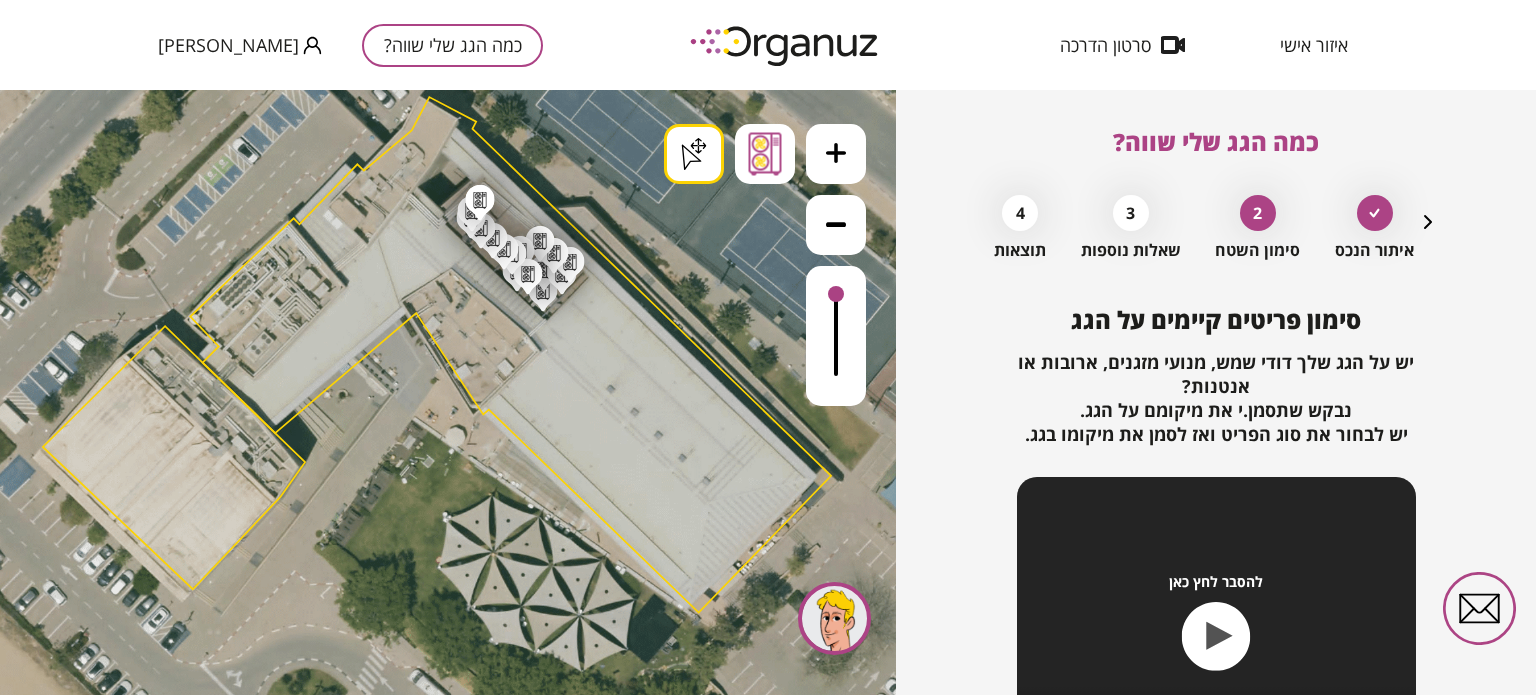drag, startPoint x: 480, startPoint y: 217, endPoint x: 493, endPoint y: 227, distance: 16.40122 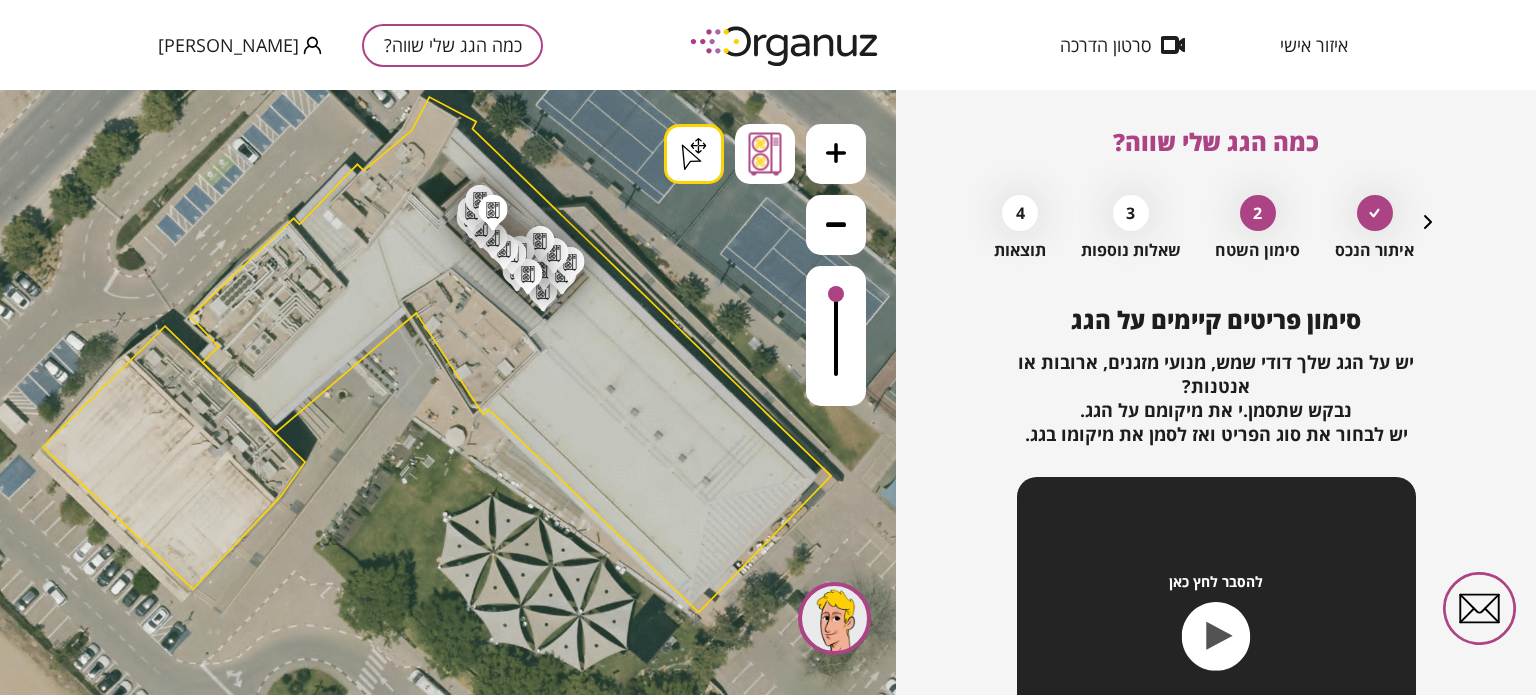 click on ".st0 {
fill: #FFFFFF;
}
.st0 {
fill: #FFFFFF;
}
.st0 {
fill: #FFFFFF;
}" at bounding box center (439, 1546) 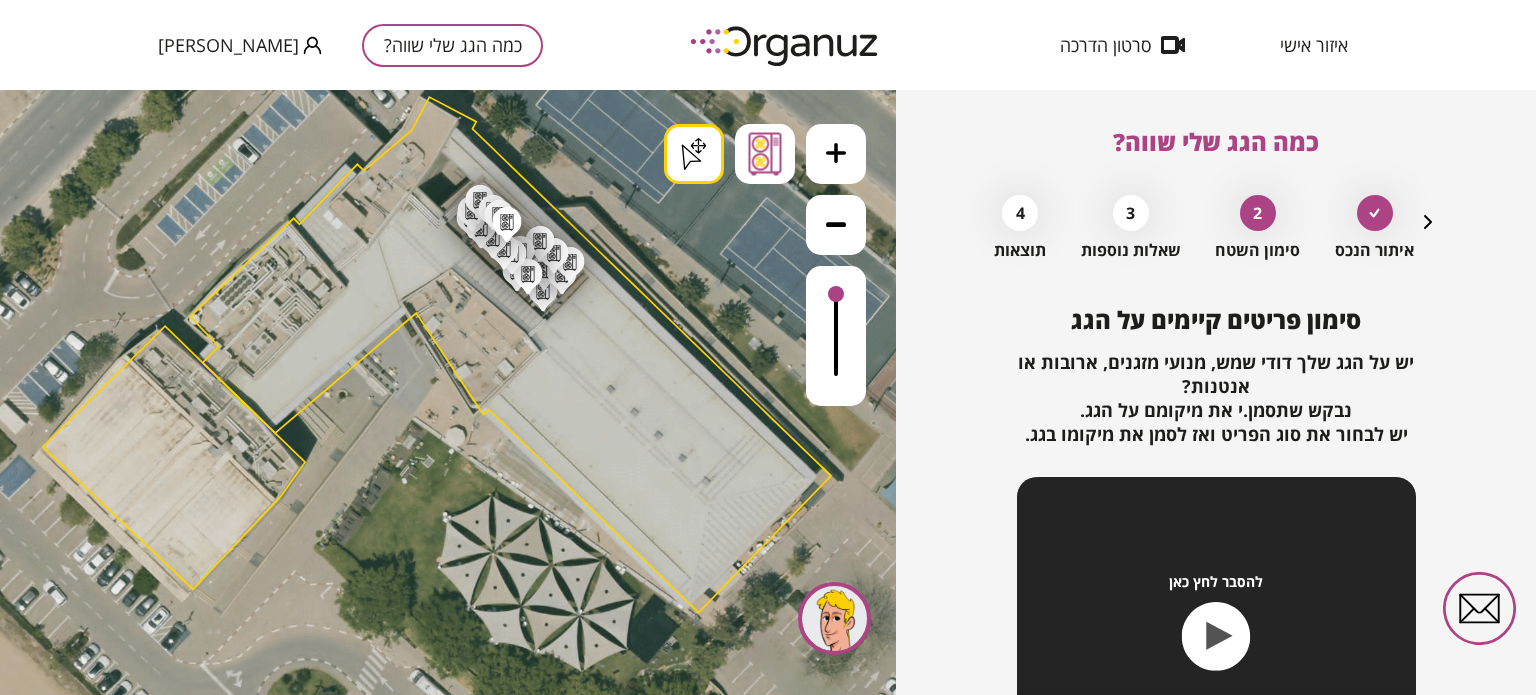 click on ".st0 {
fill: #FFFFFF;
}
.st0 {
fill: #FFFFFF;
}
.st0 {
fill: #FFFFFF;
}" at bounding box center (439, 1546) 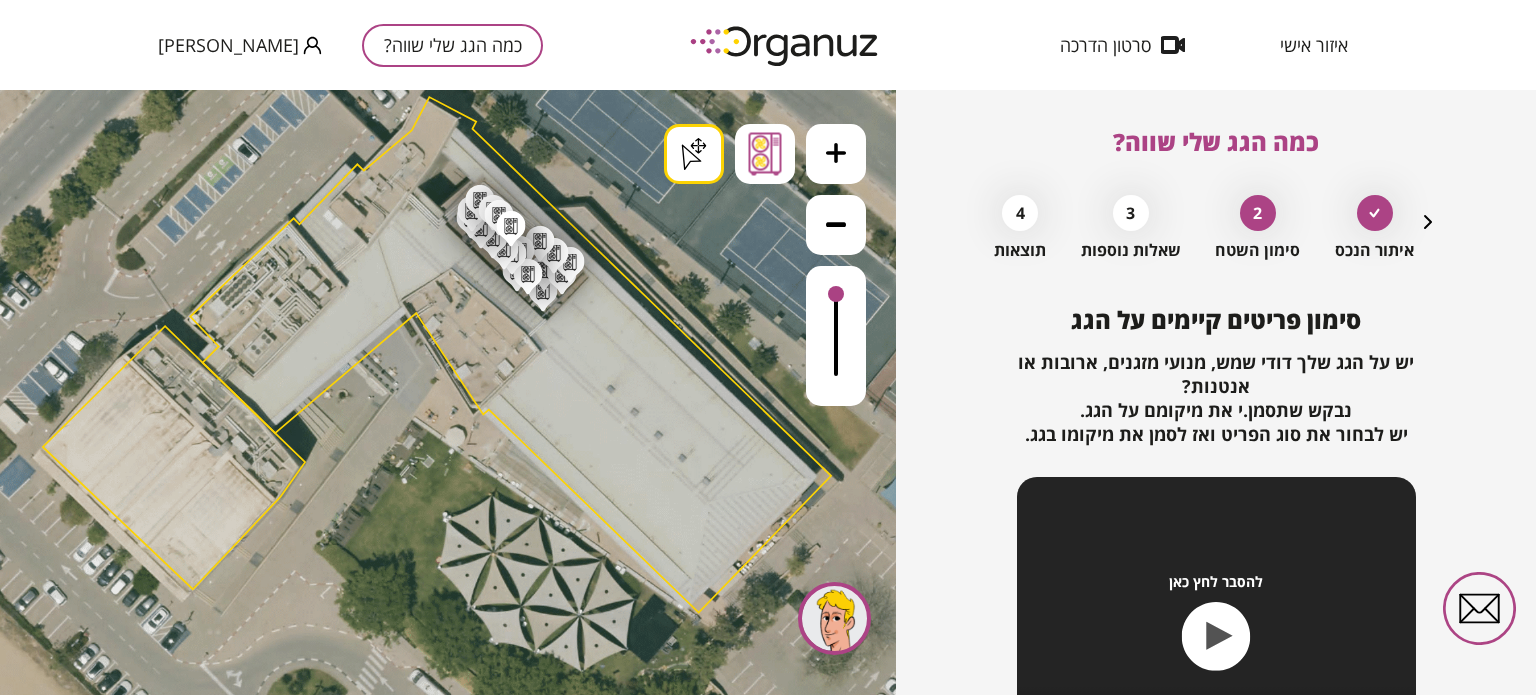 click on ".st0 {
fill: #FFFFFF;
}
.st0 {
fill: #FFFFFF;
}
.st0 {
fill: #FFFFFF;
}" at bounding box center [439, 1546] 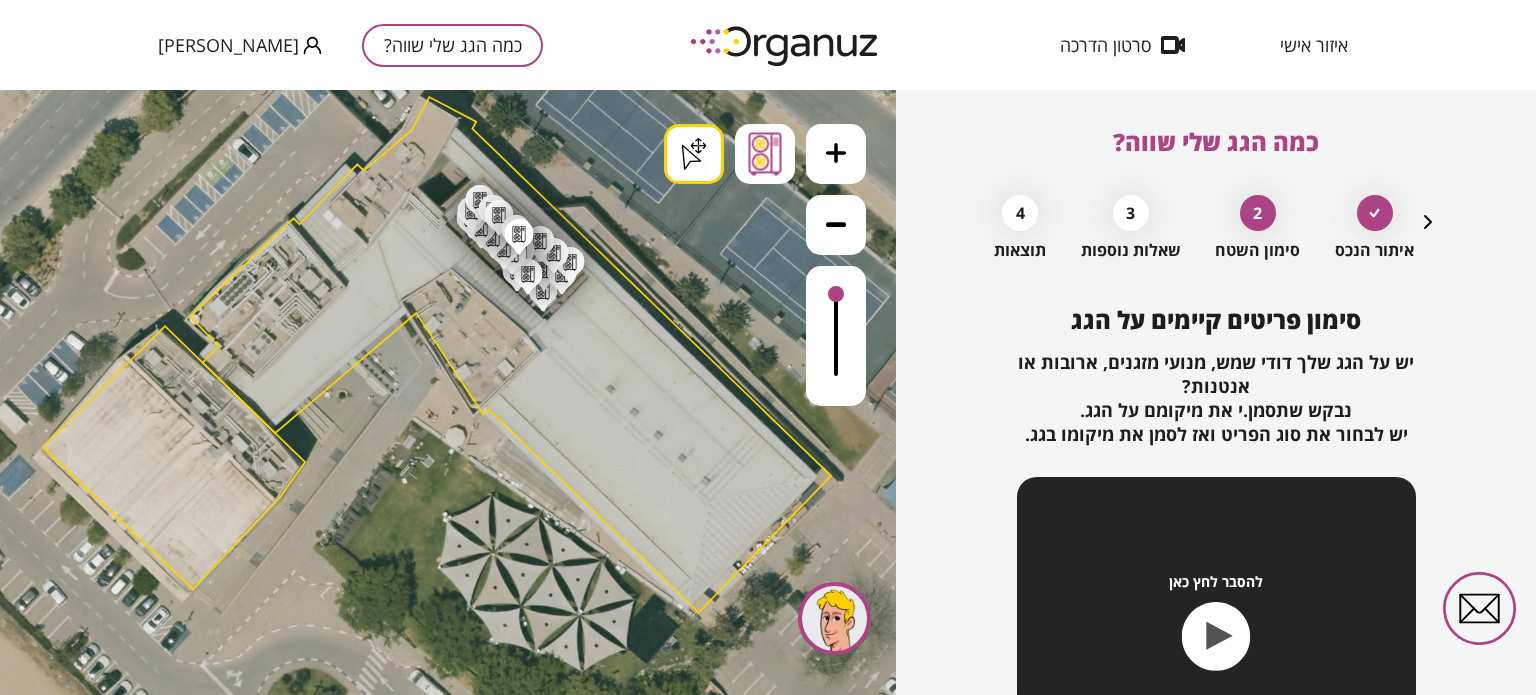 click on ".st0 {
fill: #FFFFFF;
}
.st0 {
fill: #FFFFFF;
}
.st0 {
fill: #FFFFFF;
}" at bounding box center (439, 1546) 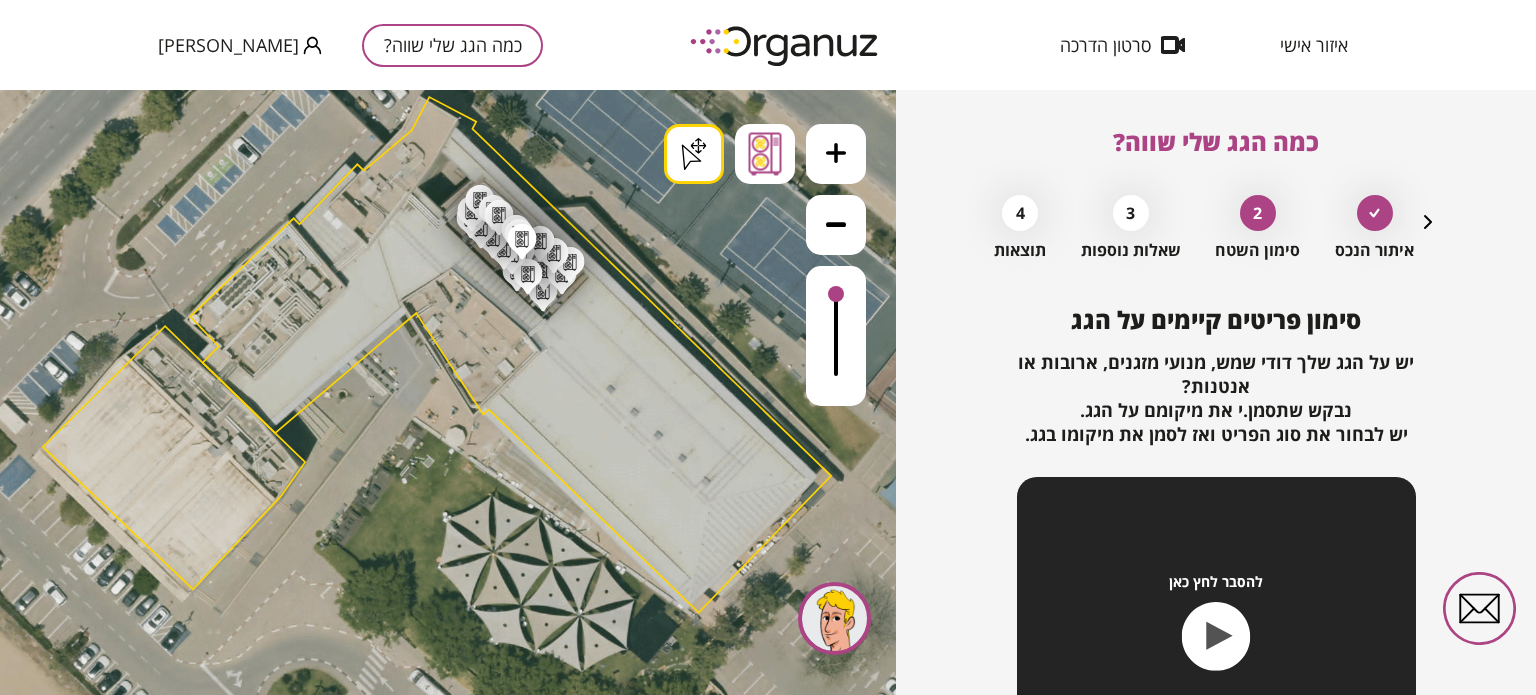 click on ".st0 {
fill: #FFFFFF;
}
.st0 {
fill: #FFFFFF;
}
.st0 {
fill: #FFFFFF;
}" at bounding box center (439, 1546) 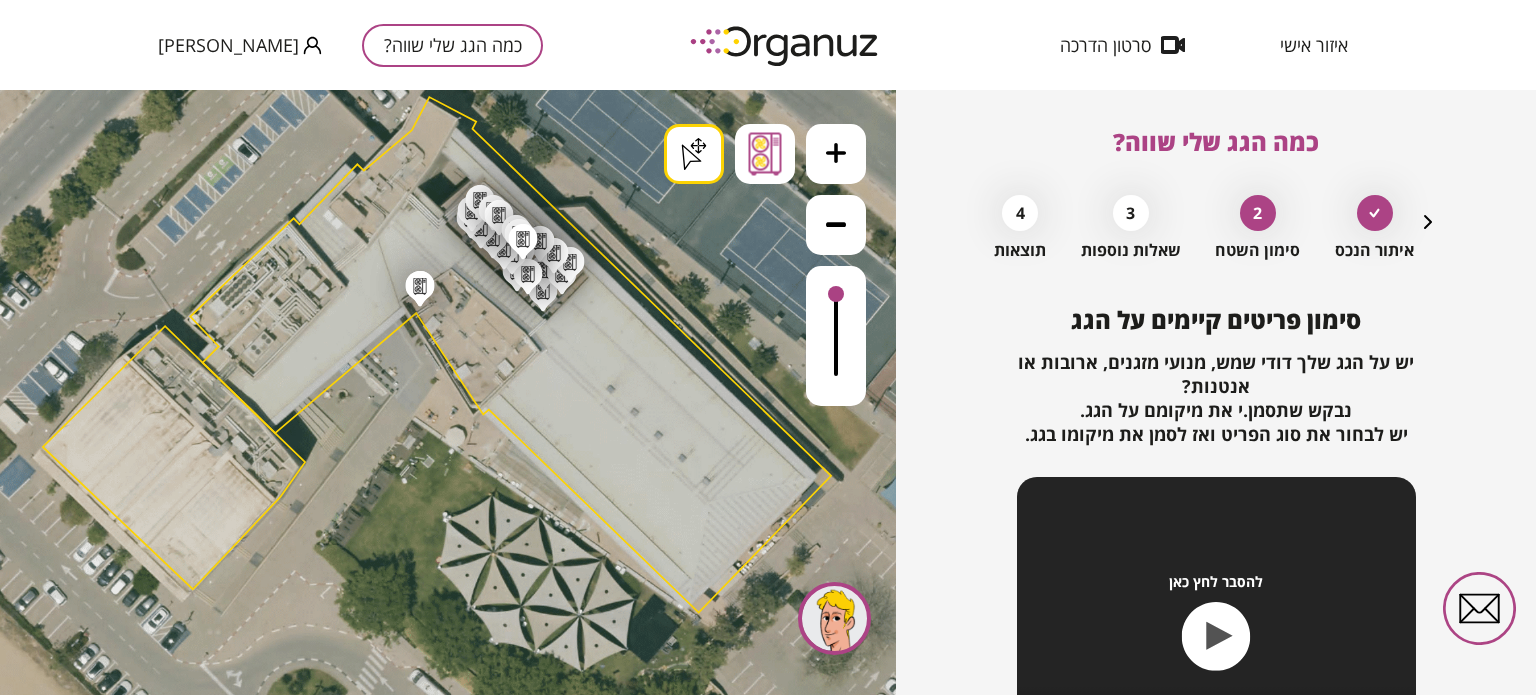 click on ".st0 {
fill: #FFFFFF;
}
.st0 {
fill: #FFFFFF;
}
.st0 {
fill: #FFFFFF;
}" at bounding box center (439, 1546) 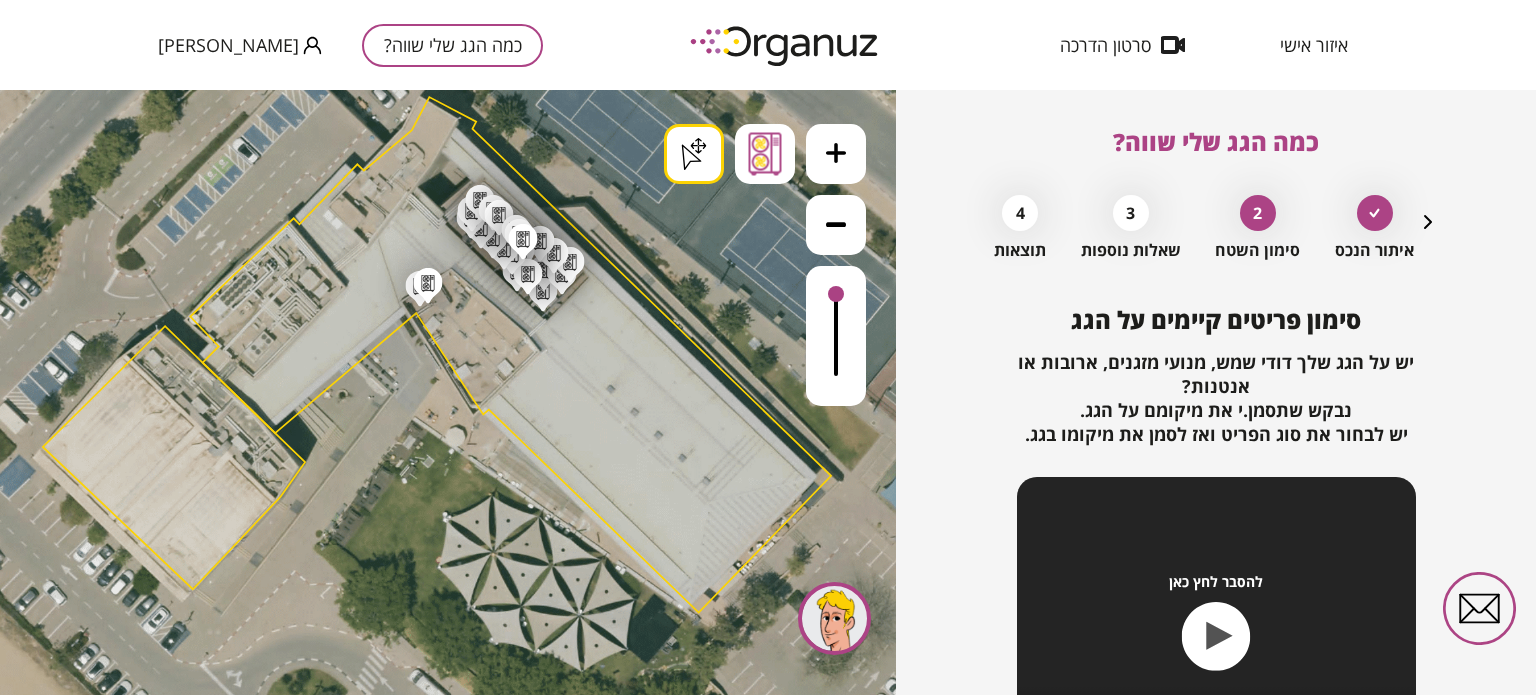 click on ".st0 {
fill: #FFFFFF;
}
.st0 {
fill: #FFFFFF;
}
.st0 {
fill: #FFFFFF;
}" at bounding box center [439, 1546] 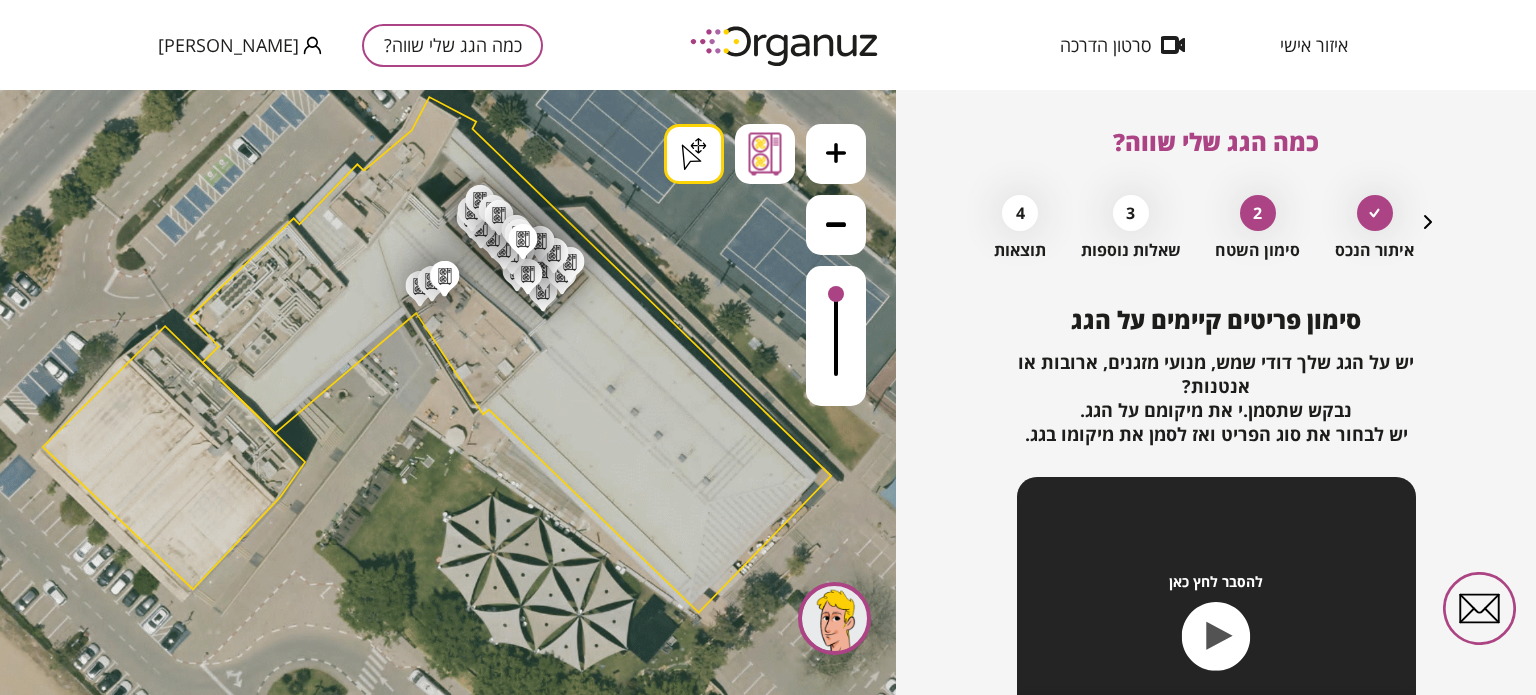 click on ".st0 {
fill: #FFFFFF;
}
.st0 {
fill: #FFFFFF;
}
.st0 {
fill: #FFFFFF;
}" at bounding box center (439, 1546) 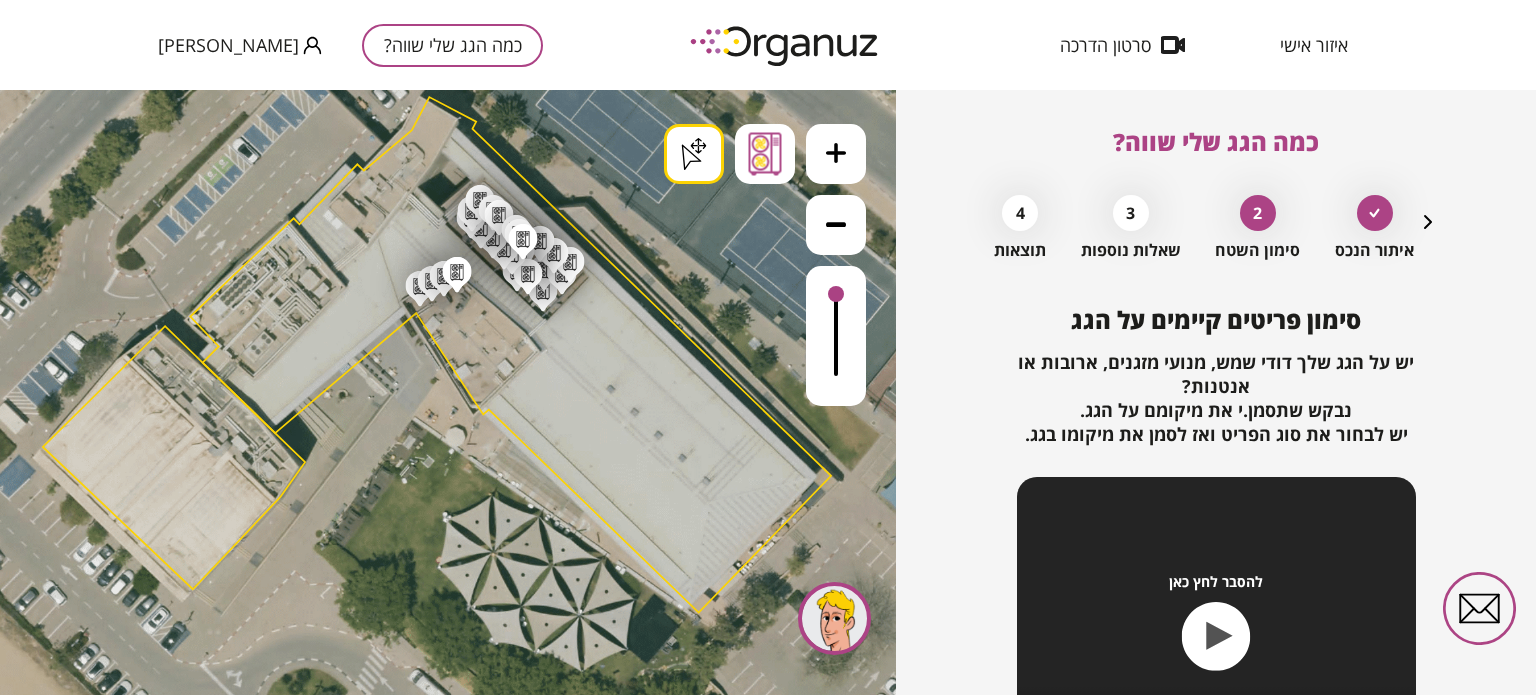 click on ".st0 {
fill: #FFFFFF;
}
.st0 {
fill: #FFFFFF;
}
.st0 {
fill: #FFFFFF;
}" at bounding box center [439, 1546] 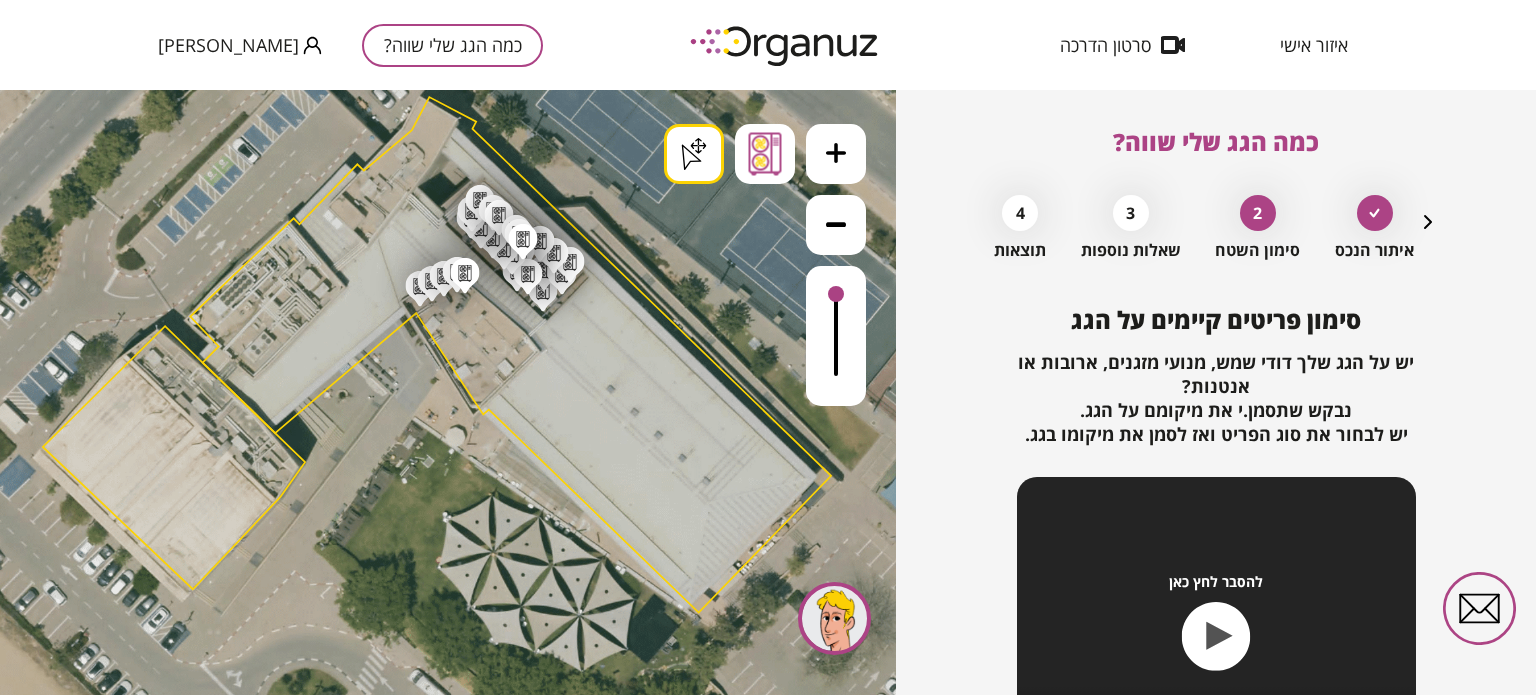 click on ".st0 {
fill: #FFFFFF;
}
.st0 {
fill: #FFFFFF;
}
.st0 {
fill: #FFFFFF;
}" at bounding box center (439, 1546) 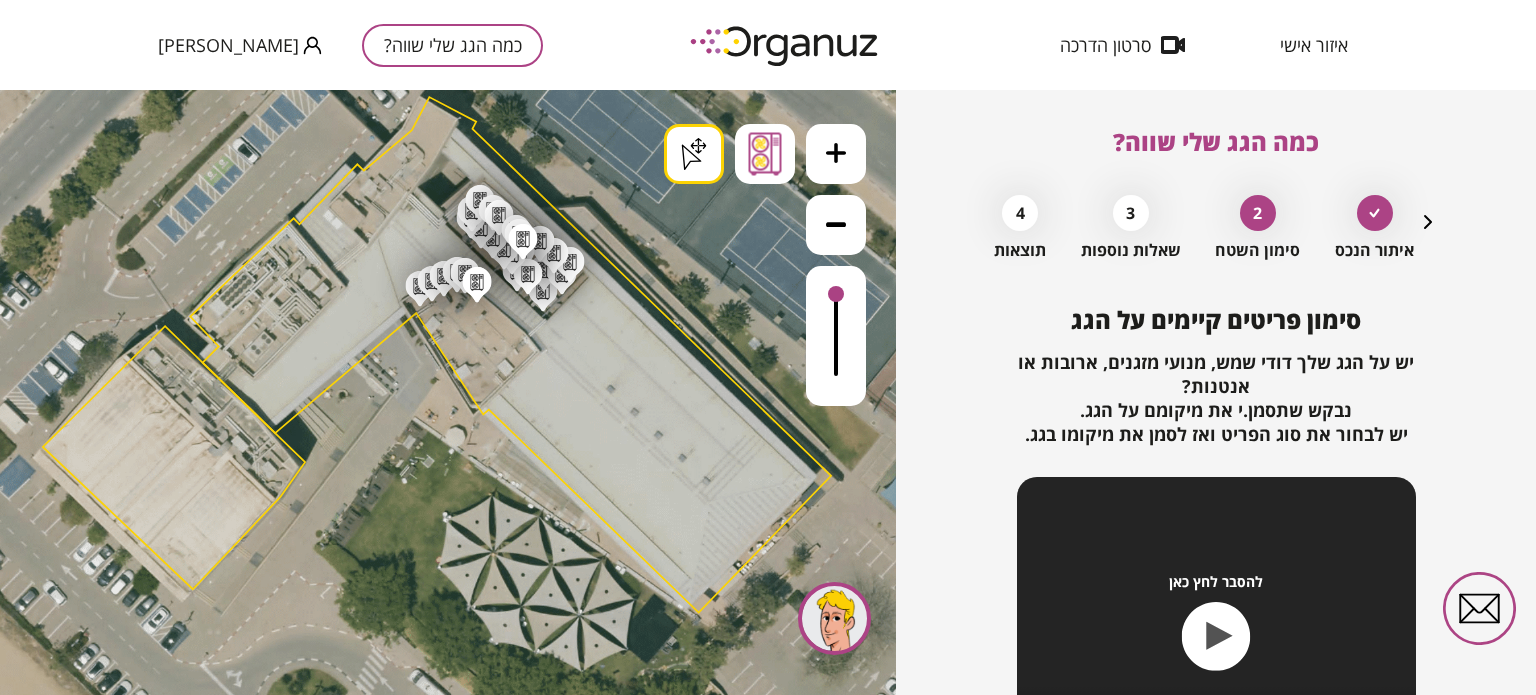 click on ".st0 {
fill: #FFFFFF;
}
.st0 {
fill: #FFFFFF;
}
.st0 {
fill: #FFFFFF;
}" at bounding box center [439, 1546] 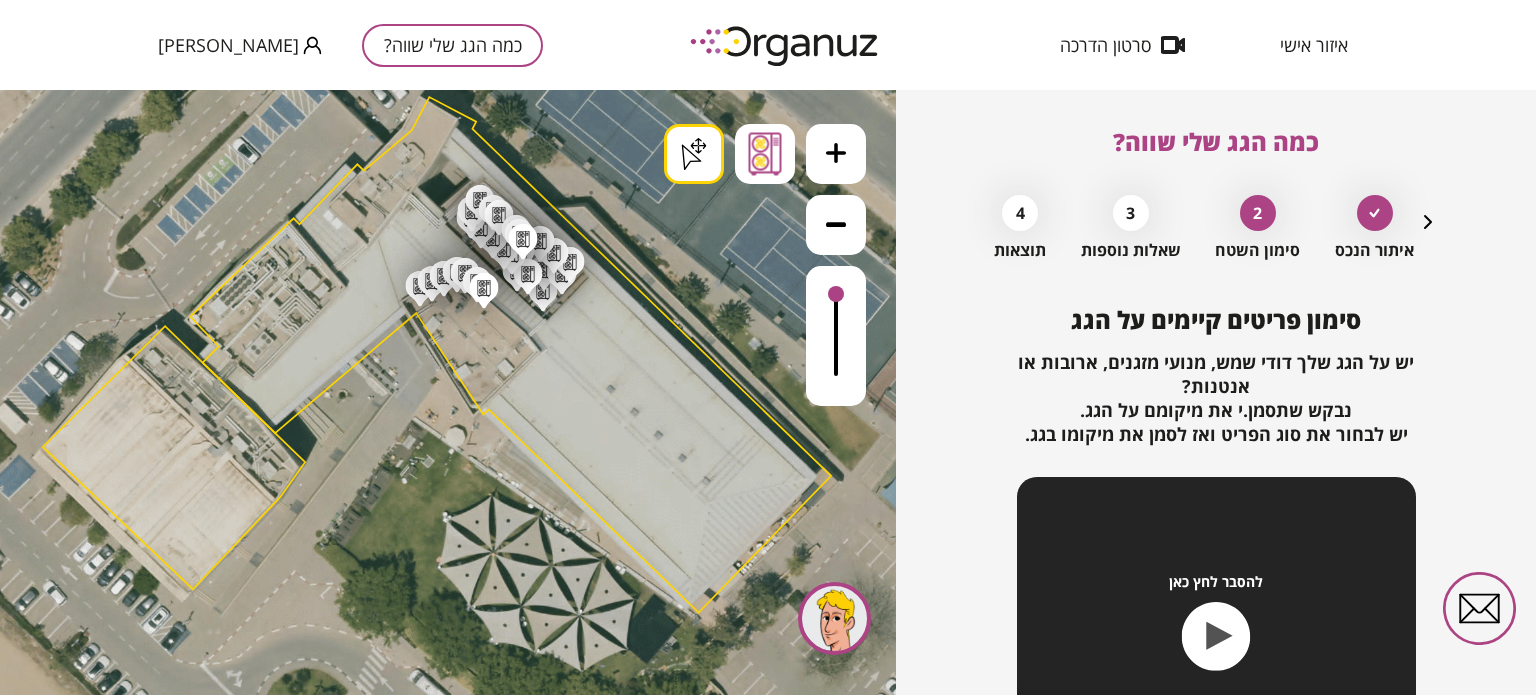 click on ".st0 {
fill: #FFFFFF;
}
.st0 {
fill: #FFFFFF;
}
.st0 {
fill: #FFFFFF;
}" at bounding box center (439, 1546) 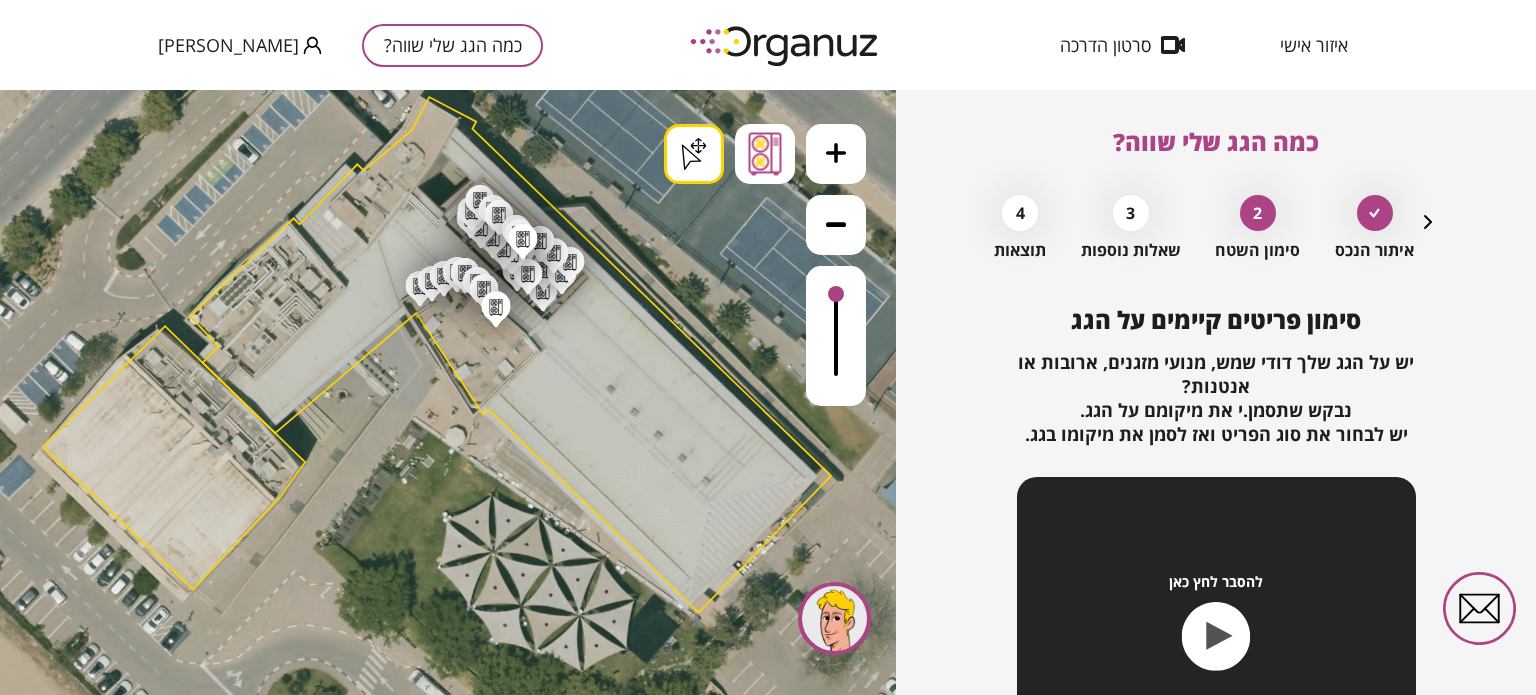 drag, startPoint x: 496, startPoint y: 323, endPoint x: 506, endPoint y: 329, distance: 11.661903 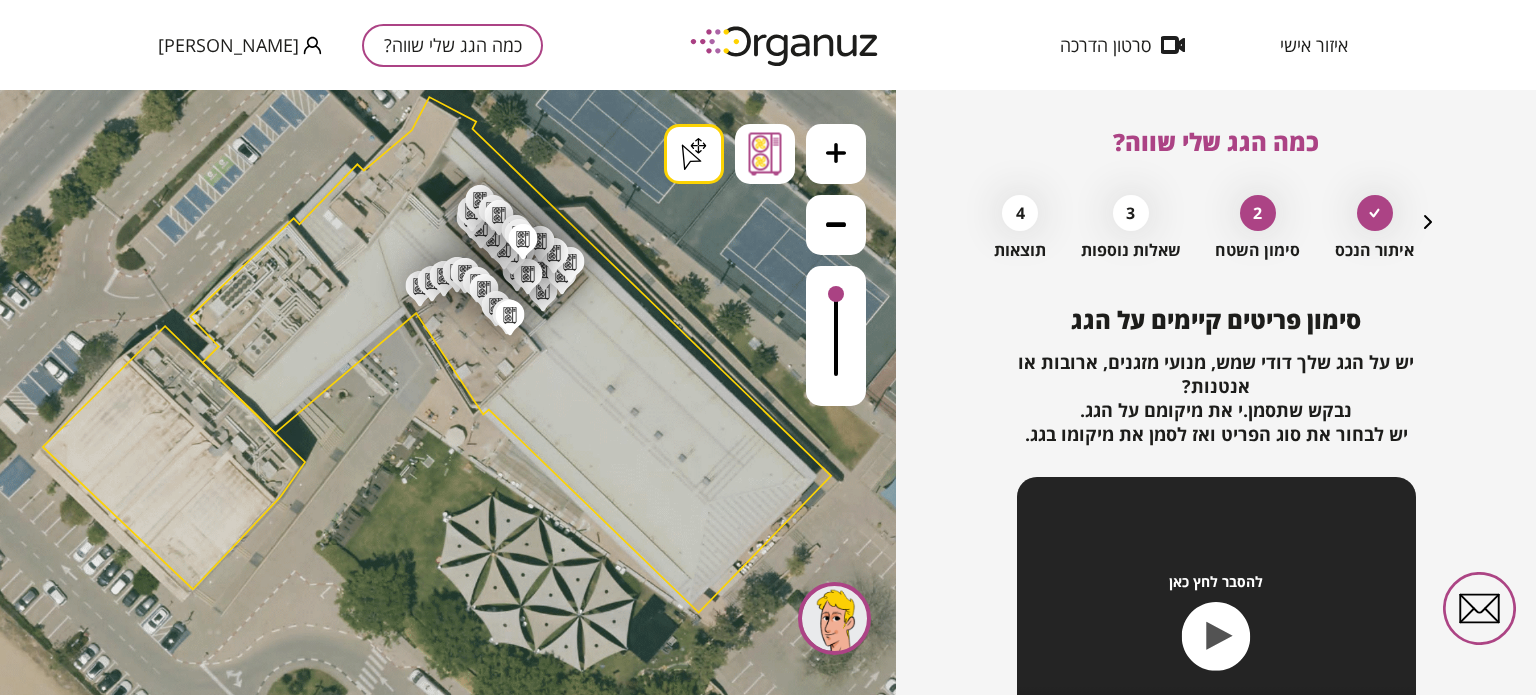 click on ".st0 {
fill: #FFFFFF;
}
.st0 {
fill: #FFFFFF;
}
.st0 {
fill: #FFFFFF;
}" at bounding box center [439, 1546] 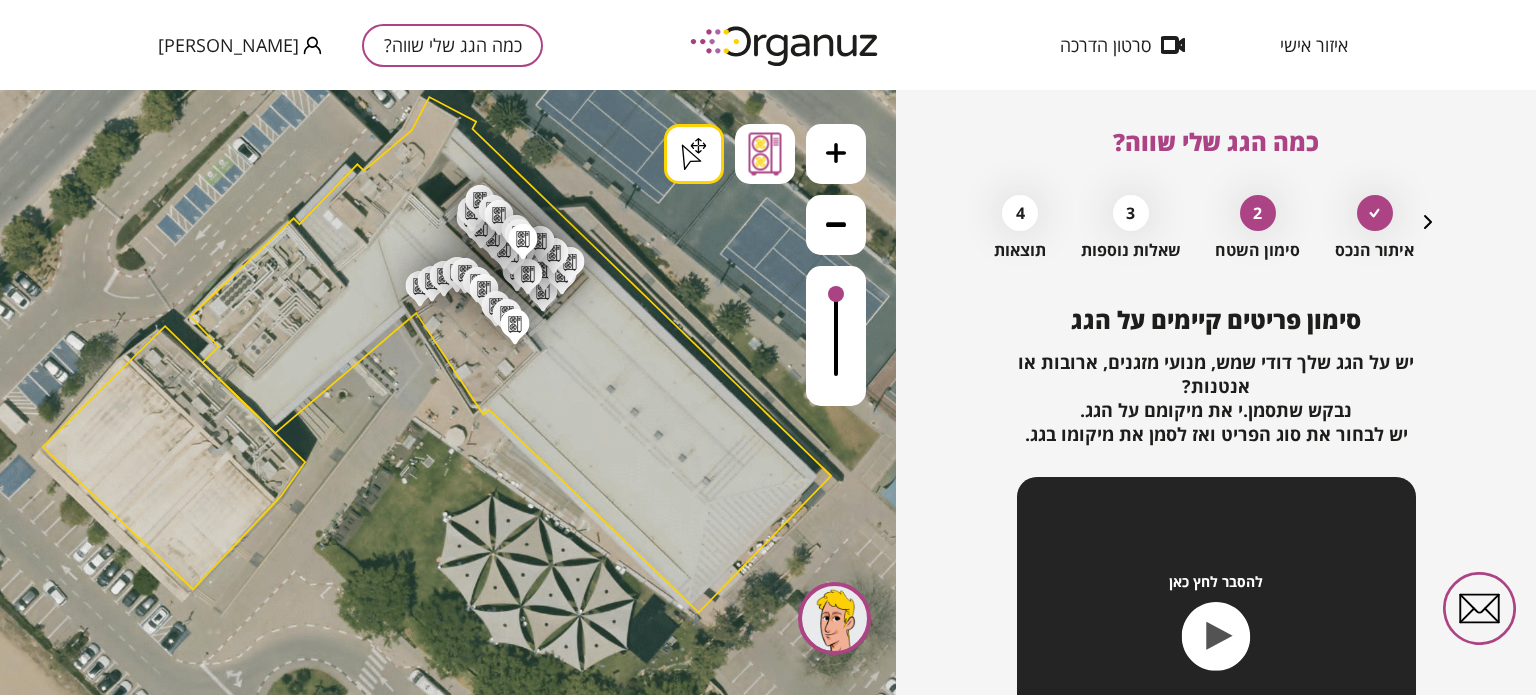 click on ".st0 {
fill: #FFFFFF;
}
.st0 {
fill: #FFFFFF;
}
.st0 {
fill: #FFFFFF;
}" at bounding box center (439, 1546) 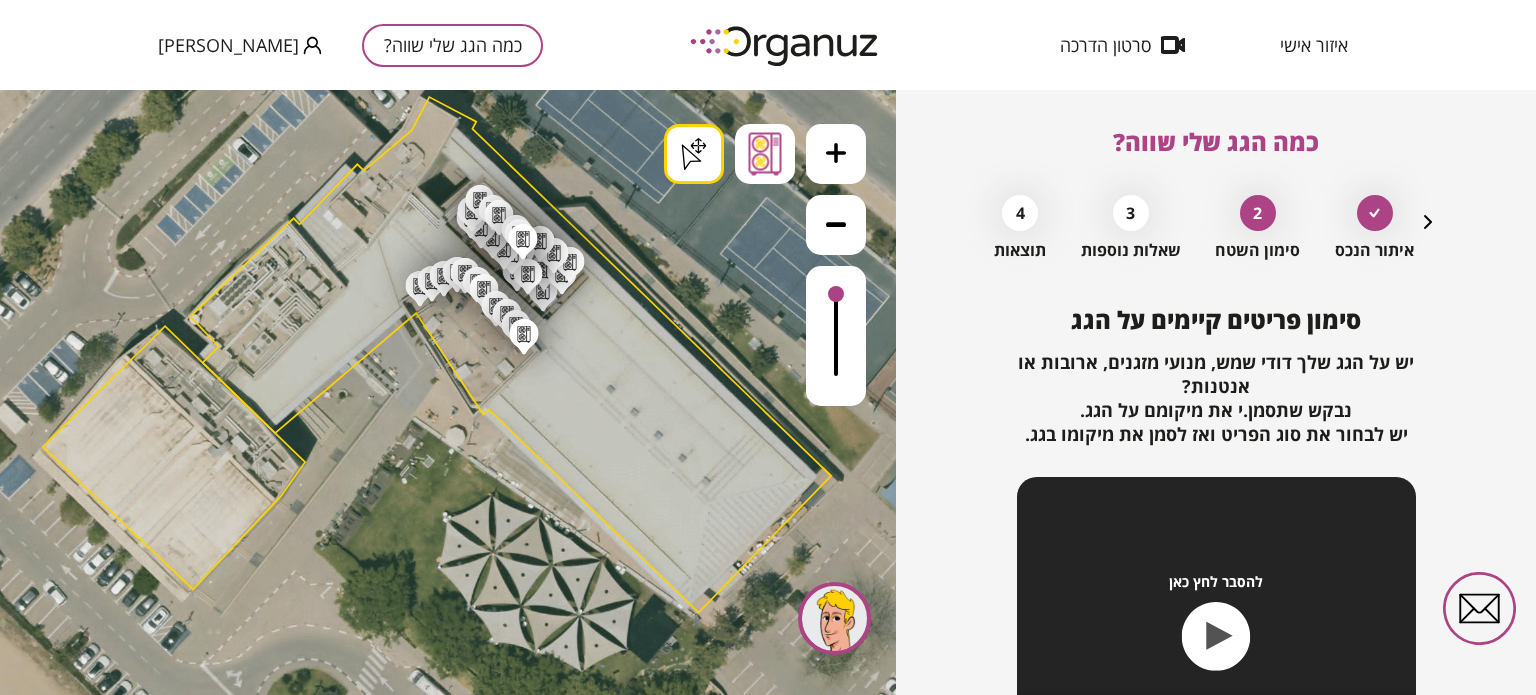 click on ".st0 {
fill: #FFFFFF;
}
.st0 {
fill: #FFFFFF;
}
.st0 {
fill: #FFFFFF;
}" at bounding box center (439, 1546) 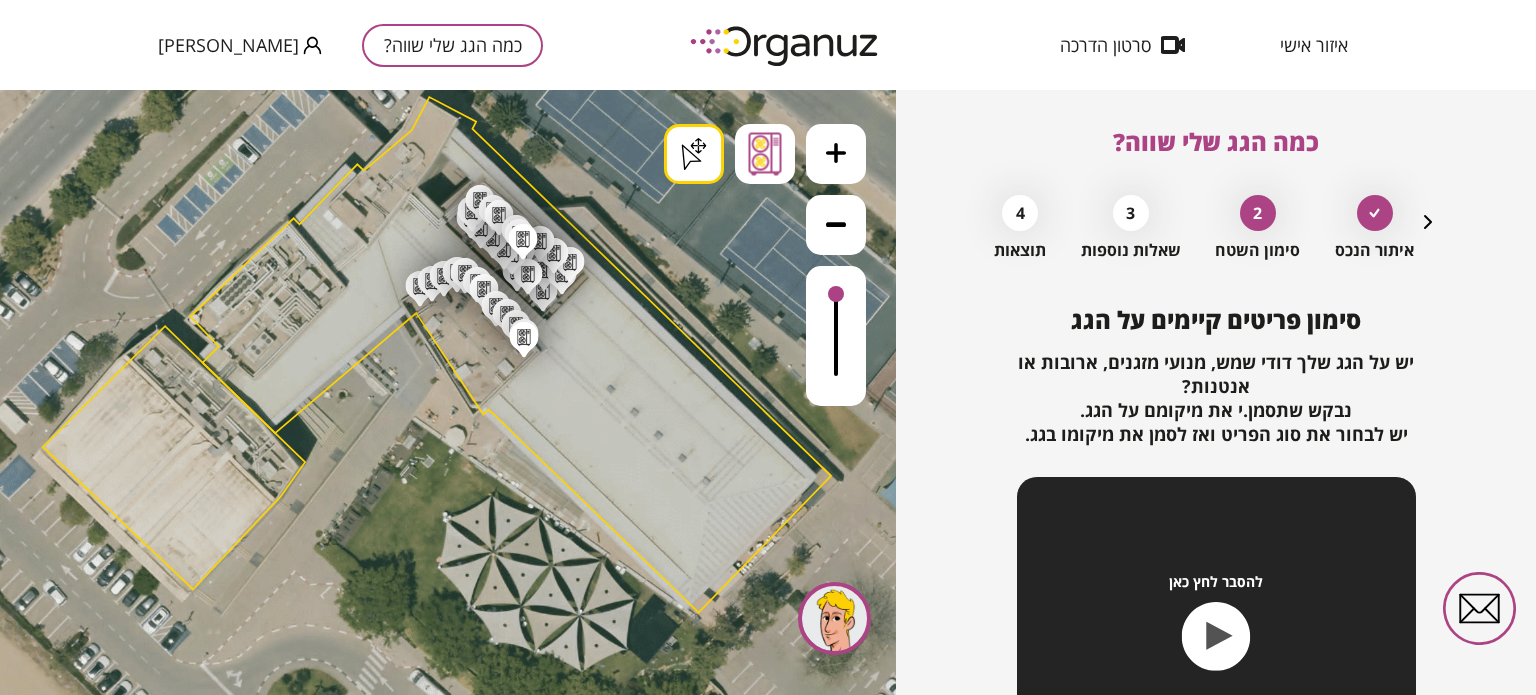 click on ".st0 {
fill: #FFFFFF;
}
.st0 {
fill: #FFFFFF;
}
.st0 {
fill: #FFFFFF;
}" at bounding box center [439, 1546] 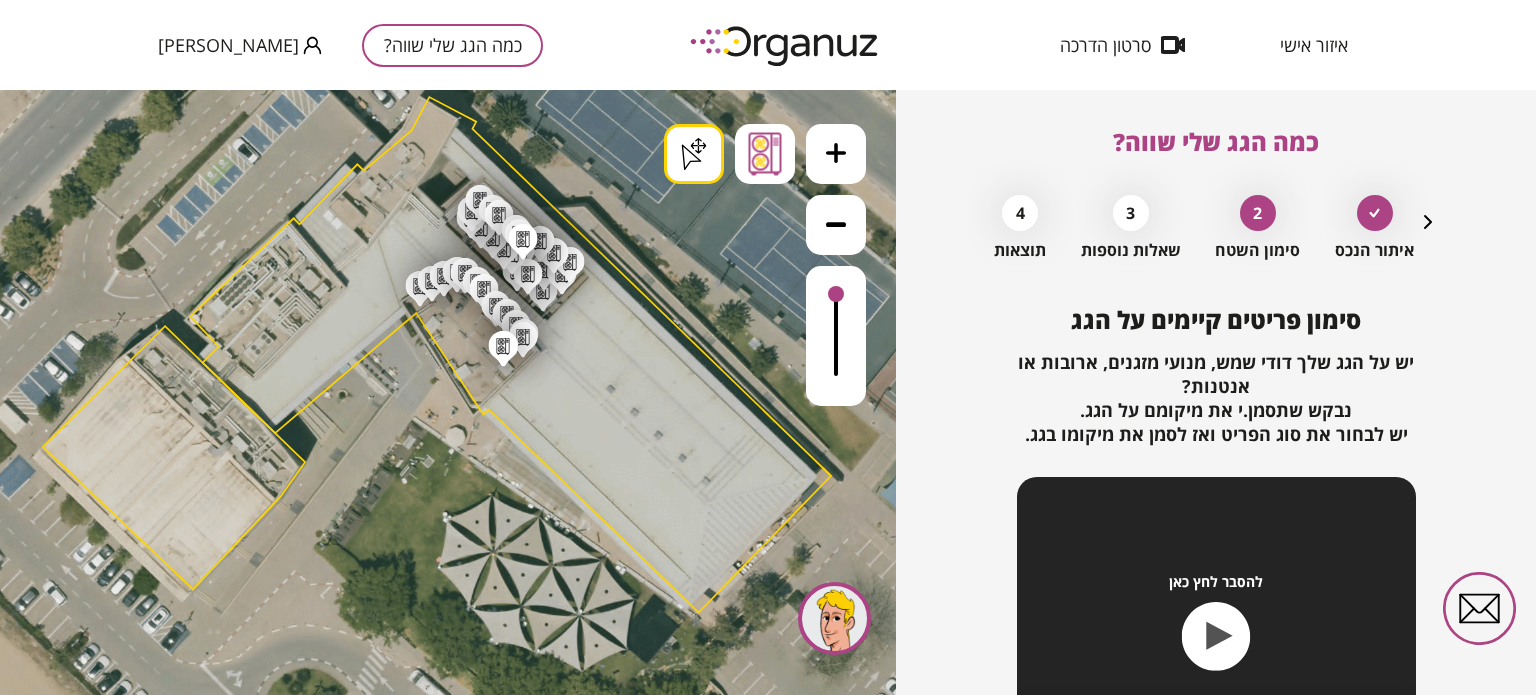 click on ".st0 {
fill: #FFFFFF;
}
.st0 {
fill: #FFFFFF;
}
.st0 {
fill: #FFFFFF;
}" at bounding box center [439, 1546] 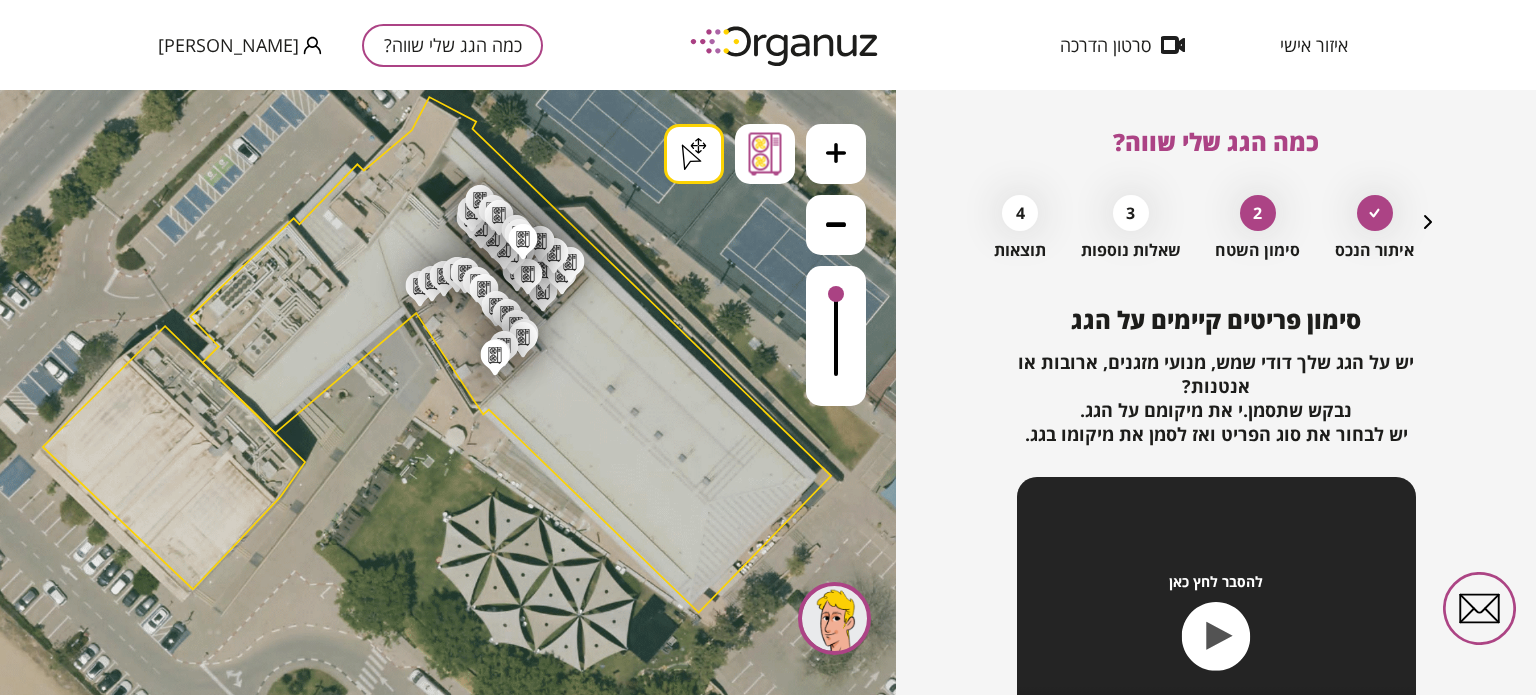 click on ".st0 {
fill: #FFFFFF;
}
.st0 {
fill: #FFFFFF;
}
.st0 {
fill: #FFFFFF;
}" at bounding box center [439, 1546] 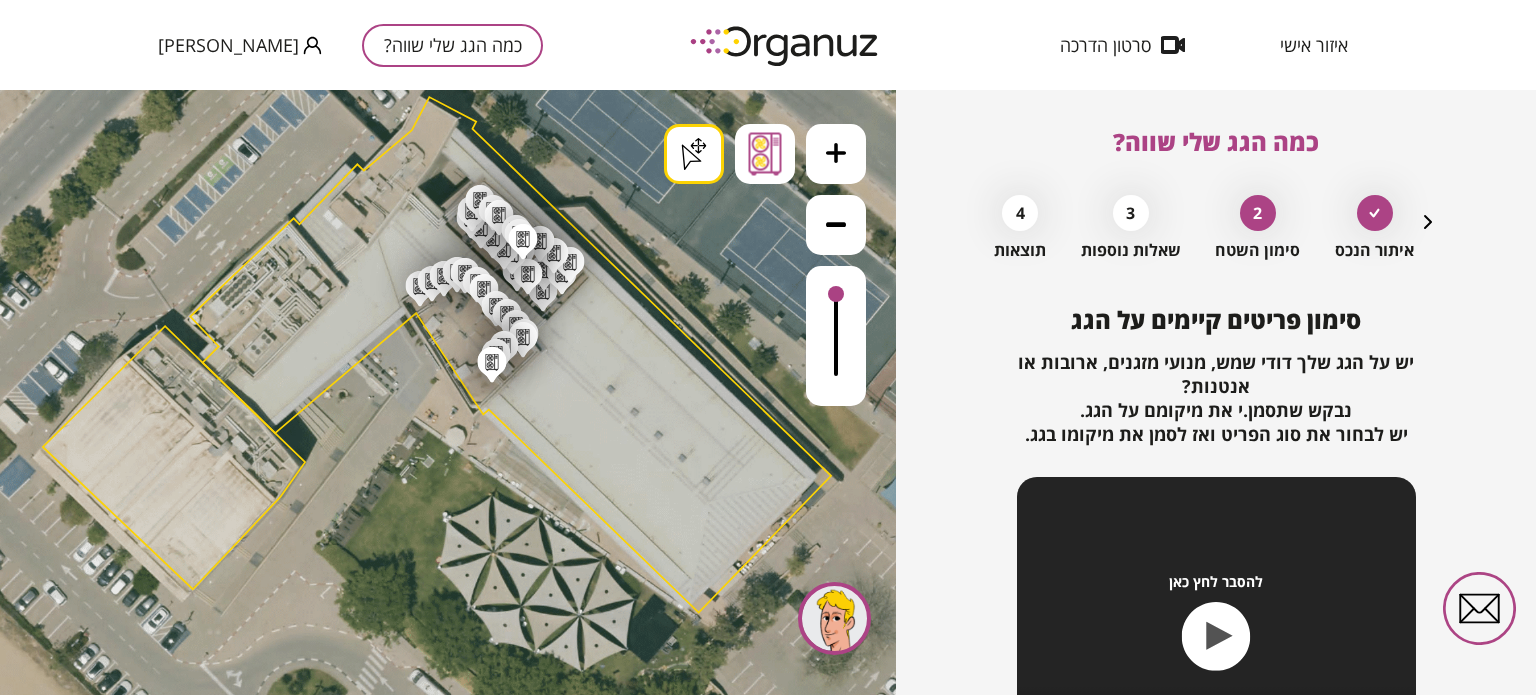 click on ".st0 {
fill: #FFFFFF;
}
.st0 {
fill: #FFFFFF;
}
.st0 {
fill: #FFFFFF;
}" at bounding box center [439, 1546] 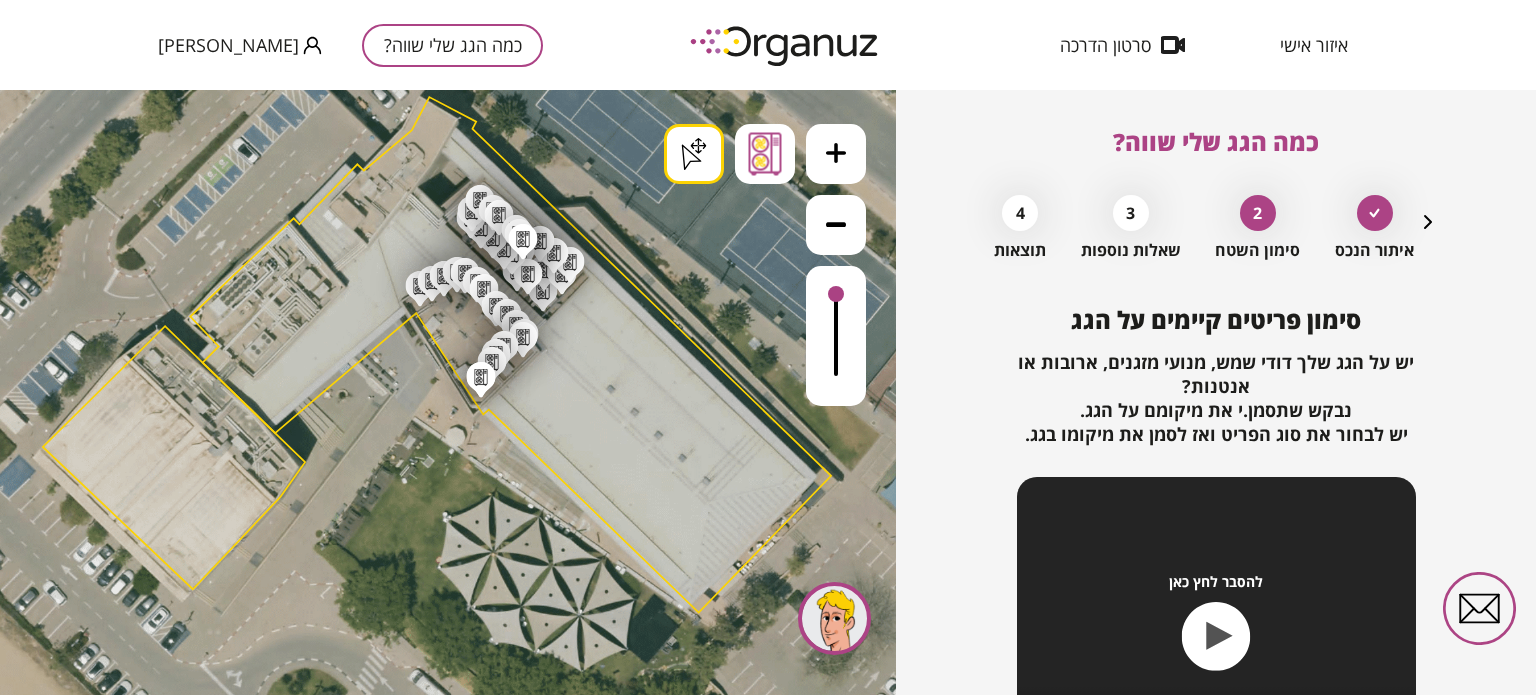 click on ".st0 {
fill: #FFFFFF;
}
.st0 {
fill: #FFFFFF;
}
.st0 {
fill: #FFFFFF;
}" at bounding box center (439, 1546) 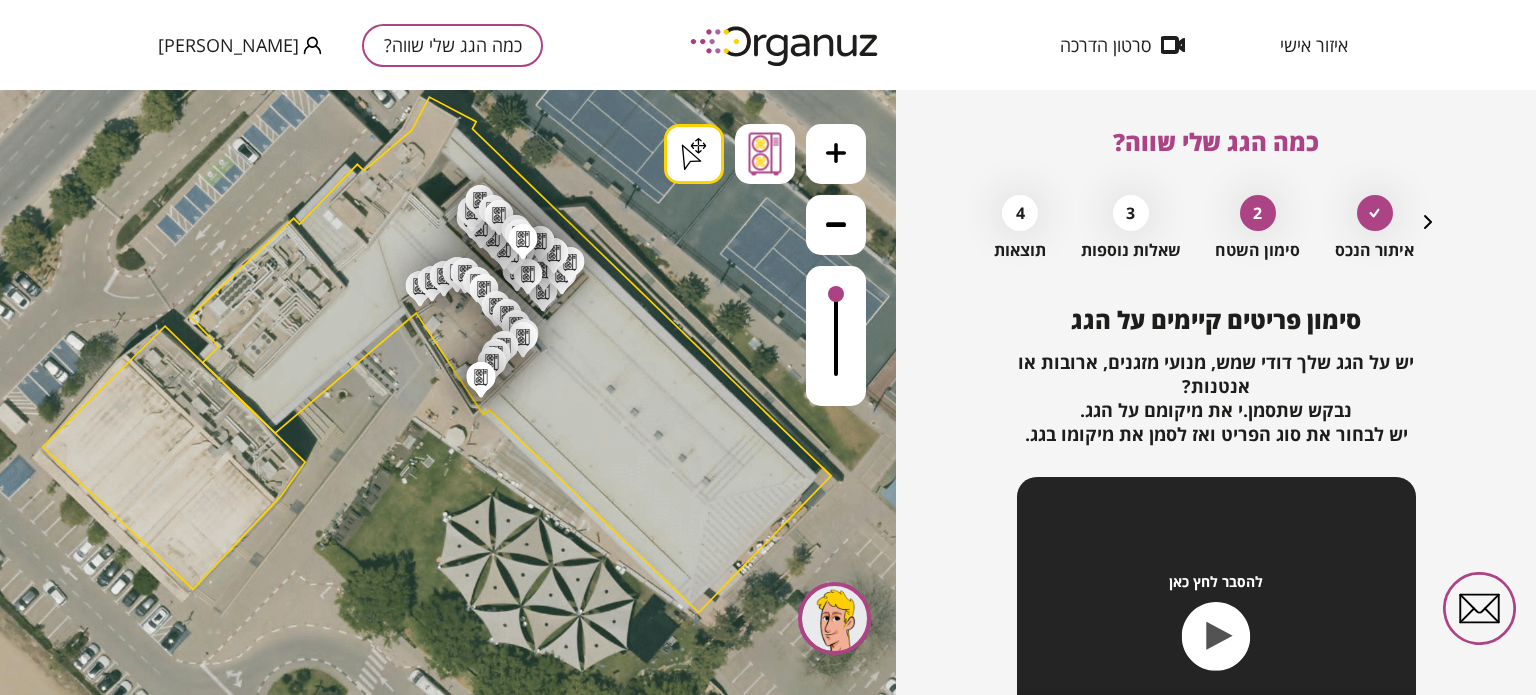 click on ".st0 {
fill: #FFFFFF;
}
.st0 {
fill: #FFFFFF;
}
.st0 {
fill: #FFFFFF;
}" at bounding box center (439, 1546) 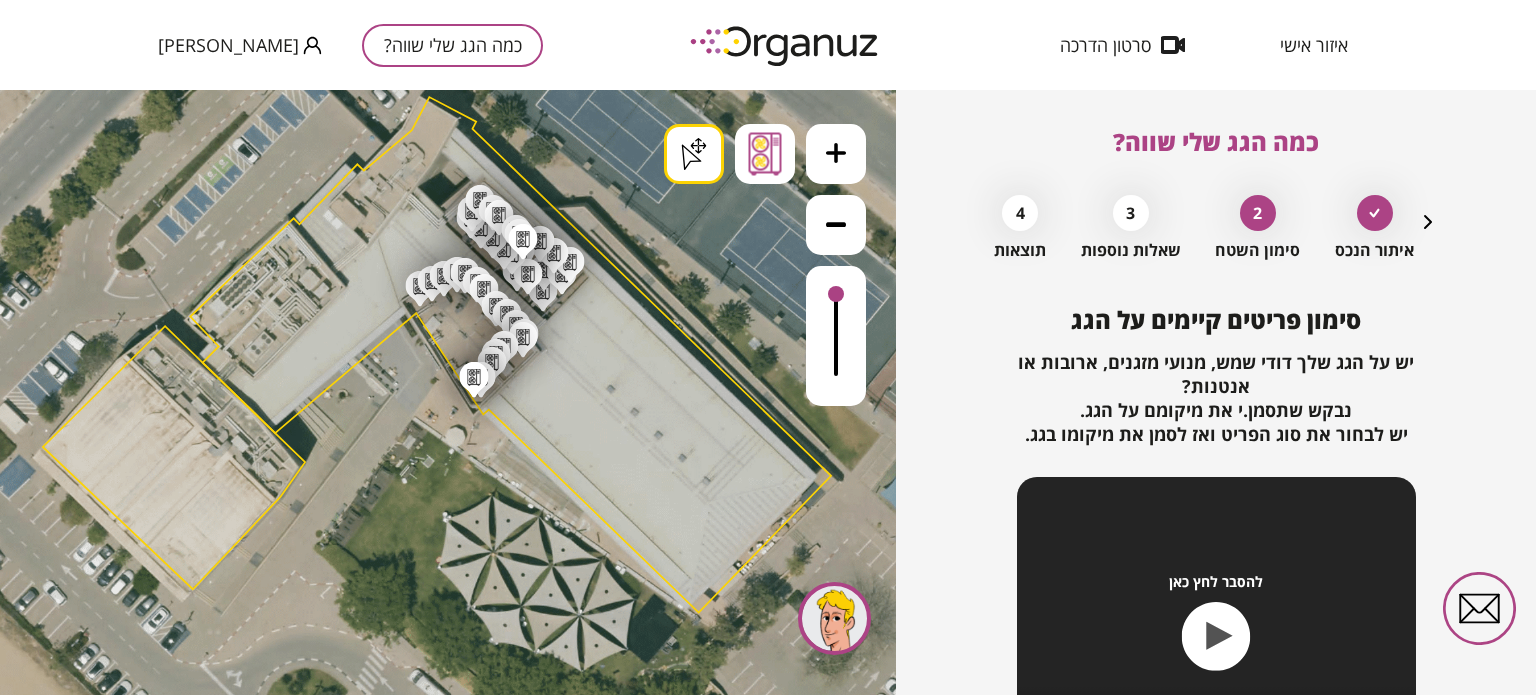 click on ".st0 {
fill: #FFFFFF;
}
.st0 {
fill: #FFFFFF;
}
.st0 {
fill: #FFFFFF;
}" at bounding box center (439, 1546) 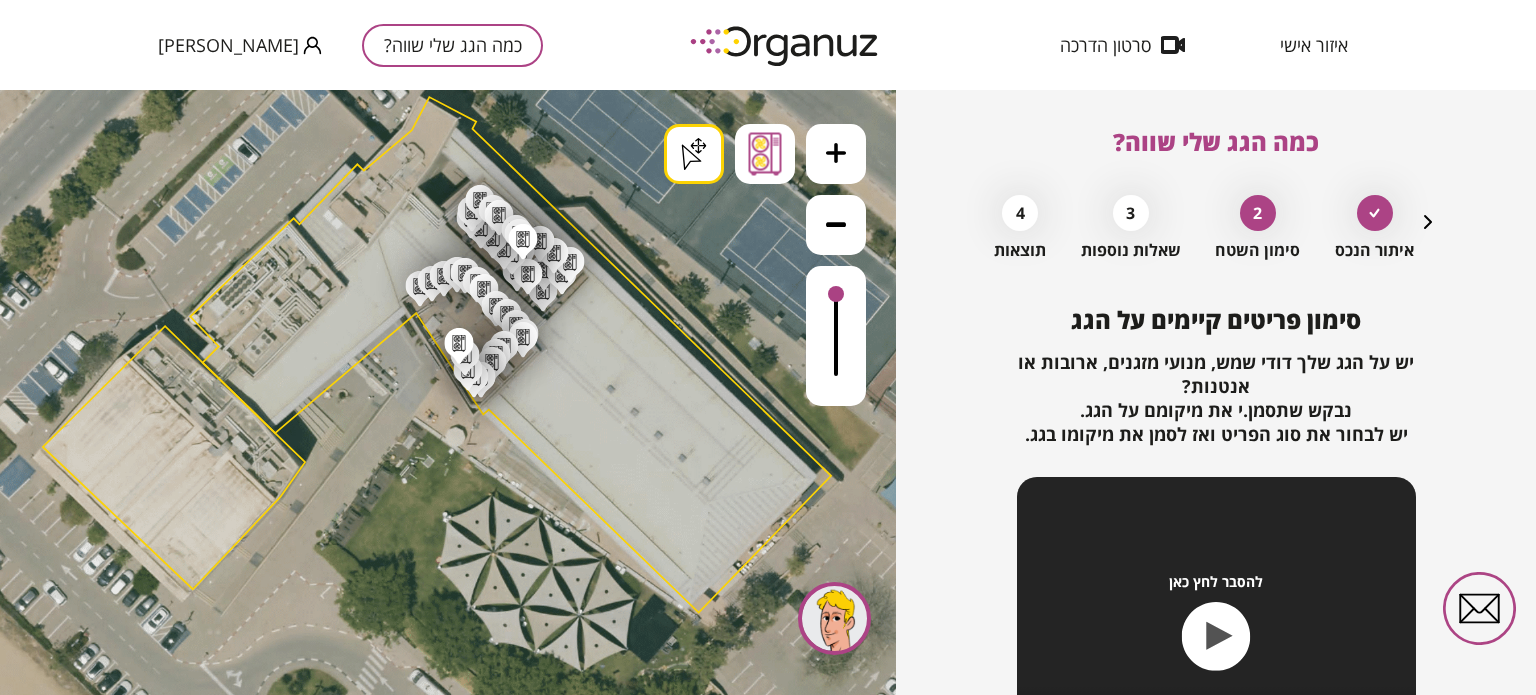 click on ".st0 {
fill: #FFFFFF;
}
.st0 {
fill: #FFFFFF;
}
.st0 {
fill: #FFFFFF;
}" at bounding box center [439, 1546] 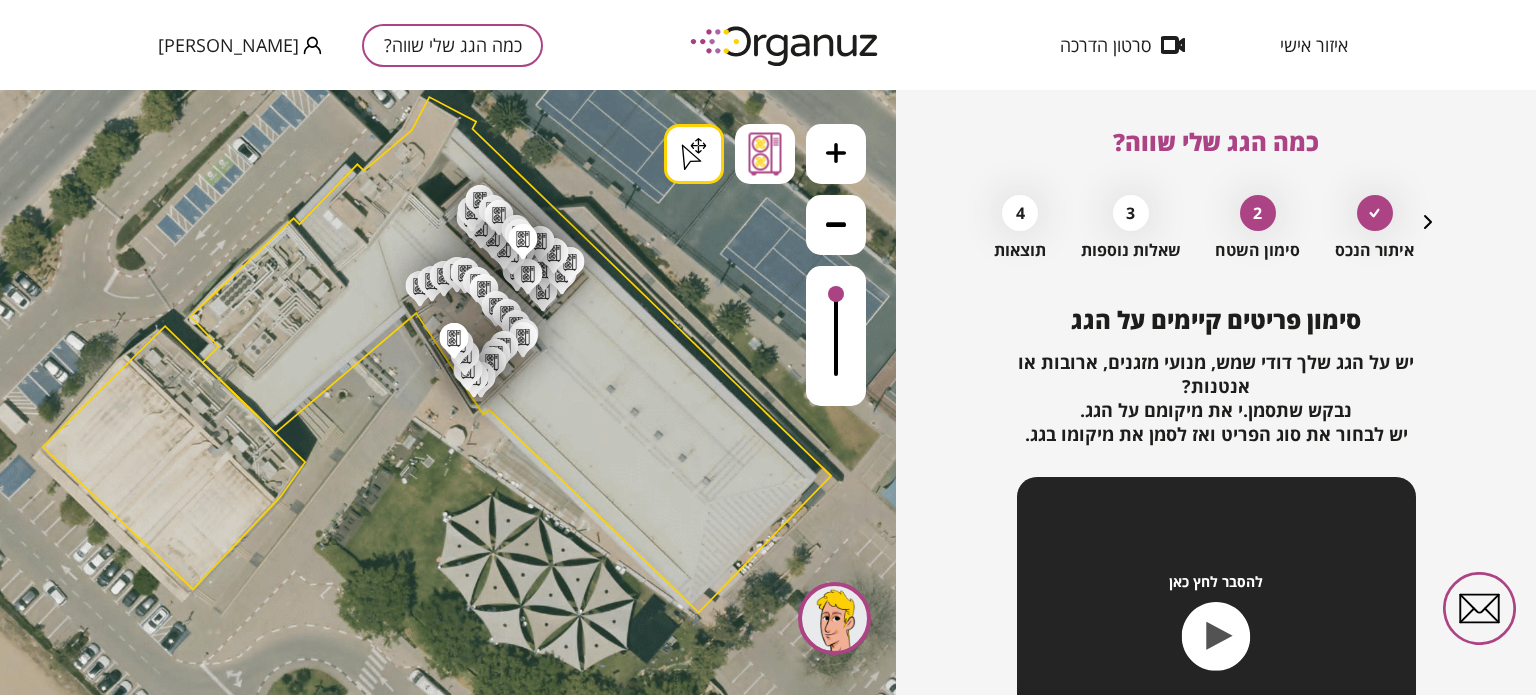drag, startPoint x: 454, startPoint y: 355, endPoint x: 446, endPoint y: 345, distance: 12.806249 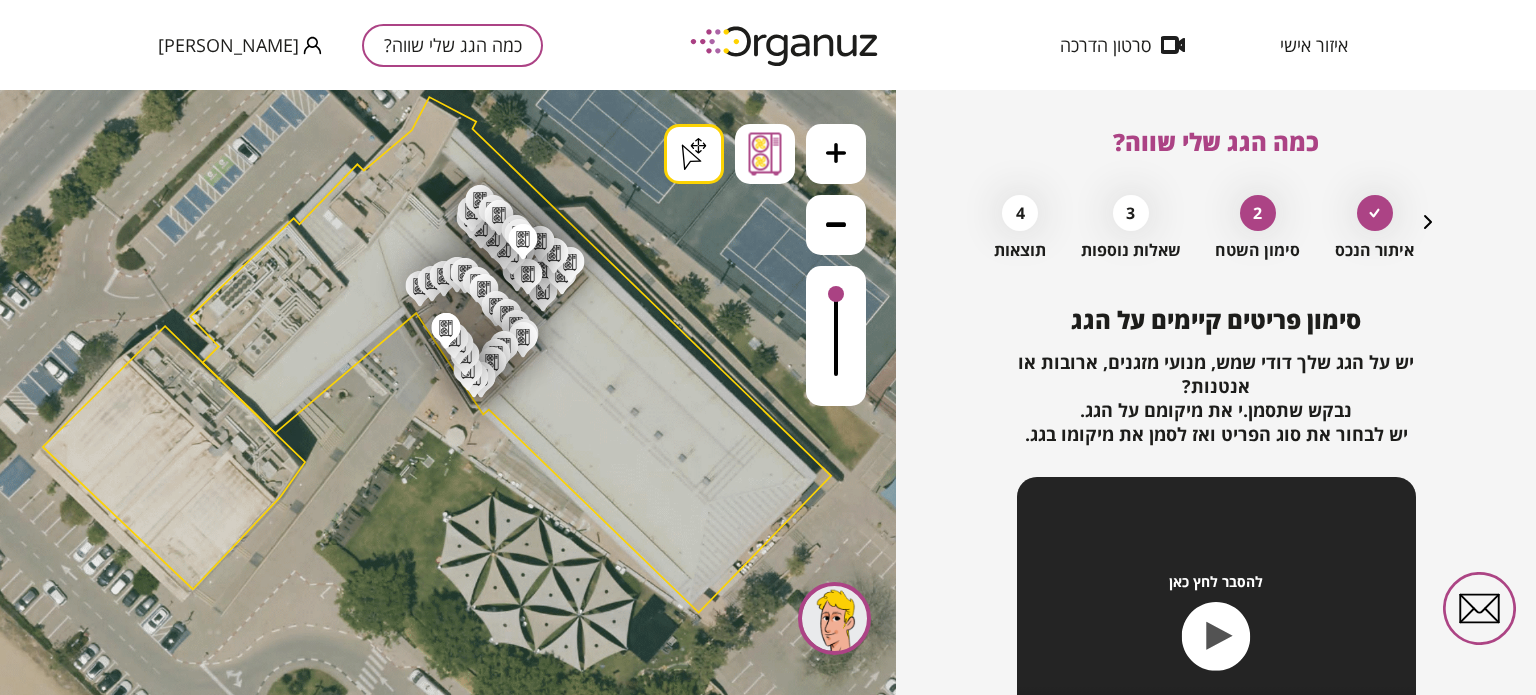 click on ".st0 {
fill: #FFFFFF;
}
.st0 {
fill: #FFFFFF;
}
.st0 {
fill: #FFFFFF;
}" at bounding box center [439, 1546] 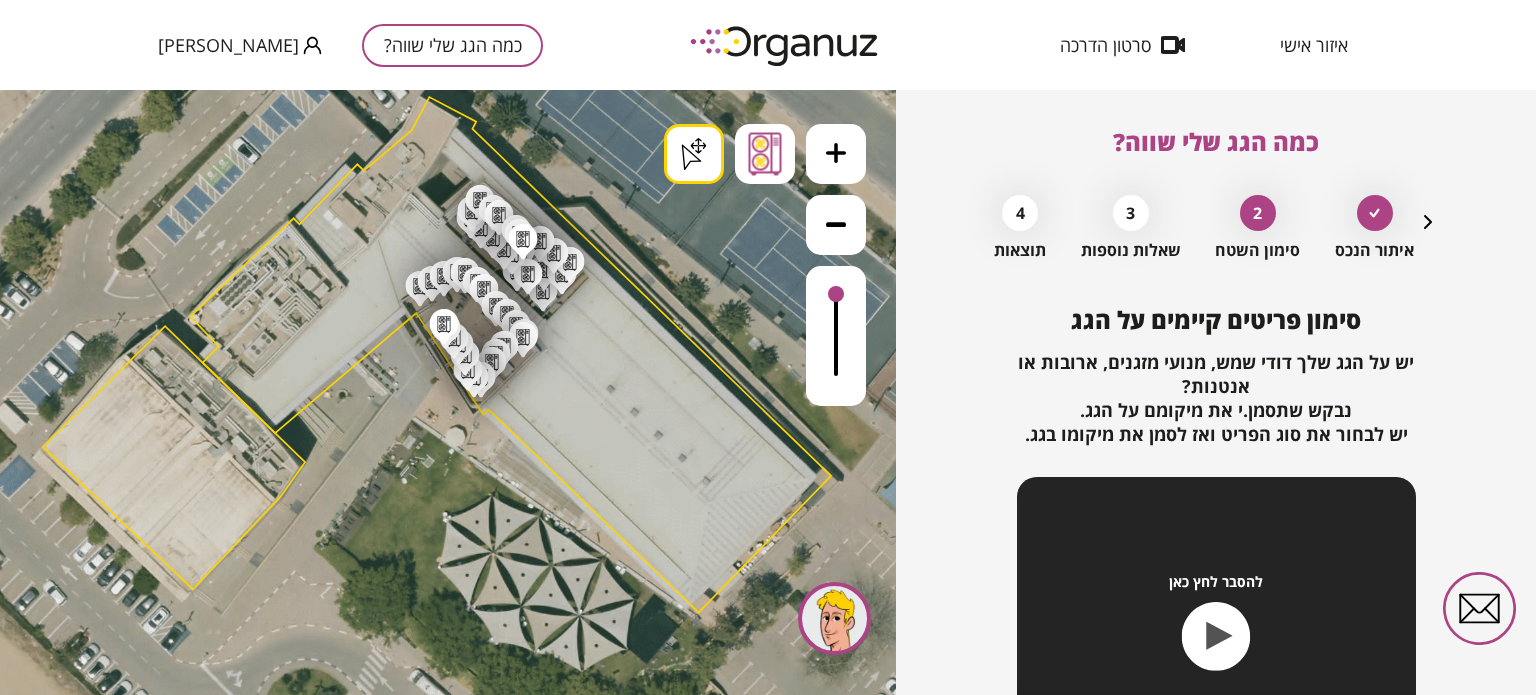 click on ".st0 {
fill: #FFFFFF;
}
.st0 {
fill: #FFFFFF;
}
.st0 {
fill: #FFFFFF;
}" at bounding box center (439, 1546) 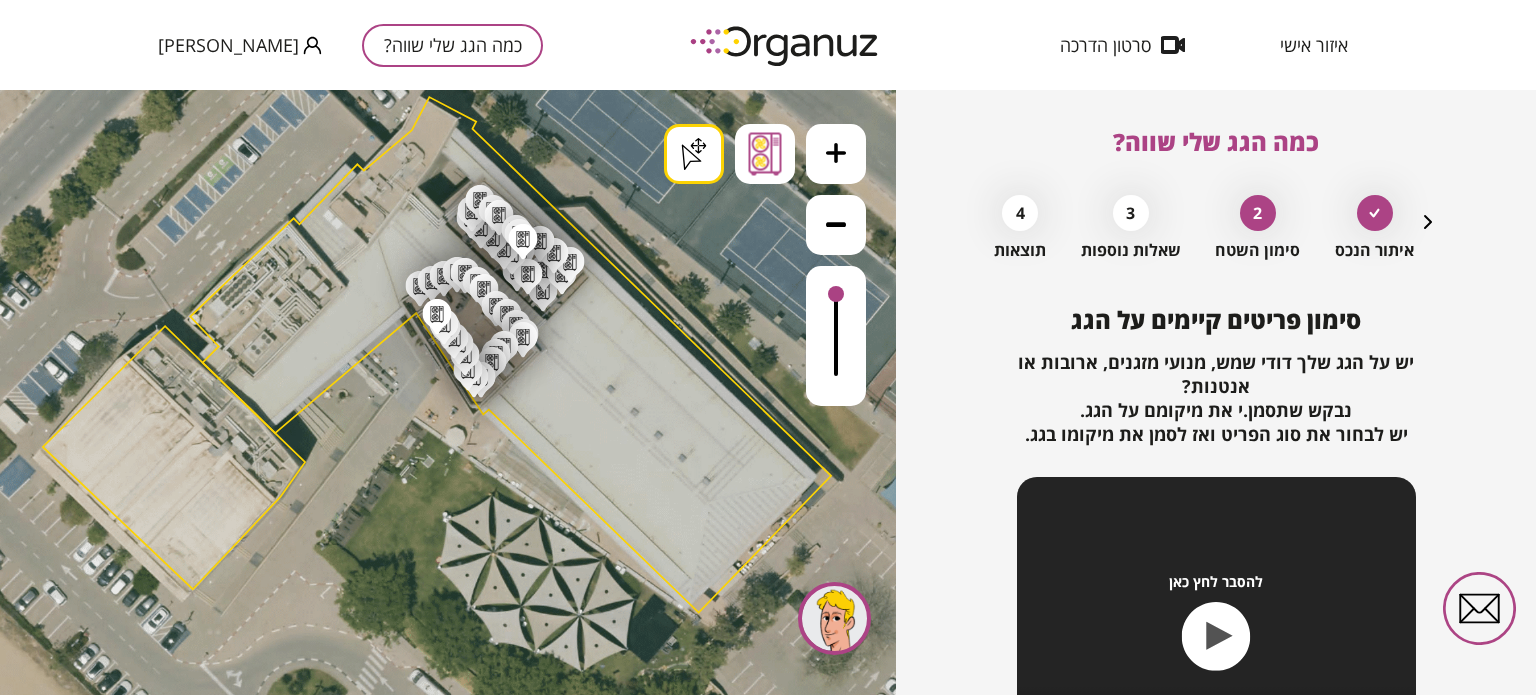 click on ".st0 {
fill: #FFFFFF;
}
.st0 {
fill: #FFFFFF;
}
.st0 {
fill: #FFFFFF;
}" at bounding box center (439, 1546) 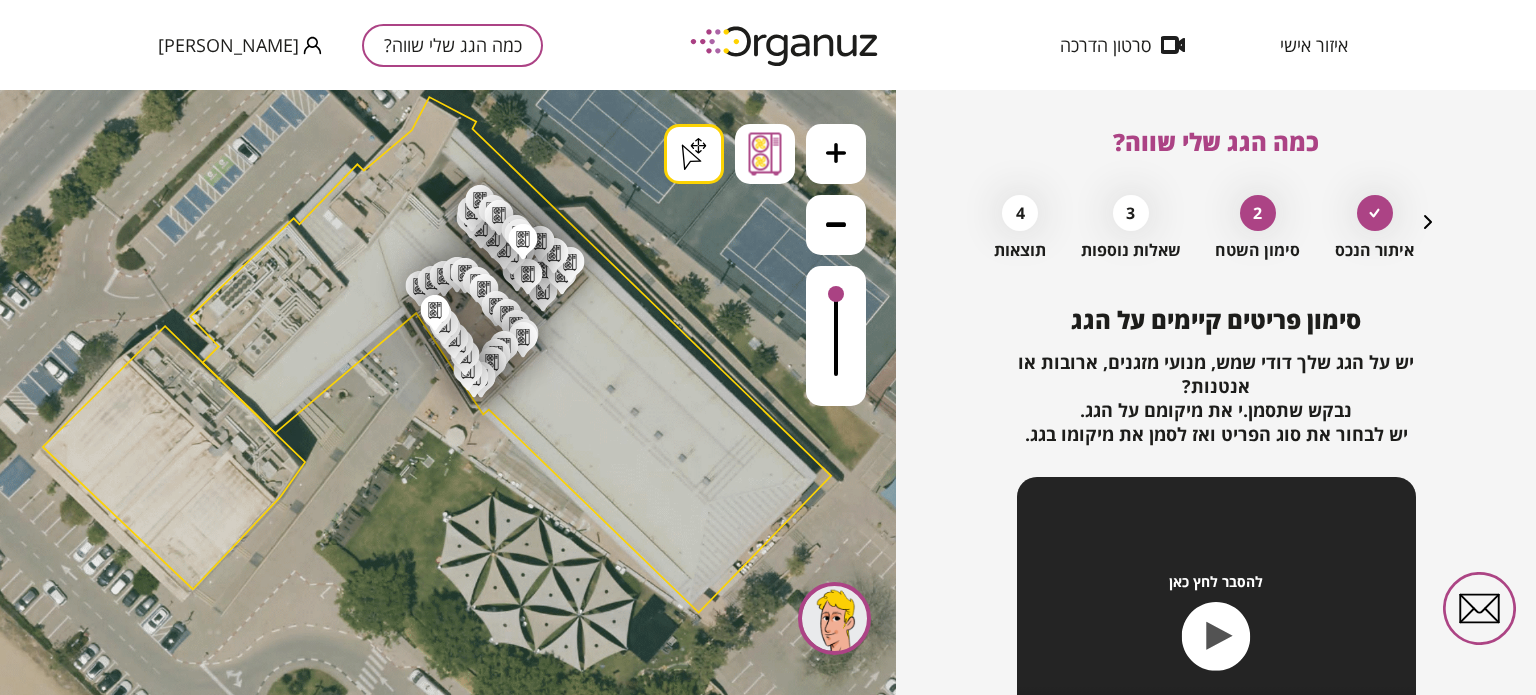 click on ".st0 {
fill: #FFFFFF;
}
.st0 {
fill: #FFFFFF;
}
.st0 {
fill: #FFFFFF;
}" at bounding box center (439, 1546) 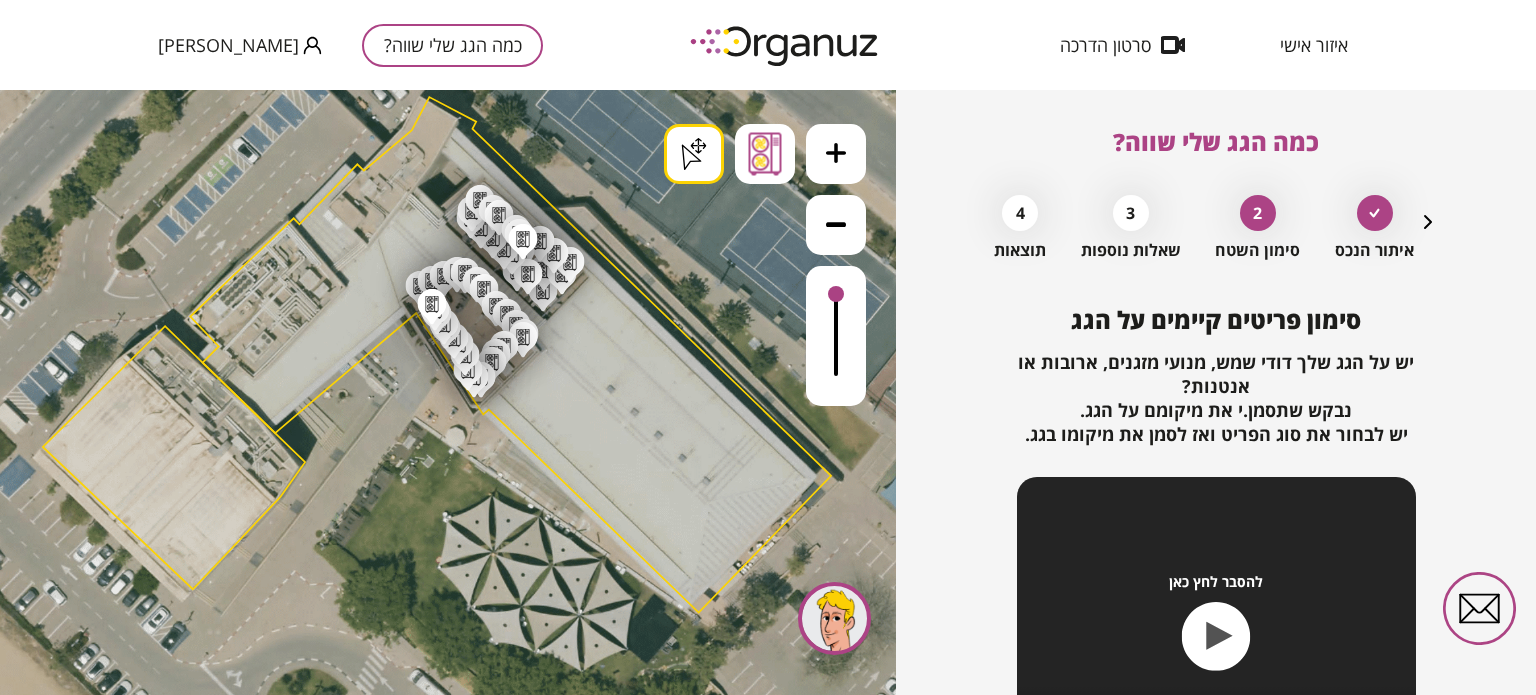 click on ".st0 {
fill: #FFFFFF;
}
.st0 {
fill: #FFFFFF;
}
.st0 {
fill: #FFFFFF;
}" at bounding box center (439, 1546) 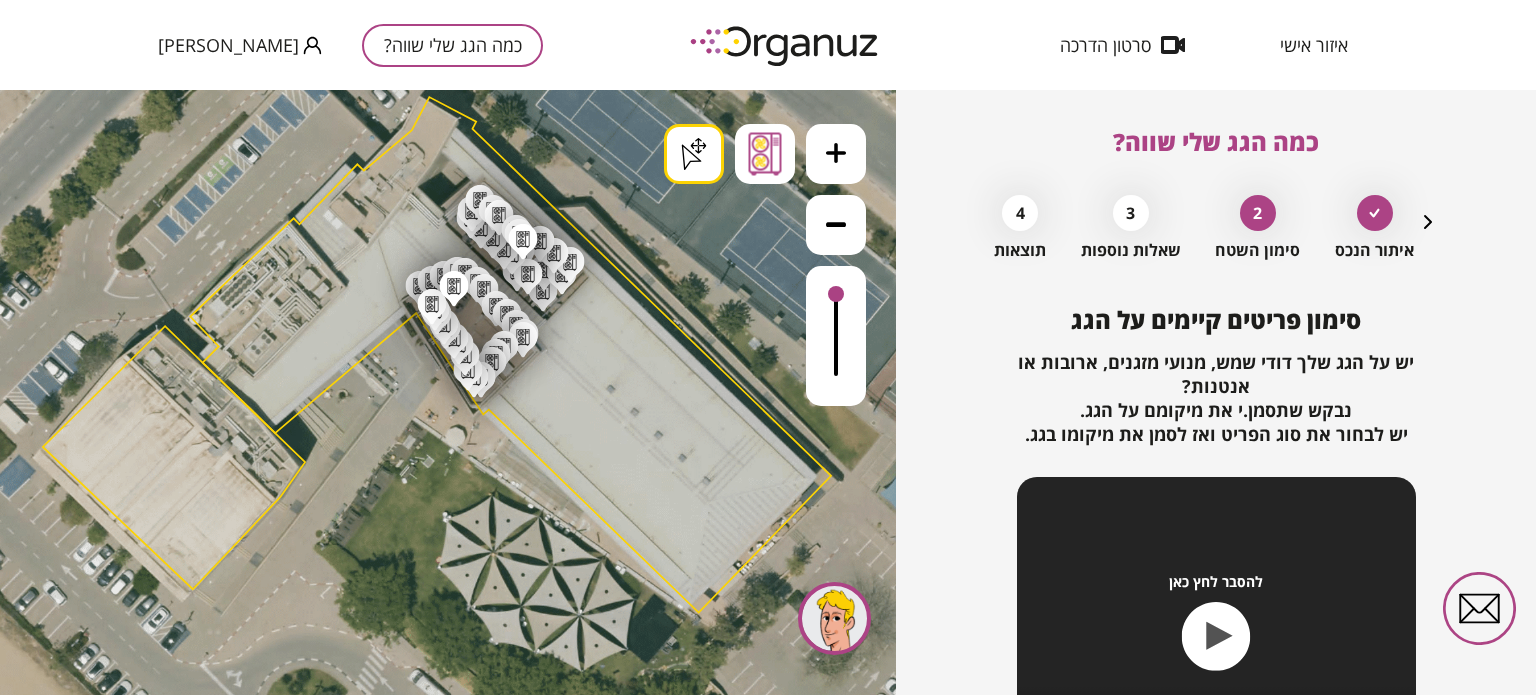 click on ".st0 {
fill: #FFFFFF;
}
.st0 {
fill: #FFFFFF;
}
.st0 {
fill: #FFFFFF;
}" at bounding box center (439, 1546) 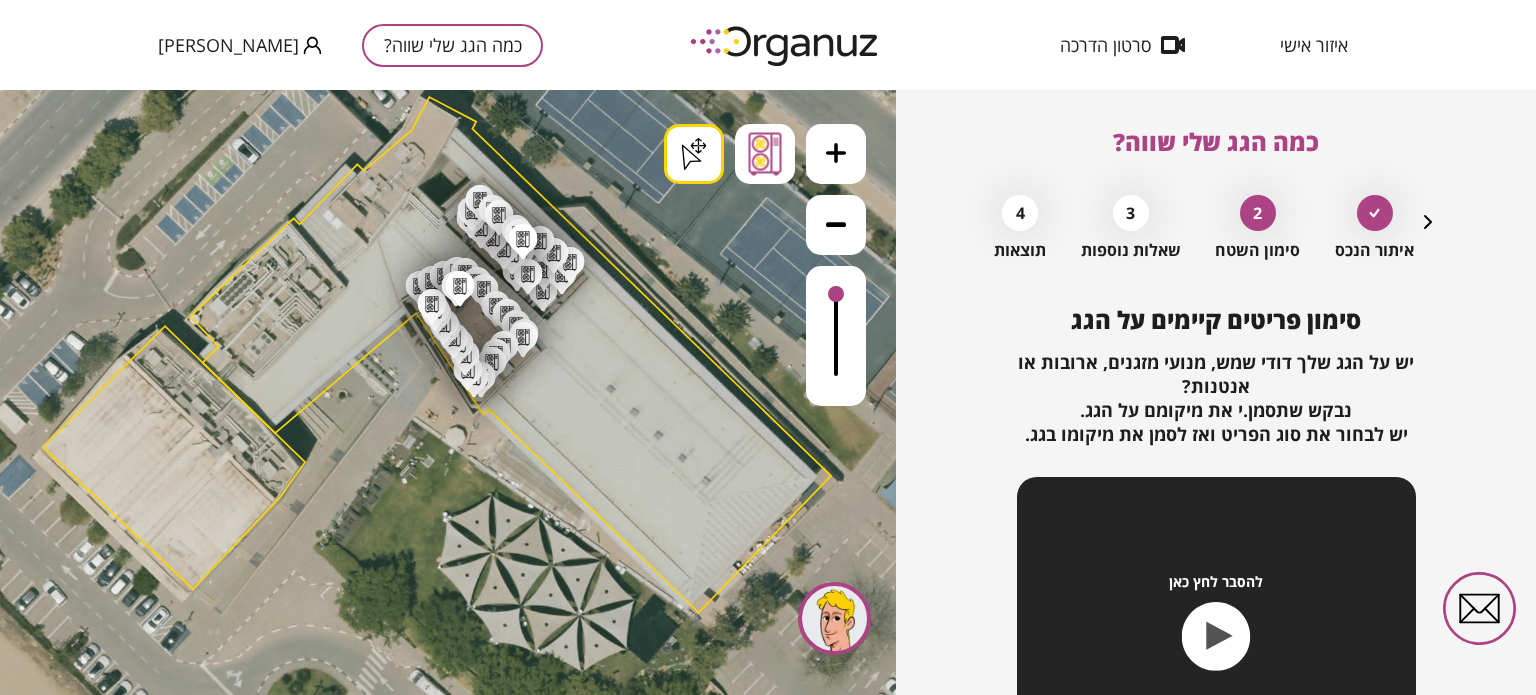 click on ".st0 {
fill: #FFFFFF;
}
.st0 {
fill: #FFFFFF;
}
.st0 {
fill: #FFFFFF;
}" at bounding box center [439, 1546] 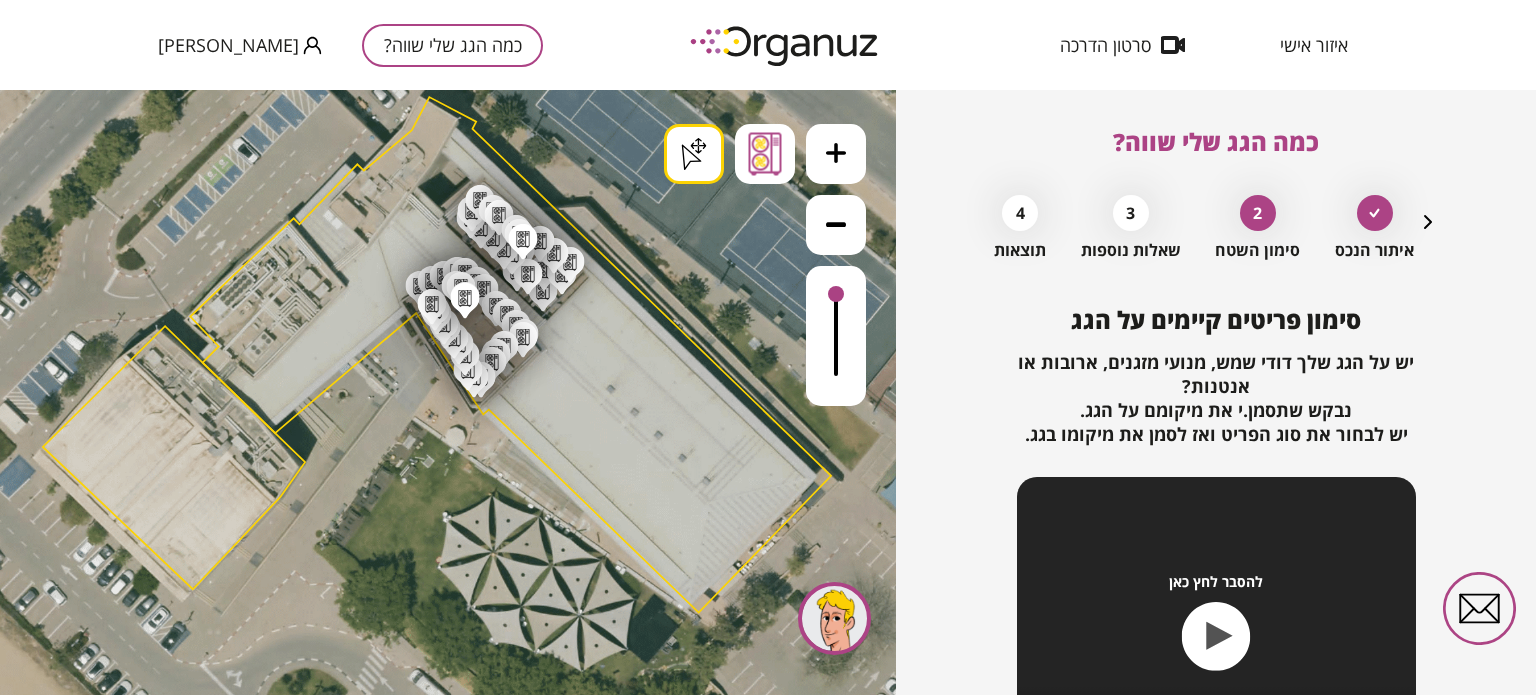 drag, startPoint x: 461, startPoint y: 304, endPoint x: 467, endPoint y: 318, distance: 15.231546 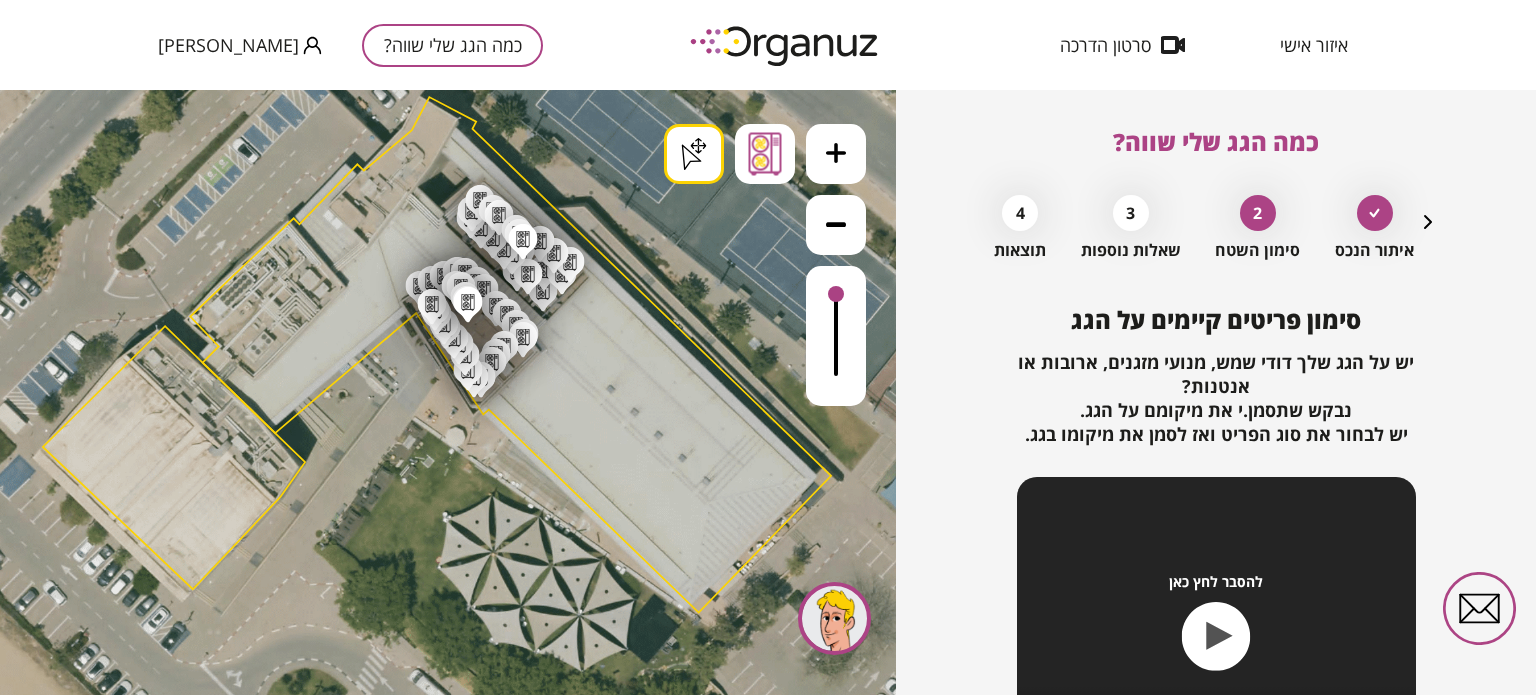 drag, startPoint x: 467, startPoint y: 318, endPoint x: 475, endPoint y: 328, distance: 12.806249 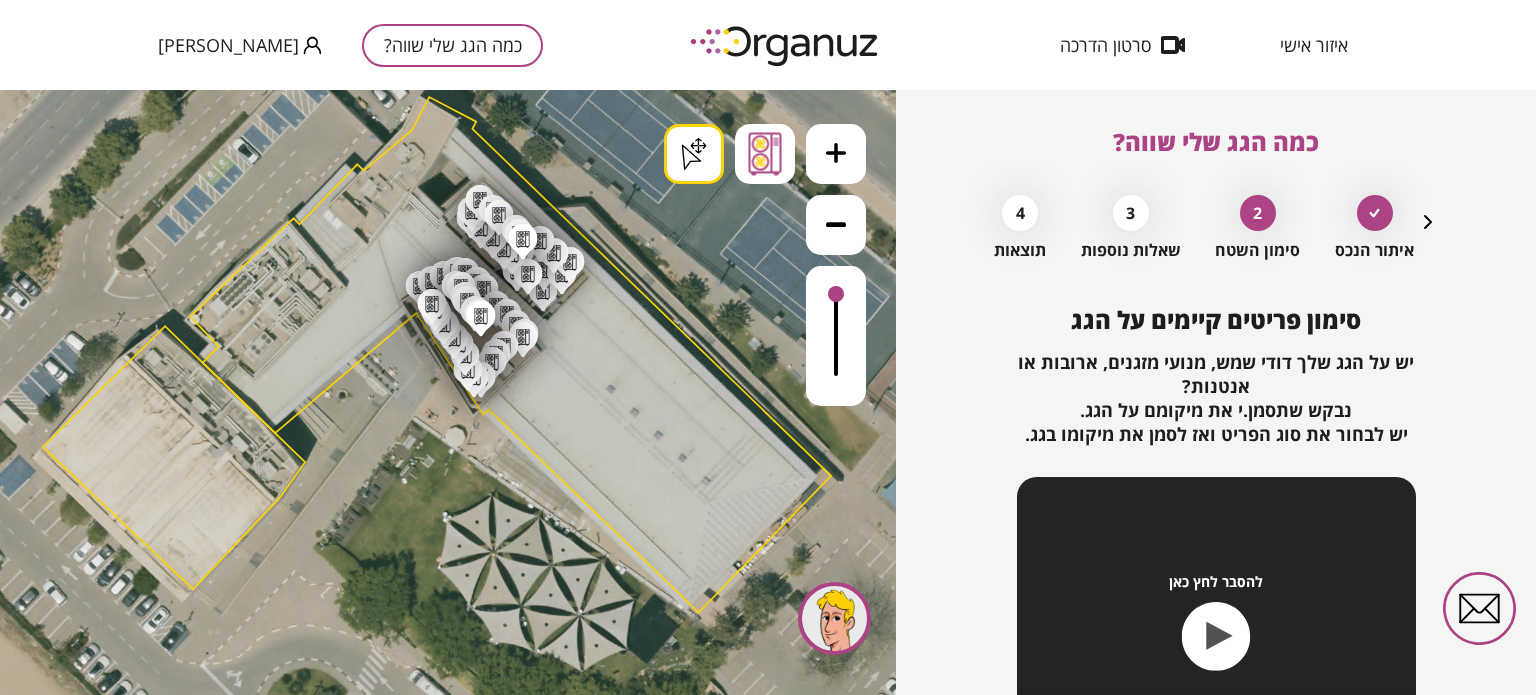 click on ".st0 {
fill: #FFFFFF;
}
.st0 {
fill: #FFFFFF;
}
.st0 {
fill: #FFFFFF;
}" at bounding box center (439, 1546) 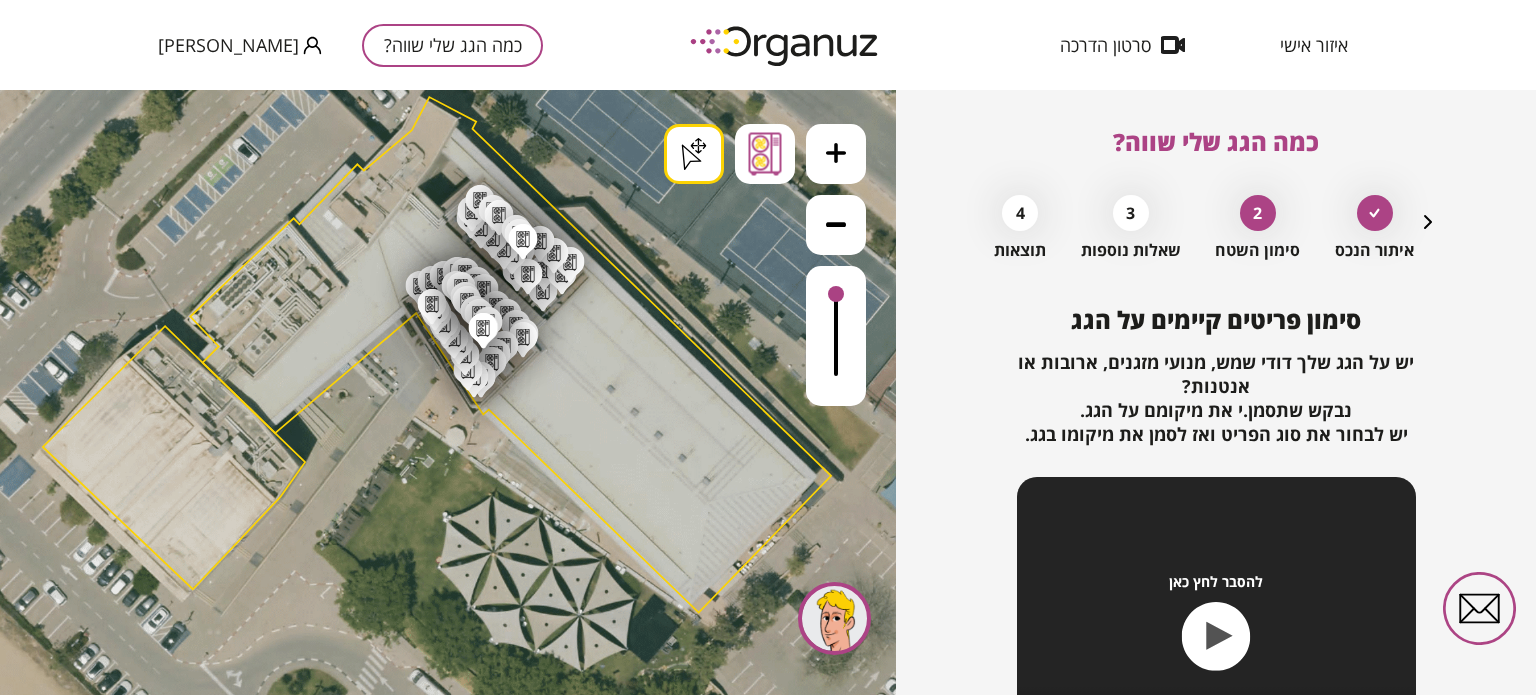click on ".st0 {
fill: #FFFFFF;
}
.st0 {
fill: #FFFFFF;
}
.st0 {
fill: #FFFFFF;
}" at bounding box center [439, 1546] 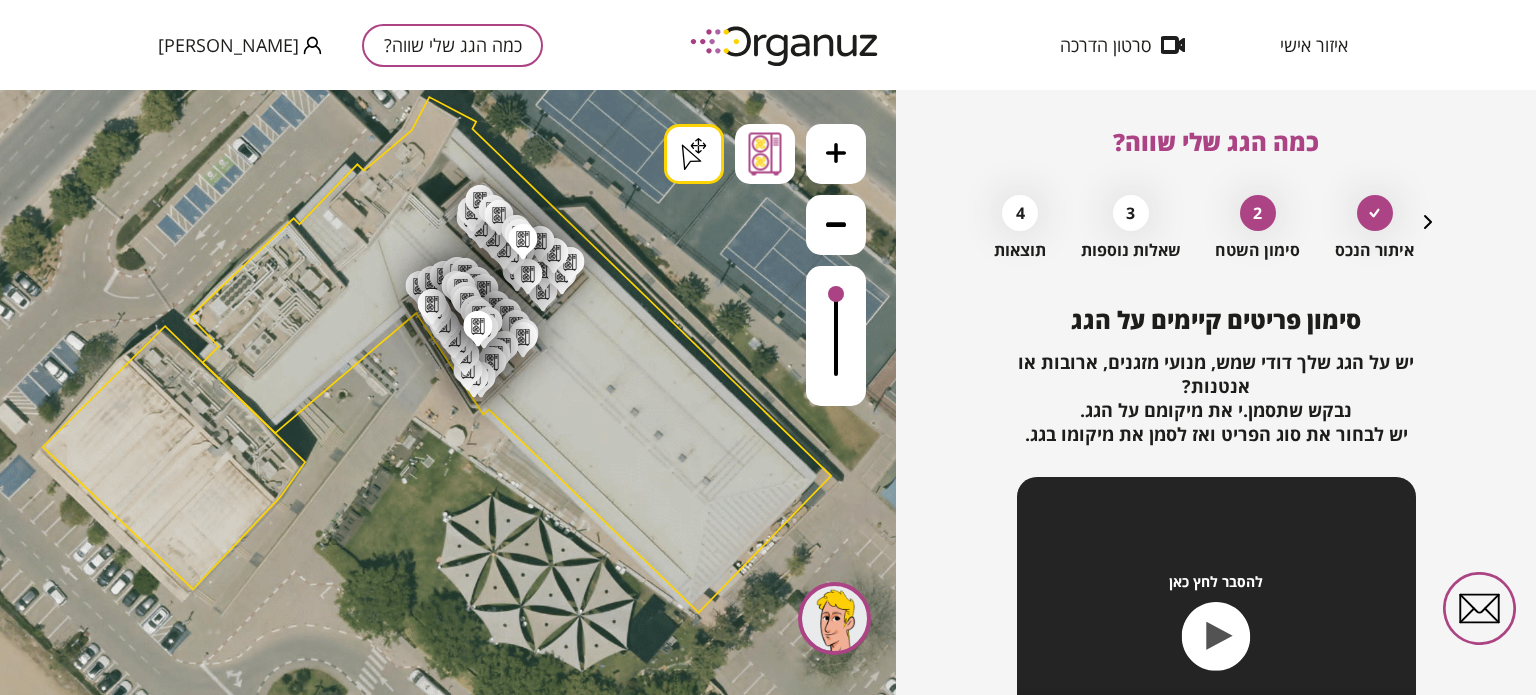 click on ".st0 {
fill: #FFFFFF;
}
.st0 {
fill: #FFFFFF;
}
.st0 {
fill: #FFFFFF;
}" at bounding box center [439, 1546] 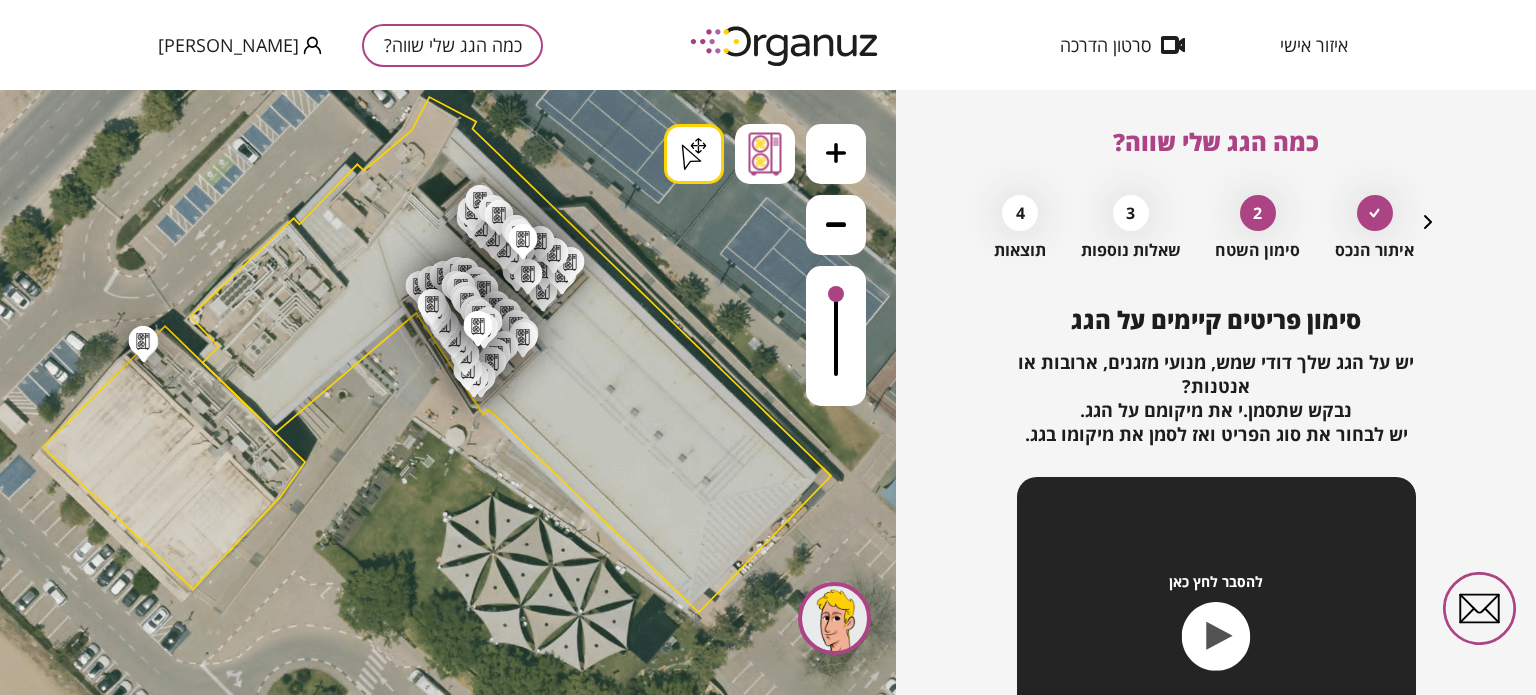 click on ".st0 {
fill: #FFFFFF;
}
.st0 {
fill: #FFFFFF;
}
.st0 {
fill: #FFFFFF;
}" at bounding box center (439, 1546) 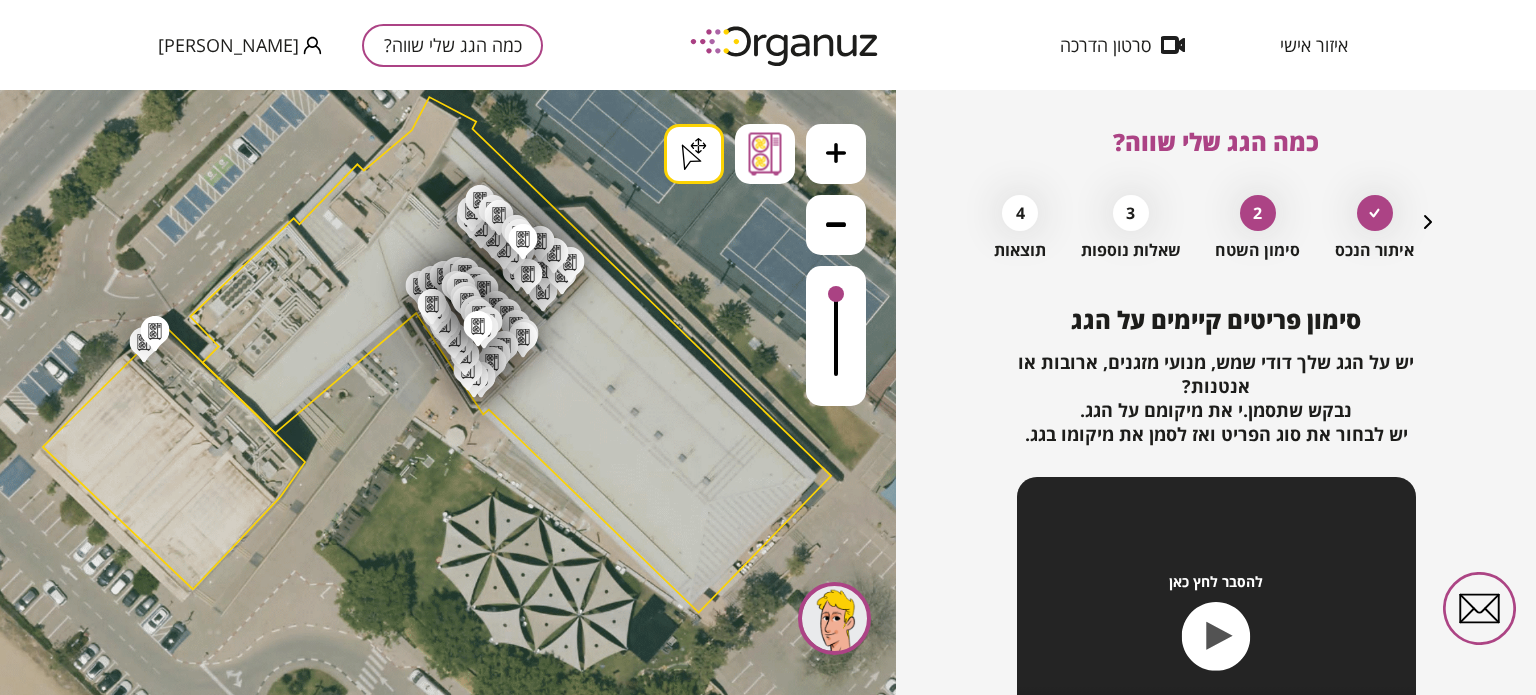 click on ".st0 {
fill: #FFFFFF;
}
.st0 {
fill: #FFFFFF;
}
.st0 {
fill: #FFFFFF;
}" at bounding box center [439, 1546] 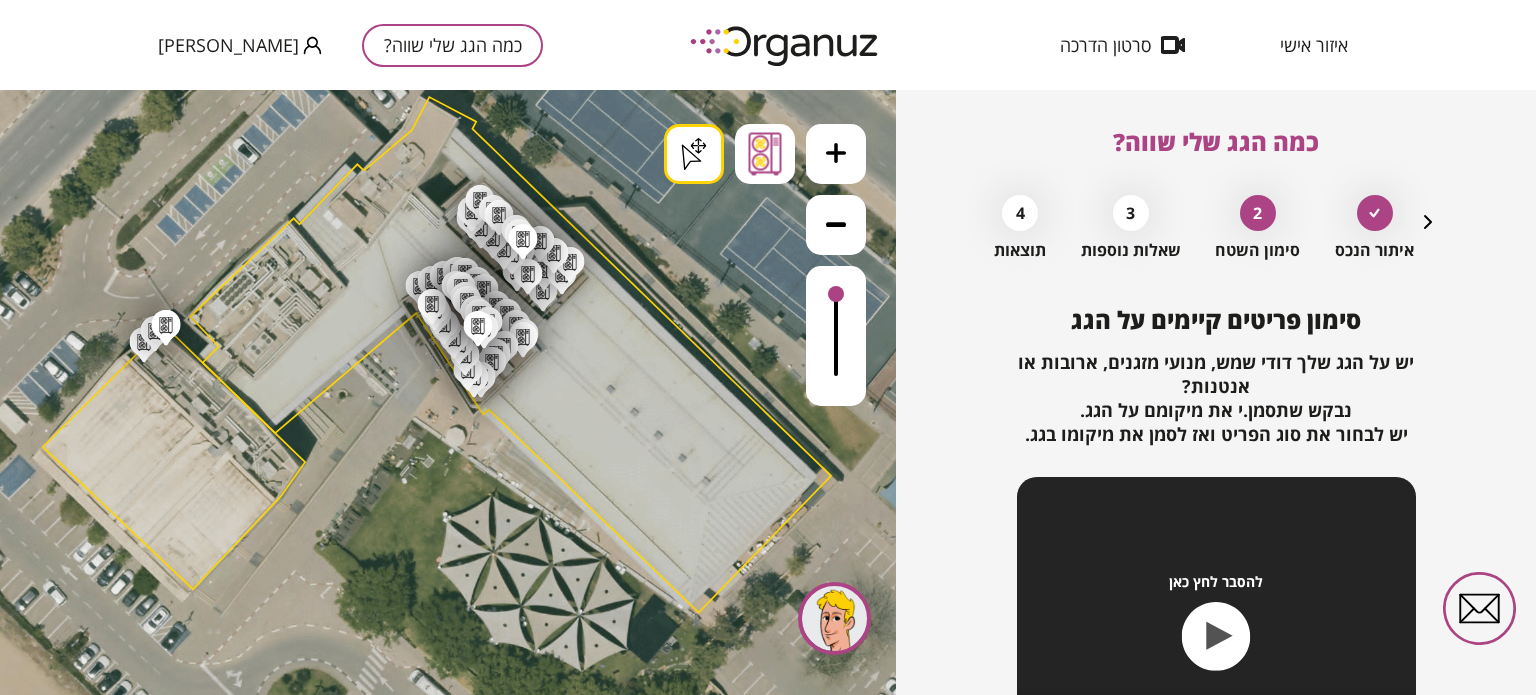 click on ".st0 {
fill: #FFFFFF;
}
.st0 {
fill: #FFFFFF;
}
.st0 {
fill: #FFFFFF;
}" at bounding box center (439, 1546) 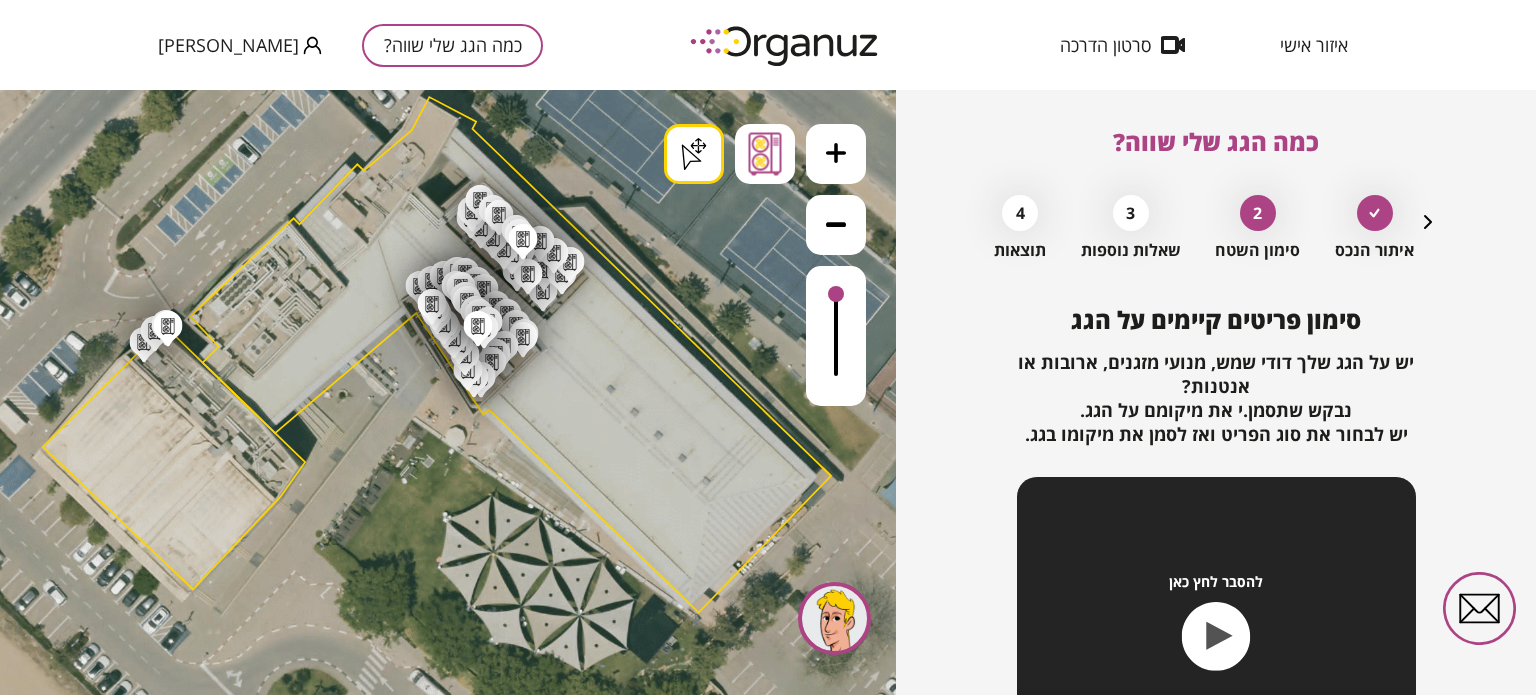 click on ".st0 {
fill: #FFFFFF;
}
.st0 {
fill: #FFFFFF;
}
.st0 {
fill: #FFFFFF;
}" at bounding box center (439, 1546) 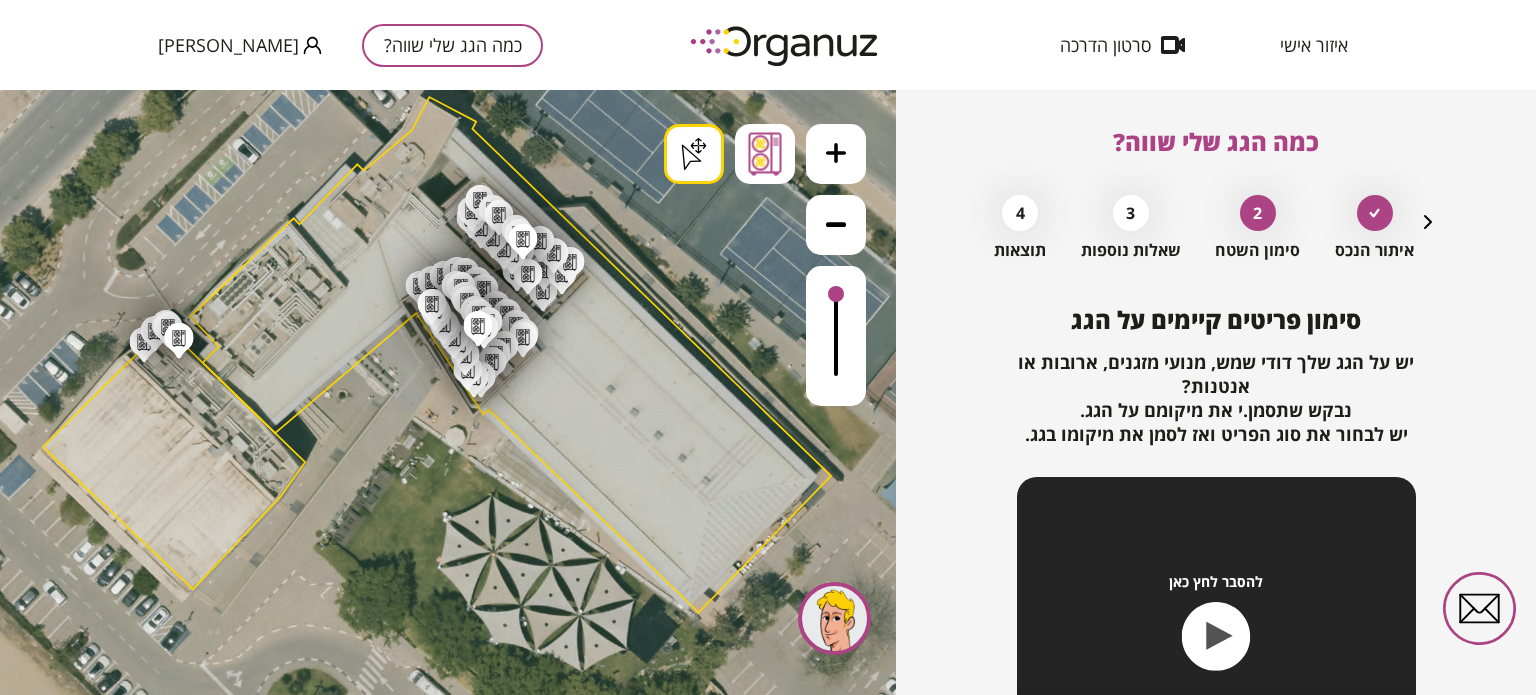 drag, startPoint x: 179, startPoint y: 355, endPoint x: 187, endPoint y: 365, distance: 12.806249 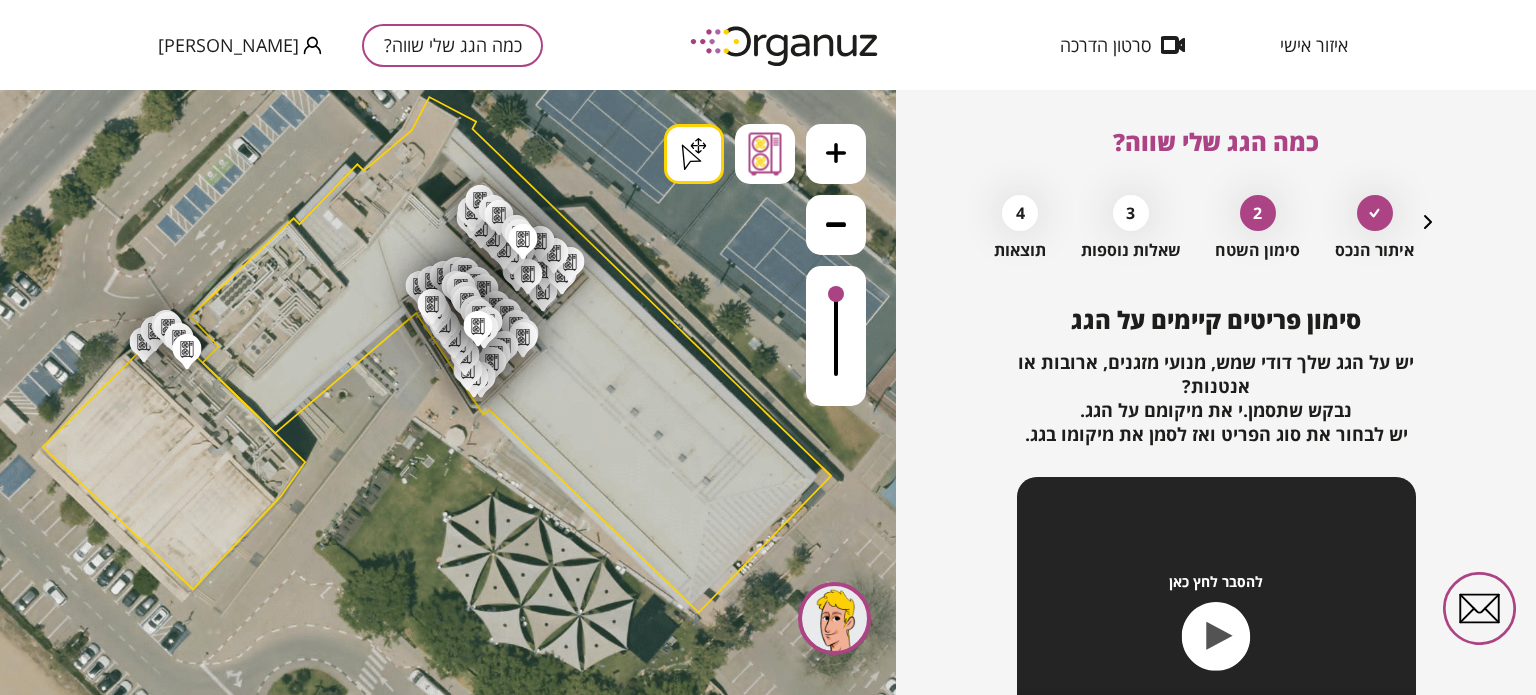 click on ".st0 {
fill: #FFFFFF;
}
.st0 {
fill: #FFFFFF;
}
.st0 {
fill: #FFFFFF;
}" at bounding box center (439, 1546) 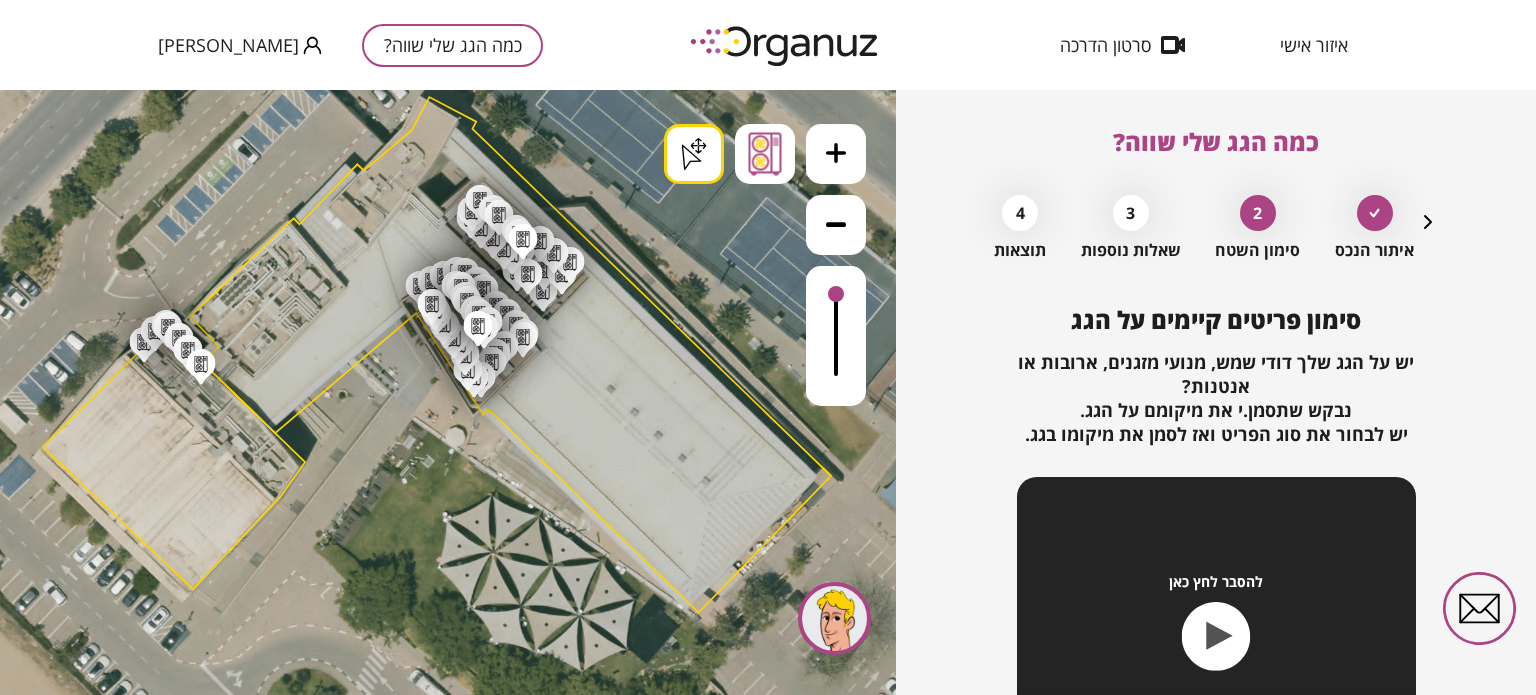 click on ".st0 {
fill: #FFFFFF;
}
.st0 {
fill: #FFFFFF;
}
.st0 {
fill: #FFFFFF;
}" at bounding box center (439, 1546) 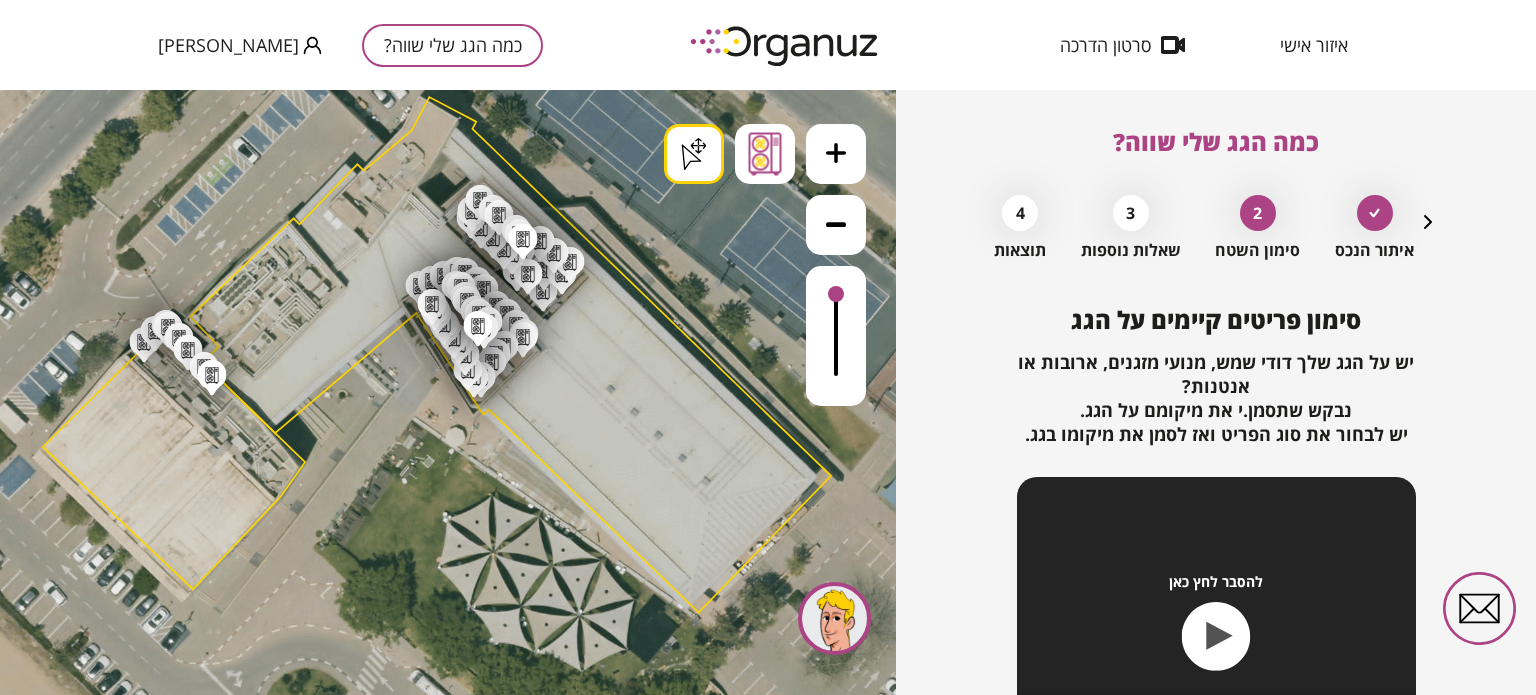 click on ".st0 {
fill: #FFFFFF;
}
.st0 {
fill: #FFFFFF;
}
.st0 {
fill: #FFFFFF;
}" at bounding box center [439, 1546] 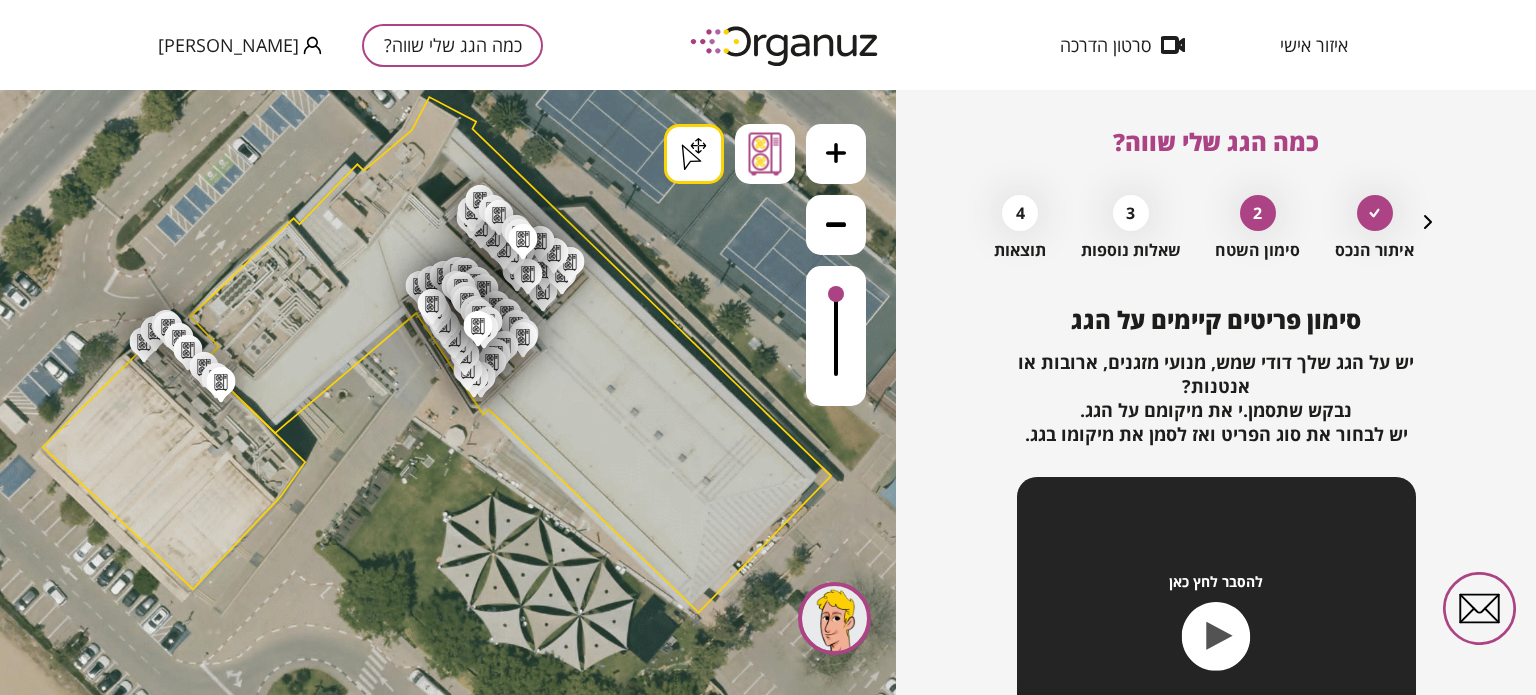 click on ".st0 {
fill: #FFFFFF;
}
.st0 {
fill: #FFFFFF;
}
.st0 {
fill: #FFFFFF;
}" at bounding box center (439, 1546) 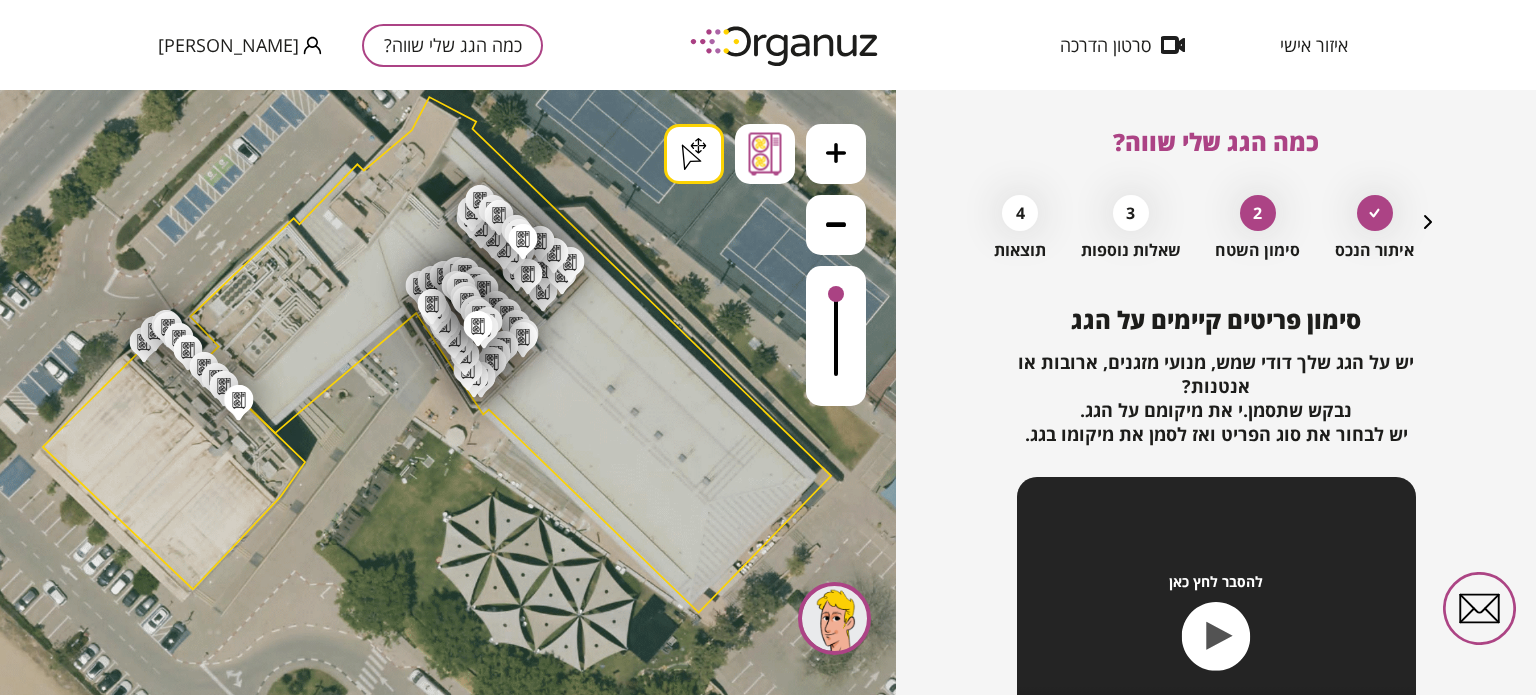 click on ".st0 {
fill: #FFFFFF;
}
.st0 {
fill: #FFFFFF;
}
.st0 {
fill: #FFFFFF;
}" at bounding box center (439, 1546) 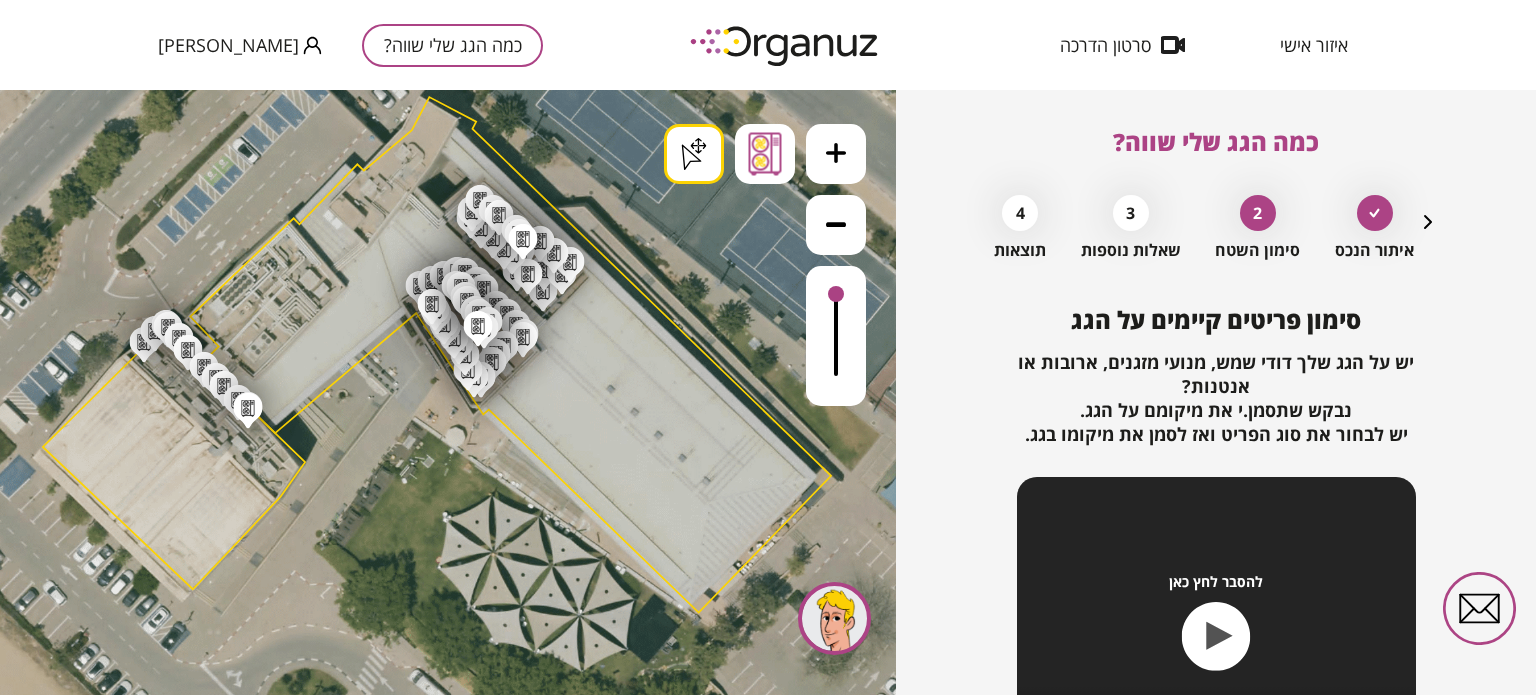 drag, startPoint x: 248, startPoint y: 424, endPoint x: 256, endPoint y: 431, distance: 10.630146 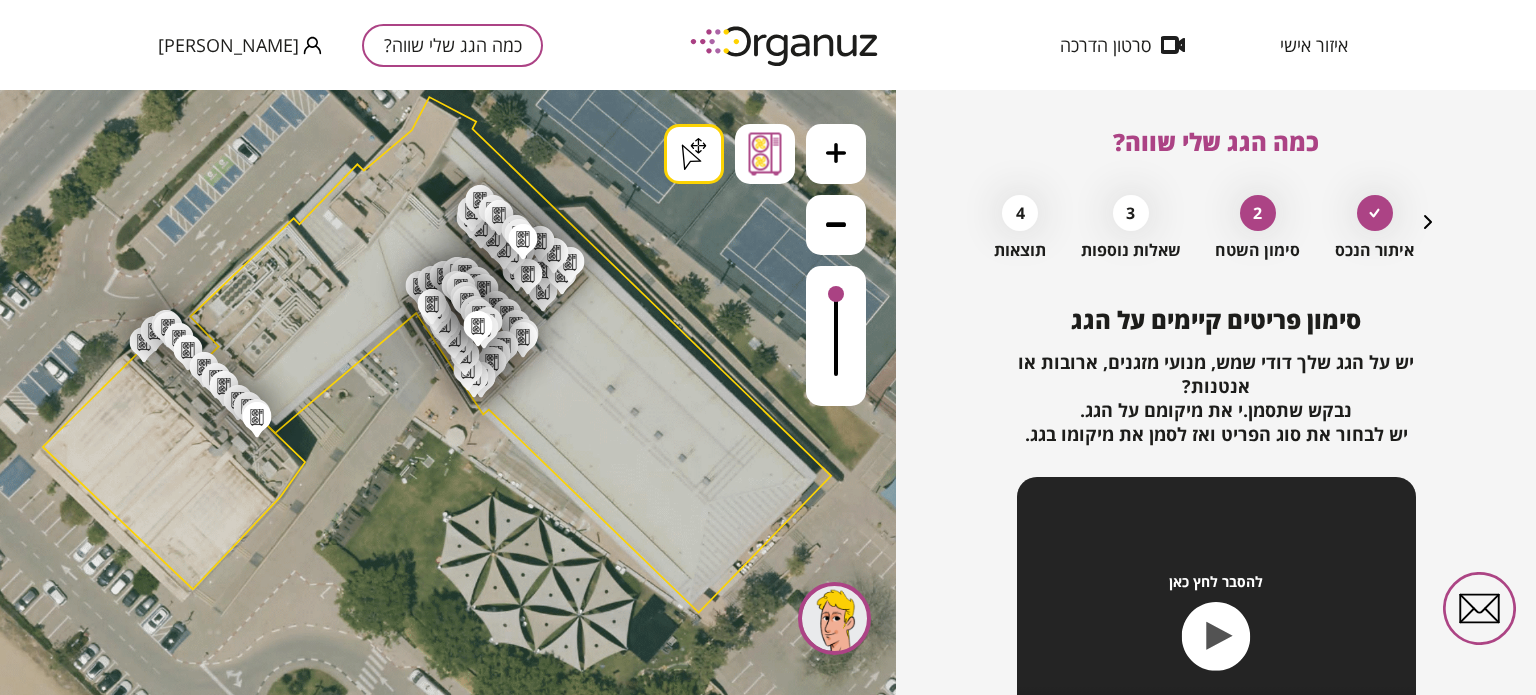 drag, startPoint x: 256, startPoint y: 431, endPoint x: 264, endPoint y: 439, distance: 11.313708 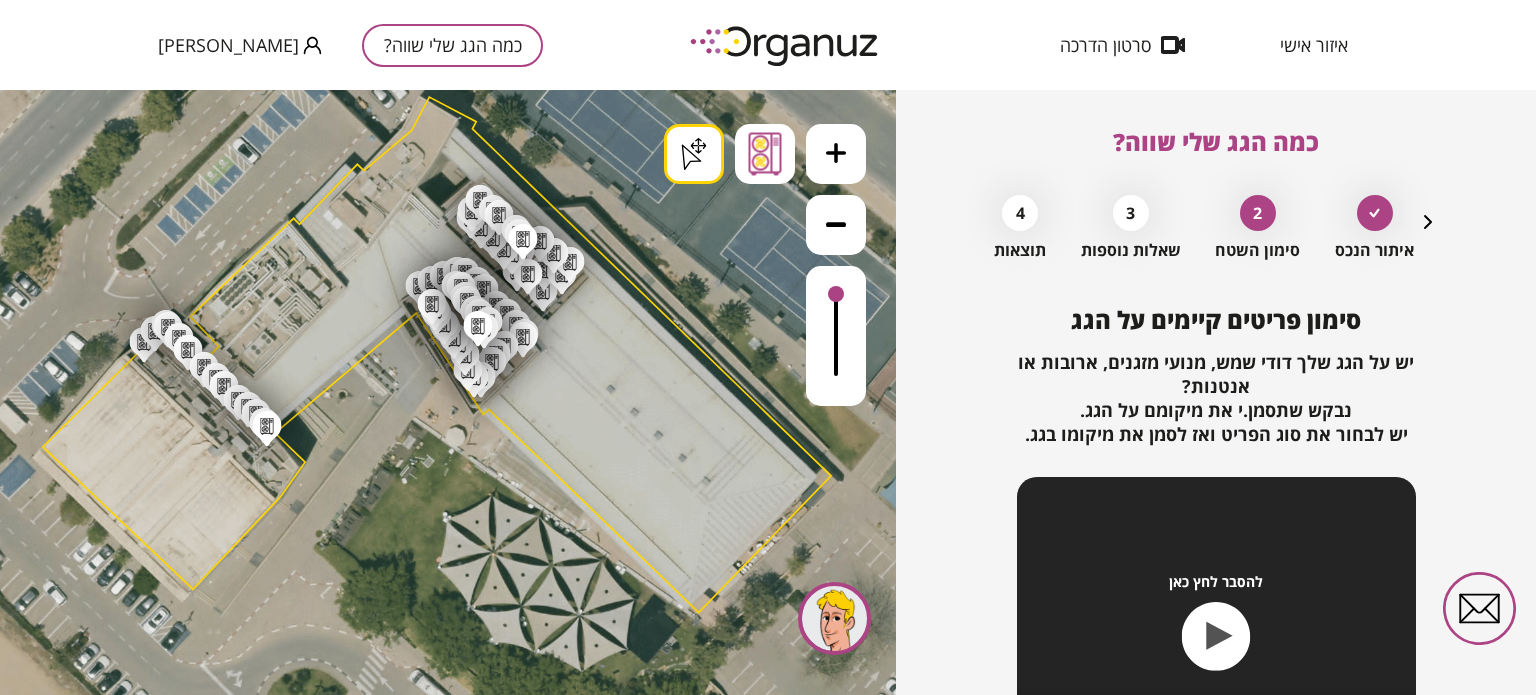 click on ".st0 {
fill: #FFFFFF;
}
.st0 {
fill: #FFFFFF;
}
.st0 {
fill: #FFFFFF;
}" at bounding box center (439, 1546) 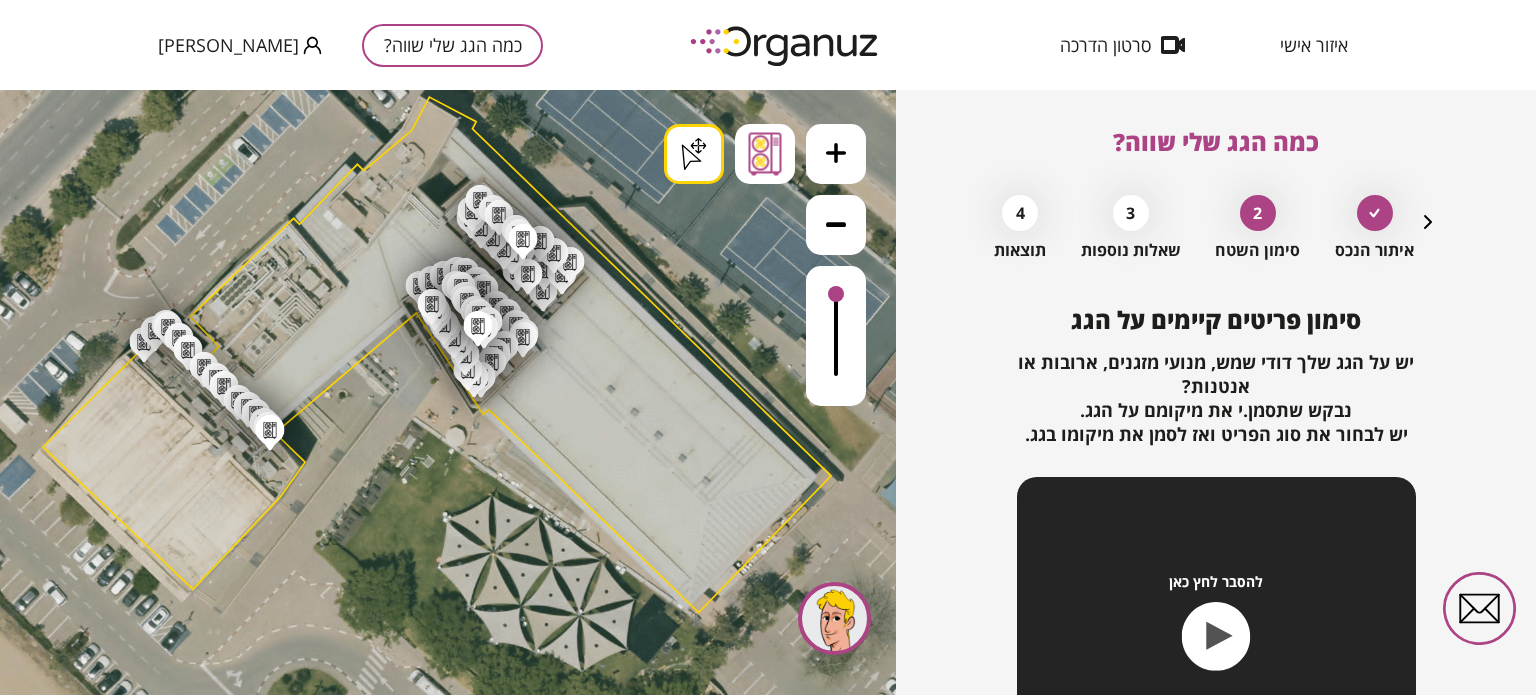 drag, startPoint x: 268, startPoint y: 444, endPoint x: 277, endPoint y: 455, distance: 14.21267 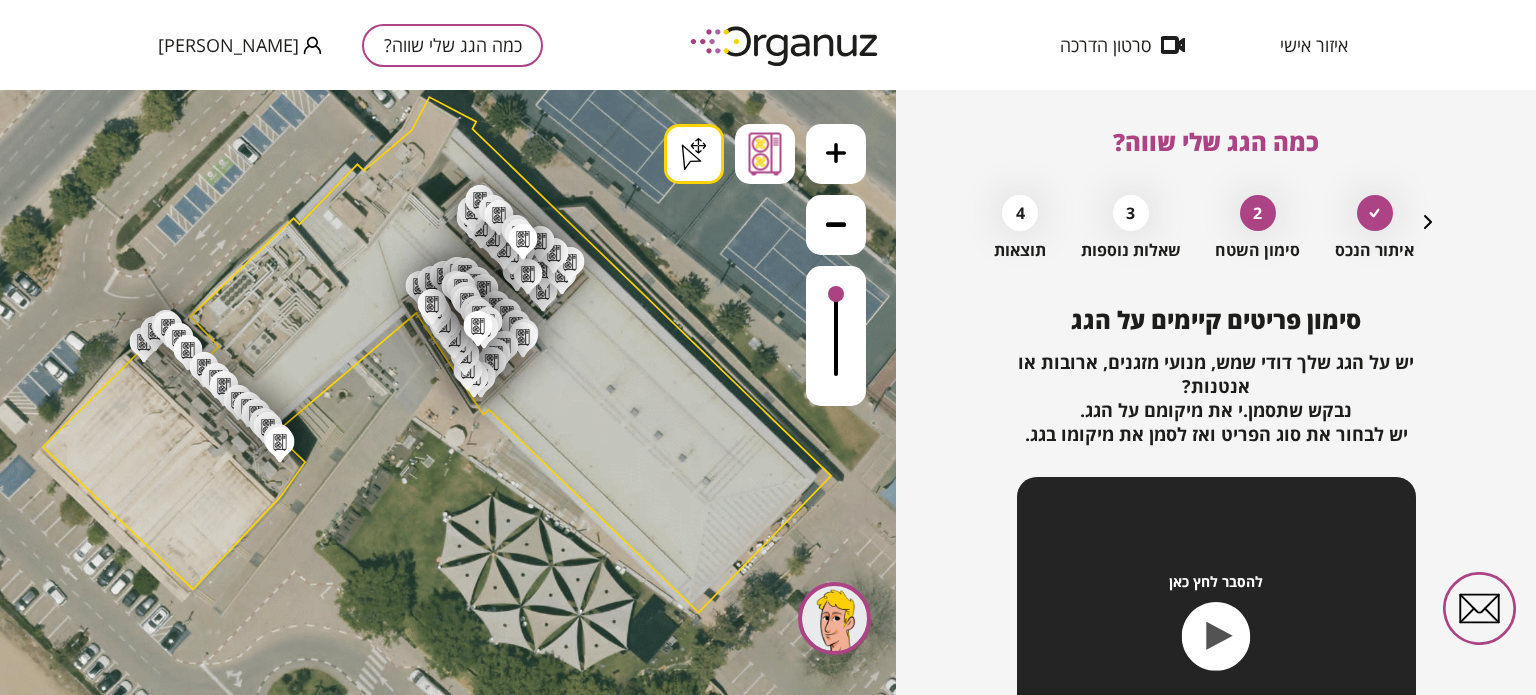 click on ".st0 {
fill: #FFFFFF;
}
.st0 {
fill: #FFFFFF;
}
.st0 {
fill: #FFFFFF;
}" at bounding box center (439, 1546) 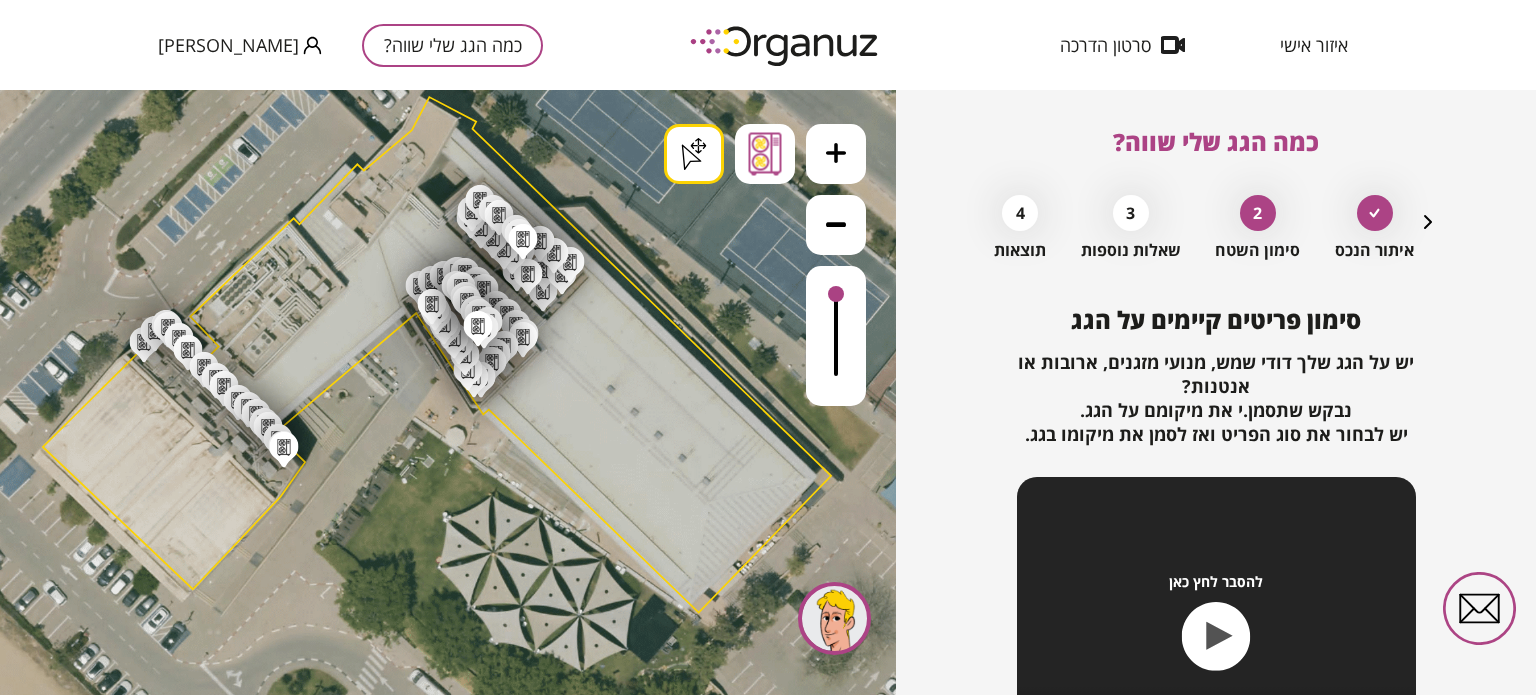 click on ".st0 {
fill: #FFFFFF;
}
.st0 {
fill: #FFFFFF;
}
.st0 {
fill: #FFFFFF;
}" at bounding box center (439, 1546) 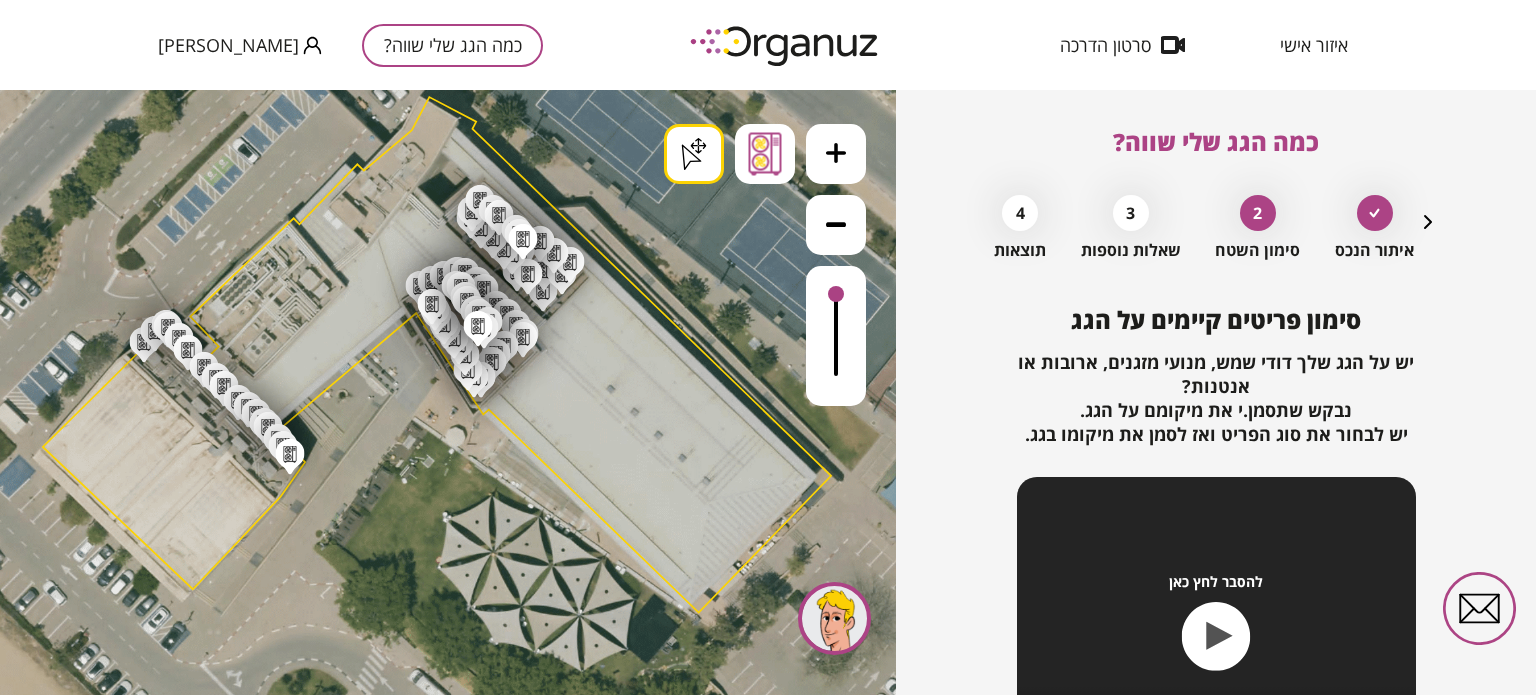 click on ".st0 {
fill: #FFFFFF;
}
.st0 {
fill: #FFFFFF;
}
.st0 {
fill: #FFFFFF;
}" at bounding box center [439, 1546] 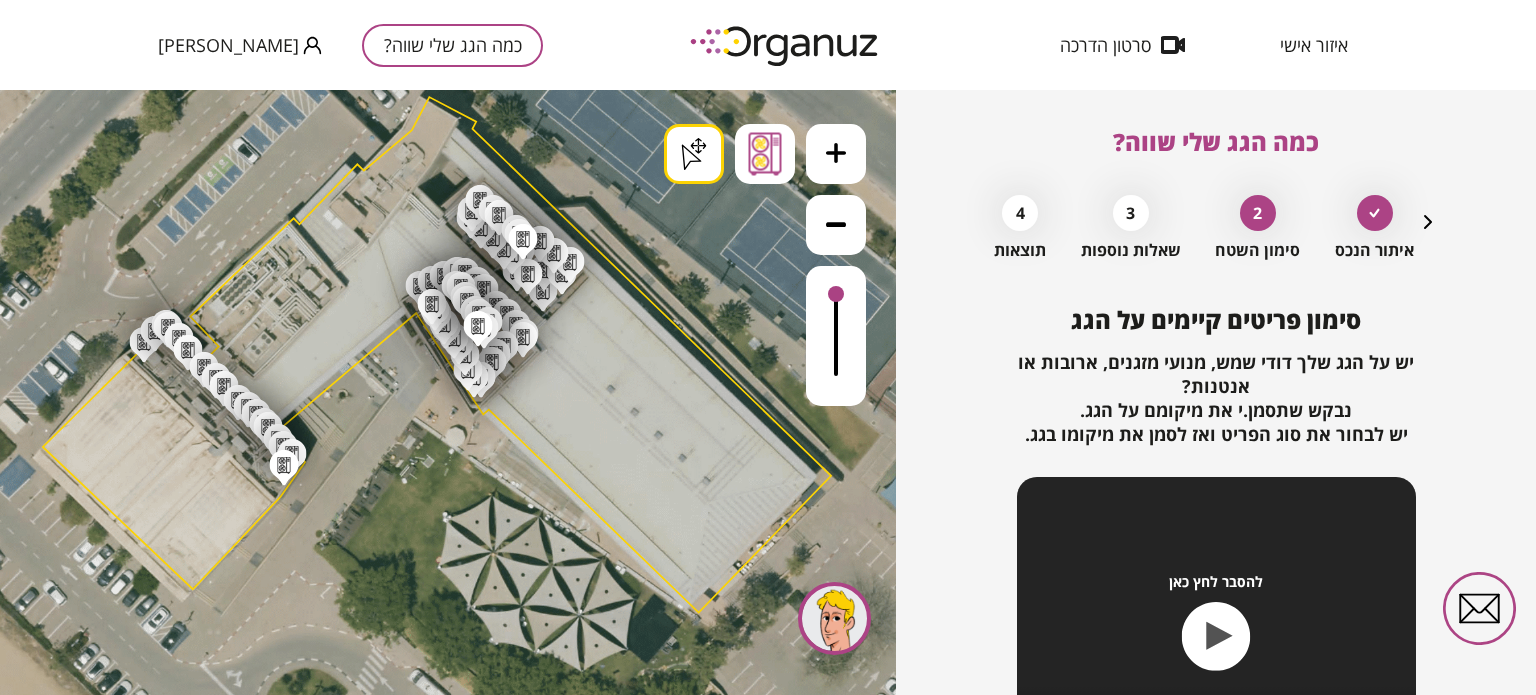 click on ".st0 {
fill: #FFFFFF;
}
.st0 {
fill: #FFFFFF;
}
.st0 {
fill: #FFFFFF;
}" at bounding box center (439, 1546) 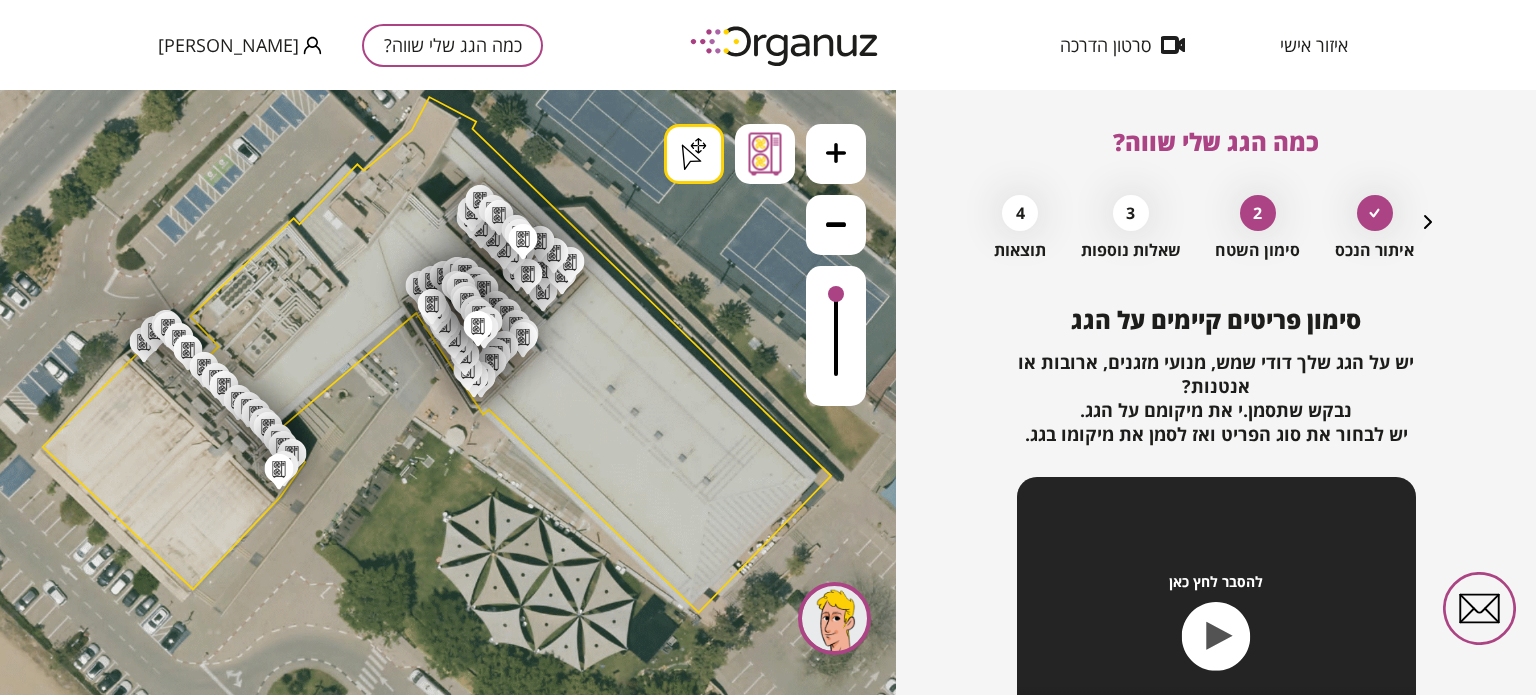 click on ".st0 {
fill: #FFFFFF;
}
.st0 {
fill: #FFFFFF;
}
.st0 {
fill: #FFFFFF;
}" at bounding box center (439, 1546) 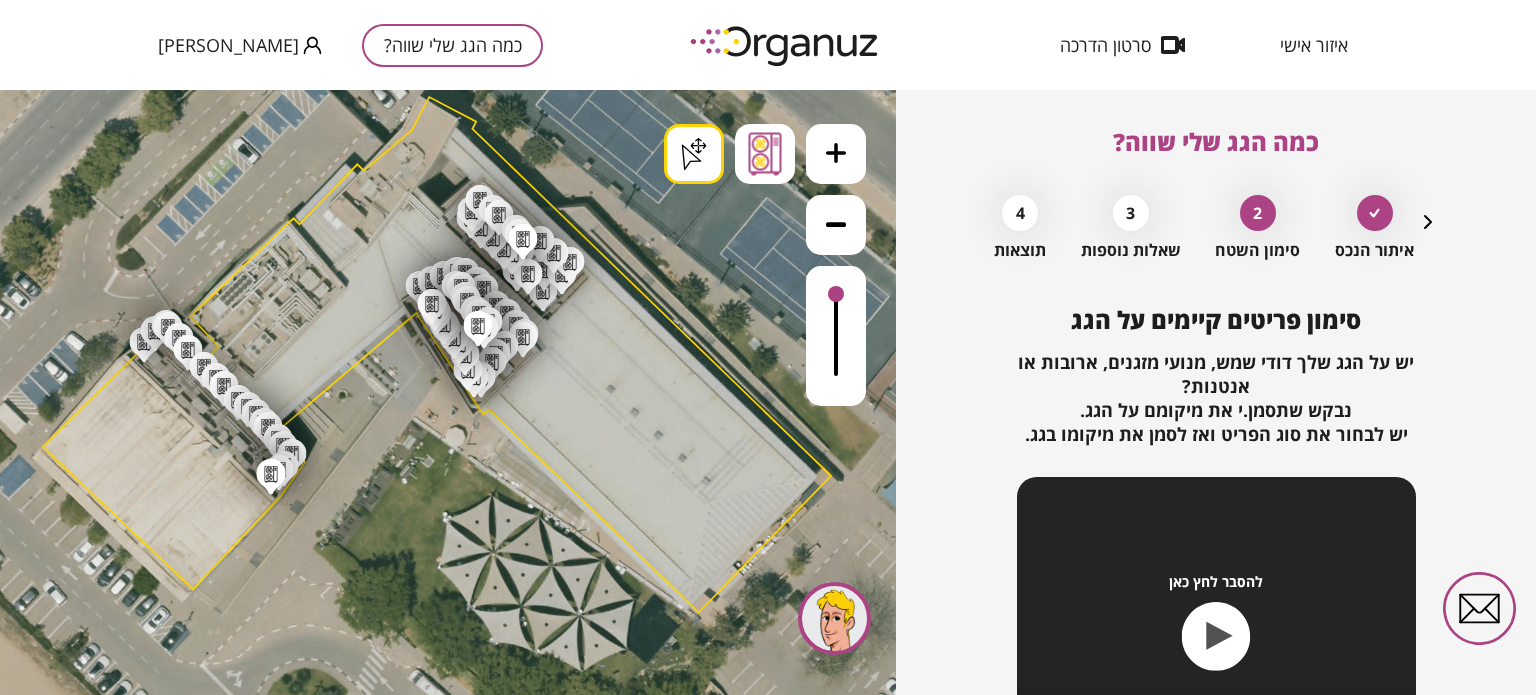 click on ".st0 {
fill: #FFFFFF;
}
.st0 {
fill: #FFFFFF;
}
.st0 {
fill: #FFFFFF;
}" at bounding box center (439, 1546) 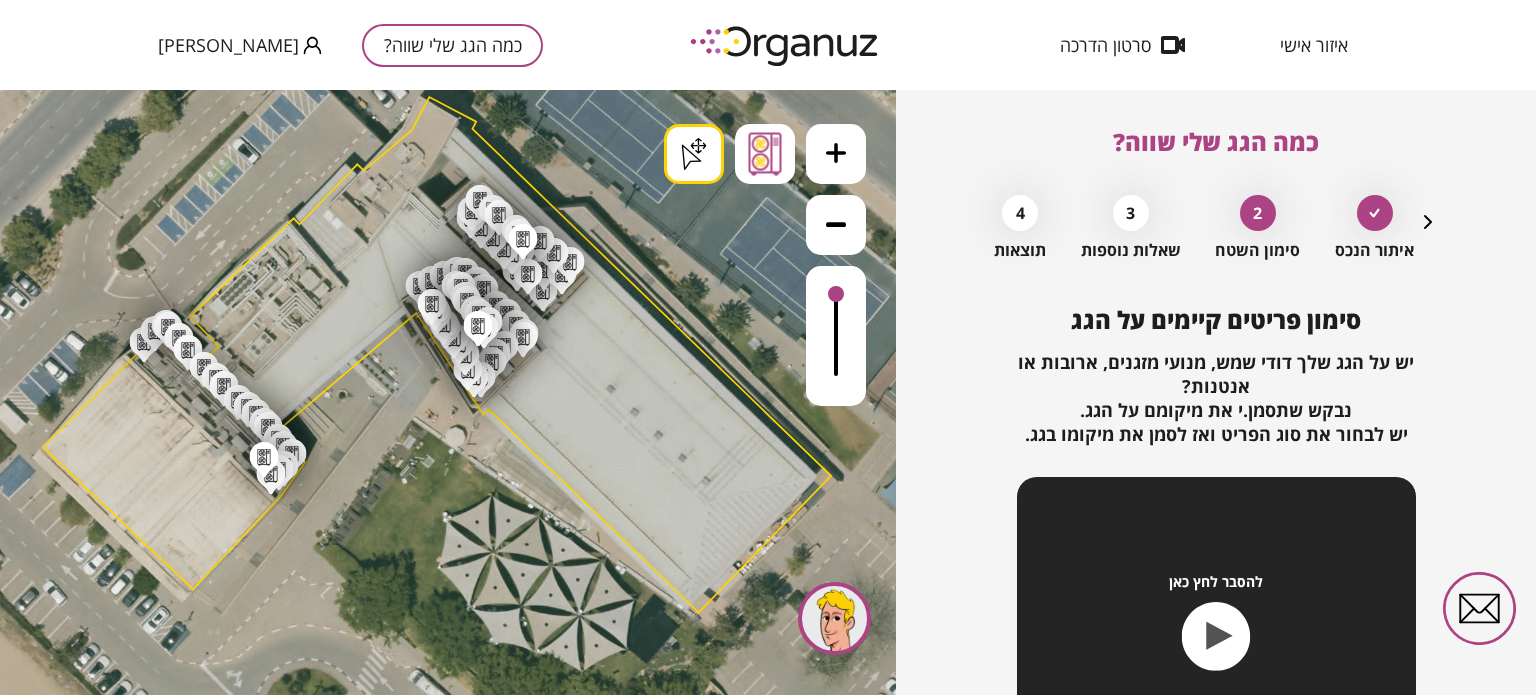 click on ".st0 {
fill: #FFFFFF;
}
.st0 {
fill: #FFFFFF;
}
.st0 {
fill: #FFFFFF;
}" at bounding box center (439, 1546) 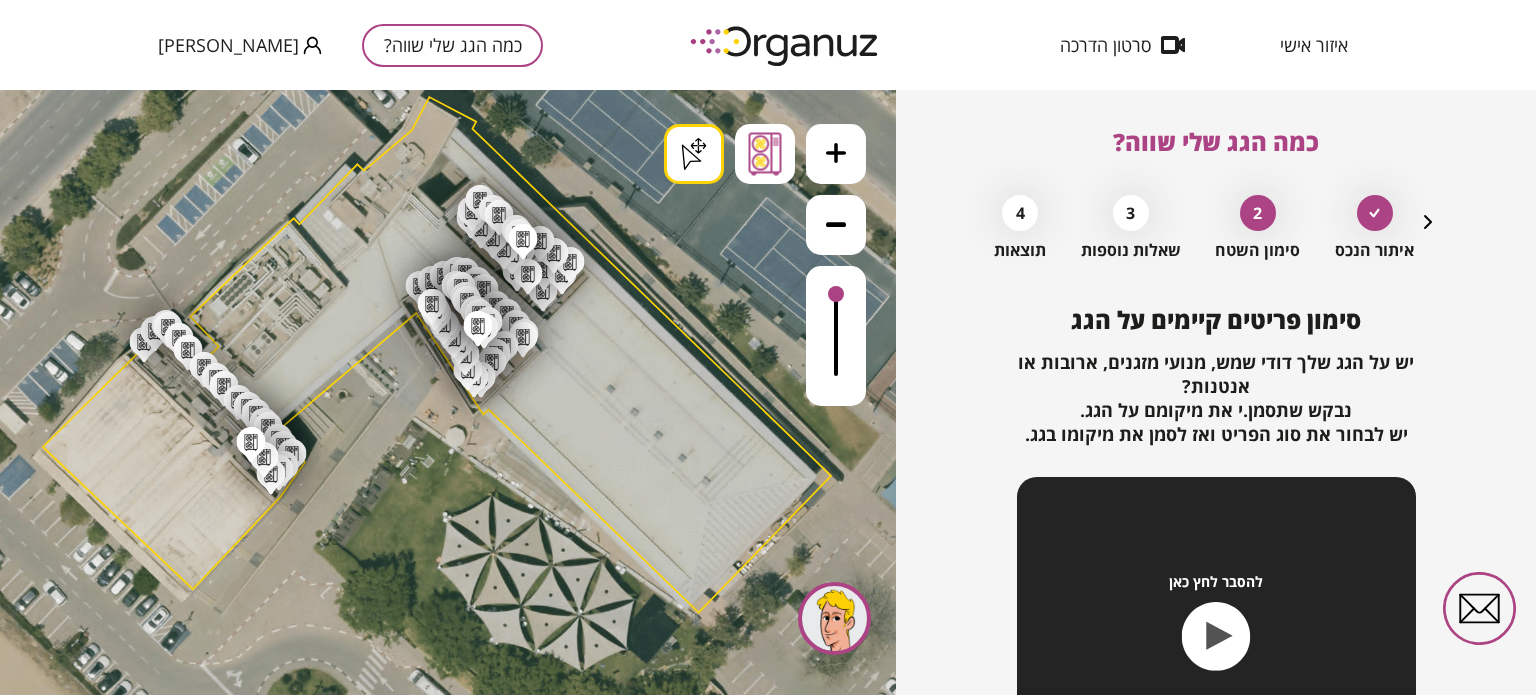 click on ".st0 {
fill: #FFFFFF;
}
.st0 {
fill: #FFFFFF;
}
.st0 {
fill: #FFFFFF;
}" at bounding box center (439, 1546) 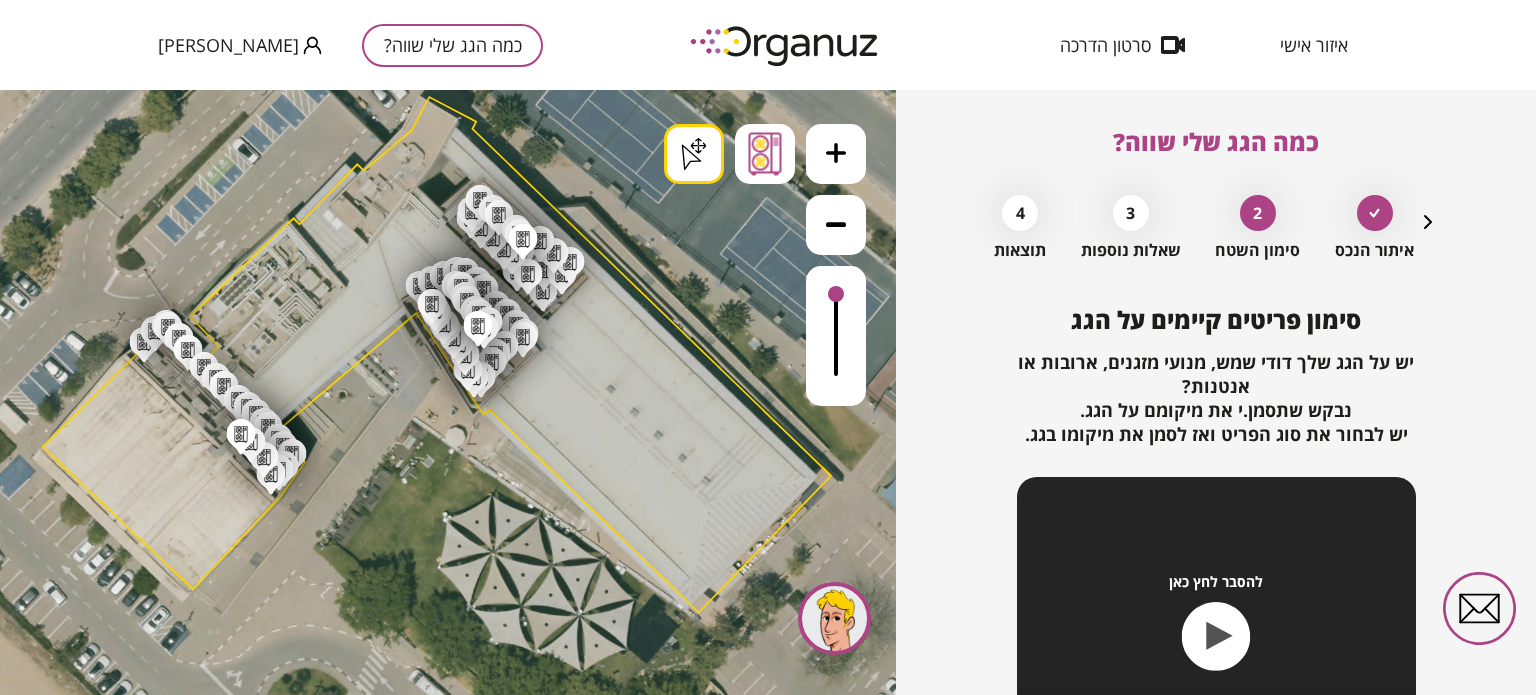 click on ".st0 {
fill: #FFFFFF;
}
.st0 {
fill: #FFFFFF;
}
.st0 {
fill: #FFFFFF;
}" at bounding box center (439, 1546) 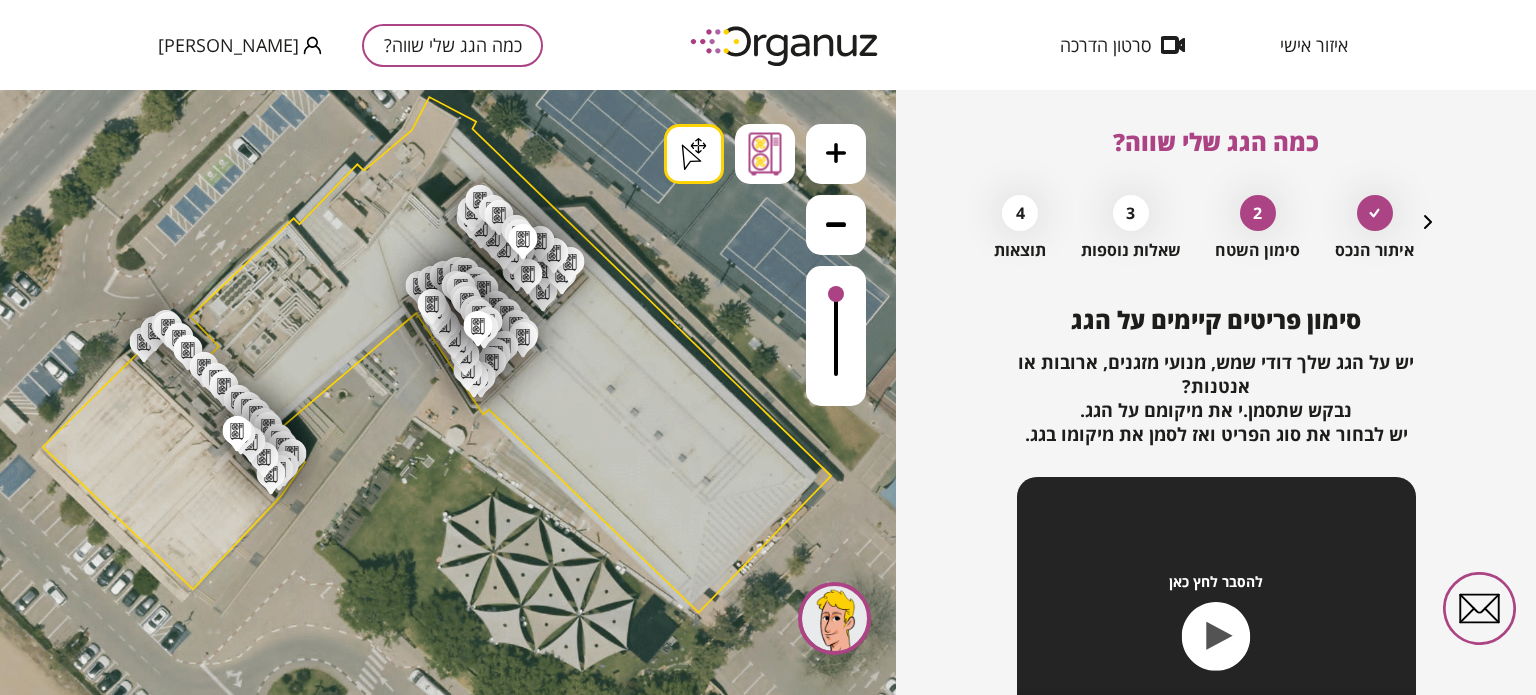 click on ".st0 {
fill: #FFFFFF;
}
.st0 {
fill: #FFFFFF;
}
.st0 {
fill: #FFFFFF;
}" at bounding box center [439, 1546] 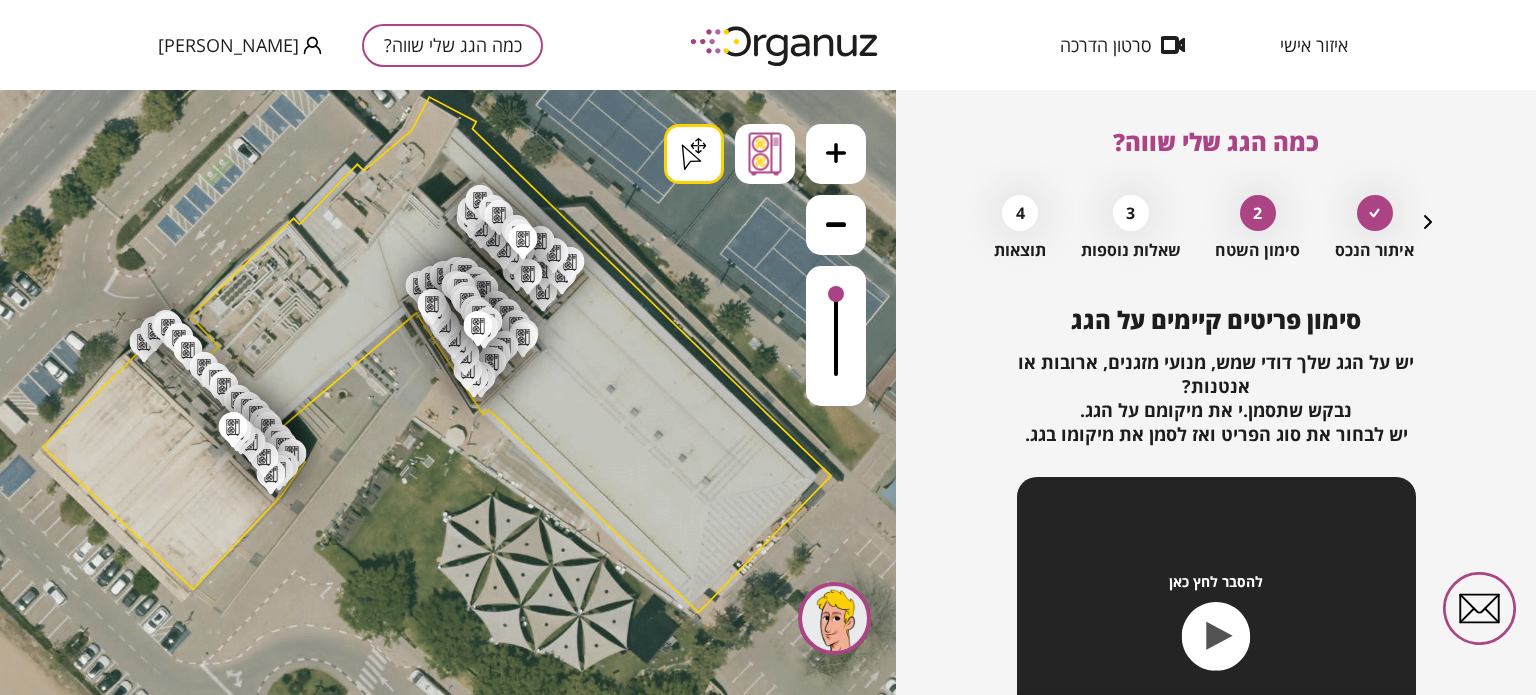 click on ".st0 {
fill: #FFFFFF;
}
.st0 {
fill: #FFFFFF;
}
.st0 {
fill: #FFFFFF;
}" at bounding box center [439, 1546] 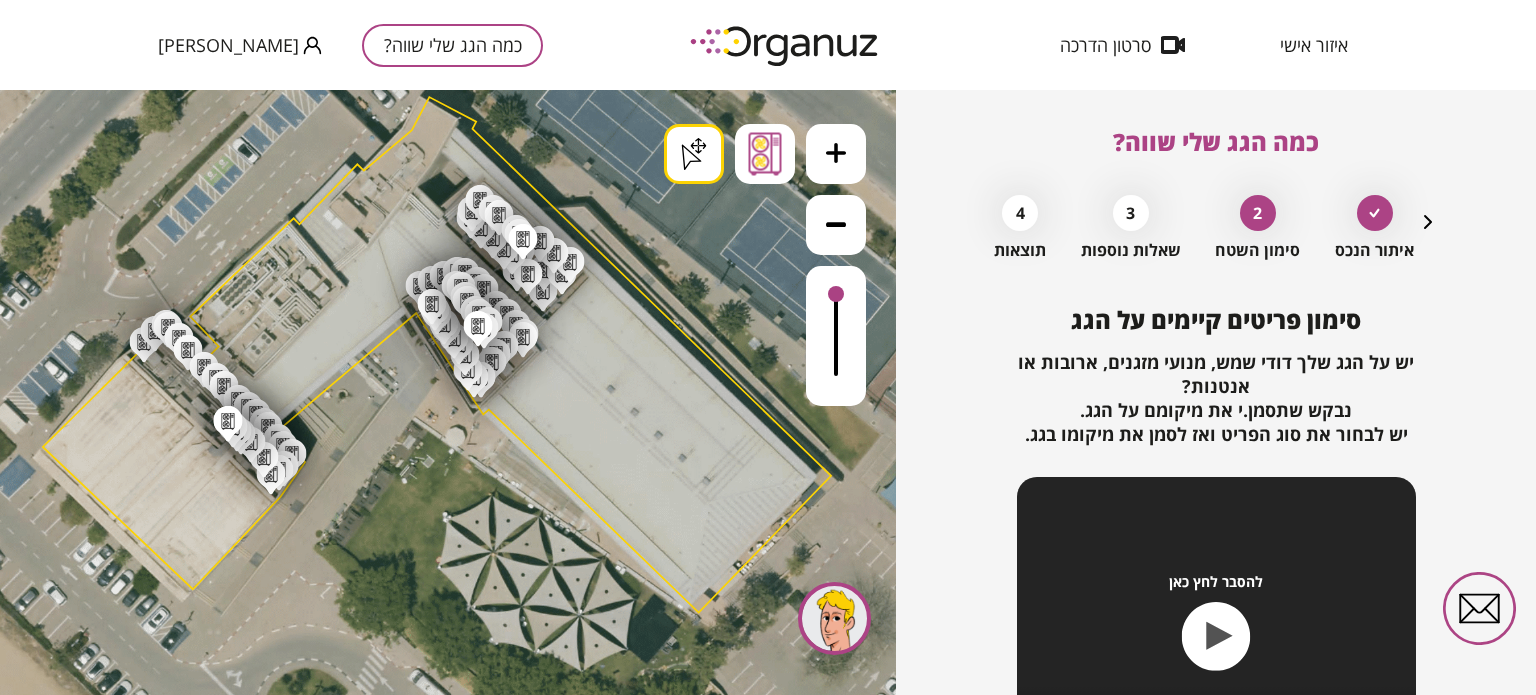 drag, startPoint x: 251, startPoint y: 459, endPoint x: 212, endPoint y: 423, distance: 53.075417 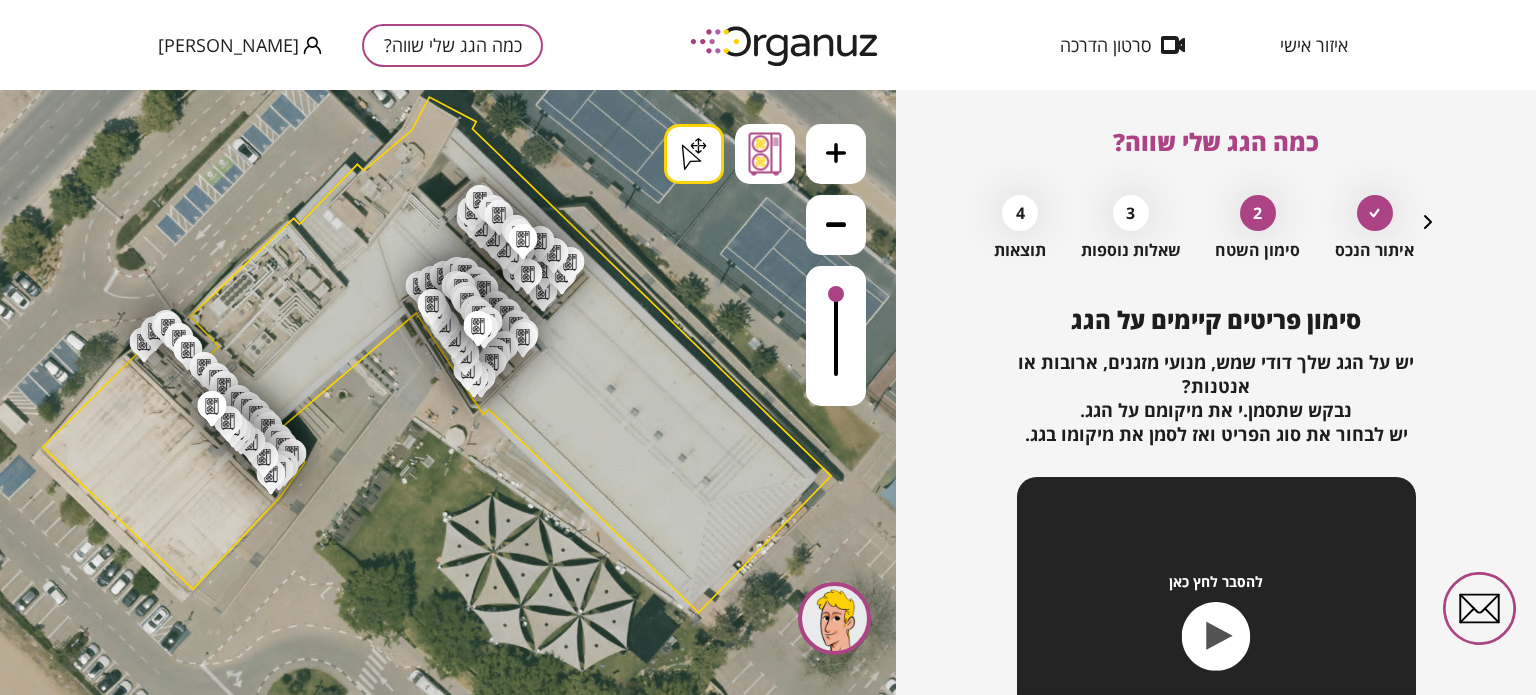click on ".st0 {
fill: #FFFFFF;
}
.st0 {
fill: #FFFFFF;
}
.st0 {
fill: #FFFFFF;
}" at bounding box center [439, 1546] 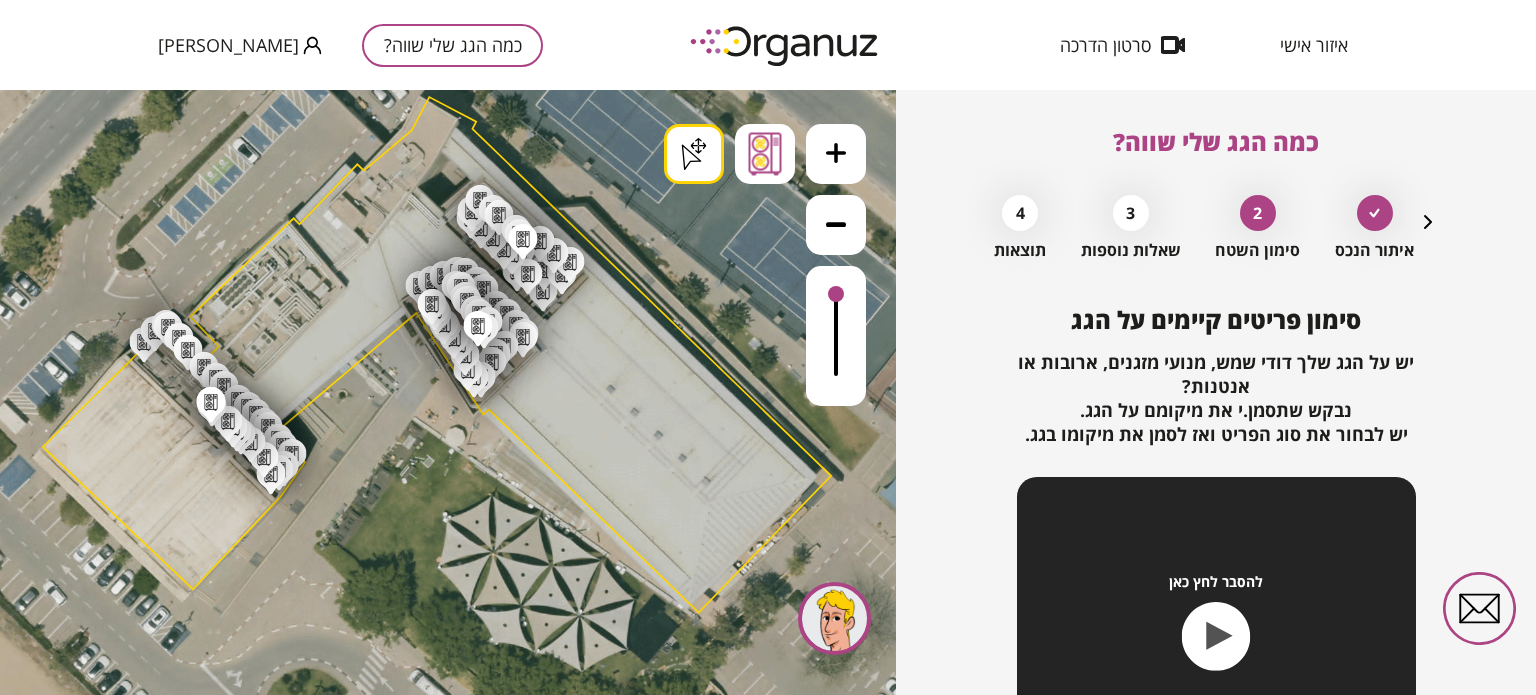 drag, startPoint x: 211, startPoint y: 419, endPoint x: 198, endPoint y: 406, distance: 18.384777 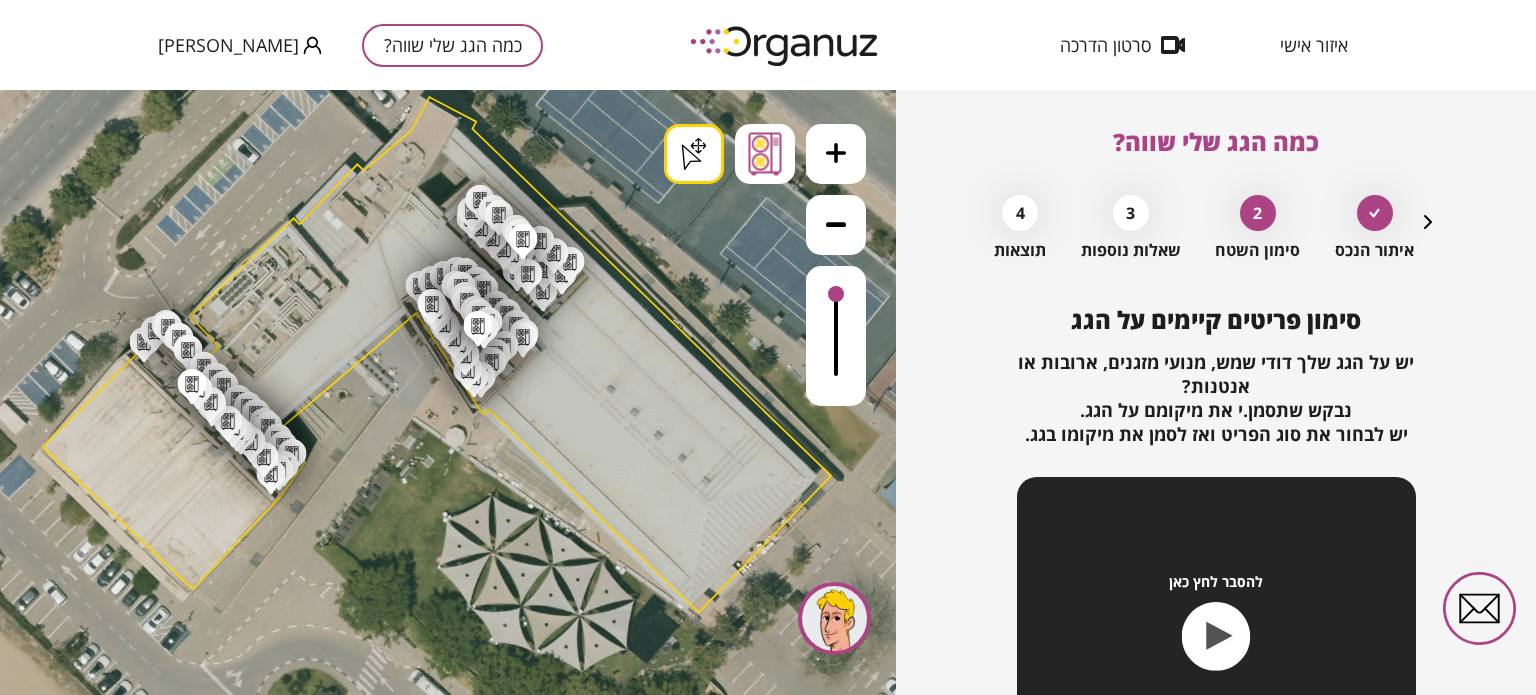 click on ".st0 {
fill: #FFFFFF;
}
.st0 {
fill: #FFFFFF;
}
.st0 {
fill: #FFFFFF;
}" at bounding box center (439, 1546) 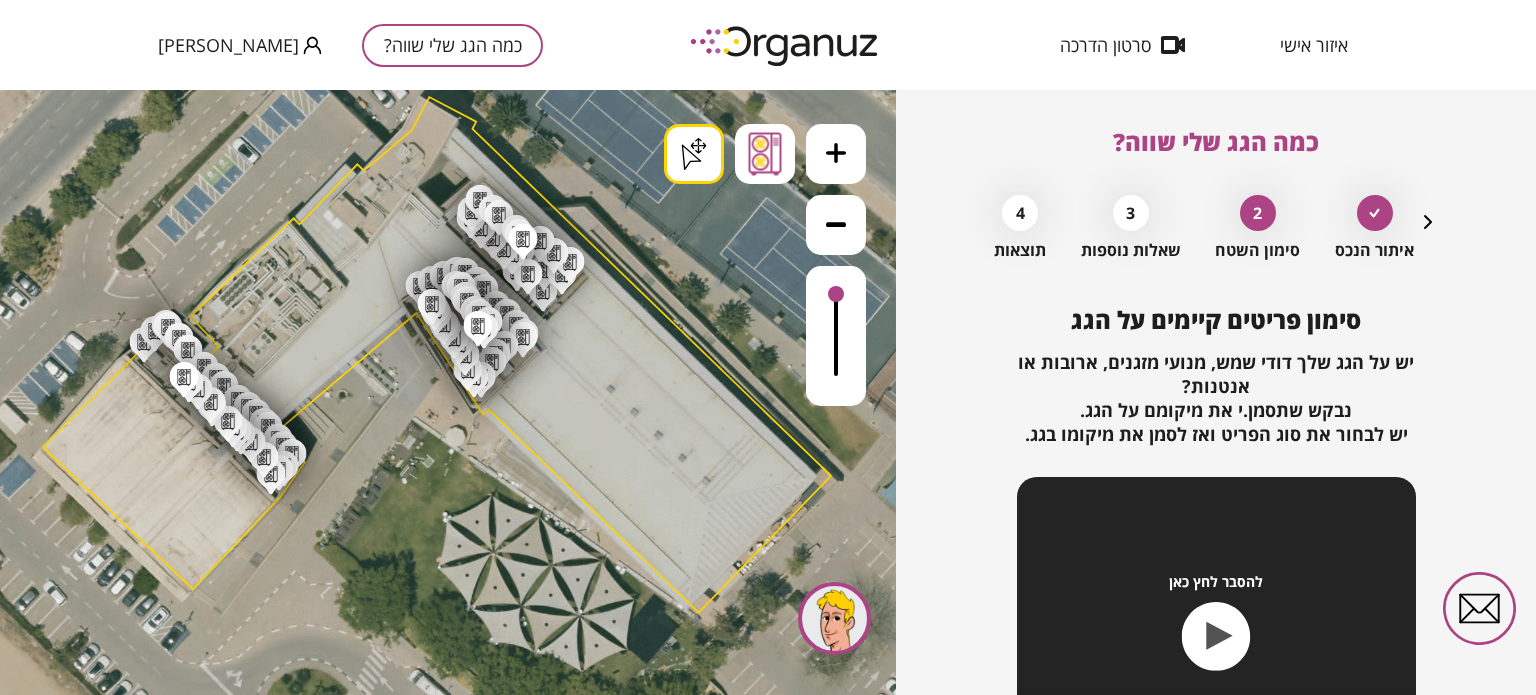 click on ".st0 {
fill: #FFFFFF;
}
.st0 {
fill: #FFFFFF;
}
.st0 {
fill: #FFFFFF;
}" at bounding box center (439, 1546) 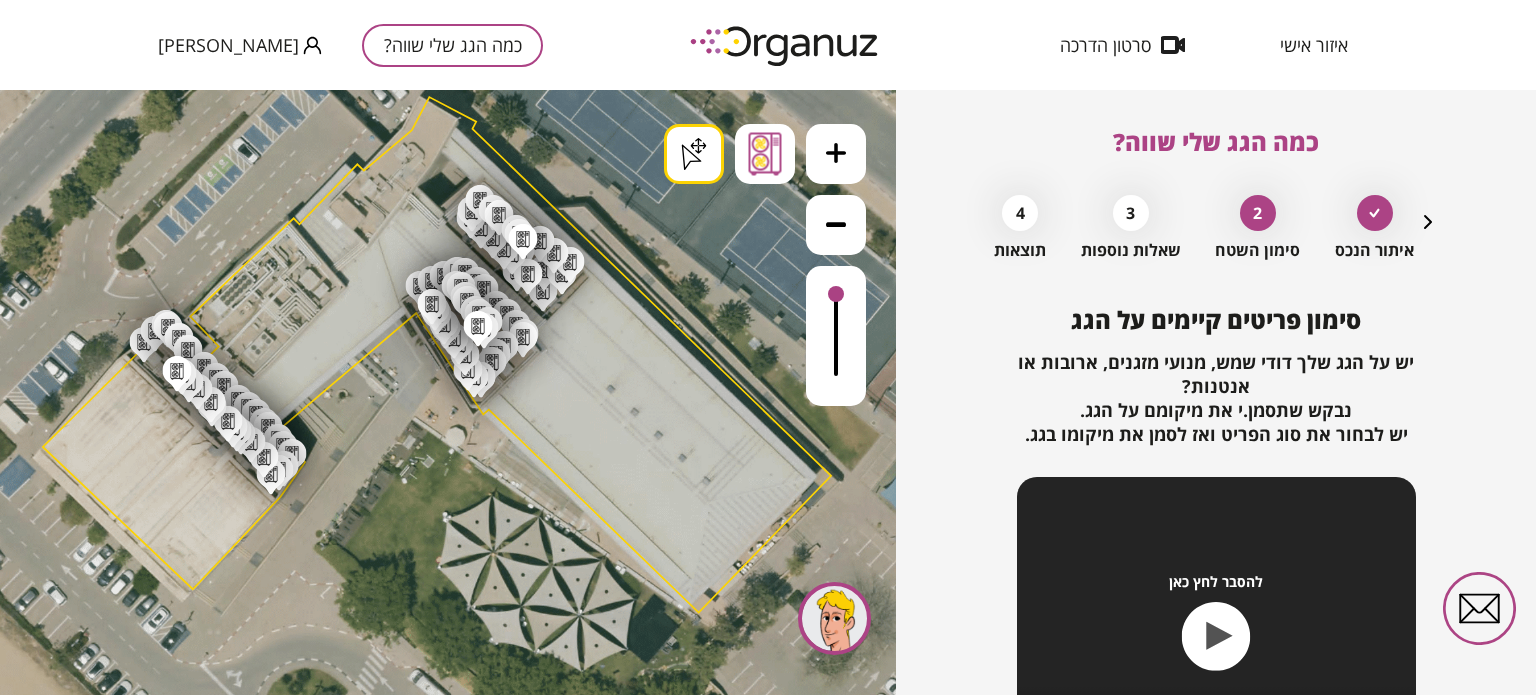 click on ".st0 {
fill: #FFFFFF;
}
.st0 {
fill: #FFFFFF;
}
.st0 {
fill: #FFFFFF;
}" at bounding box center (439, 1546) 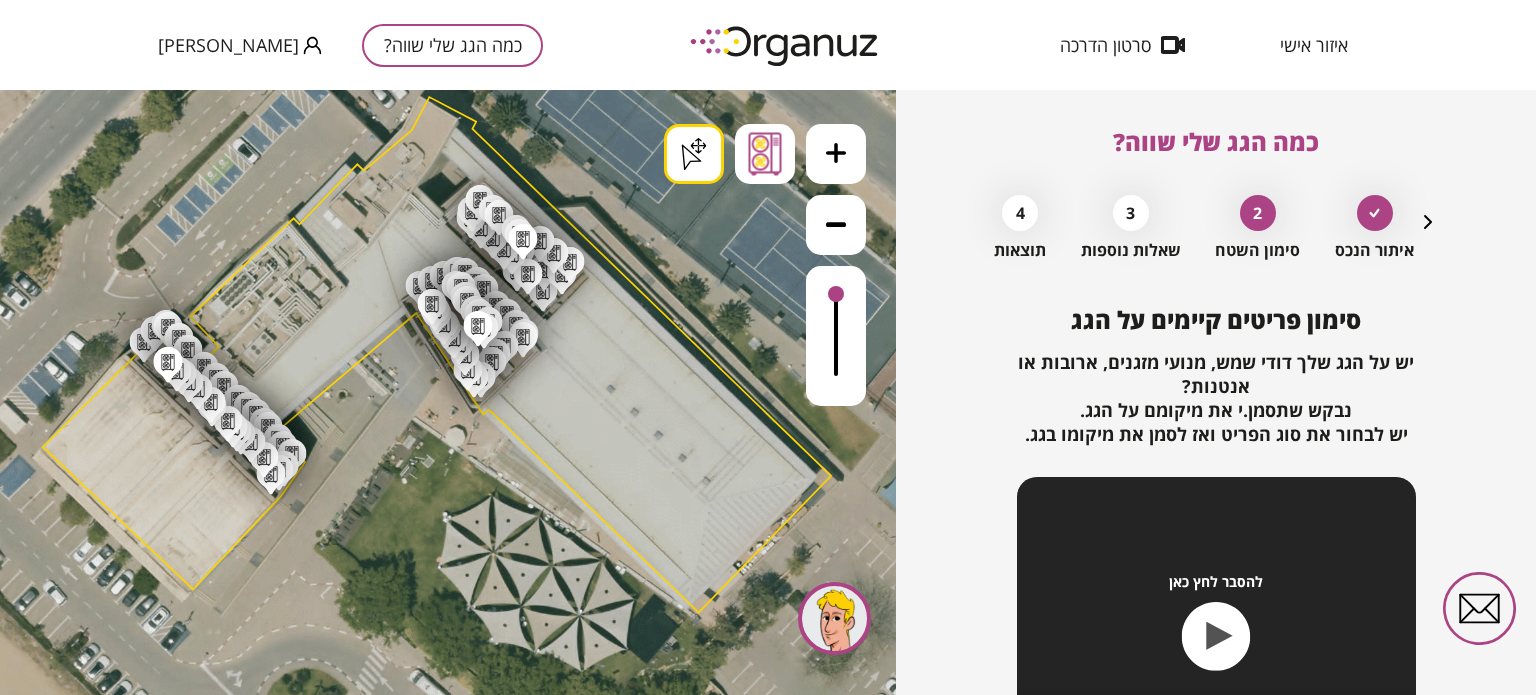 drag, startPoint x: 182, startPoint y: 391, endPoint x: 158, endPoint y: 370, distance: 31.890438 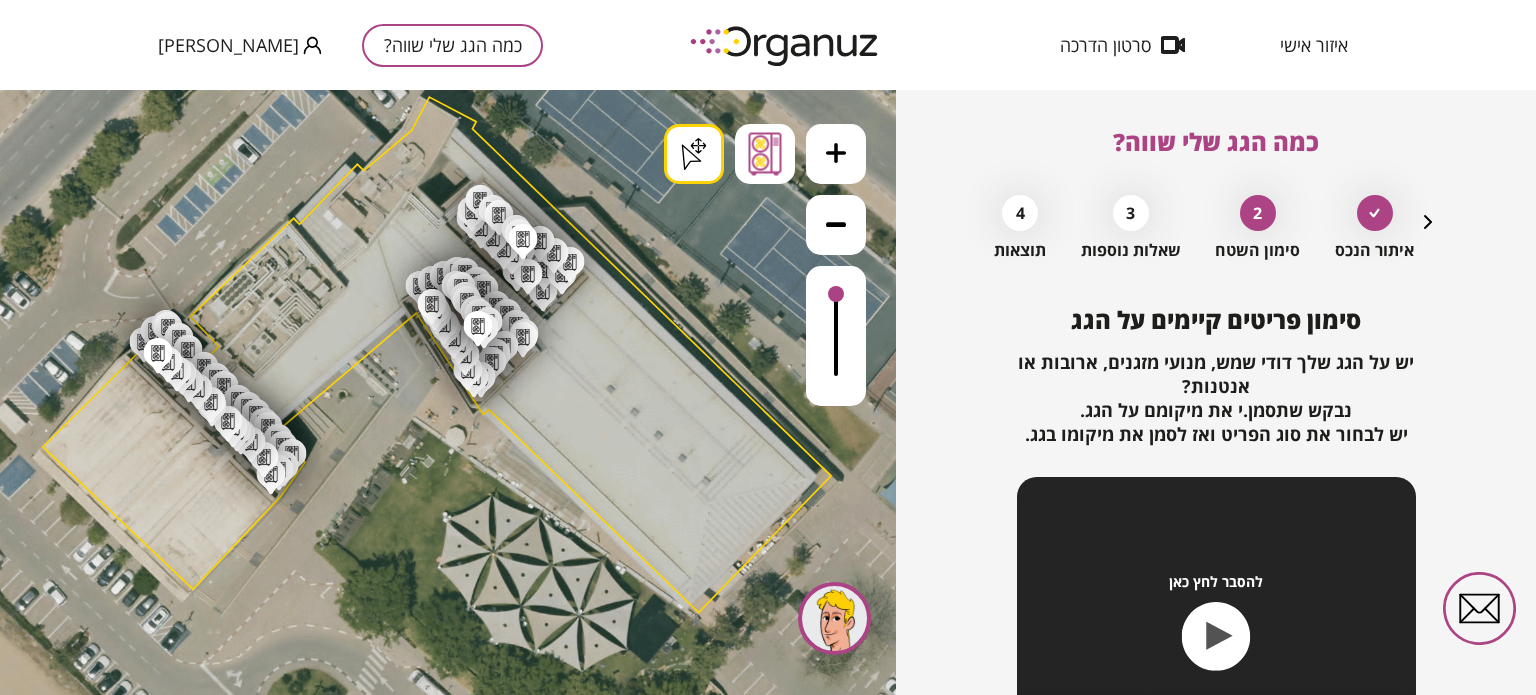 click on ".st0 {
fill: #FFFFFF;
}
.st0 {
fill: #FFFFFF;
}
.st0 {
fill: #FFFFFF;
}" at bounding box center [439, 1546] 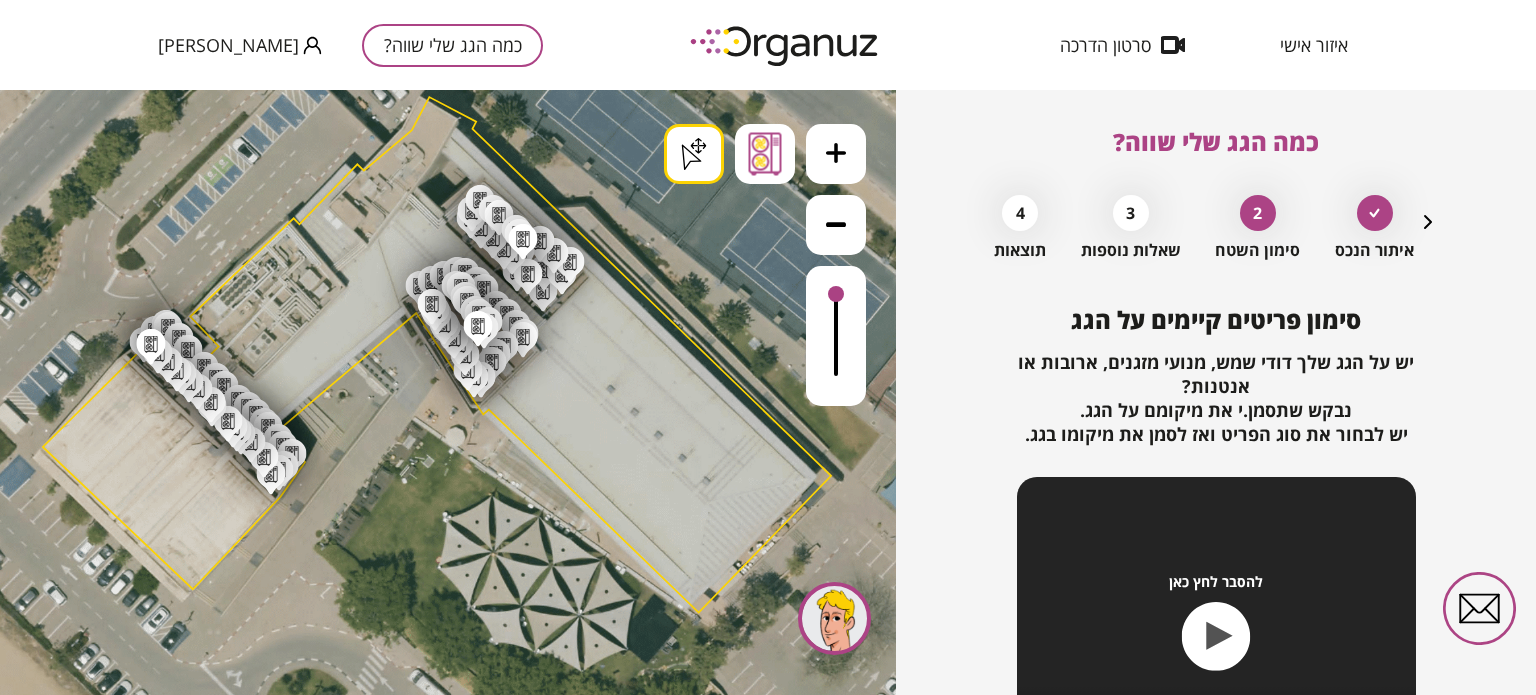 click on ".st0 {
fill: #FFFFFF;
}
.st0 {
fill: #FFFFFF;
}
.st0 {
fill: #FFFFFF;
}" at bounding box center (439, 1546) 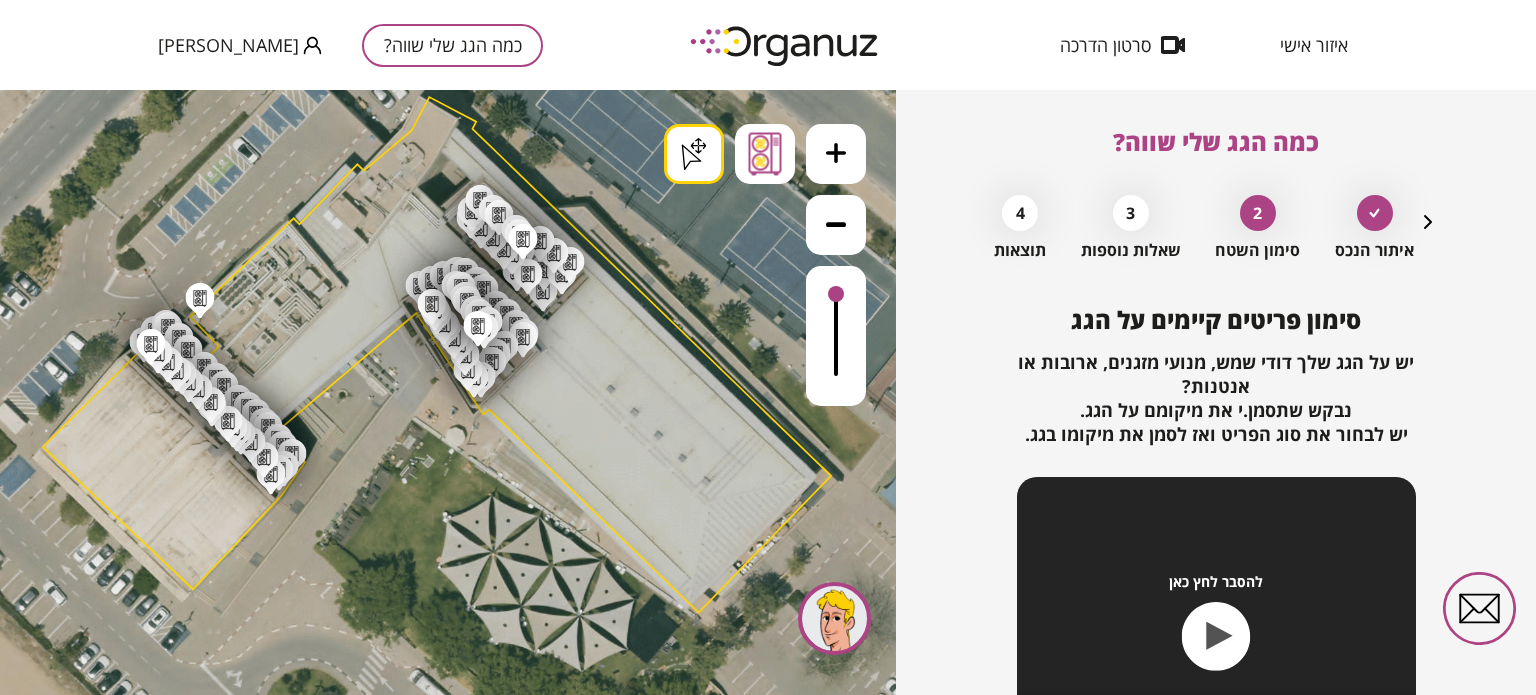 click on ".st0 {
fill: #FFFFFF;
}
.st0 {
fill: #FFFFFF;
}
.st0 {
fill: #FFFFFF;
}" at bounding box center (439, 1546) 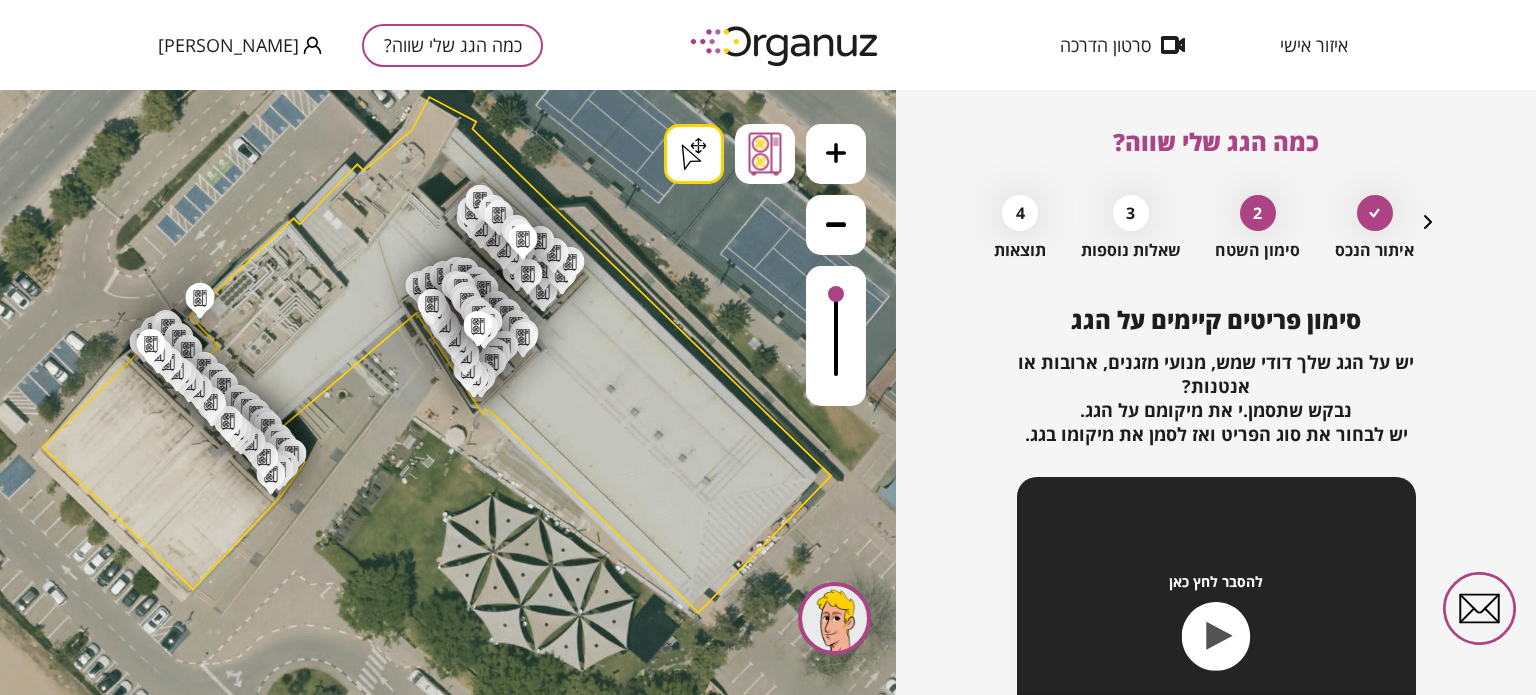 click on ".st0 {
fill: #FFFFFF;
}
.st0 {
fill: #FFFFFF;
}
.st0 {
fill: #FFFFFF;
}" at bounding box center (439, 1546) 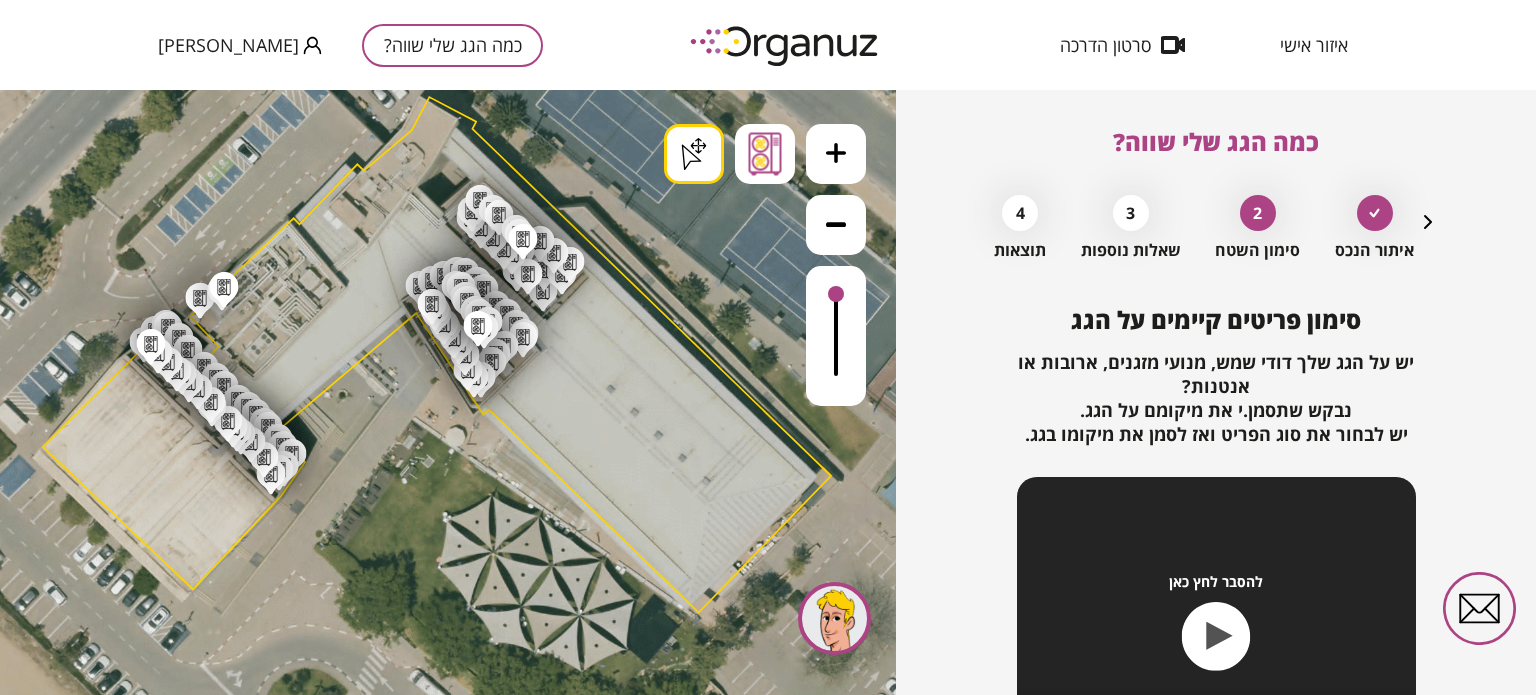 drag, startPoint x: 222, startPoint y: 307, endPoint x: 230, endPoint y: 295, distance: 14.422205 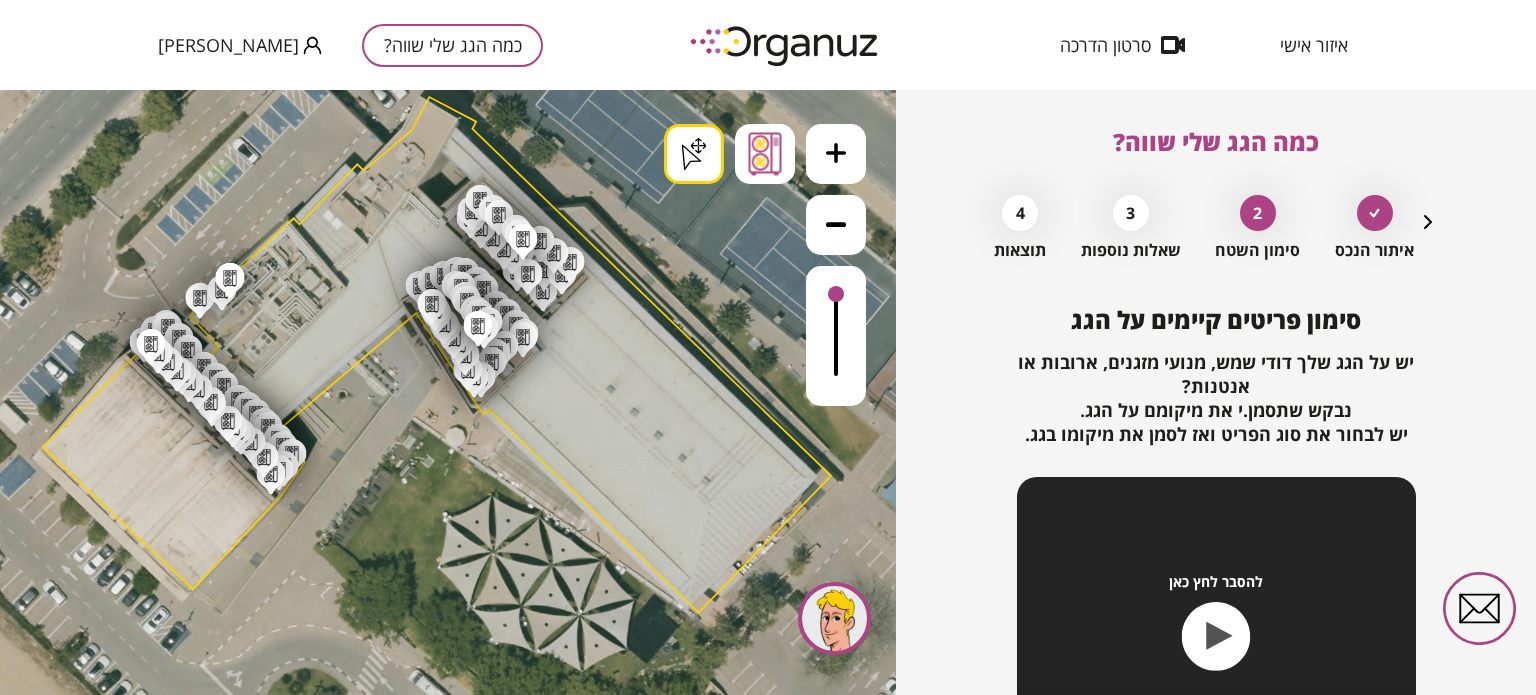 drag, startPoint x: 230, startPoint y: 295, endPoint x: 245, endPoint y: 287, distance: 17 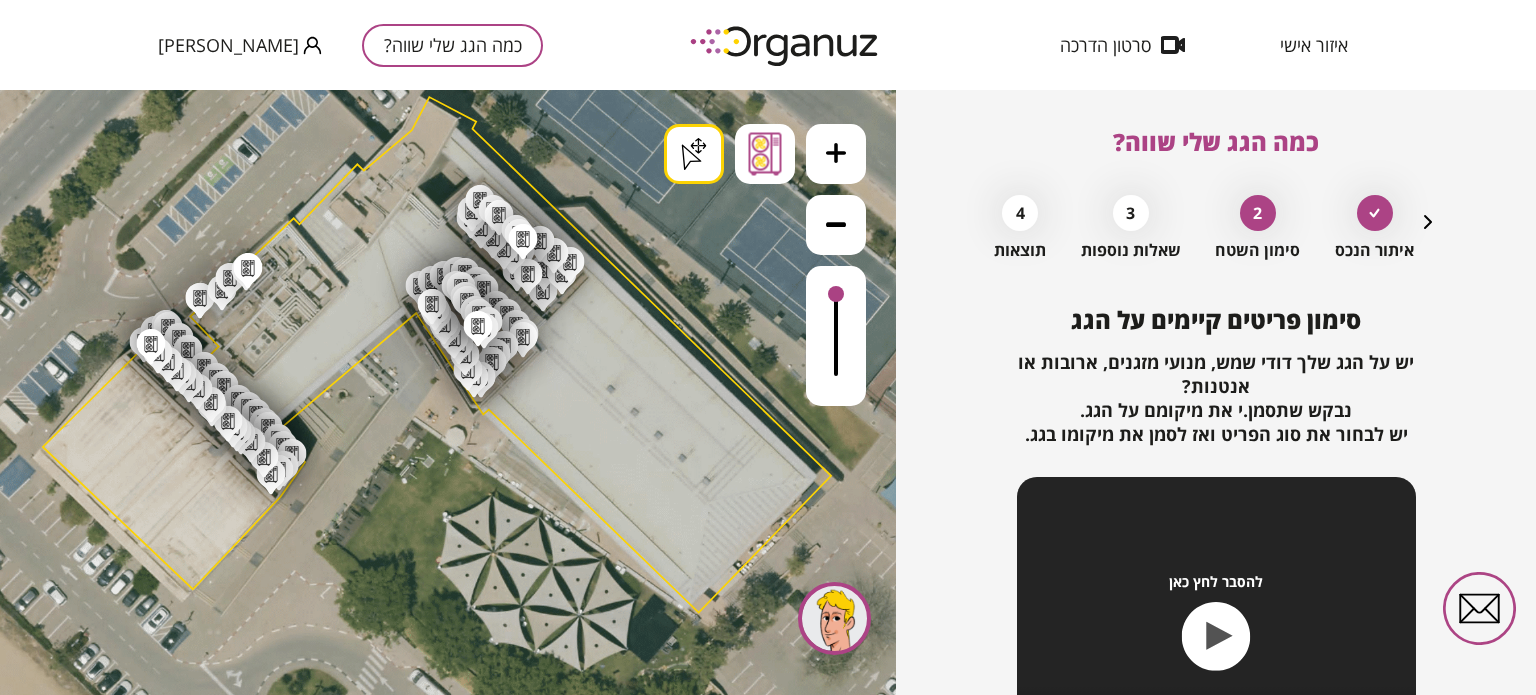 click on ".st0 {
fill: #FFFFFF;
}
.st0 {
fill: #FFFFFF;
}
.st0 {
fill: #FFFFFF;
}" at bounding box center (439, 1546) 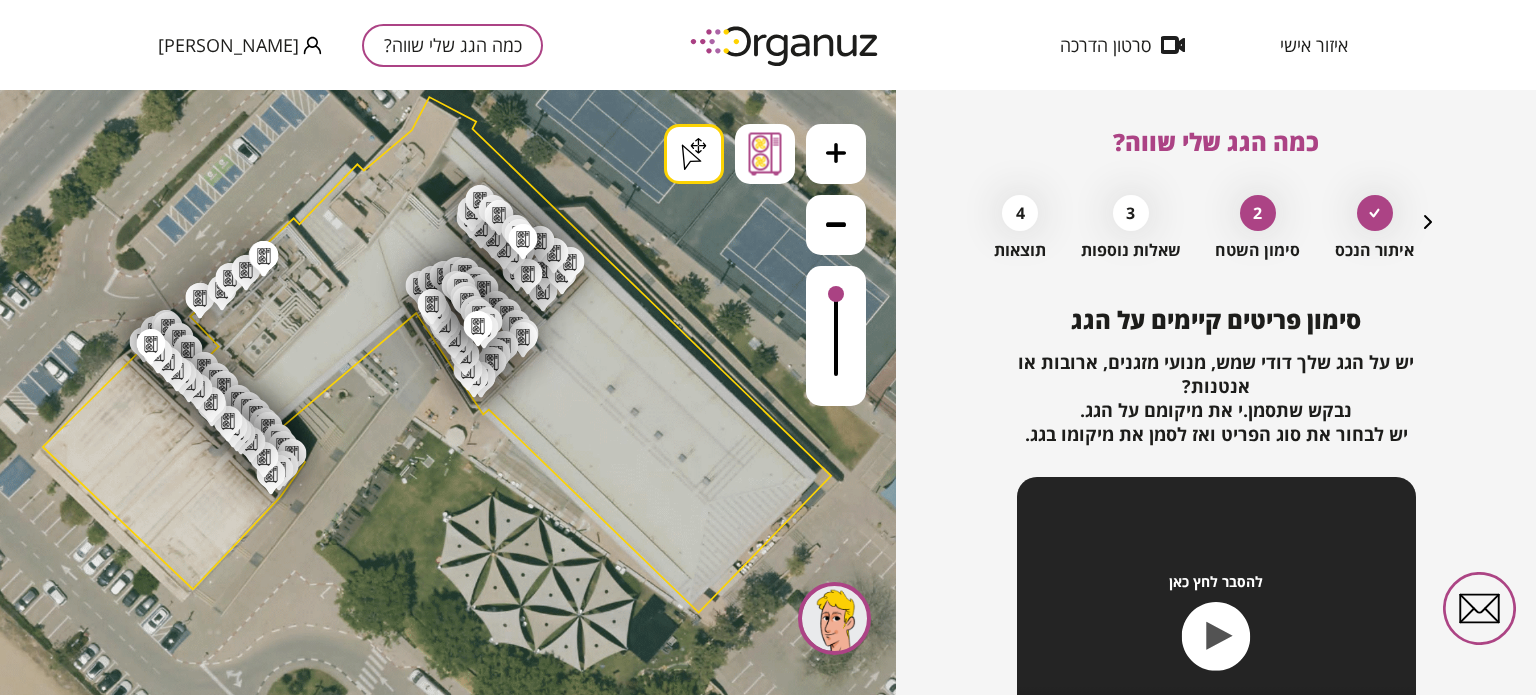 drag, startPoint x: 263, startPoint y: 273, endPoint x: 276, endPoint y: 260, distance: 18.384777 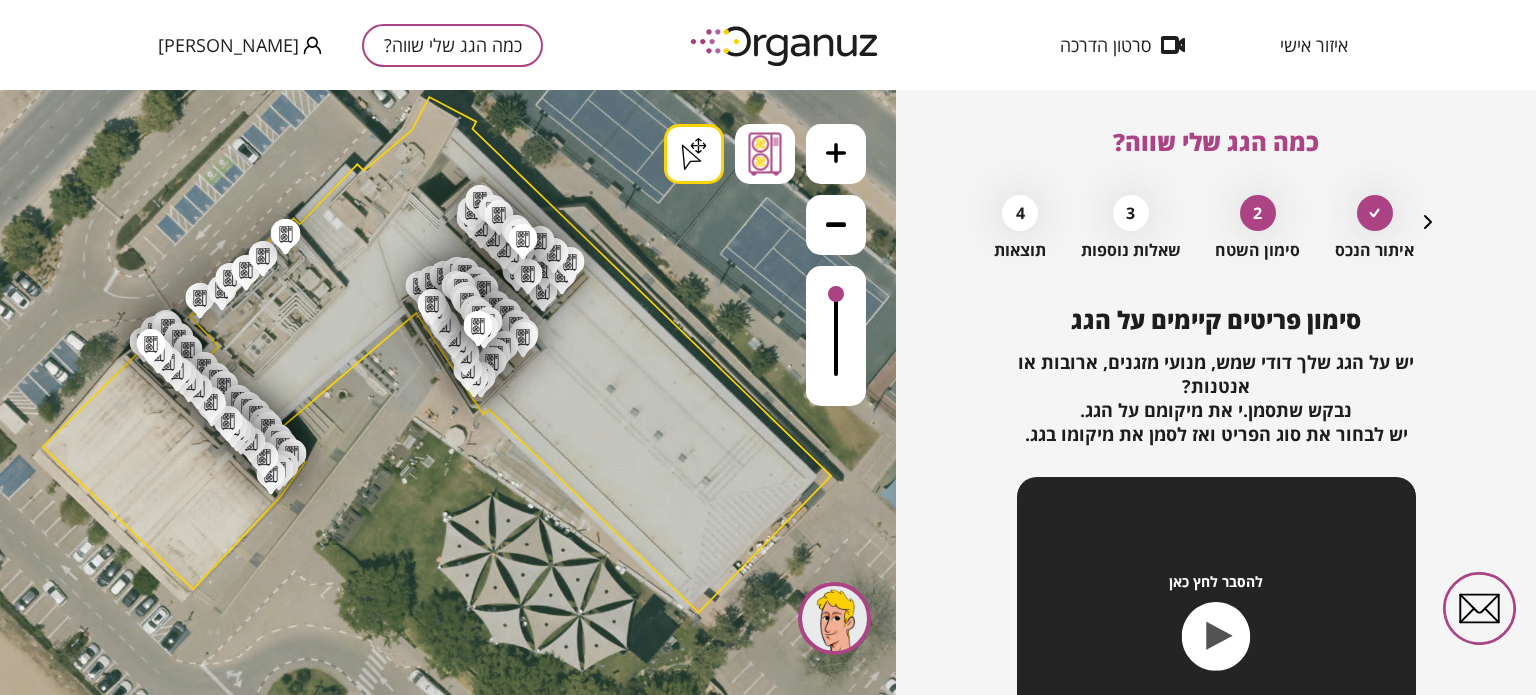 drag, startPoint x: 285, startPoint y: 251, endPoint x: 292, endPoint y: 239, distance: 13.892444 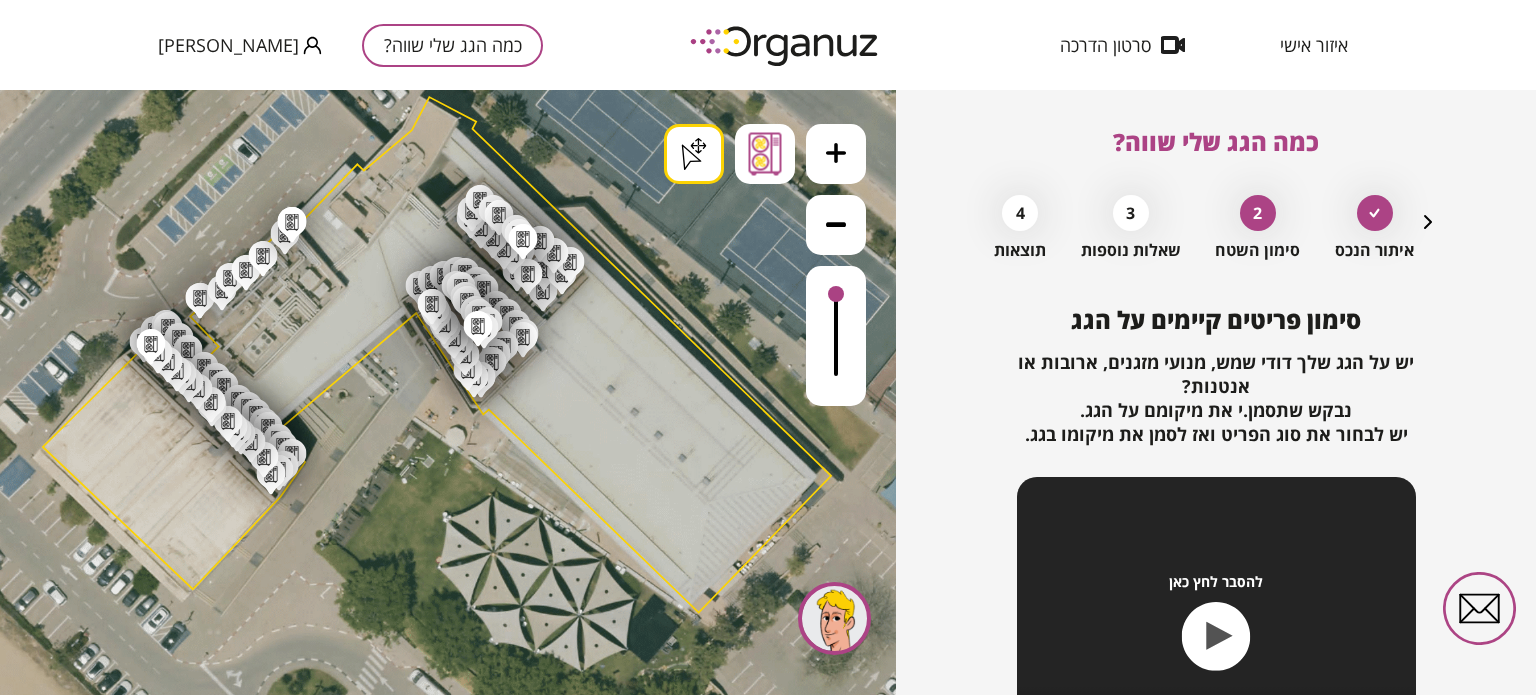 click on ".st0 {
fill: #FFFFFF;
}
.st0 {
fill: #FFFFFF;
}
.st0 {
fill: #FFFFFF;
}" at bounding box center (439, 1546) 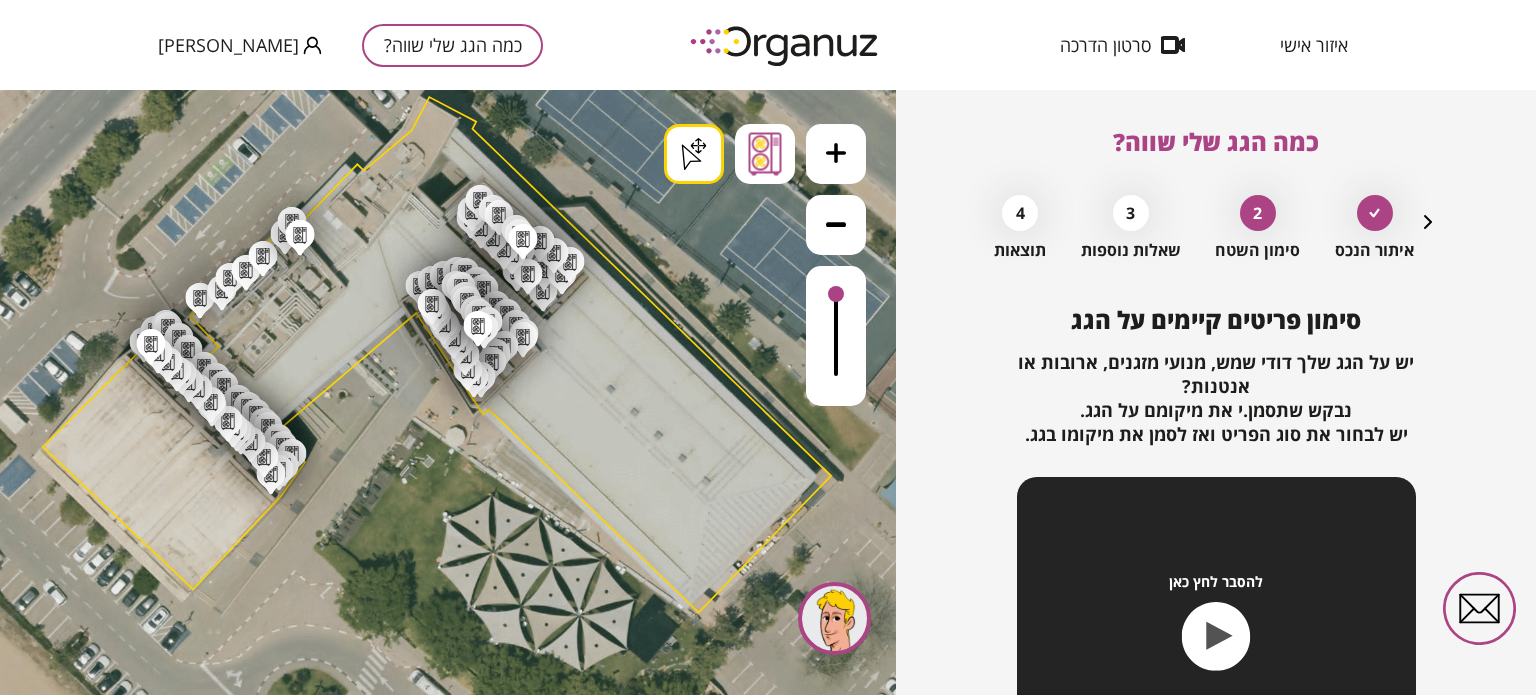 click on ".st0 {
fill: #FFFFFF;
}
.st0 {
fill: #FFFFFF;
}
.st0 {
fill: #FFFFFF;
}" at bounding box center [439, 1546] 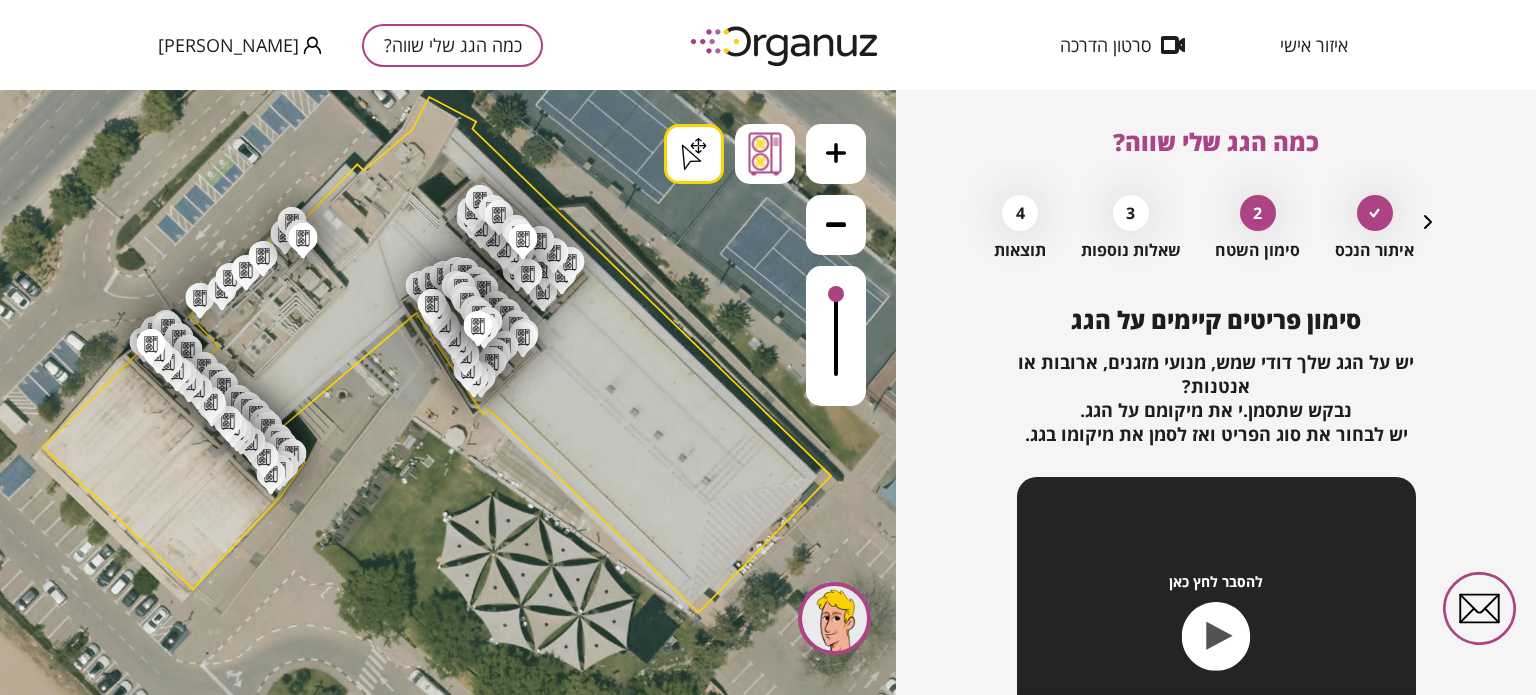 drag, startPoint x: 303, startPoint y: 255, endPoint x: 317, endPoint y: 266, distance: 17.804493 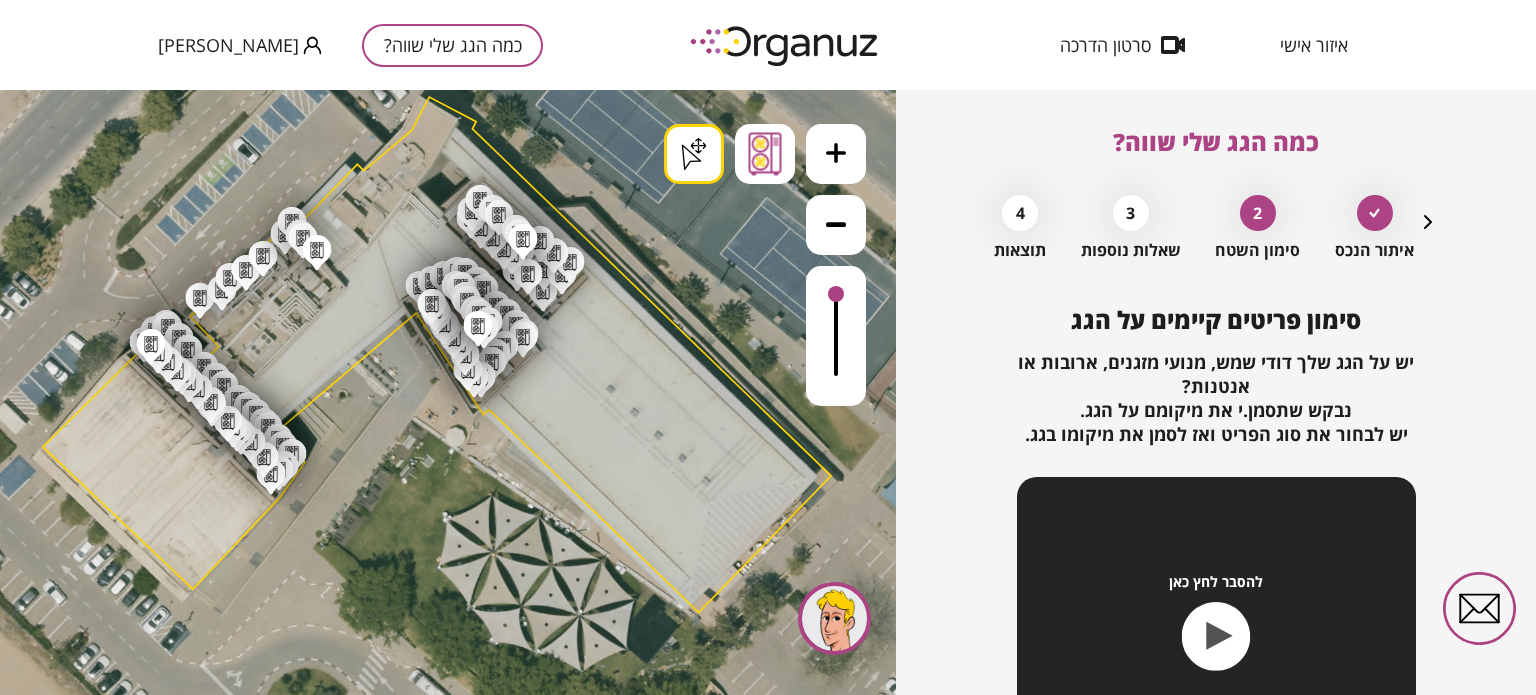 click on ".st0 {
fill: #FFFFFF;
}
.st0 {
fill: #FFFFFF;
}
.st0 {
fill: #FFFFFF;
}" at bounding box center [439, 1546] 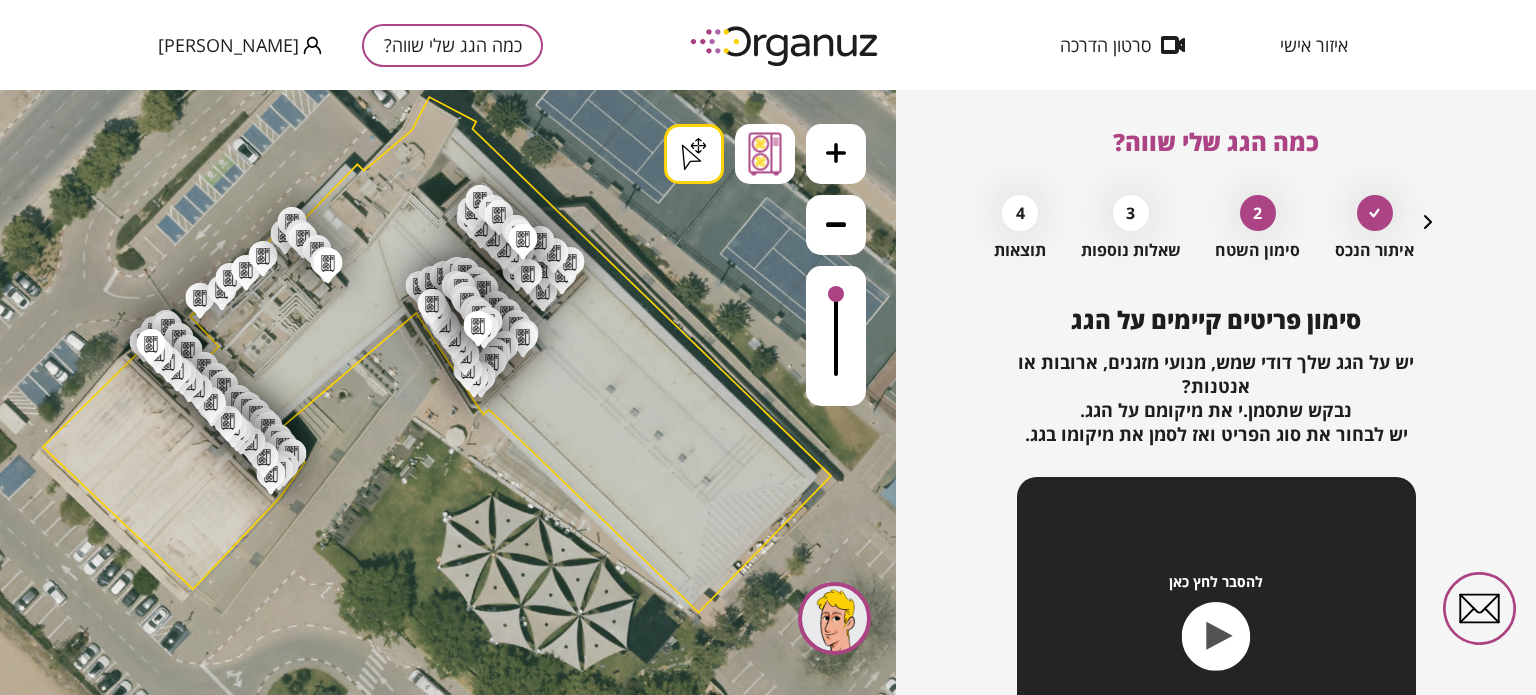 click on ".st0 {
fill: #FFFFFF;
}
.st0 {
fill: #FFFFFF;
}
.st0 {
fill: #FFFFFF;
}" at bounding box center [439, 1546] 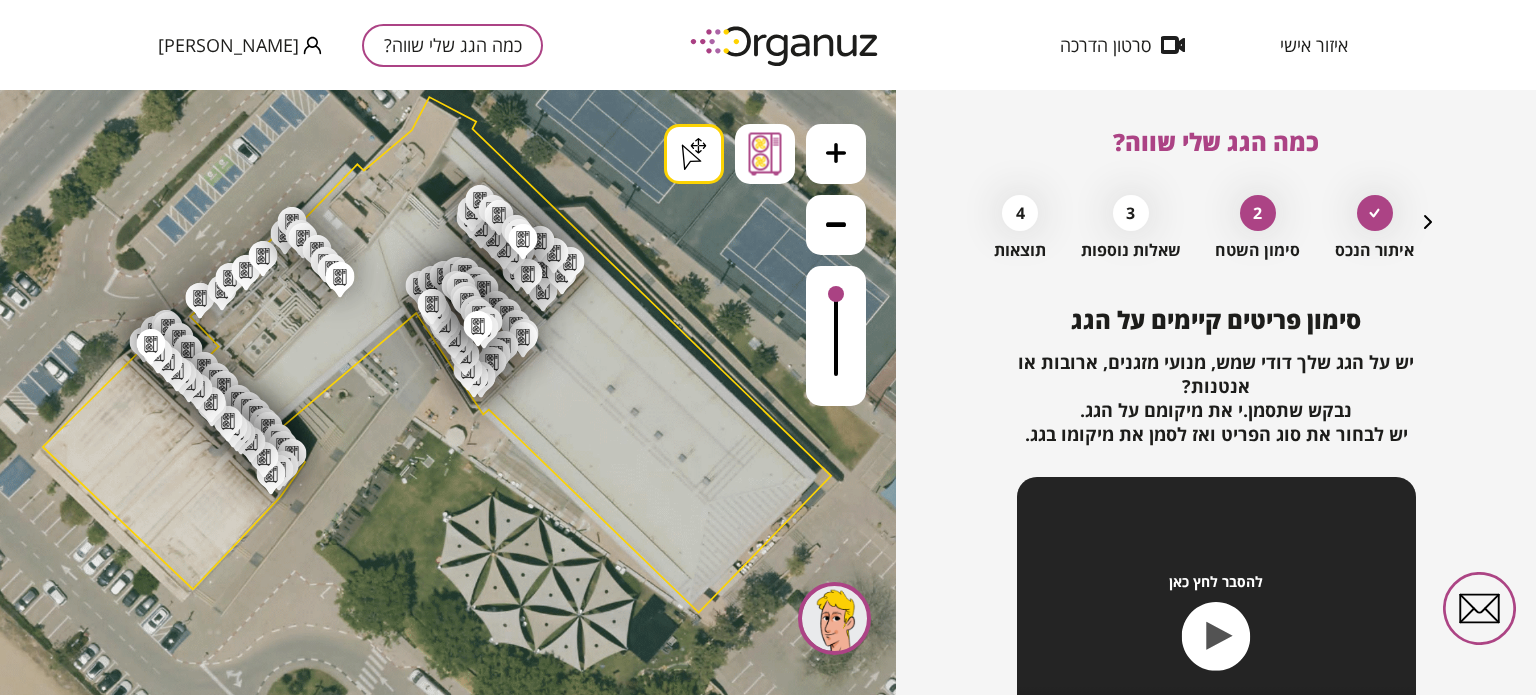click on ".st0 {
fill: #FFFFFF;
}
.st0 {
fill: #FFFFFF;
}
.st0 {
fill: #FFFFFF;
}" at bounding box center [439, 1546] 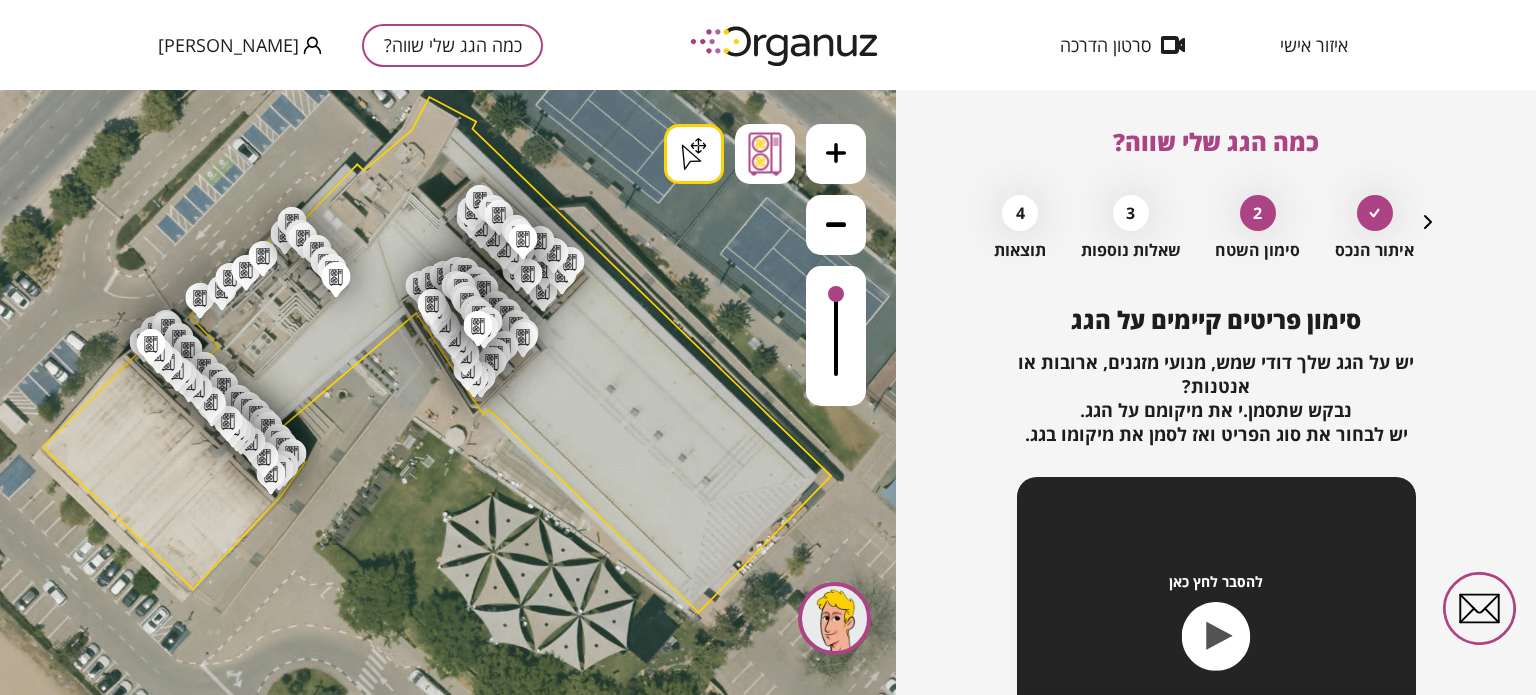 click on ".st0 {
fill: #FFFFFF;
}
.st0 {
fill: #FFFFFF;
}
.st0 {
fill: #FFFFFF;
}" at bounding box center (439, 1546) 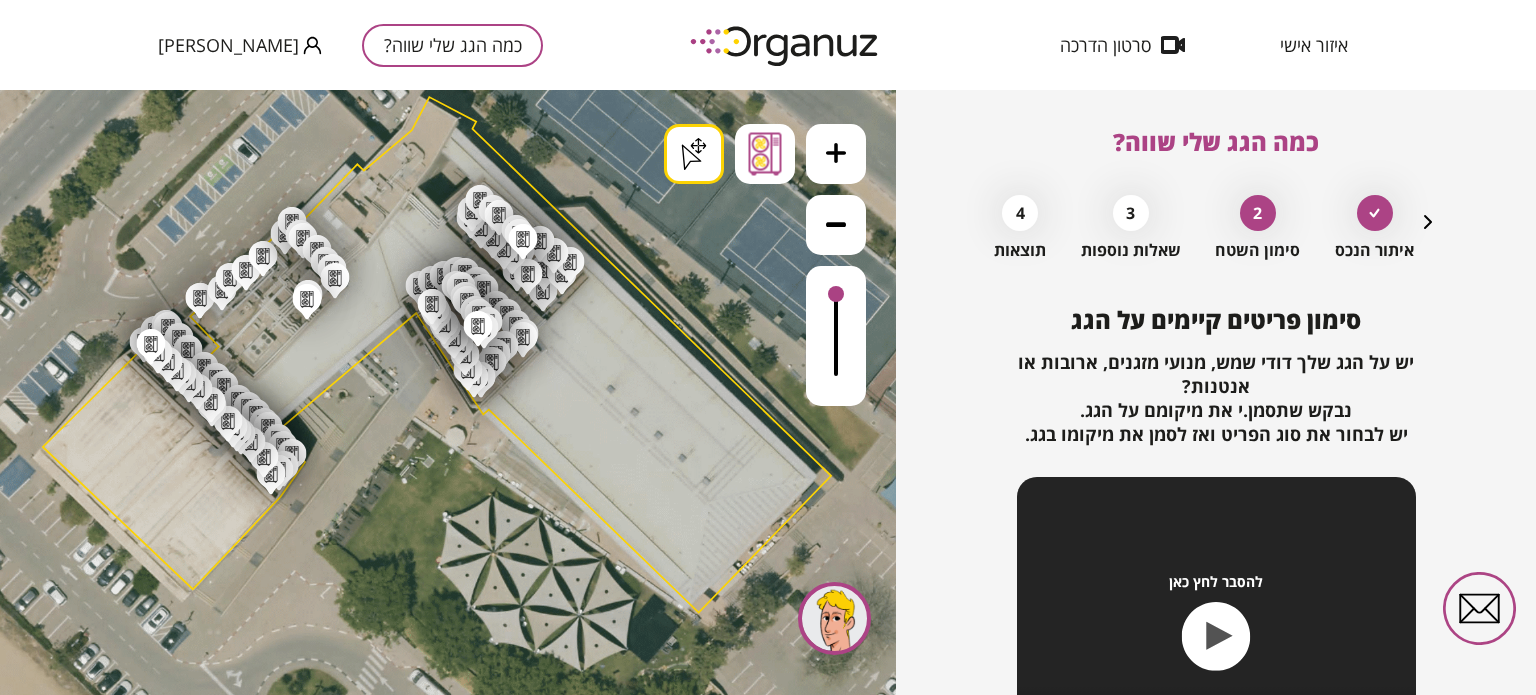 drag, startPoint x: 308, startPoint y: 312, endPoint x: 301, endPoint y: 322, distance: 12.206555 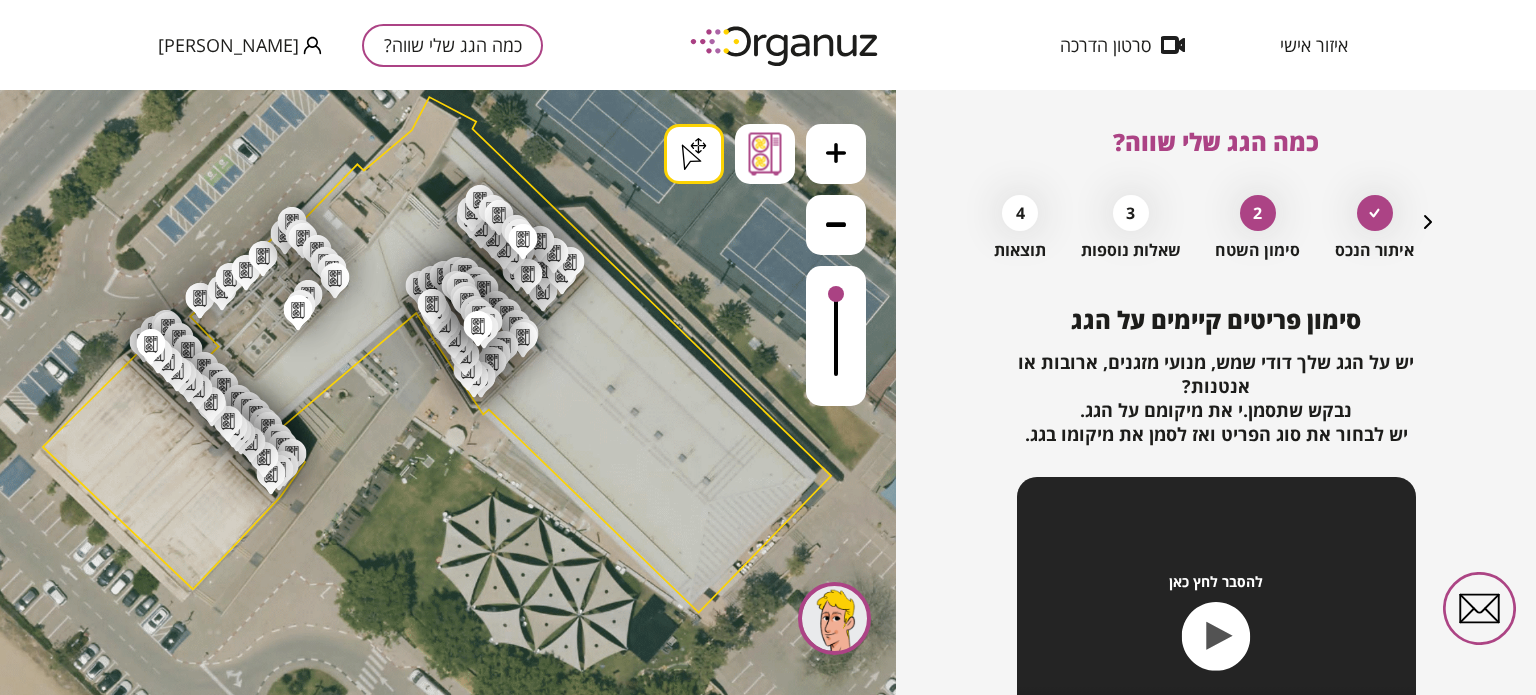 drag, startPoint x: 301, startPoint y: 322, endPoint x: 292, endPoint y: 331, distance: 12.727922 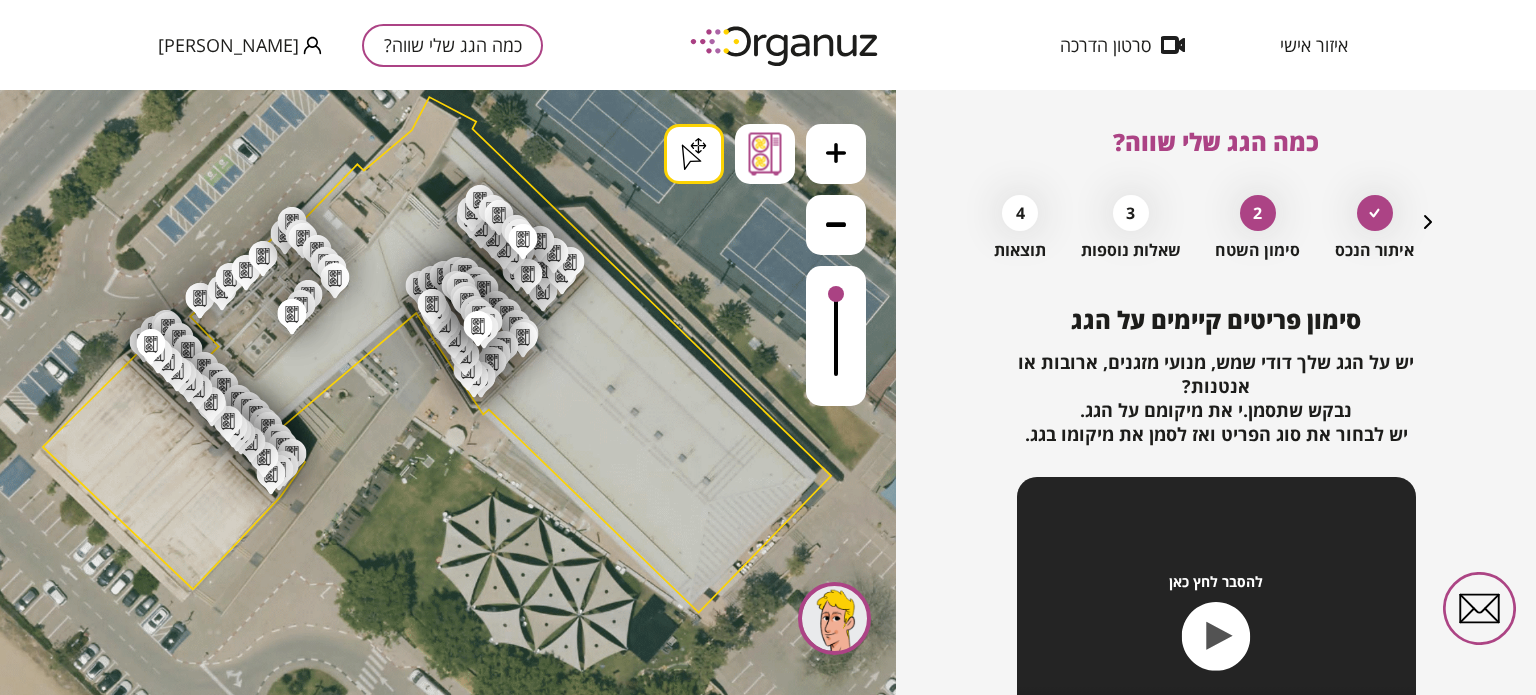 click on ".st0 {
fill: #FFFFFF;
}
.st0 {
fill: #FFFFFF;
}
.st0 {
fill: #FFFFFF;
}" at bounding box center (439, 1546) 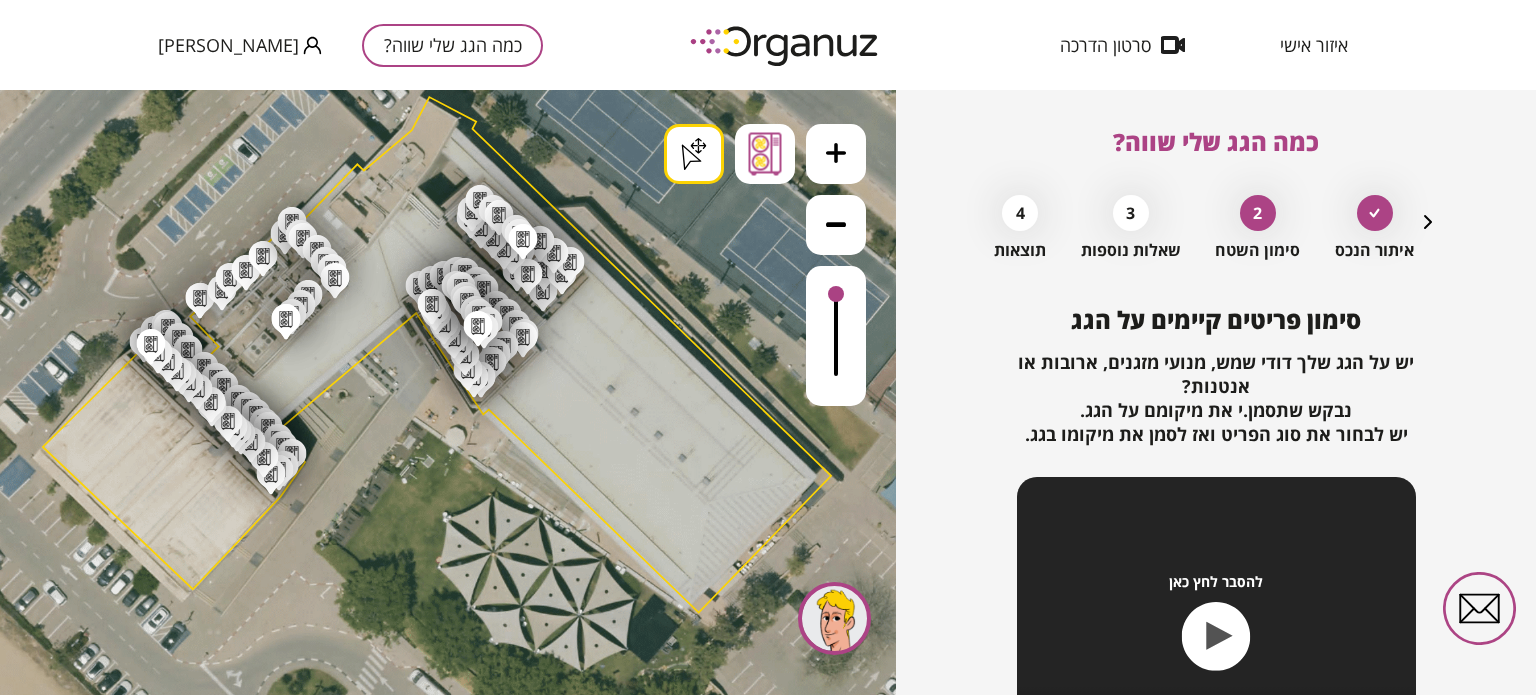 drag, startPoint x: 286, startPoint y: 336, endPoint x: 276, endPoint y: 348, distance: 15.6205 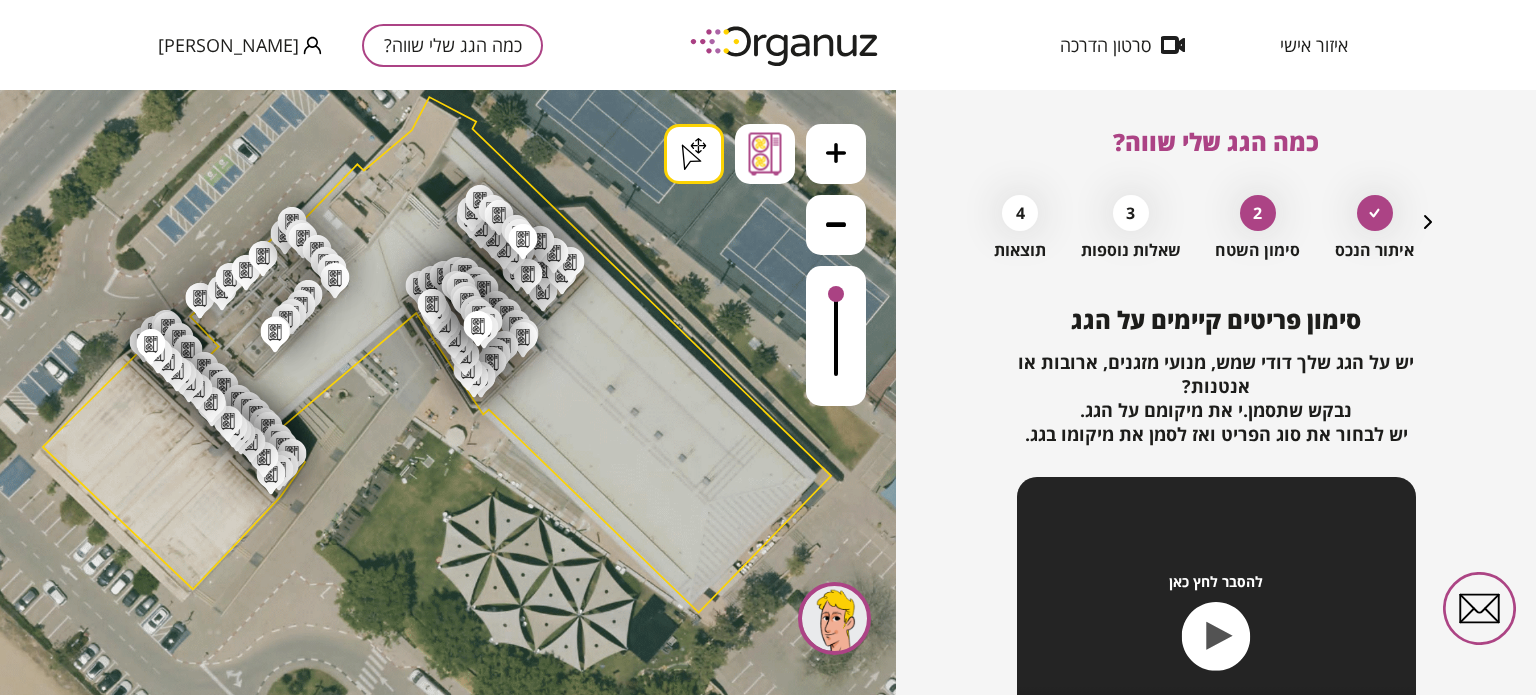 drag, startPoint x: 276, startPoint y: 348, endPoint x: 268, endPoint y: 356, distance: 11.313708 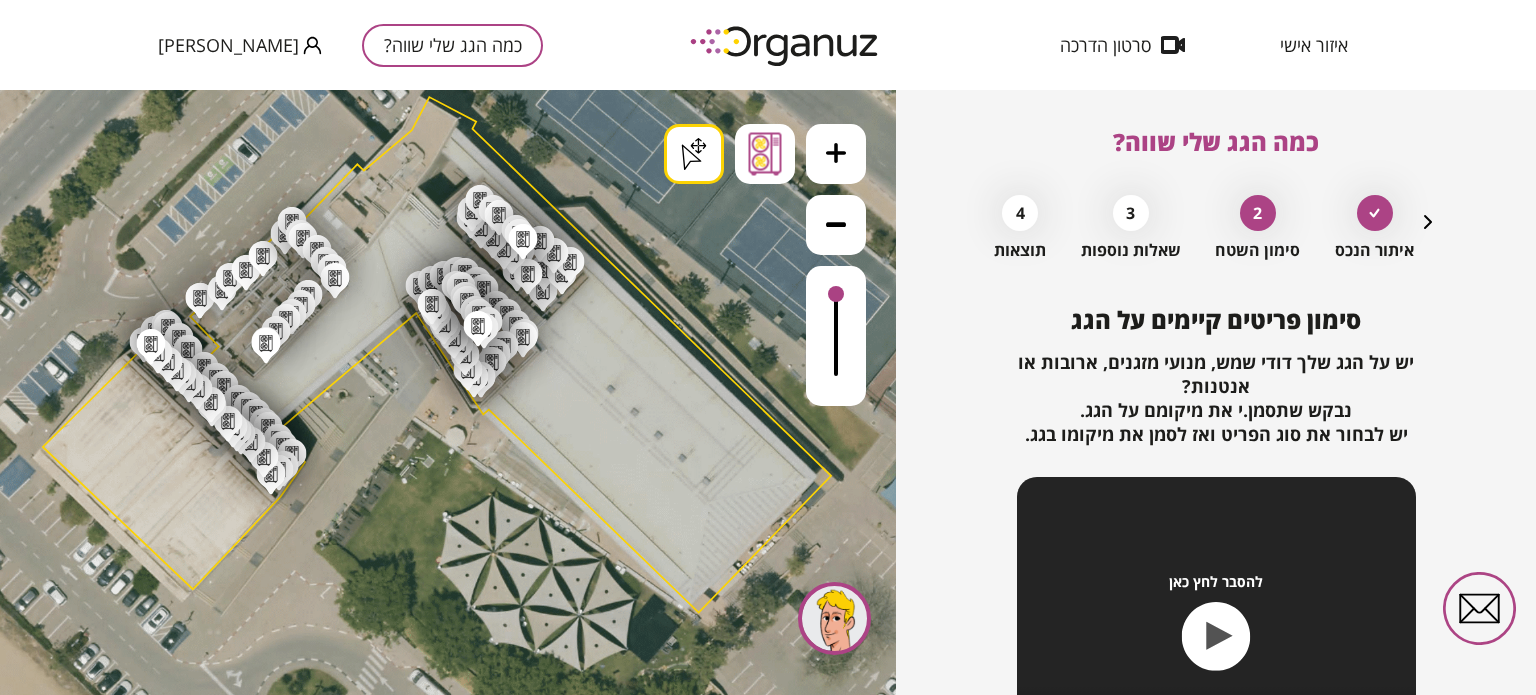drag, startPoint x: 266, startPoint y: 359, endPoint x: 256, endPoint y: 367, distance: 12.806249 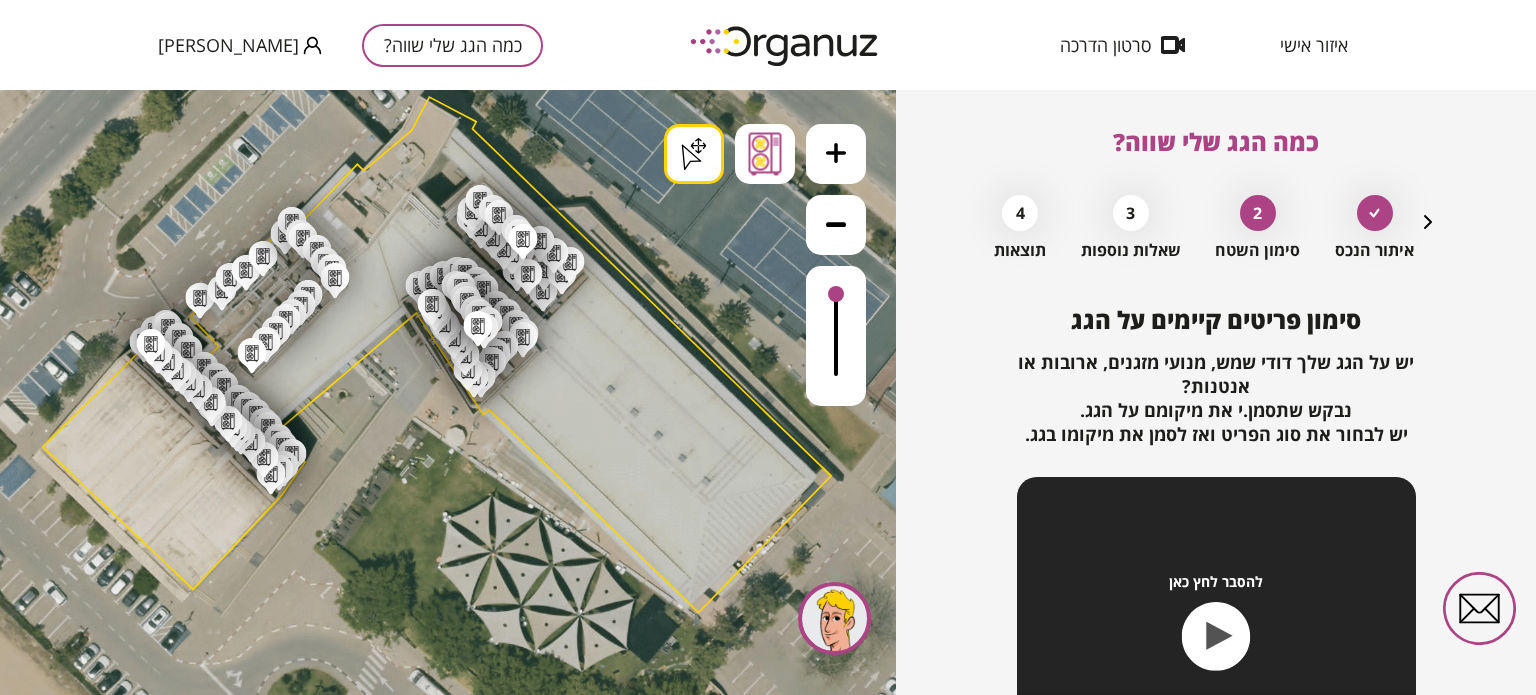 click on ".st0 {
fill: #FFFFFF;
}
.st0 {
fill: #FFFFFF;
}
.st0 {
fill: #FFFFFF;
}" at bounding box center [439, 1546] 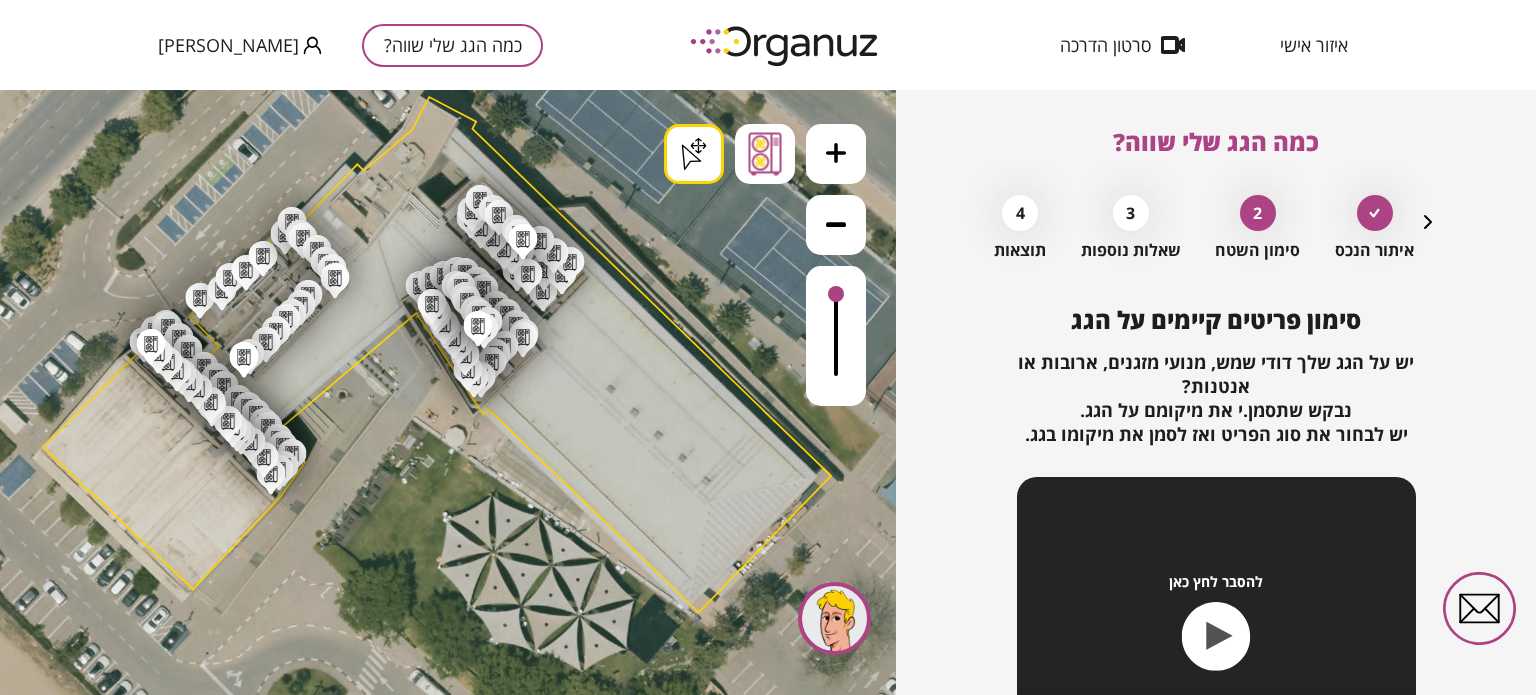 click on ".st0 {
fill: #FFFFFF;
}
.st0 {
fill: #FFFFFF;
}
.st0 {
fill: #FFFFFF;
}" at bounding box center (439, 1546) 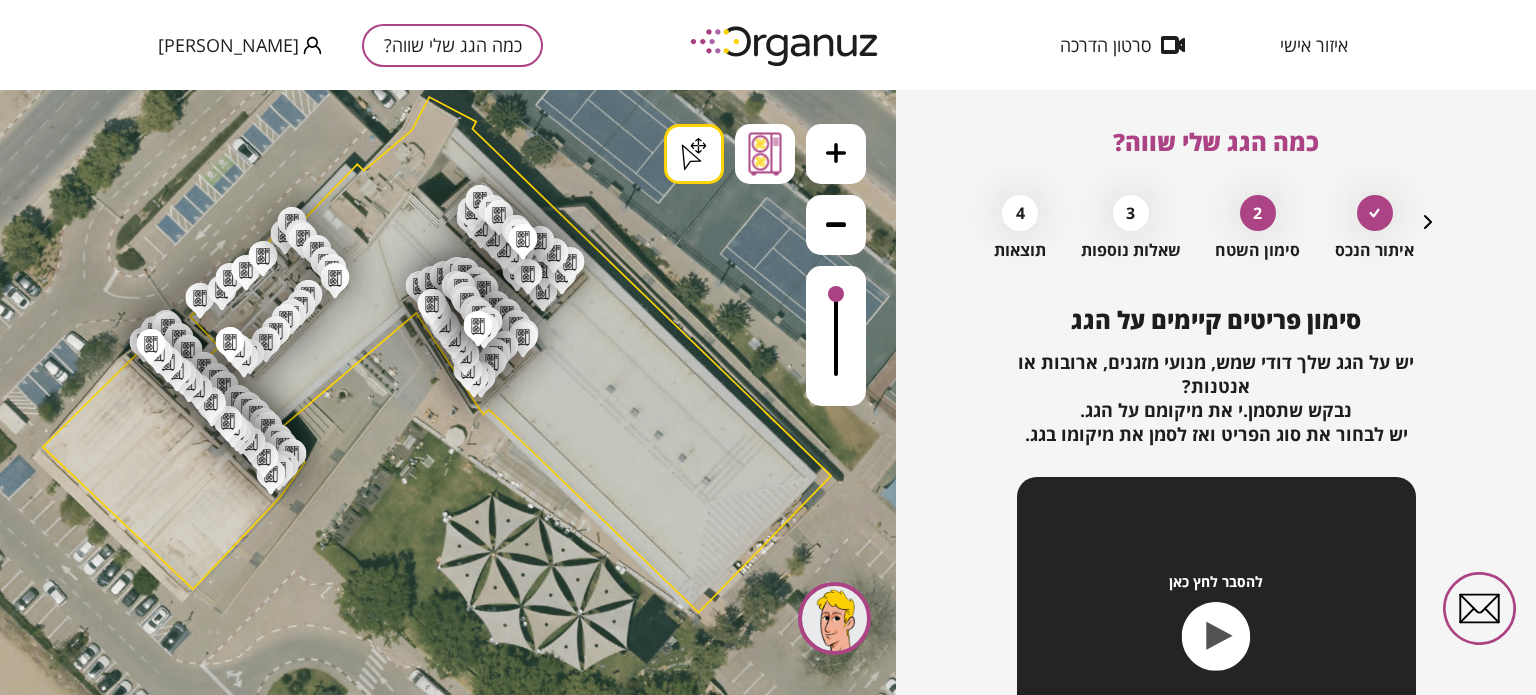 drag, startPoint x: 238, startPoint y: 366, endPoint x: 224, endPoint y: 351, distance: 20.518284 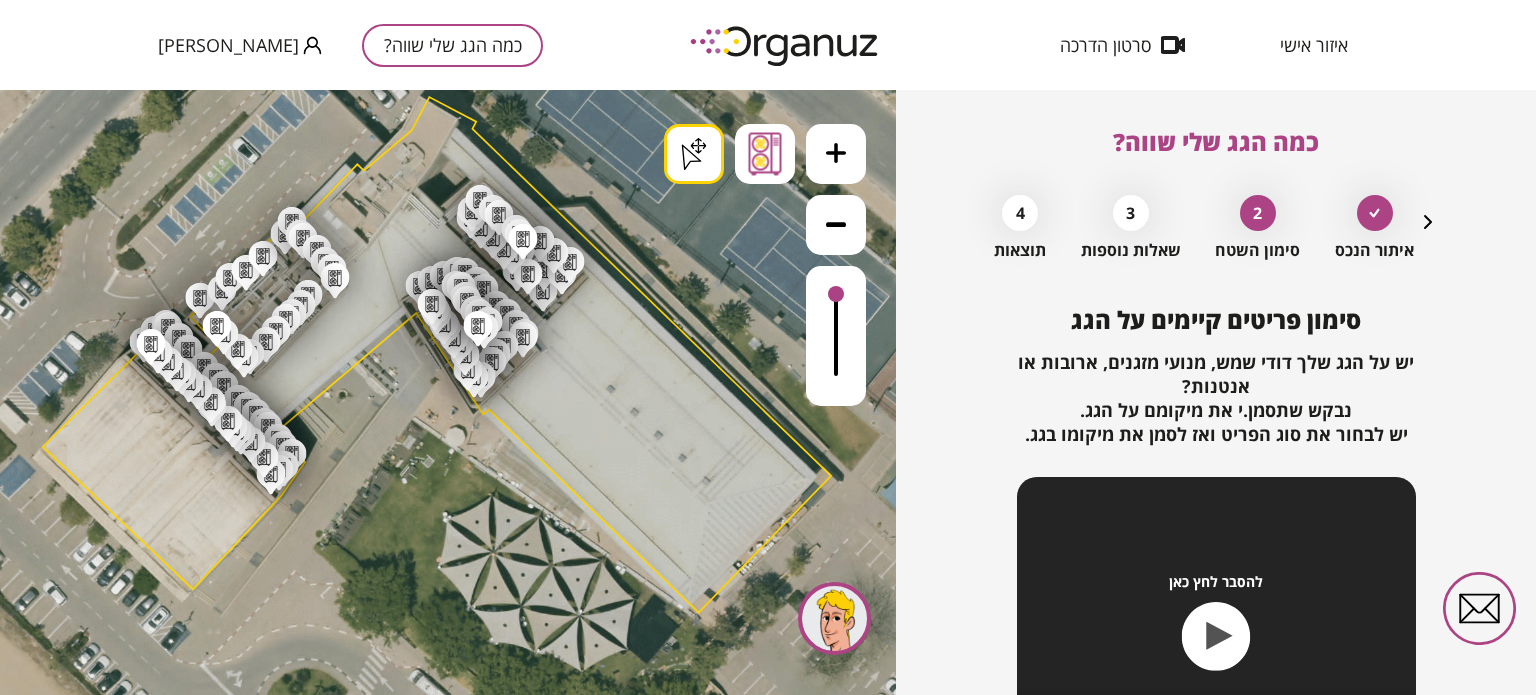 click on ".st0 {
fill: #FFFFFF;
}
.st0 {
fill: #FFFFFF;
}
.st0 {
fill: #FFFFFF;
}" at bounding box center (439, 1546) 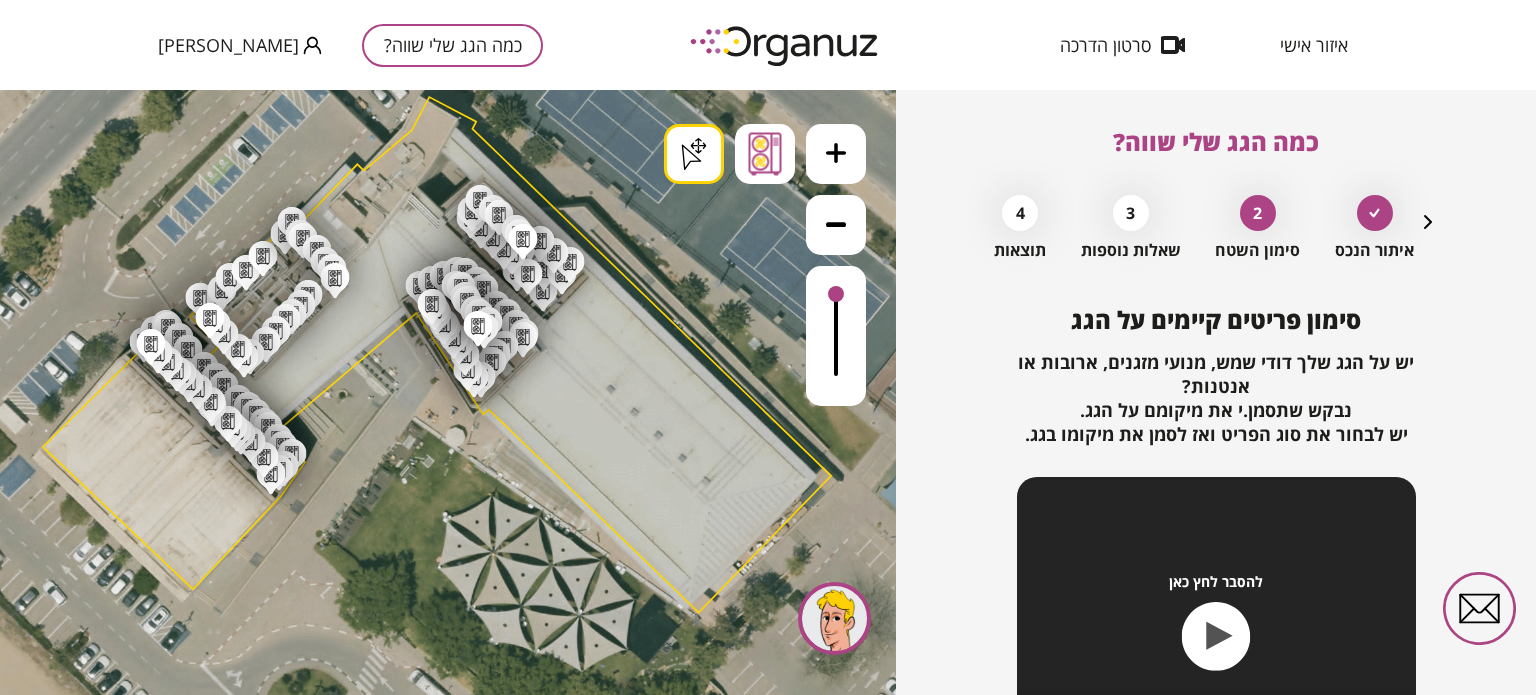 click on ".st0 {
fill: #FFFFFF;
}
.st0 {
fill: #FFFFFF;
}
.st0 {
fill: #FFFFFF;
}" at bounding box center [439, 1546] 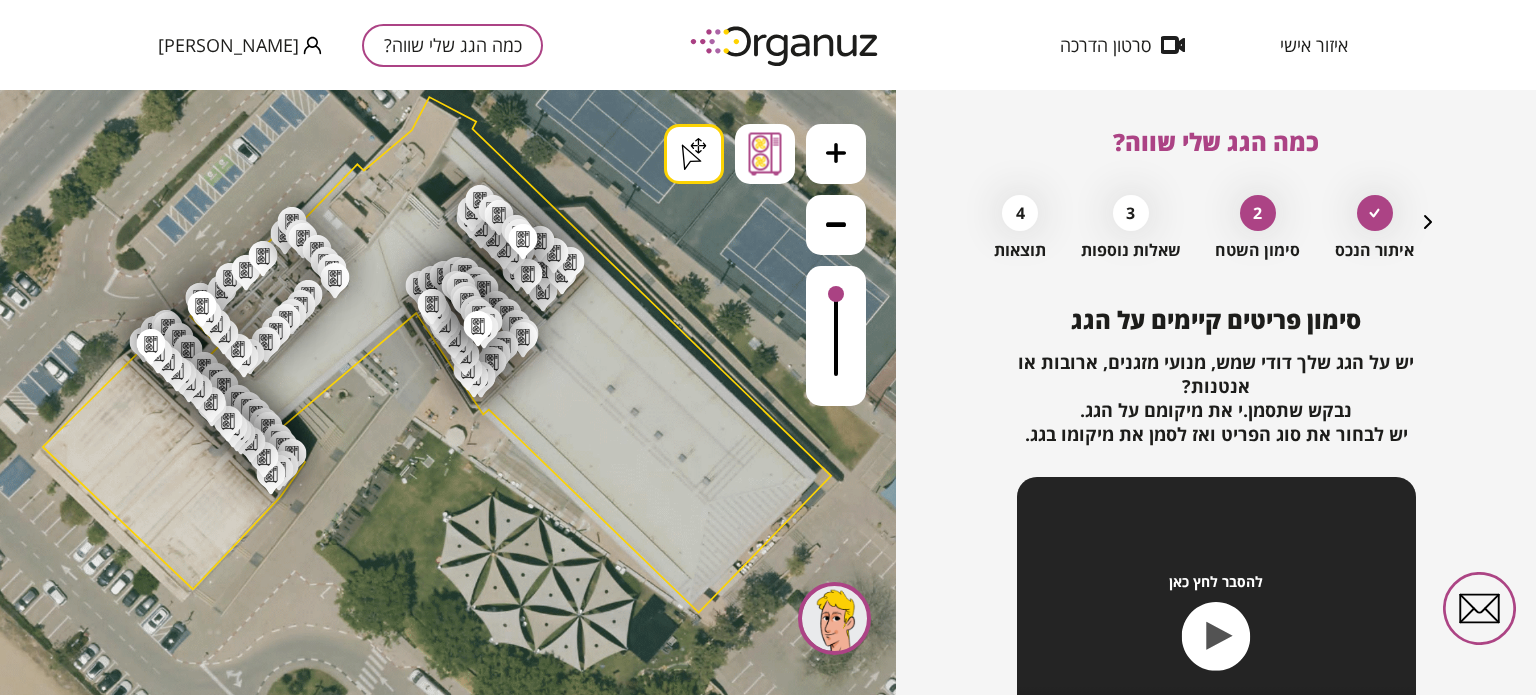 click on ".st0 {
fill: #FFFFFF;
}
.st0 {
fill: #FFFFFF;
}
.st0 {
fill: #FFFFFF;
}" at bounding box center [439, 1546] 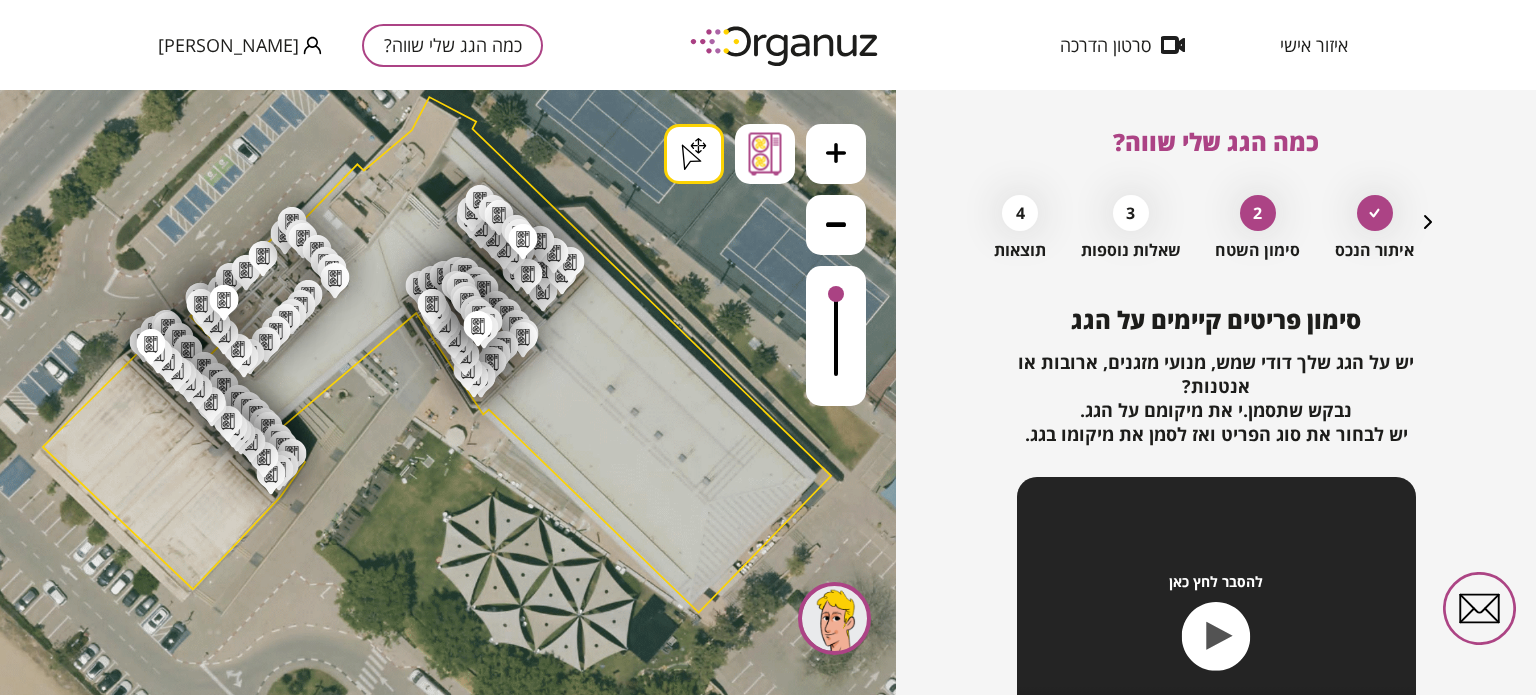 click on ".st0 {
fill: #FFFFFF;
}
.st0 {
fill: #FFFFFF;
}
.st0 {
fill: #FFFFFF;
}" at bounding box center (439, 1546) 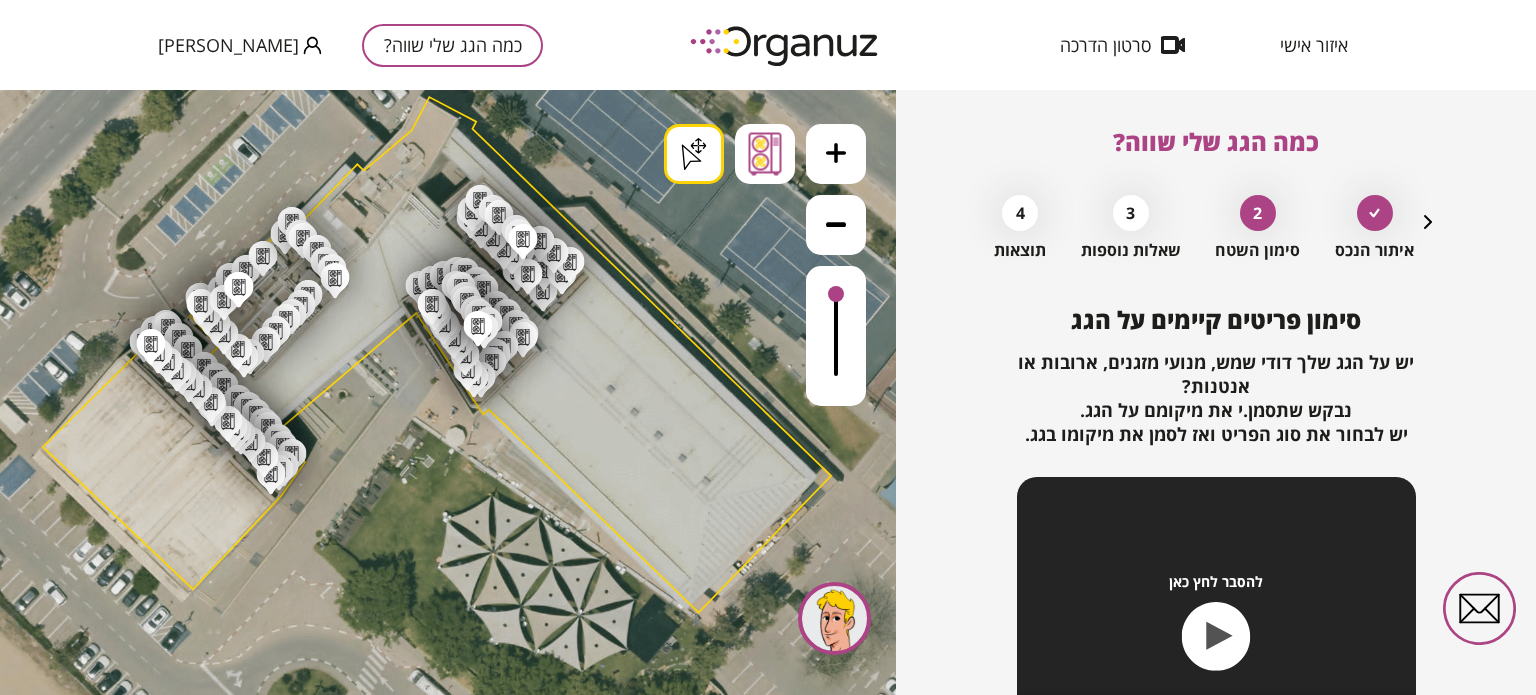 drag, startPoint x: 238, startPoint y: 304, endPoint x: 256, endPoint y: 295, distance: 20.12461 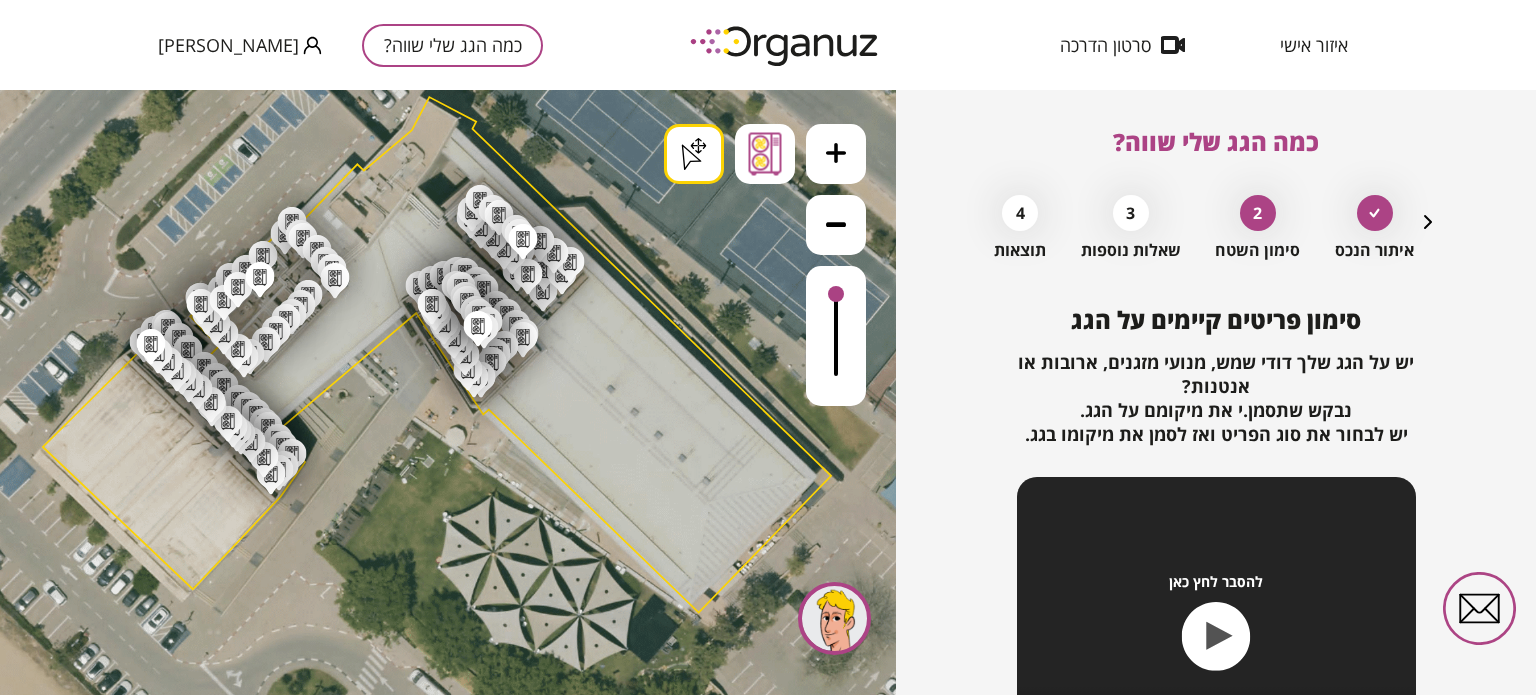 click on ".st0 {
fill: #FFFFFF;
}
.st0 {
fill: #FFFFFF;
}
.st0 {
fill: #FFFFFF;
}" at bounding box center (439, 1546) 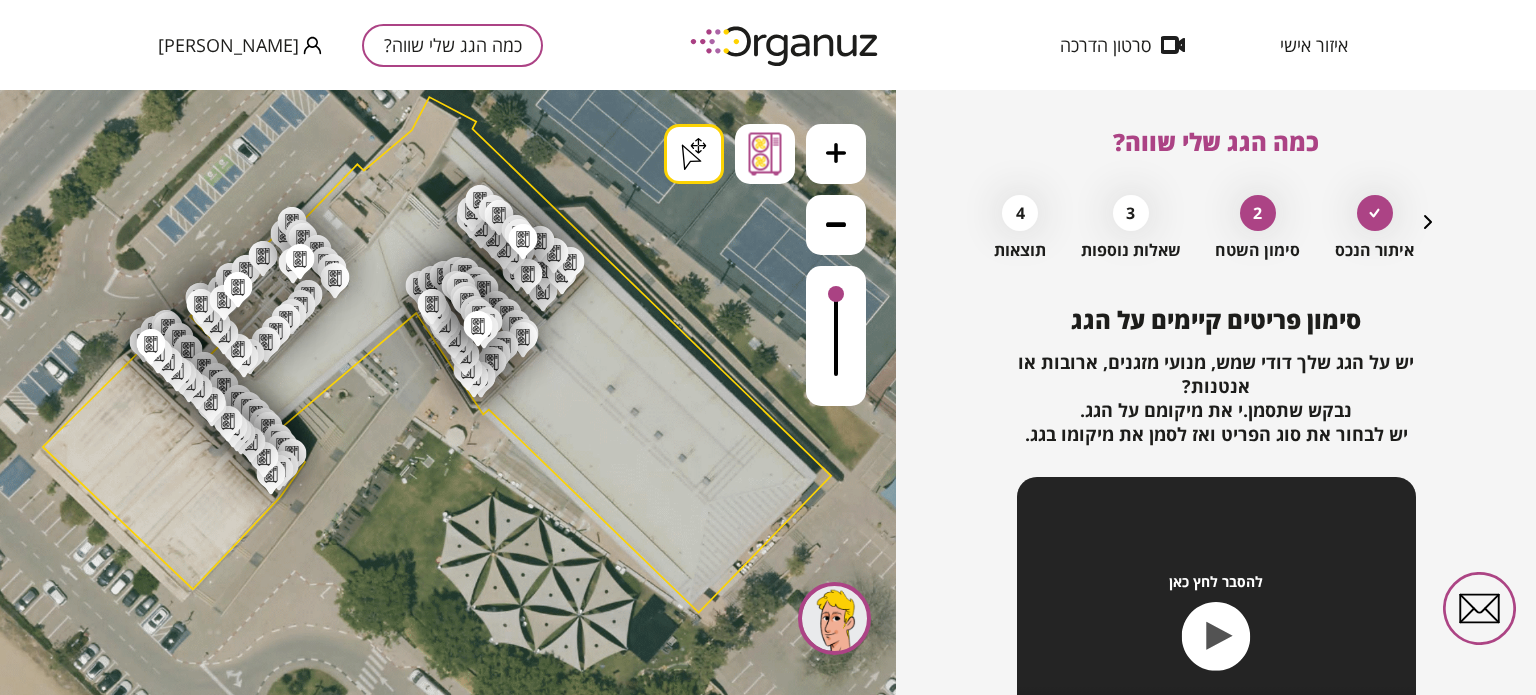 click on ".st0 {
fill: #FFFFFF;
}
.st0 {
fill: #FFFFFF;
}
.st0 {
fill: #FFFFFF;
}" at bounding box center (439, 1546) 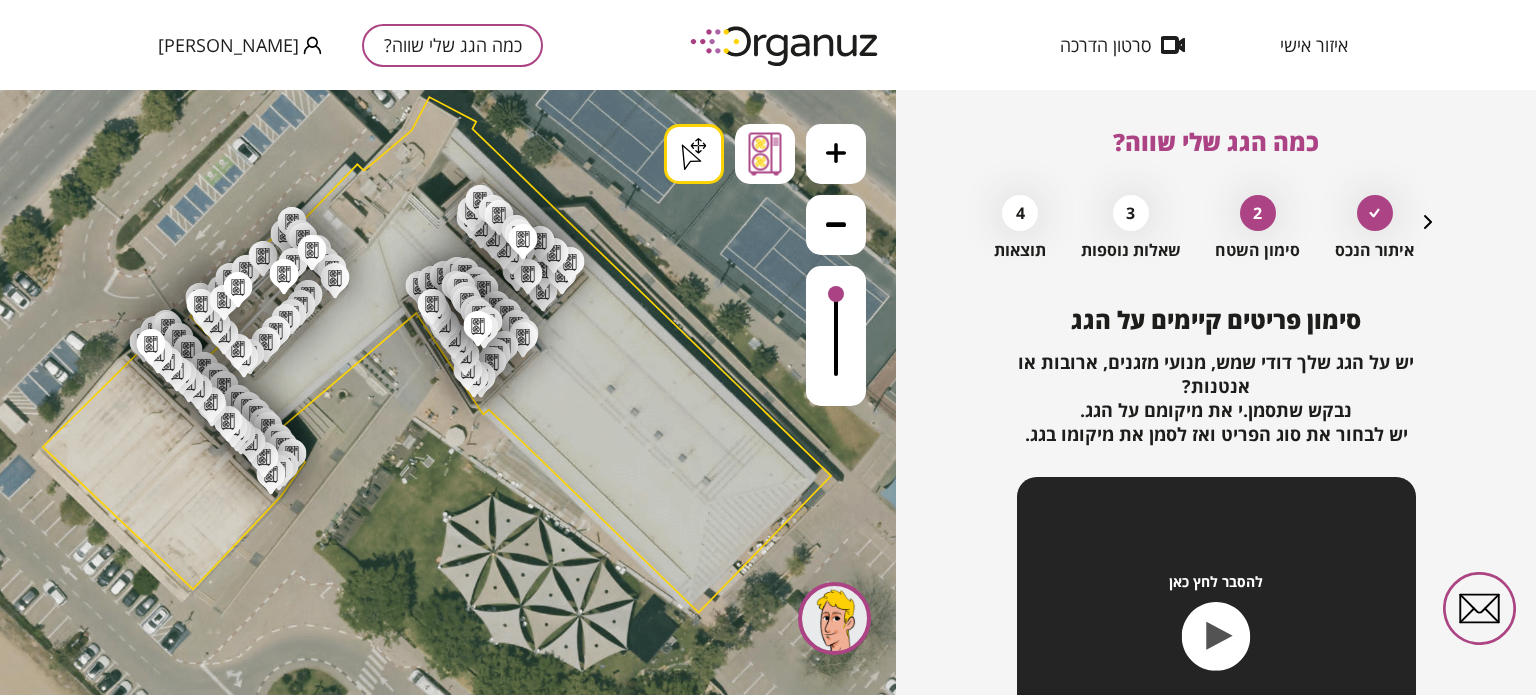 click on ".st0 {
fill: #FFFFFF;
}
.st0 {
fill: #FFFFFF;
}
.st0 {
fill: #FFFFFF;
}" at bounding box center [439, 1546] 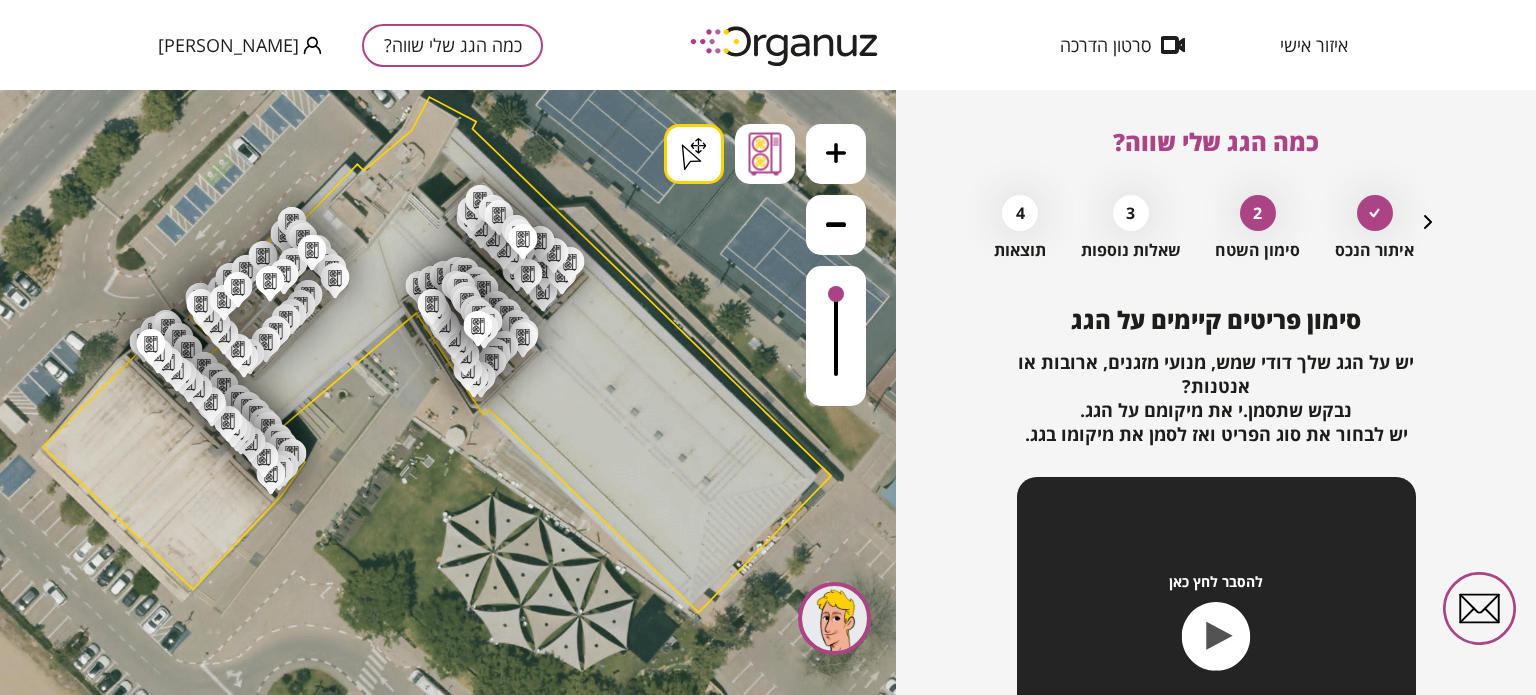 click on ".st0 {
fill: #FFFFFF;
}
.st0 {
fill: #FFFFFF;
}
.st0 {
fill: #FFFFFF;
}" at bounding box center (439, 1546) 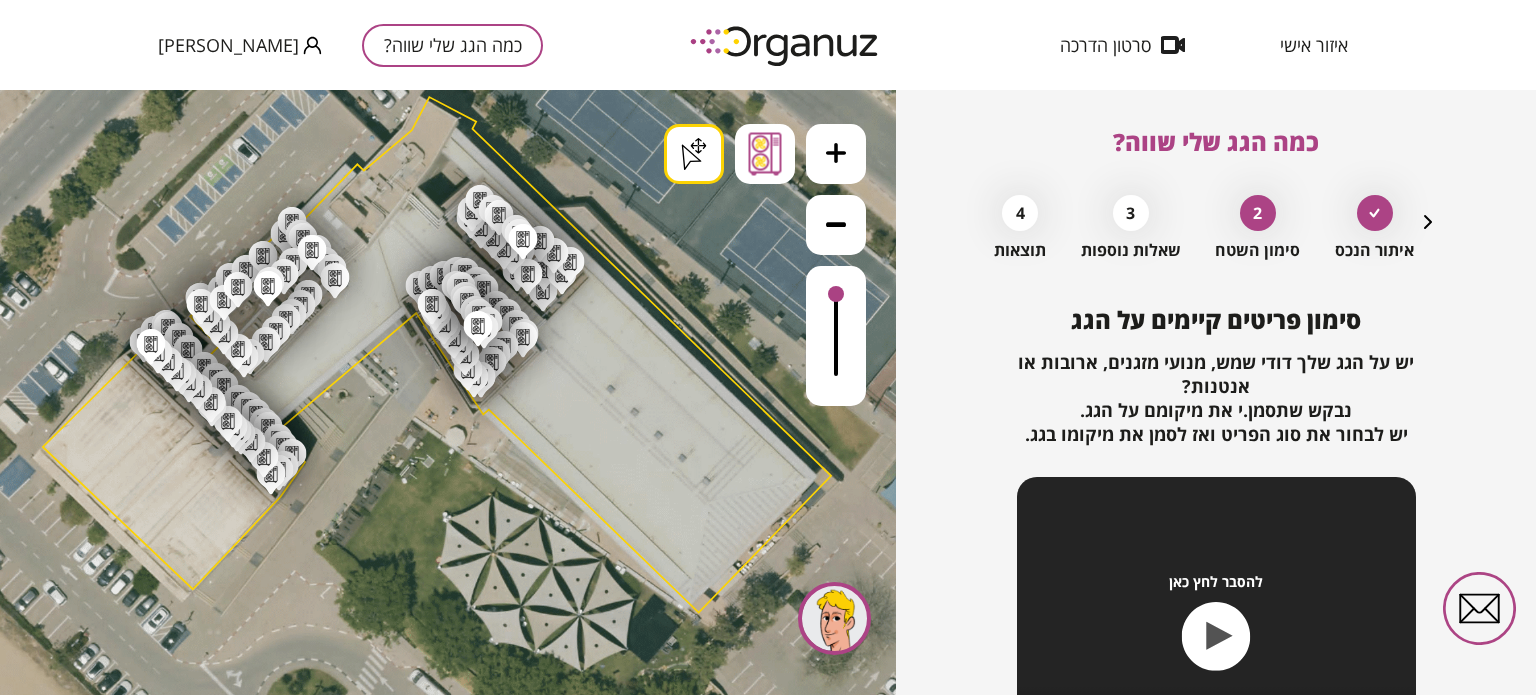 click on ".st0 {
fill: #FFFFFF;
}
.st0 {
fill: #FFFFFF;
}
.st0 {
fill: #FFFFFF;
}" at bounding box center [439, 1546] 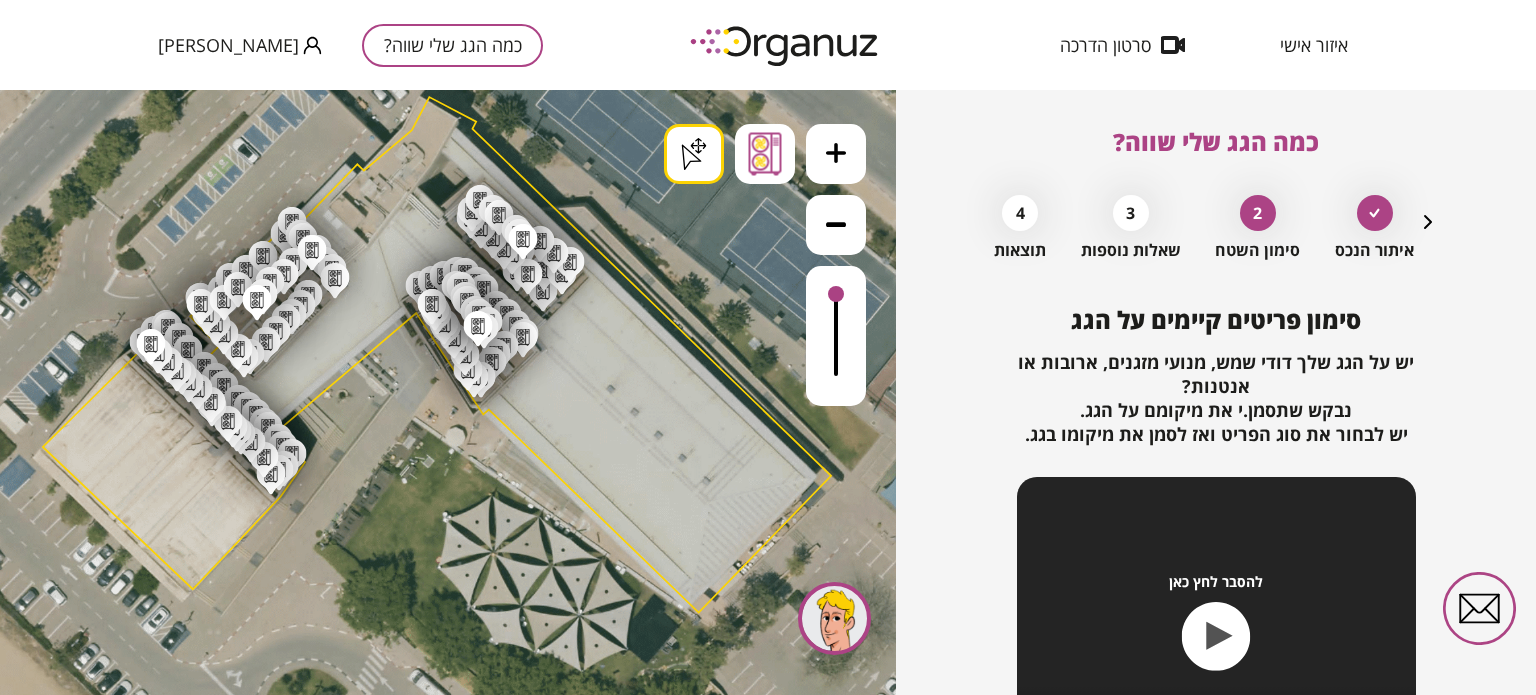 click on ".st0 {
fill: #FFFFFF;
}
.st0 {
fill: #FFFFFF;
}
.st0 {
fill: #FFFFFF;
}" at bounding box center (439, 1546) 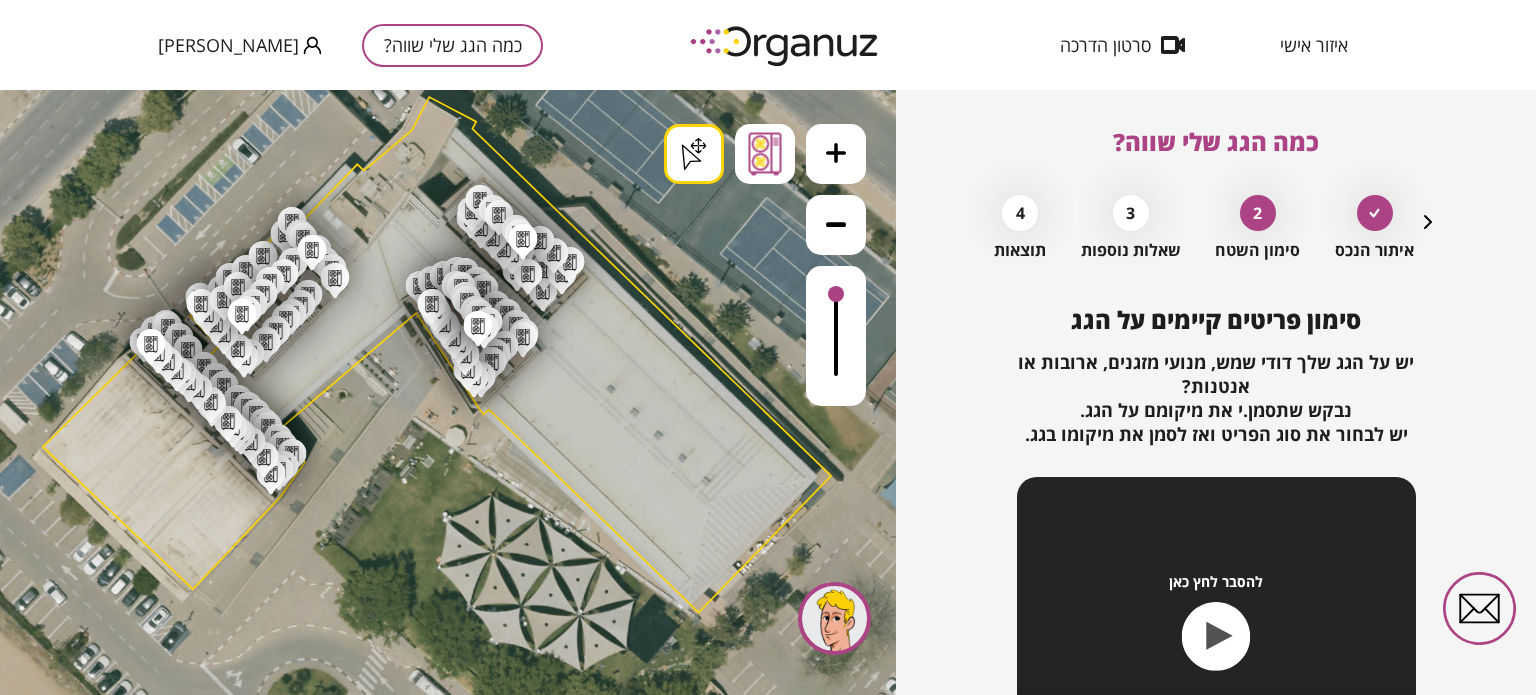drag, startPoint x: 253, startPoint y: 321, endPoint x: 240, endPoint y: 332, distance: 17.029387 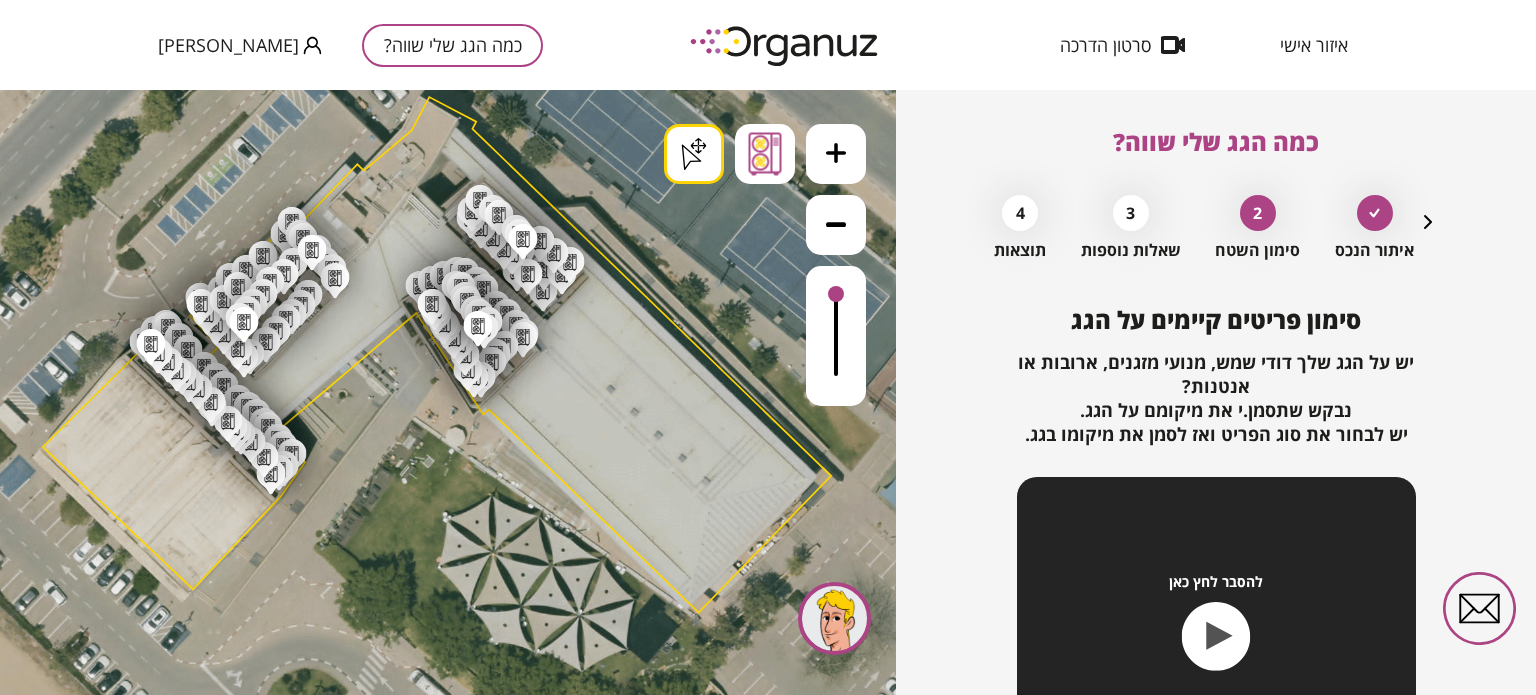 click on ".st0 {
fill: #FFFFFF;
}
.st0 {
fill: #FFFFFF;
}
.st0 {
fill: #FFFFFF;
}" at bounding box center (439, 1546) 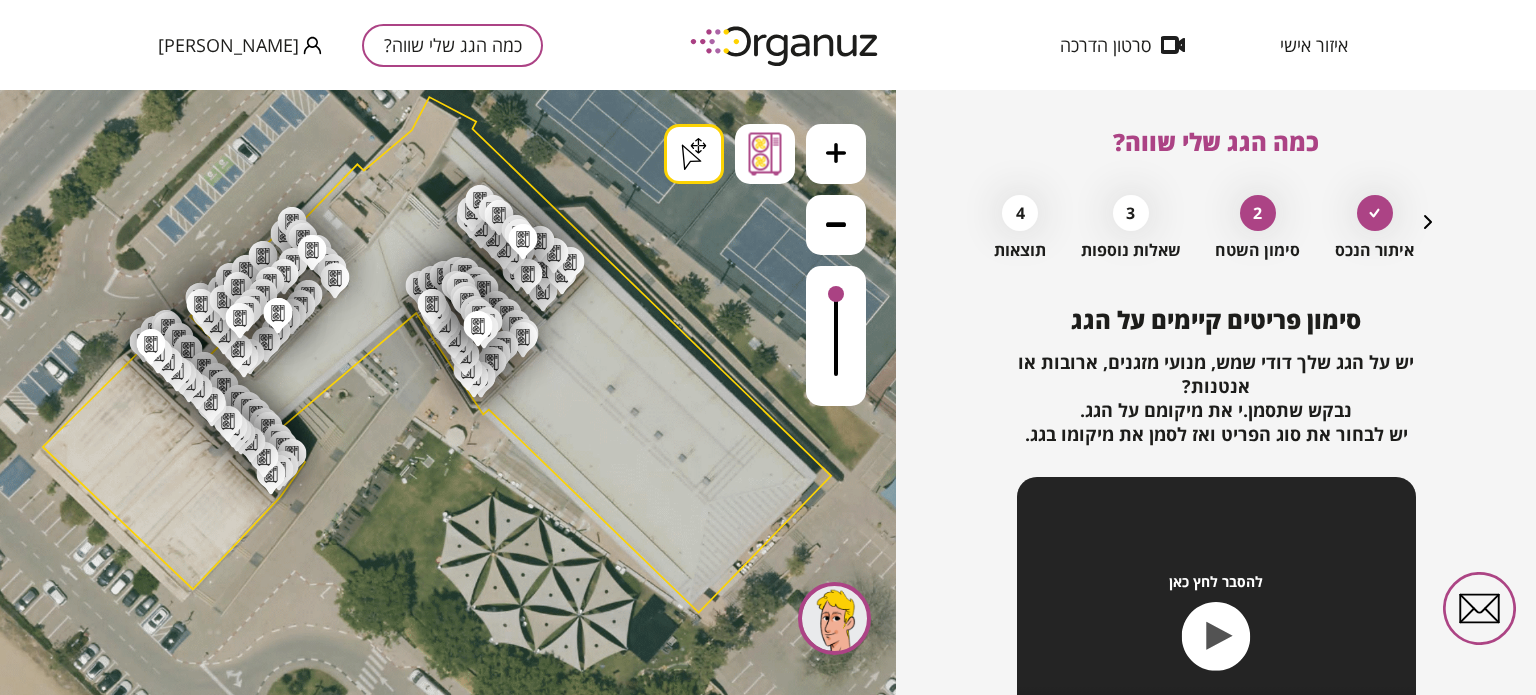 drag, startPoint x: 278, startPoint y: 330, endPoint x: 296, endPoint y: 316, distance: 22.803509 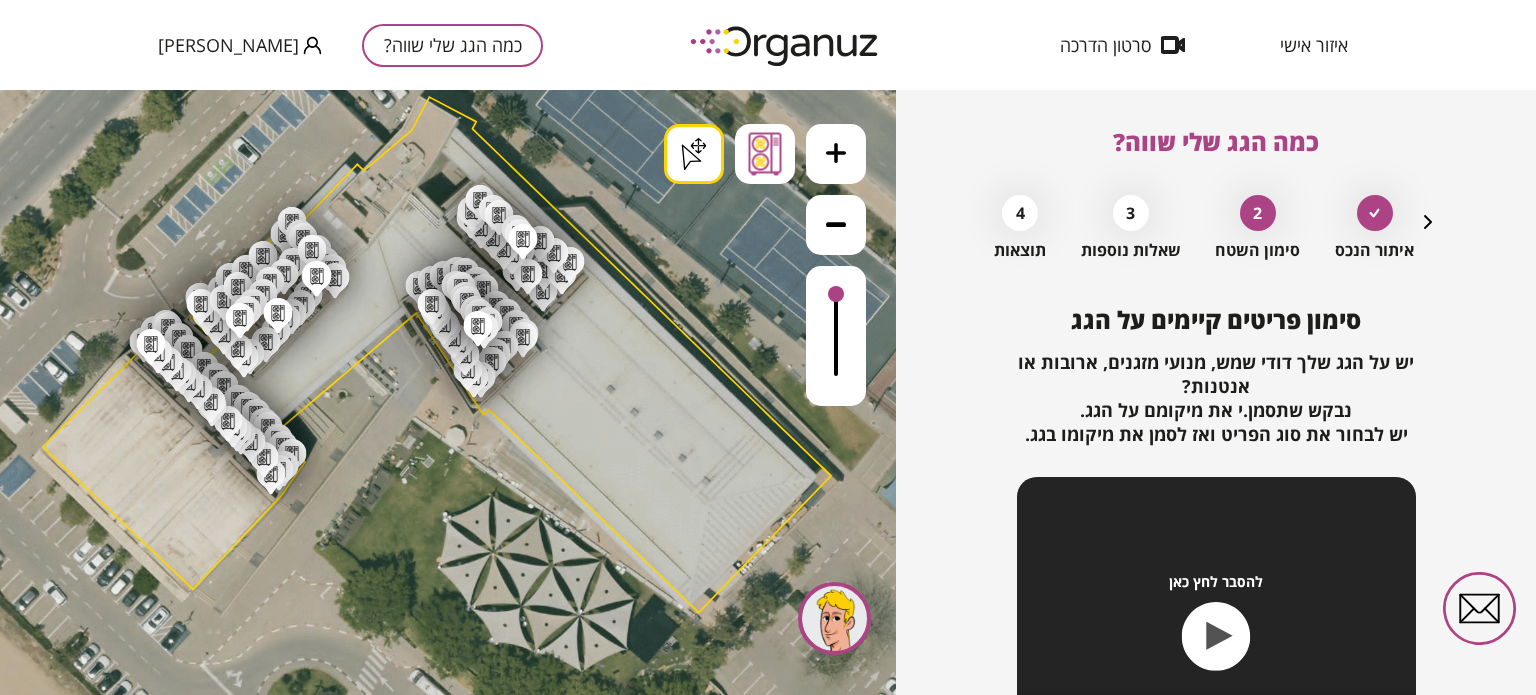 click on ".st0 {
fill: #FFFFFF;
}
.st0 {
fill: #FFFFFF;
}
.st0 {
fill: #FFFFFF;
}" at bounding box center [439, 1546] 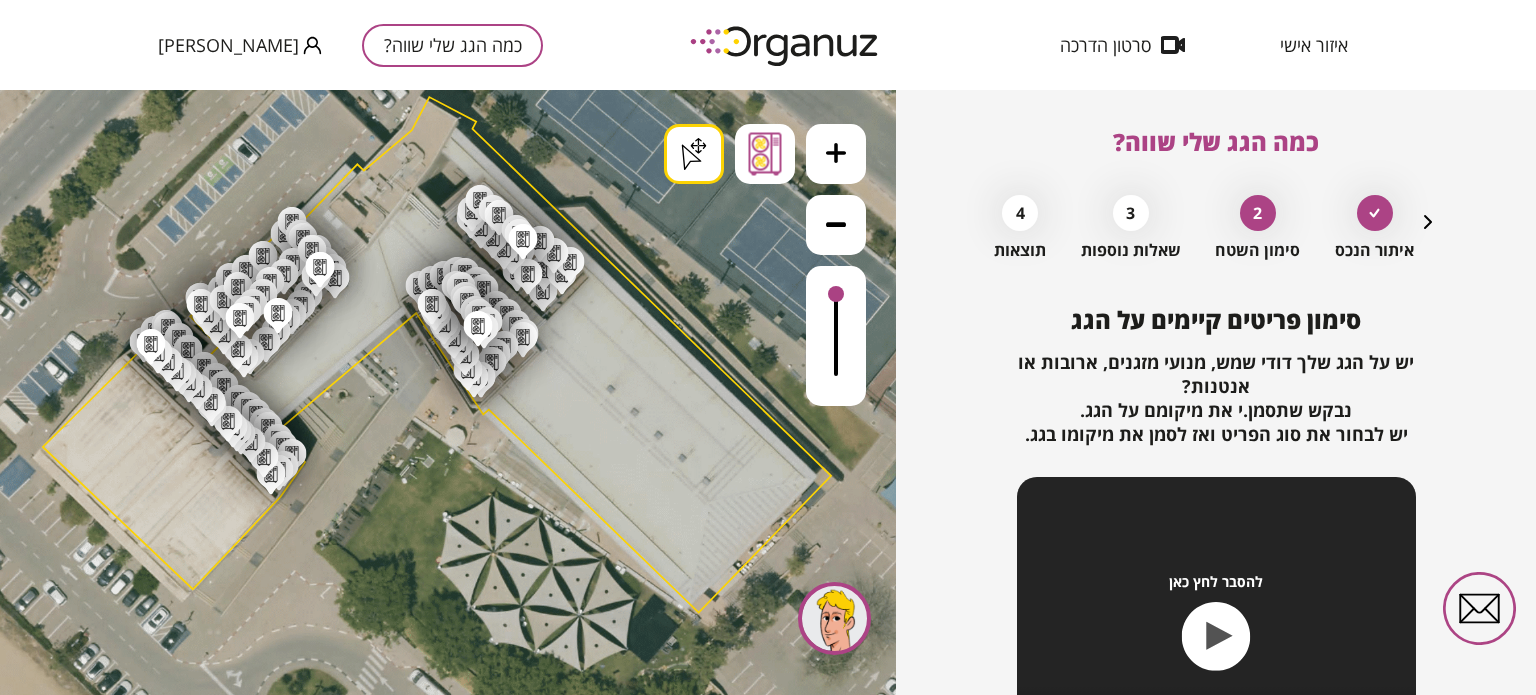 click on ".st0 {
fill: #FFFFFF;
}
.st0 {
fill: #FFFFFF;
}
.st0 {
fill: #FFFFFF;
}" at bounding box center [439, 1546] 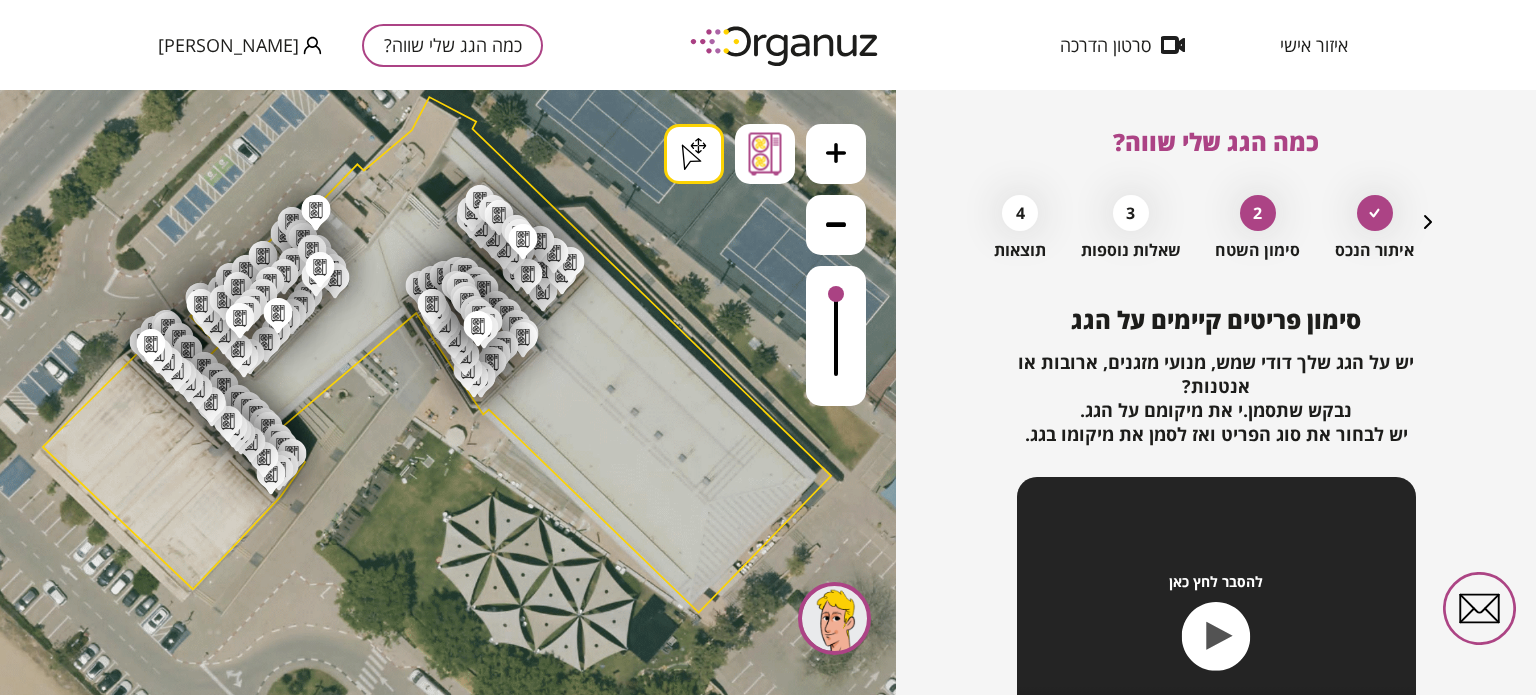 click on ".st0 {
fill: #FFFFFF;
}
.st0 {
fill: #FFFFFF;
}
.st0 {
fill: #FFFFFF;
}" at bounding box center [439, 1546] 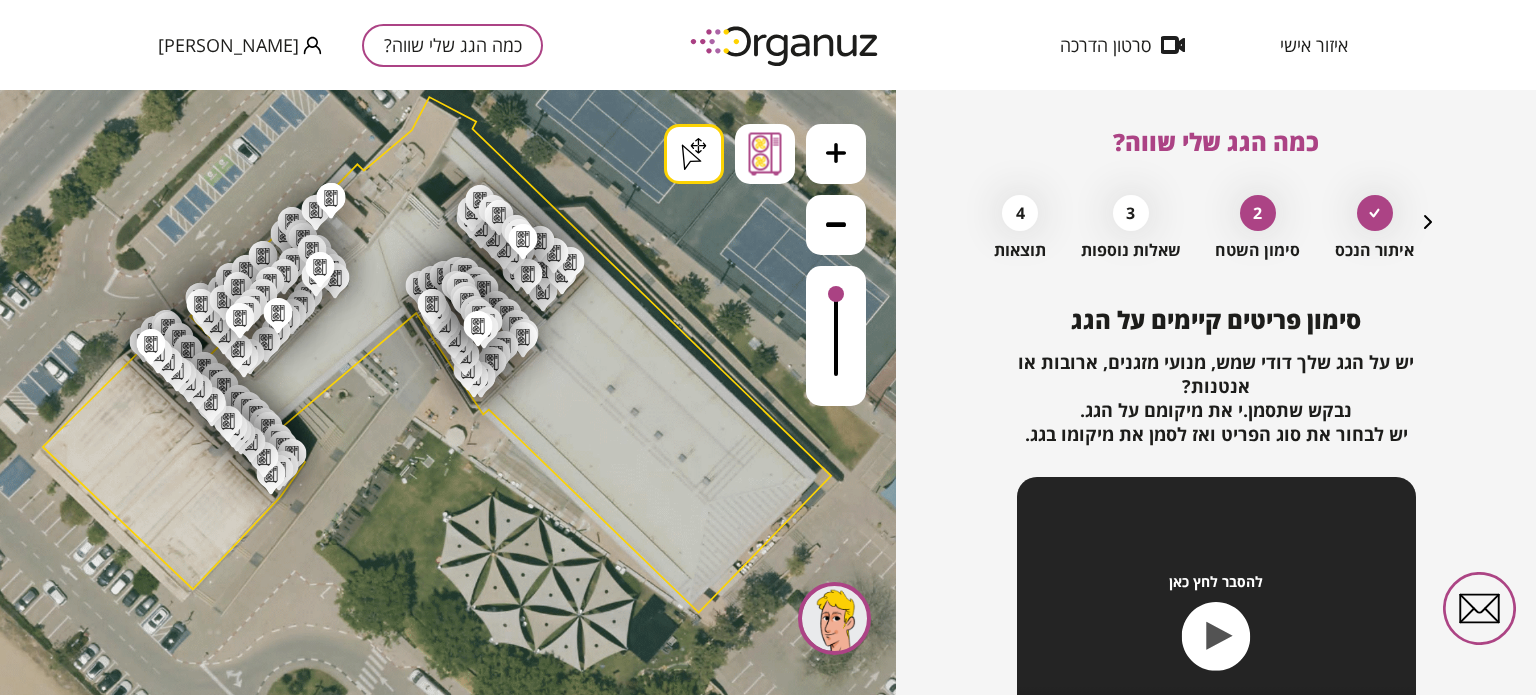 click on ".st0 {
fill: #FFFFFF;
}
.st0 {
fill: #FFFFFF;
}
.st0 {
fill: #FFFFFF;
}" at bounding box center [439, 1546] 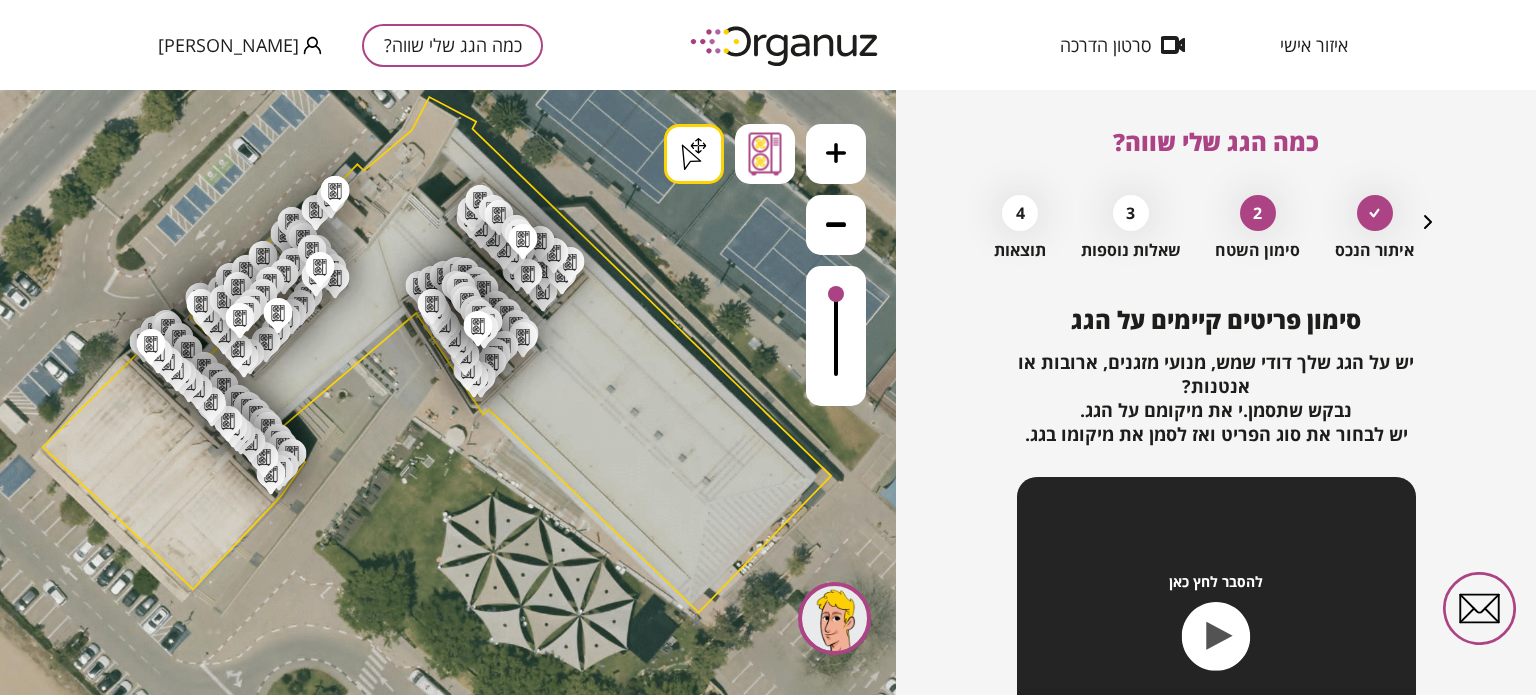 drag, startPoint x: 335, startPoint y: 208, endPoint x: 344, endPoint y: 199, distance: 12.727922 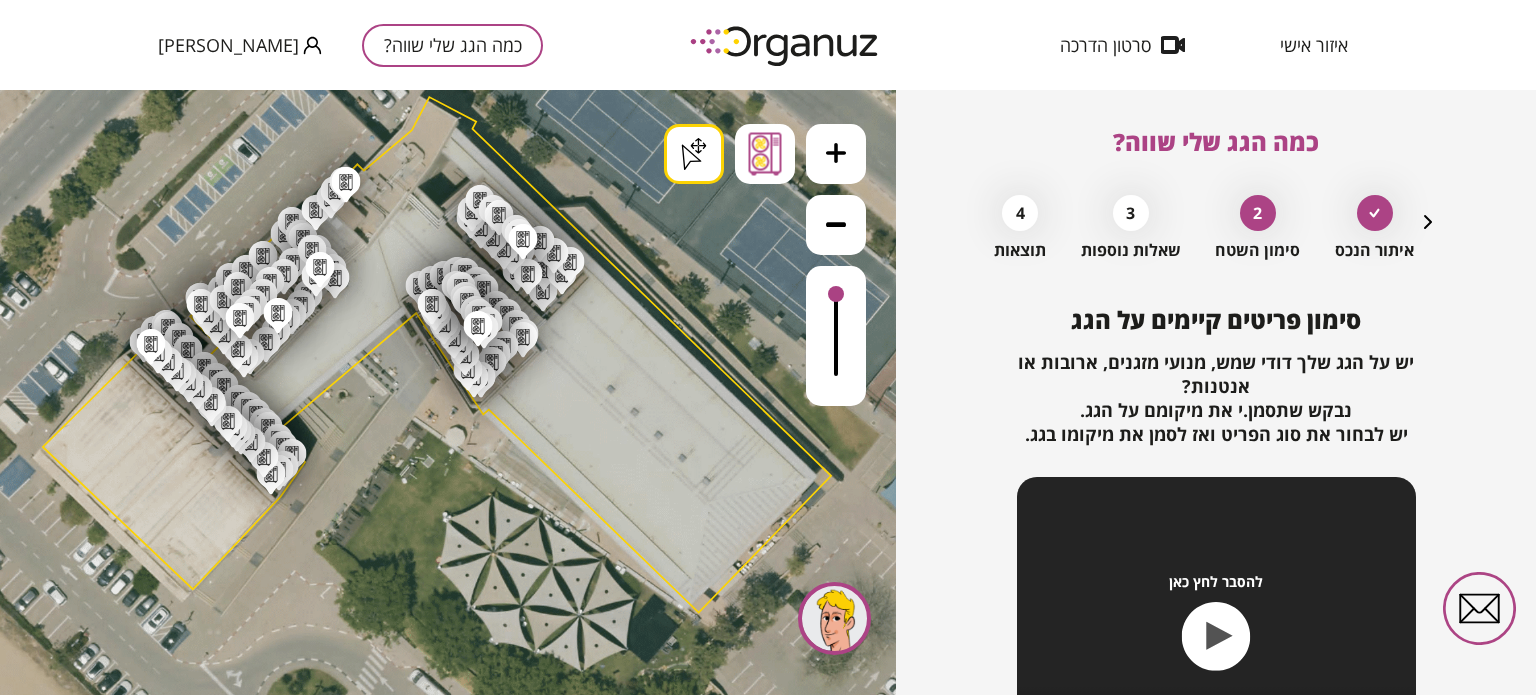 drag, startPoint x: 344, startPoint y: 199, endPoint x: 356, endPoint y: 195, distance: 12.649111 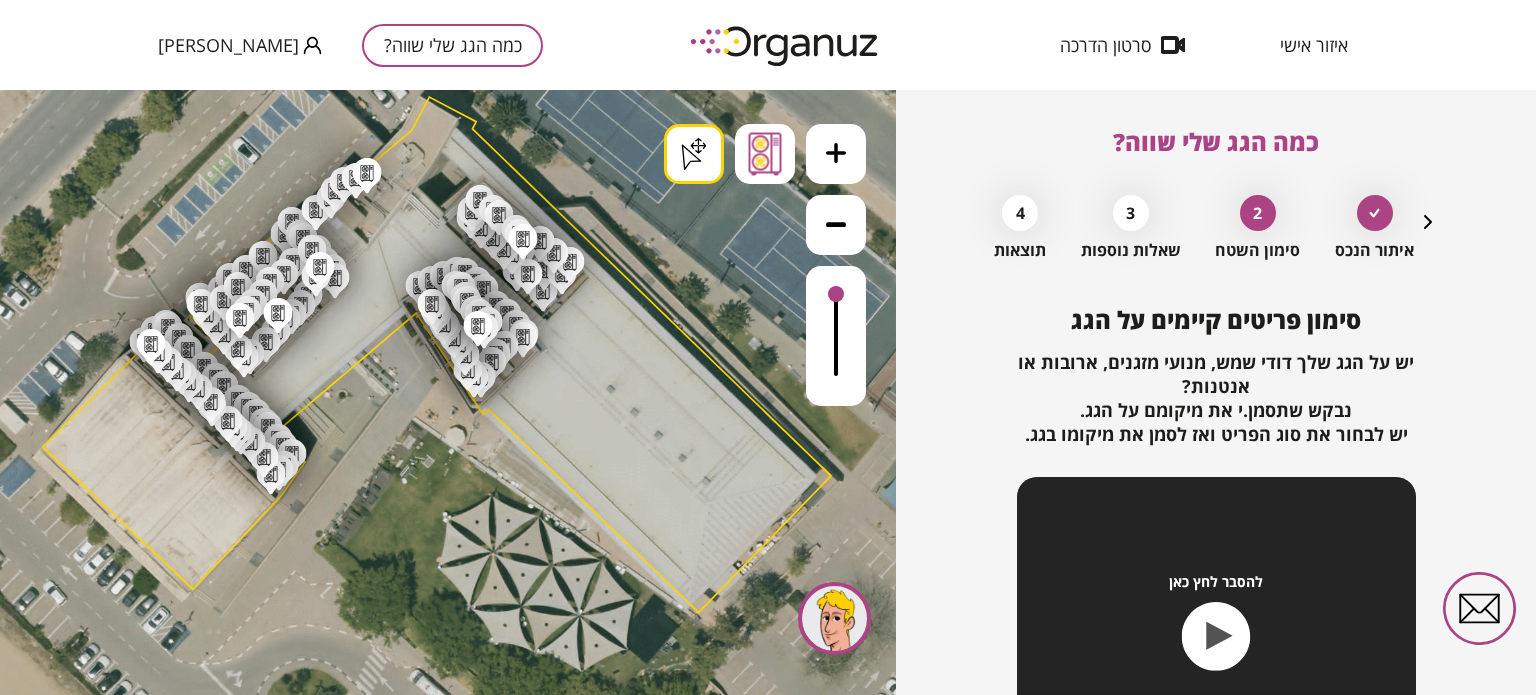 click on ".st0 {
fill: #FFFFFF;
}
.st0 {
fill: #FFFFFF;
}
.st0 {
fill: #FFFFFF;
}" at bounding box center [439, 1546] 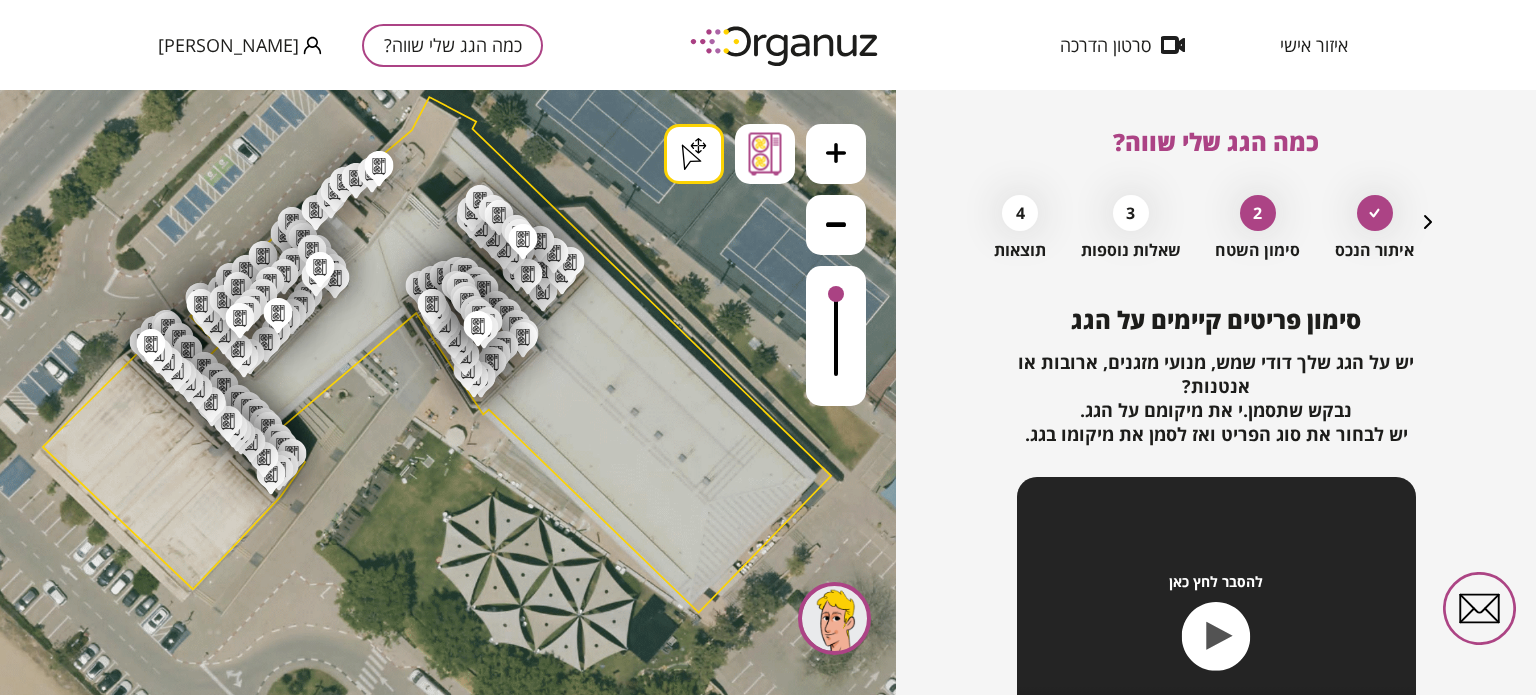 click on ".st0 {
fill: #FFFFFF;
}
.st0 {
fill: #FFFFFF;
}
.st0 {
fill: #FFFFFF;
}" at bounding box center (439, 1546) 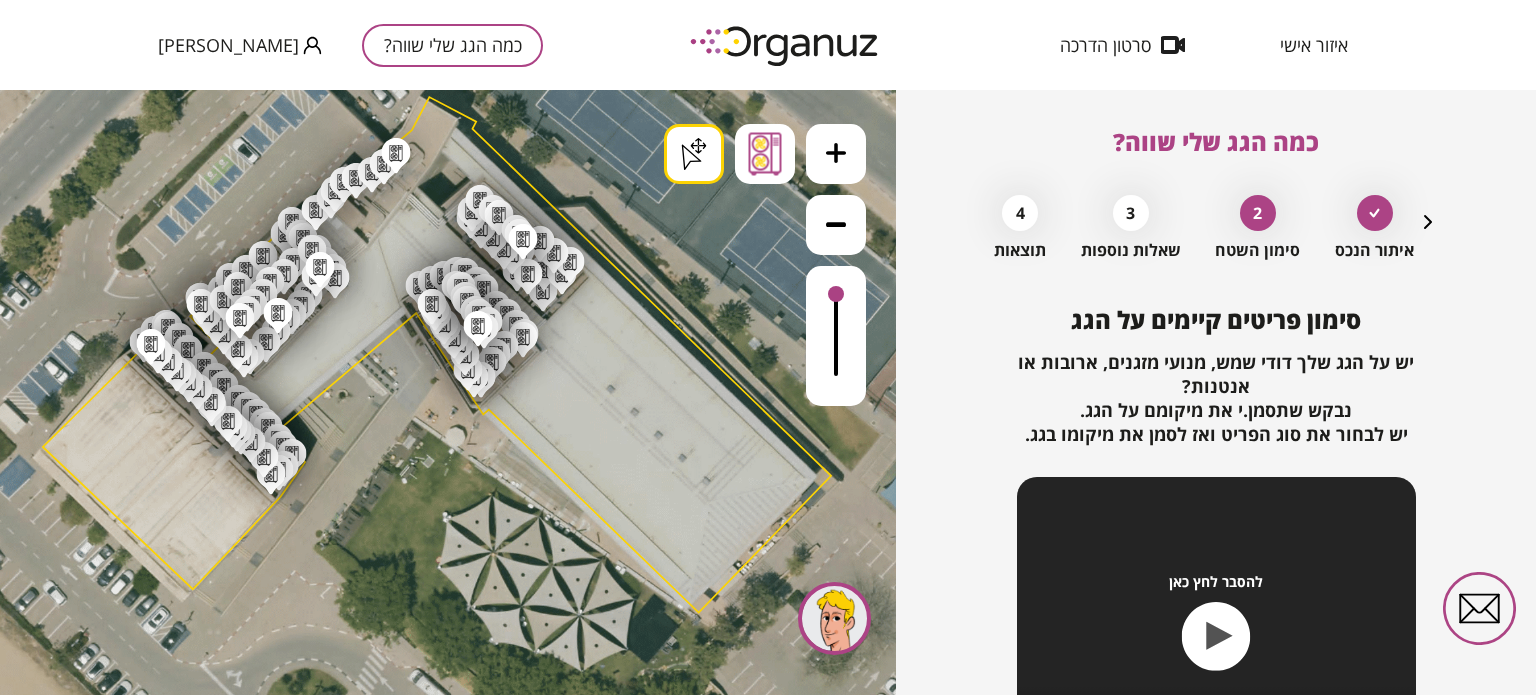 click on ".st0 {
fill: #FFFFFF;
}
.st0 {
fill: #FFFFFF;
}
.st0 {
fill: #FFFFFF;
}" at bounding box center (439, 1546) 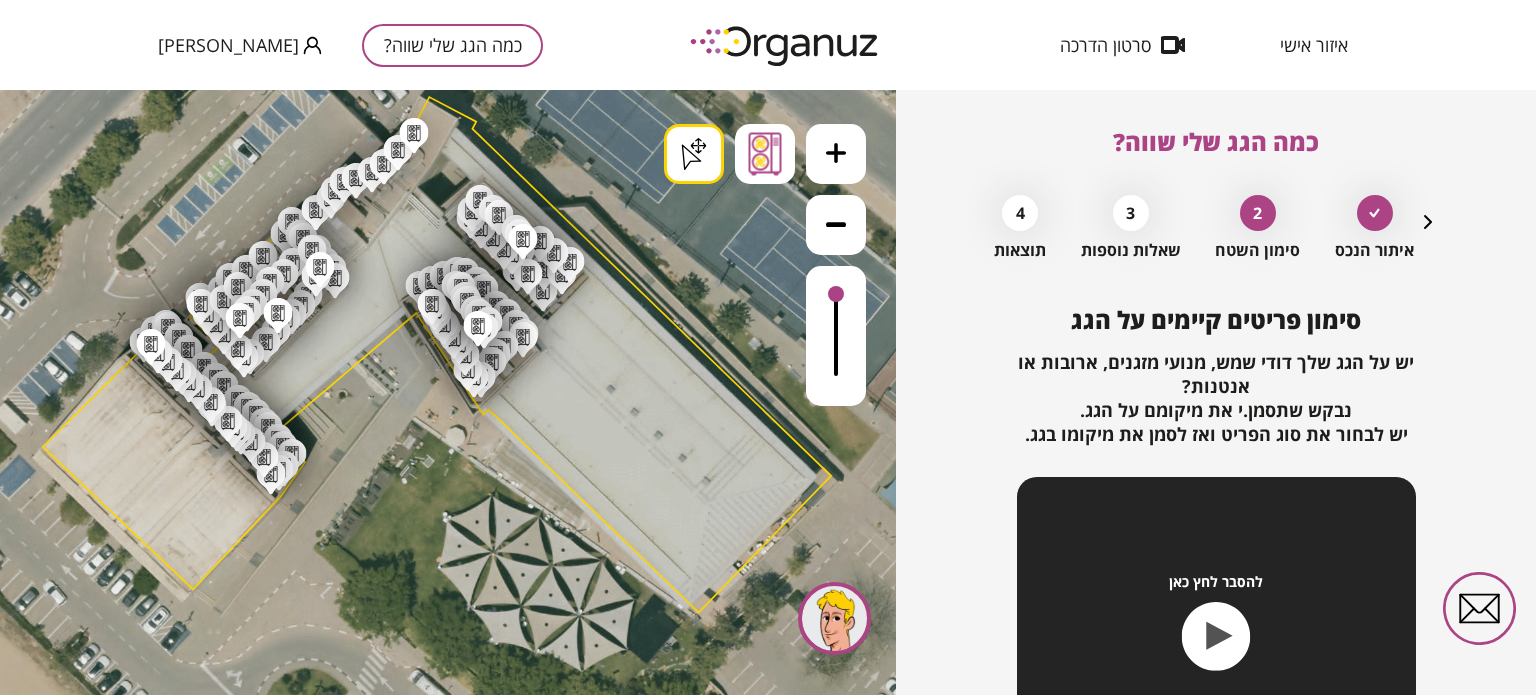 click on ".st0 {
fill: #FFFFFF;
}
.st0 {
fill: #FFFFFF;
}
.st0 {
fill: #FFFFFF;
}" at bounding box center (439, 1546) 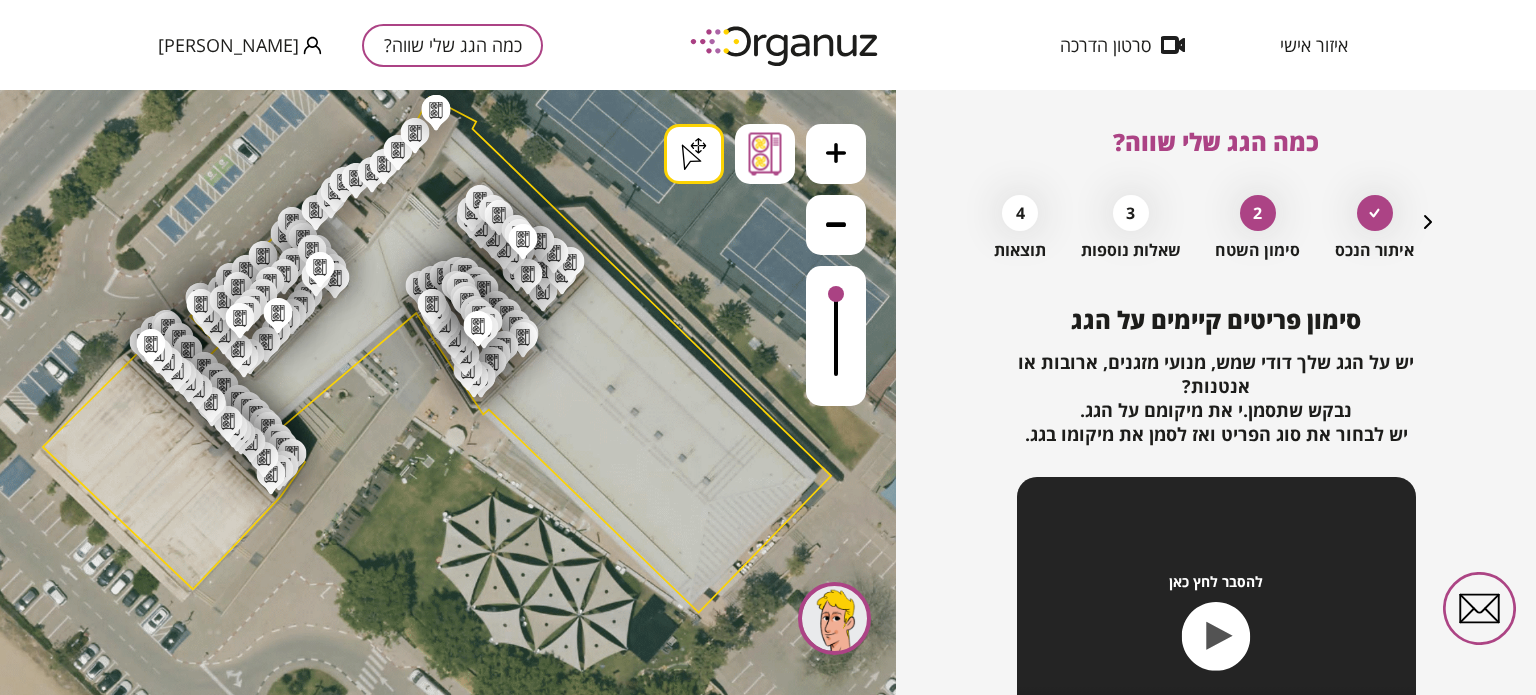 click on ".st0 {
fill: #FFFFFF;
}
.st0 {
fill: #FFFFFF;
}
.st0 {
fill: #FFFFFF;
}" at bounding box center (439, 1546) 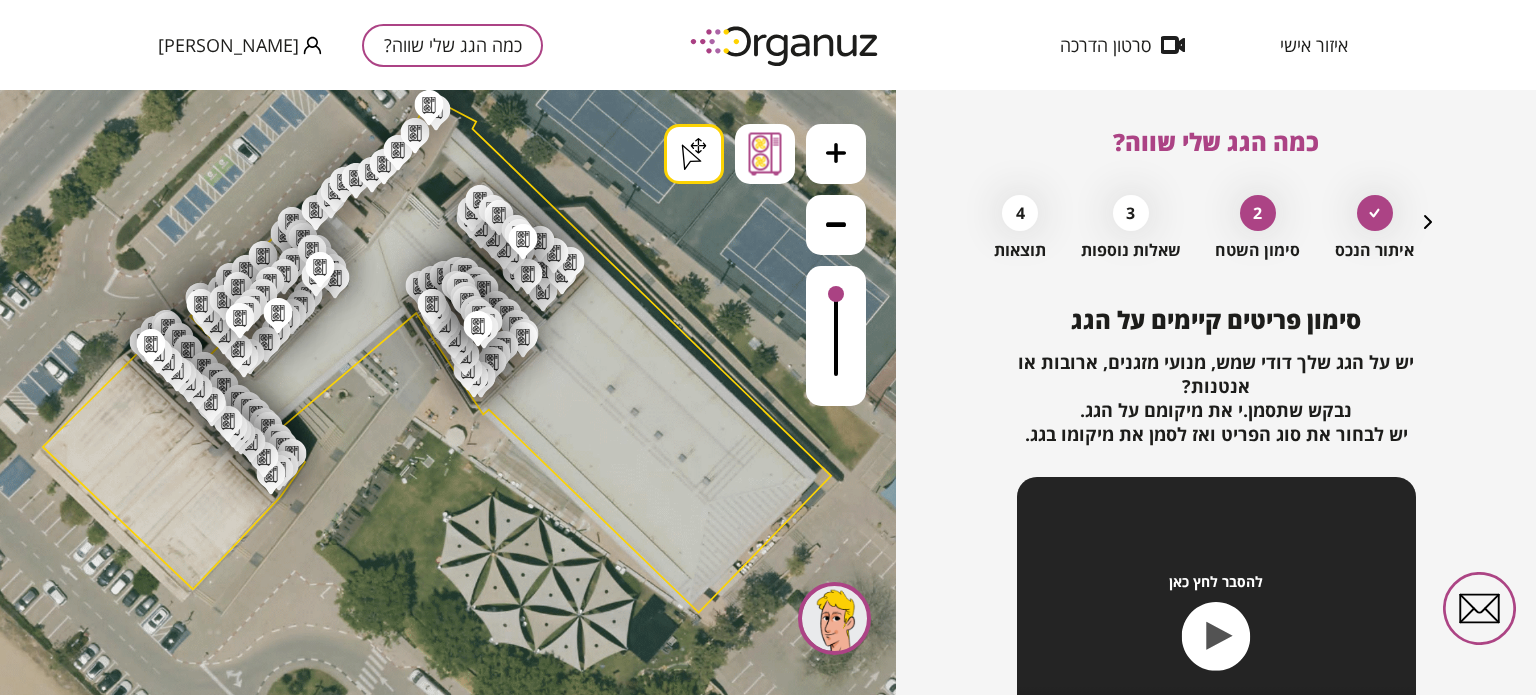 click on ".st0 {
fill: #FFFFFF;
}
.st0 {
fill: #FFFFFF;
}
.st0 {
fill: #FFFFFF;
}" at bounding box center (439, 1546) 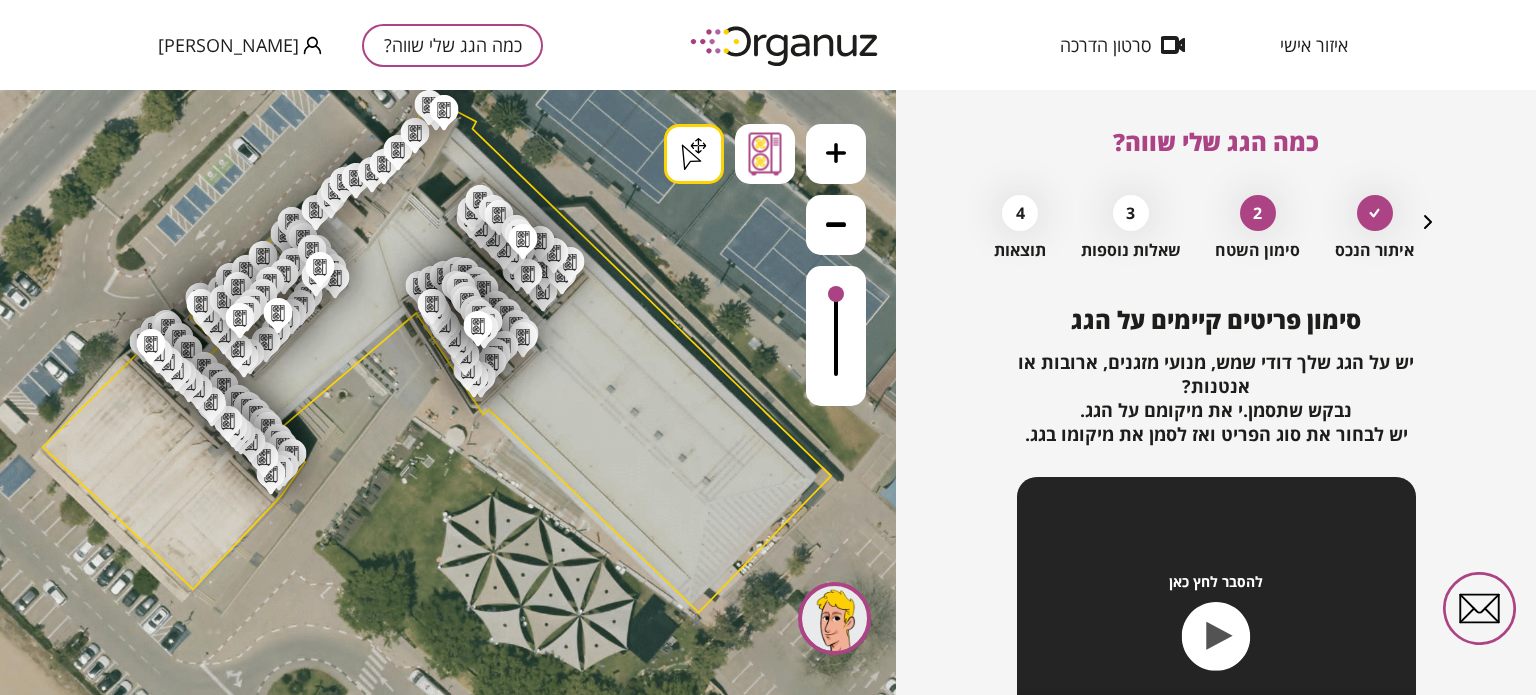 click on ".st0 {
fill: #FFFFFF;
}
.st0 {
fill: #FFFFFF;
}
.st0 {
fill: #FFFFFF;
}" at bounding box center [439, 1546] 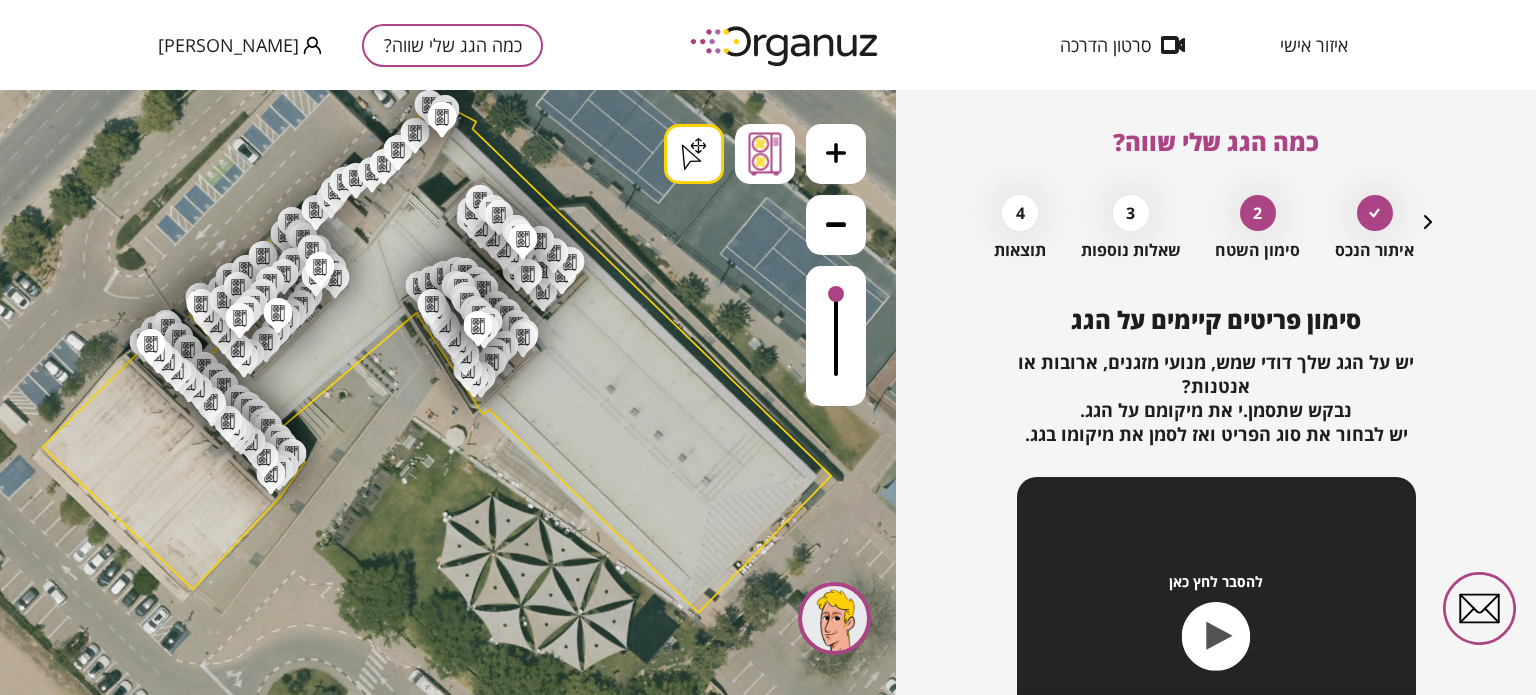 drag 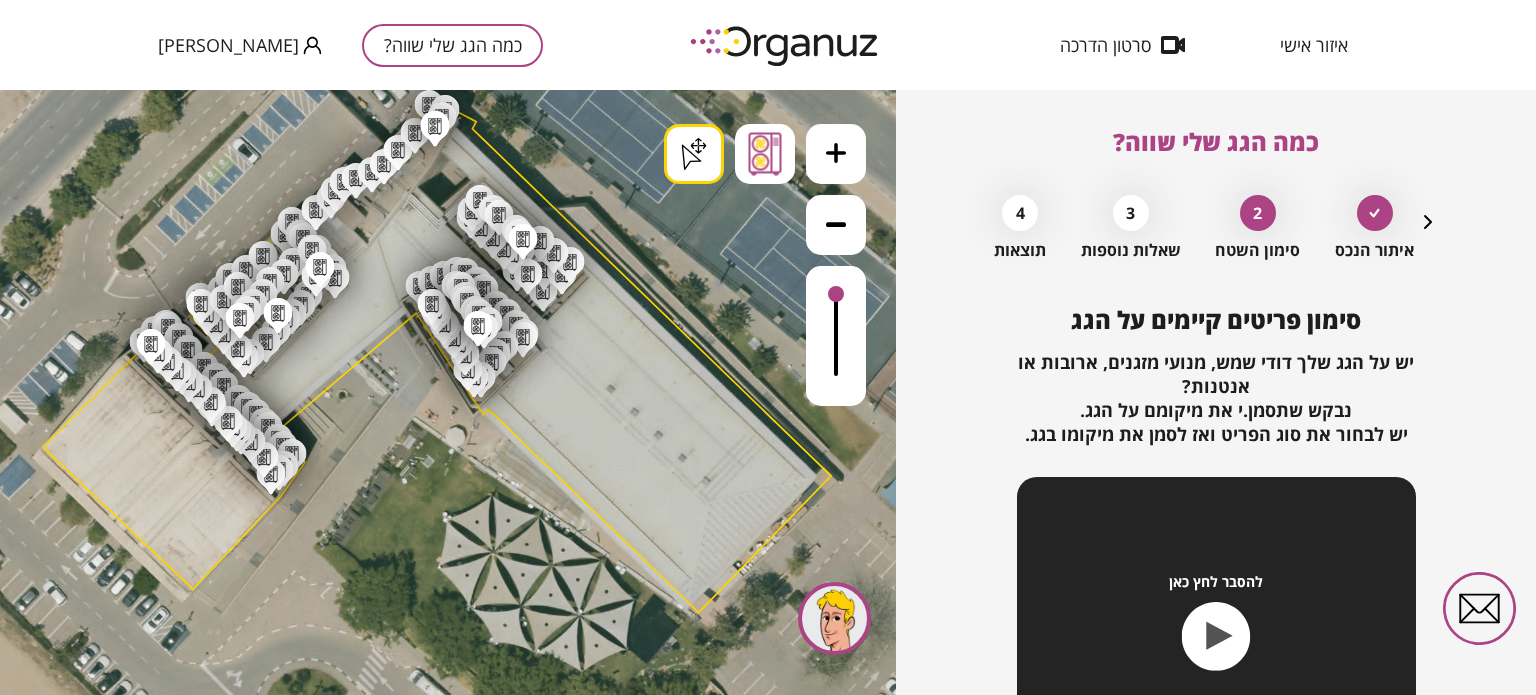 click on ".st0 {
fill: #FFFFFF;
}
.st0 {
fill: #FFFFFF;
}
.st0 {
fill: #FFFFFF;
}" at bounding box center (439, 1546) 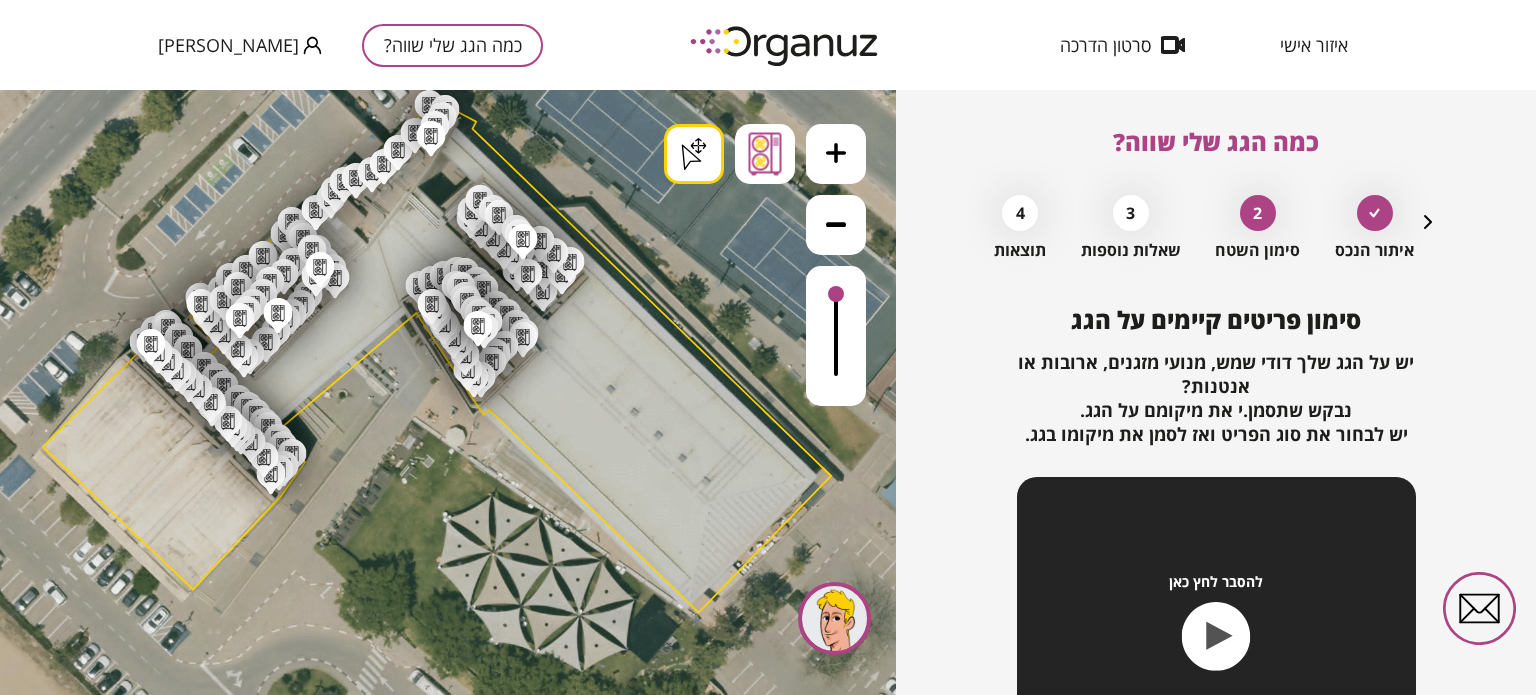 click on ".st0 {
fill: #FFFFFF;
}
.st0 {
fill: #FFFFFF;
}
.st0 {
fill: #FFFFFF;
}" at bounding box center [439, 1546] 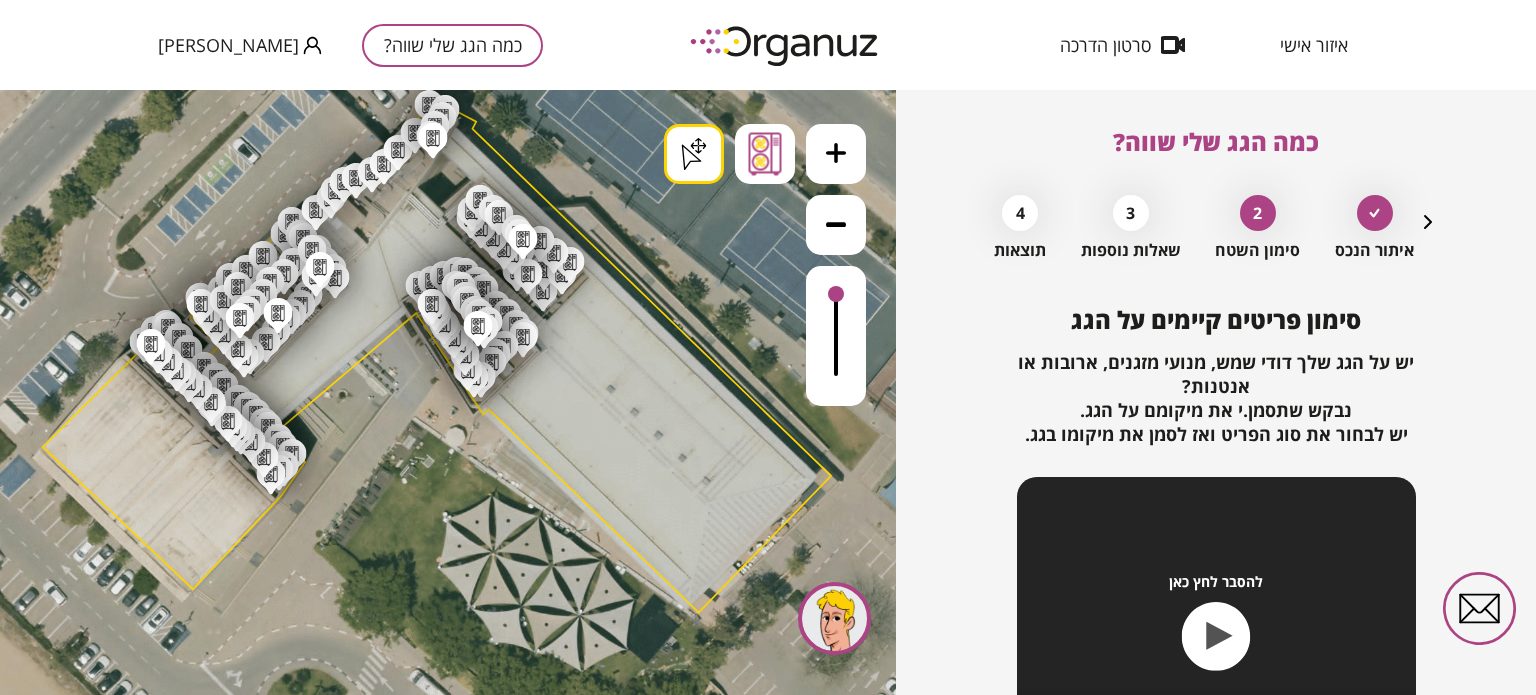 click on ".st0 {
fill: #FFFFFF;
}
.st0 {
fill: #FFFFFF;
}
.st0 {
fill: #FFFFFF;
}" at bounding box center [439, 1546] 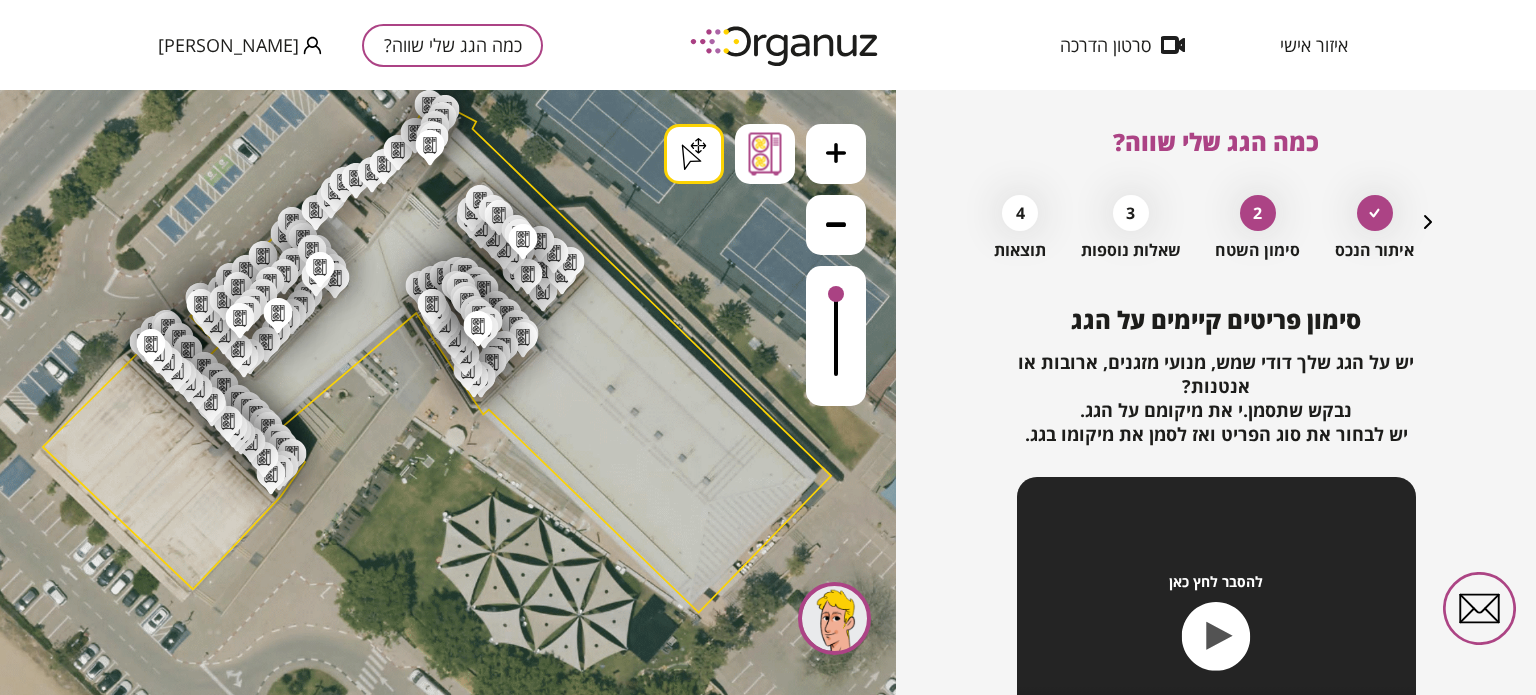 click on ".st0 {
fill: #FFFFFF;
}
.st0 {
fill: #FFFFFF;
}
.st0 {
fill: #FFFFFF;
}" at bounding box center [439, 1546] 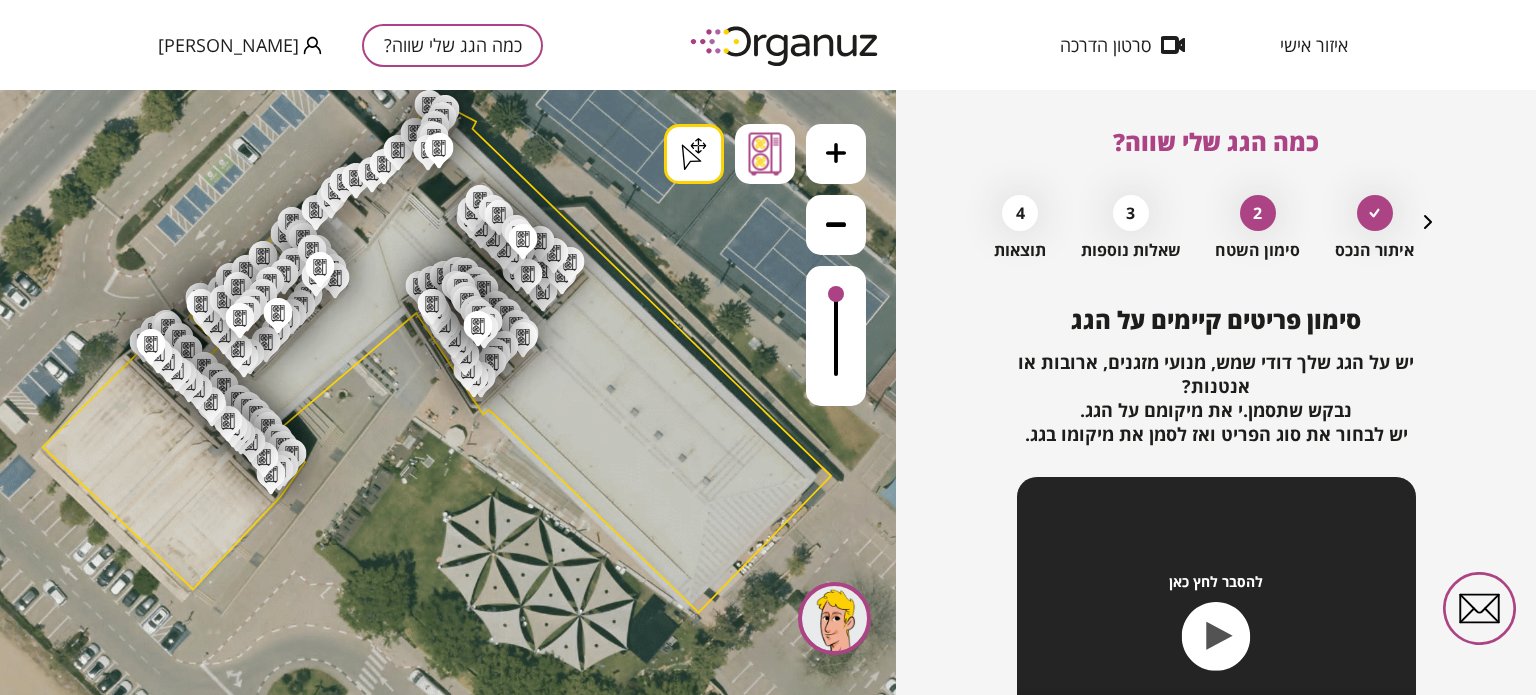 click on ".st0 {
fill: #FFFFFF;
}
.st0 {
fill: #FFFFFF;
}
.st0 {
fill: #FFFFFF;
}" at bounding box center [439, 1546] 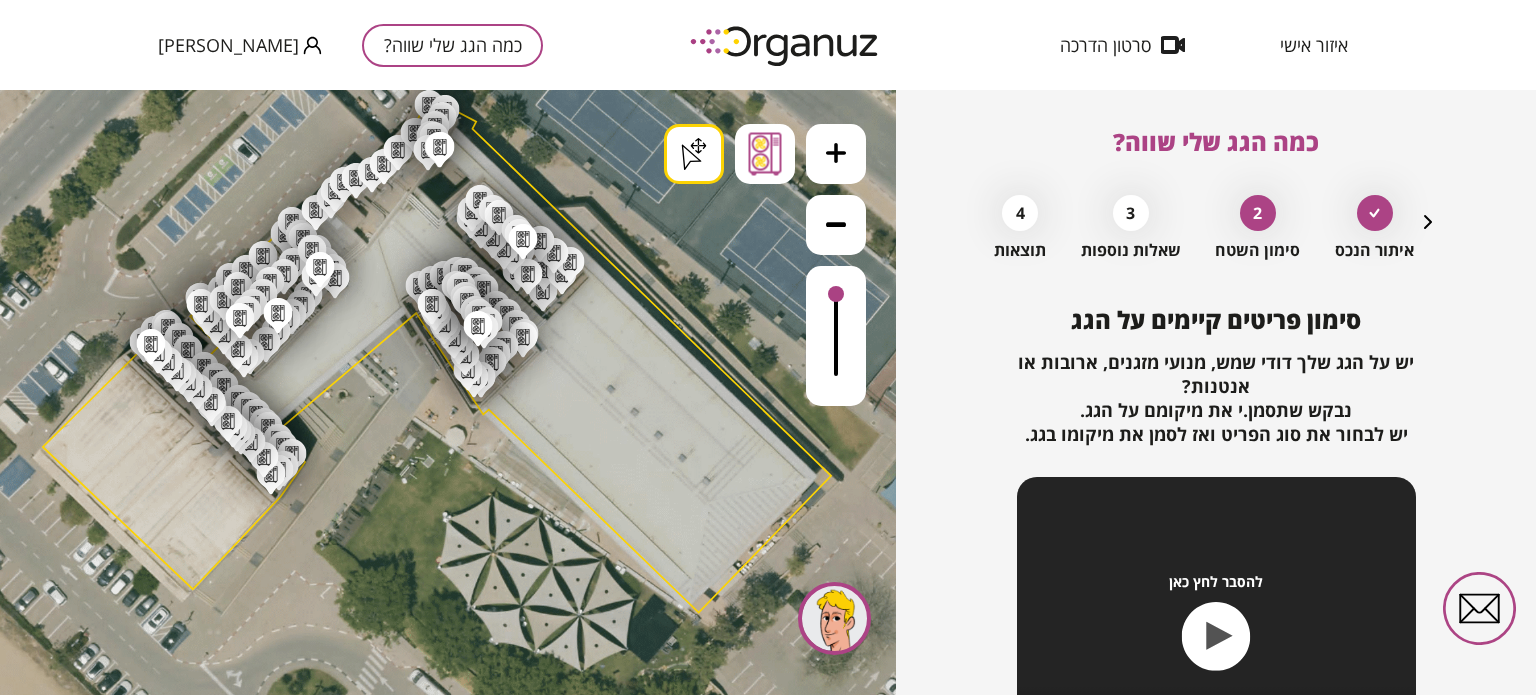 click on ".st0 {
fill: #FFFFFF;
}
.st0 {
fill: #FFFFFF;
}
.st0 {
fill: #FFFFFF;
}" at bounding box center (439, 1546) 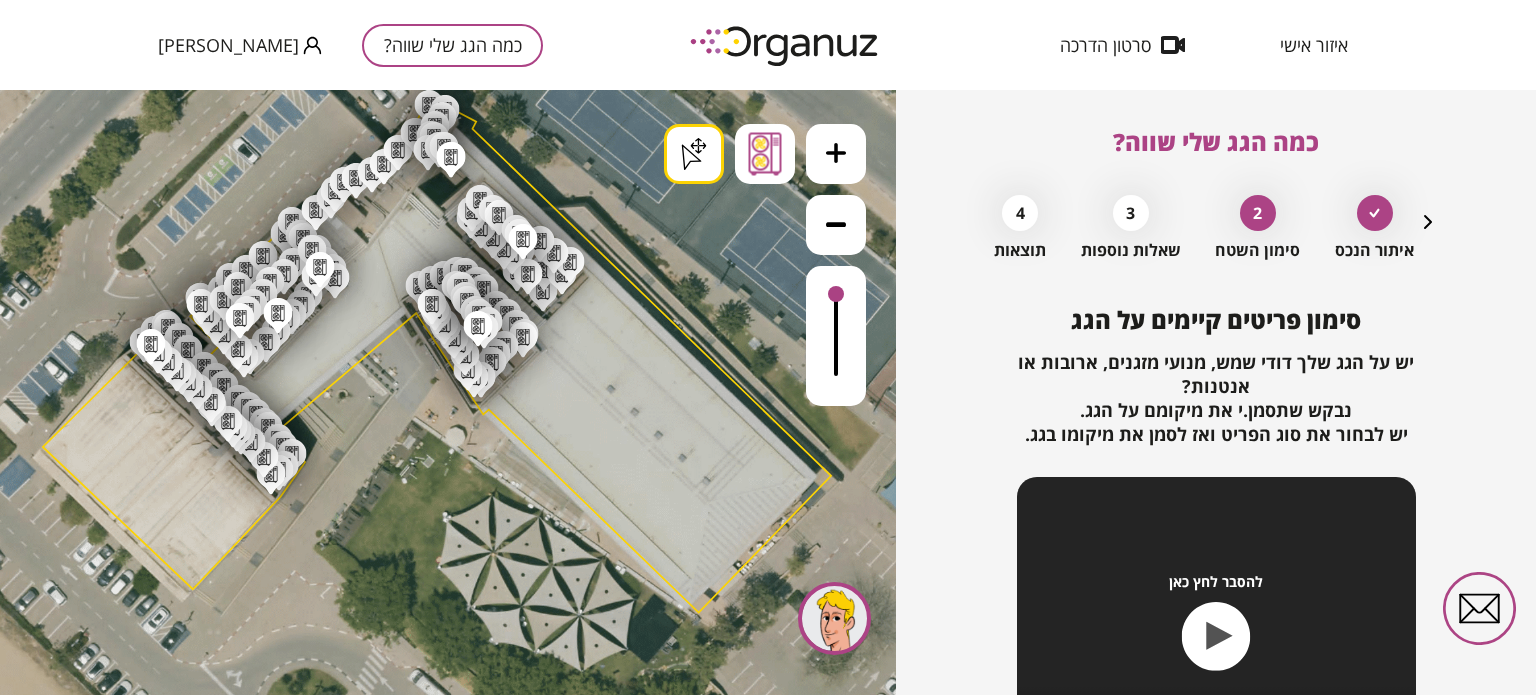 click on ".st0 {
fill: #FFFFFF;
}
.st0 {
fill: #FFFFFF;
}
.st0 {
fill: #FFFFFF;
}" at bounding box center [439, 1546] 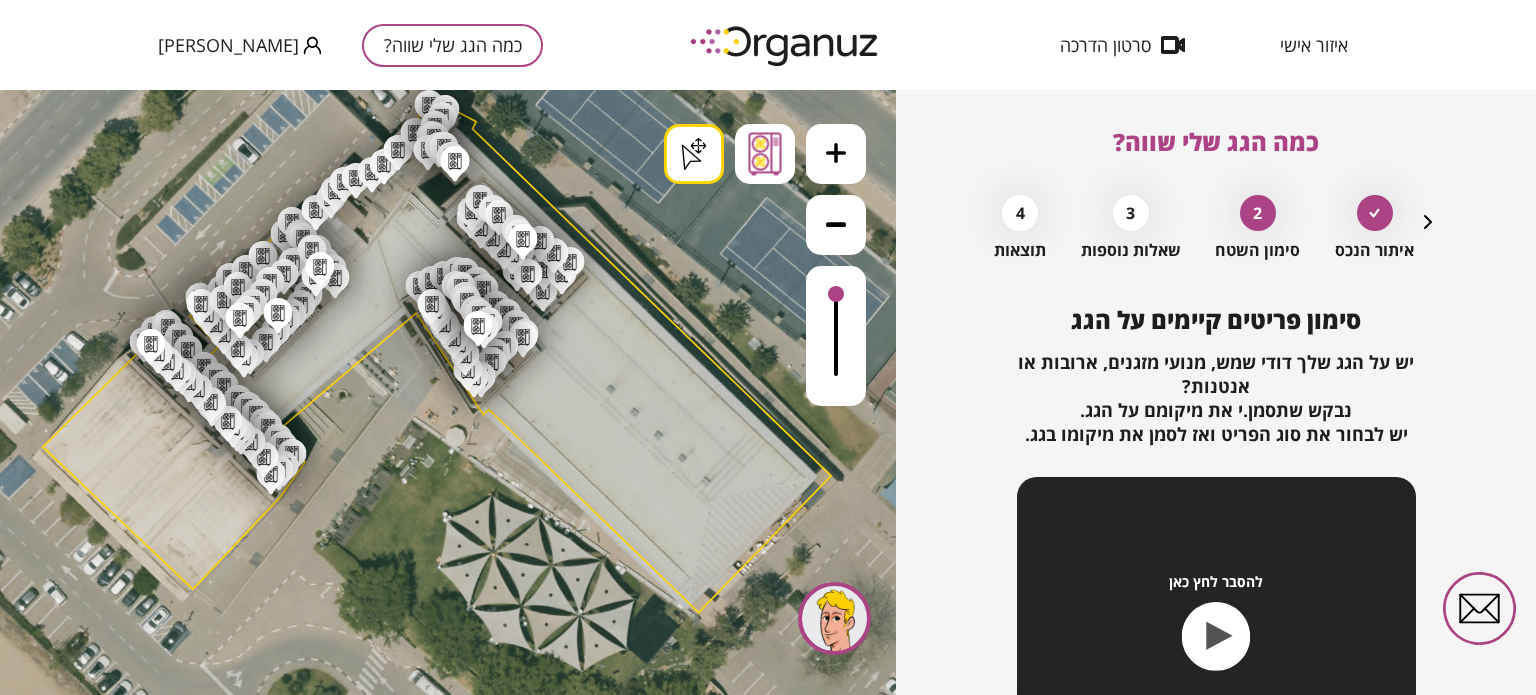 click on ".st0 {
fill: #FFFFFF;
}
.st0 {
fill: #FFFFFF;
}
.st0 {
fill: #FFFFFF;
}" at bounding box center [439, 1546] 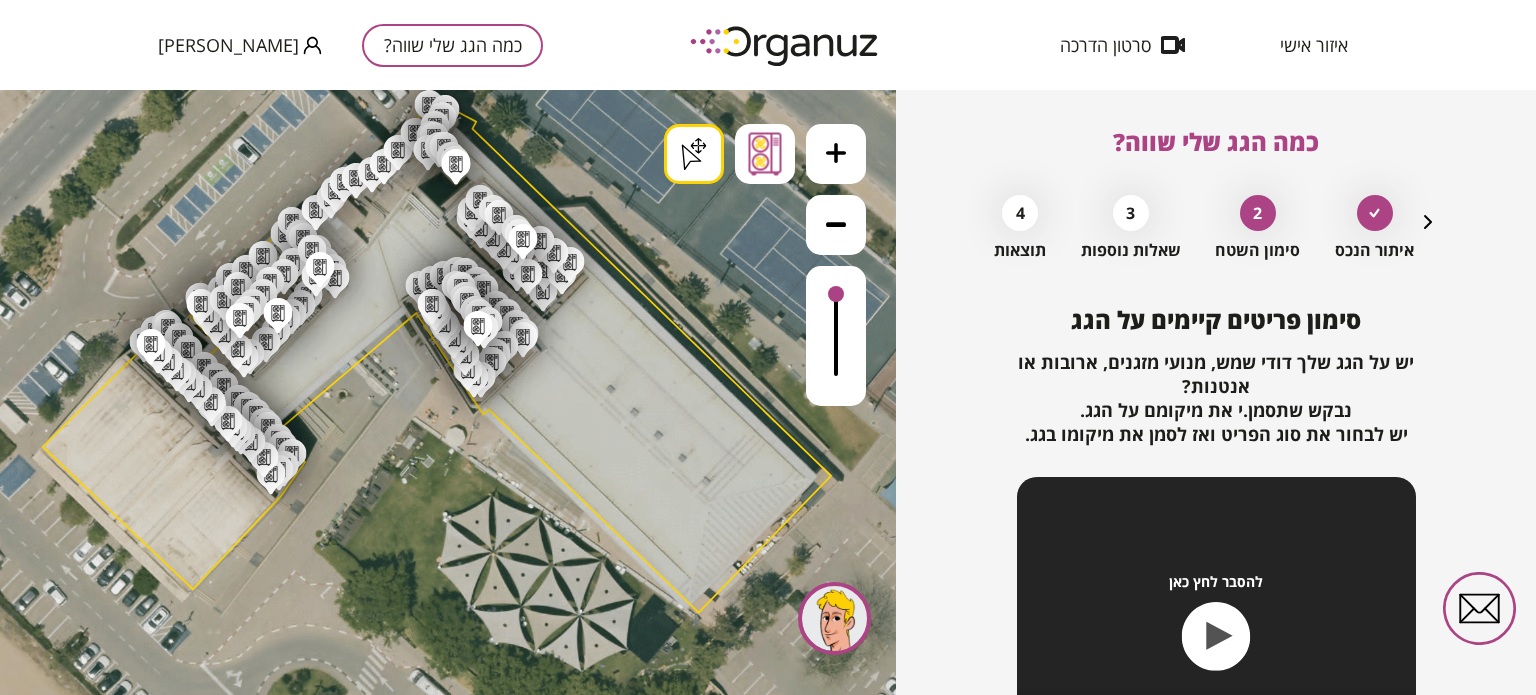 click on ".st0 {
fill: #FFFFFF;
}
.st0 {
fill: #FFFFFF;
}
.st0 {
fill: #FFFFFF;
}" at bounding box center (439, 1546) 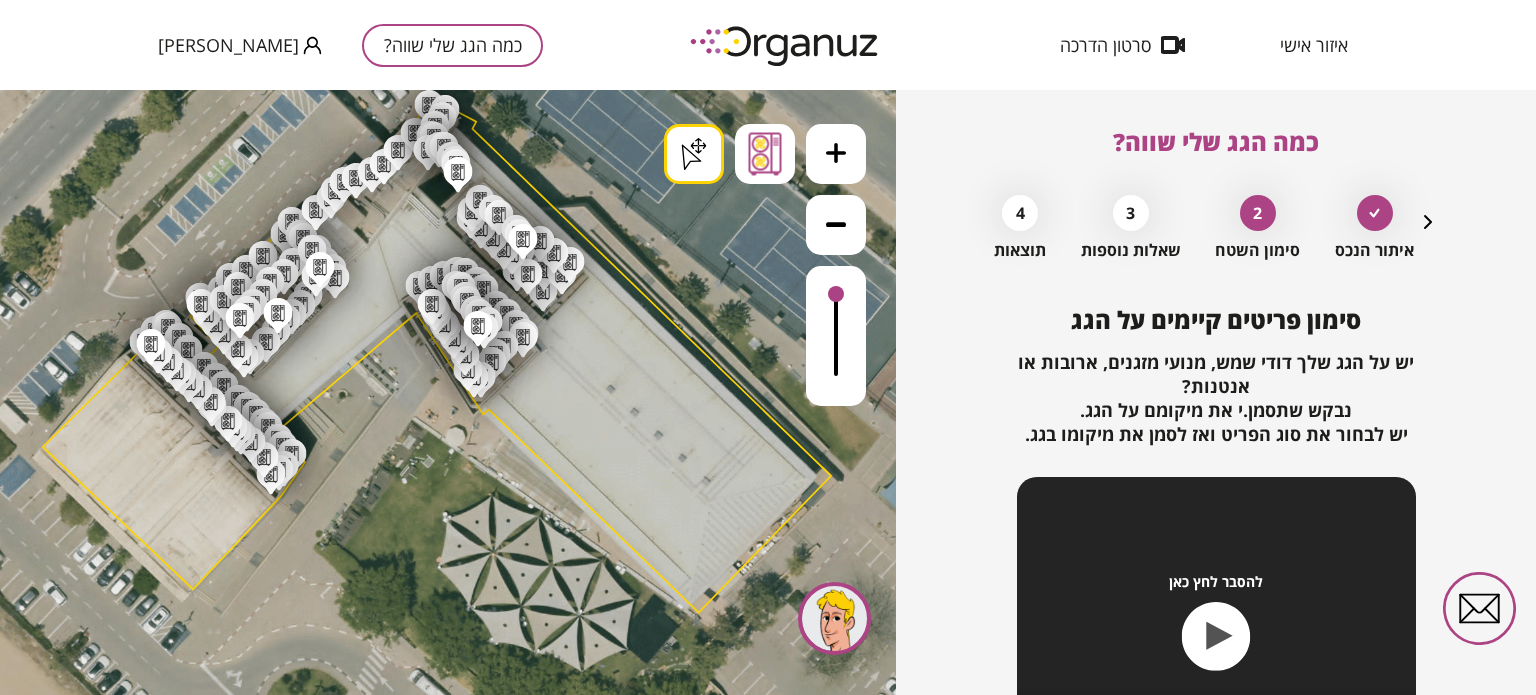 click on ".st0 {
fill: #FFFFFF;
}
.st0 {
fill: #FFFFFF;
}
.st0 {
fill: #FFFFFF;
}" at bounding box center (439, 1546) 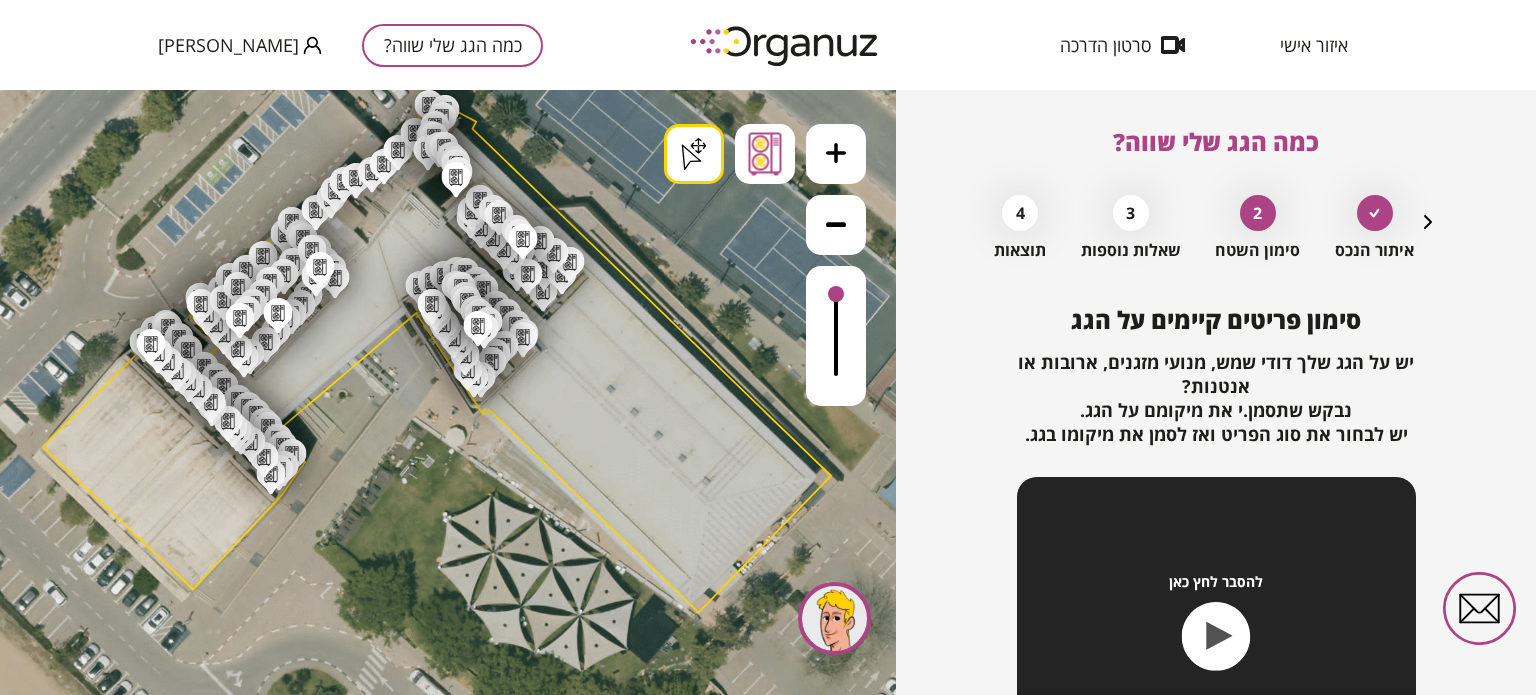 click on ".st0 {
fill: #FFFFFF;
}
.st0 {
fill: #FFFFFF;
}
.st0 {
fill: #FFFFFF;
}" at bounding box center (439, 1546) 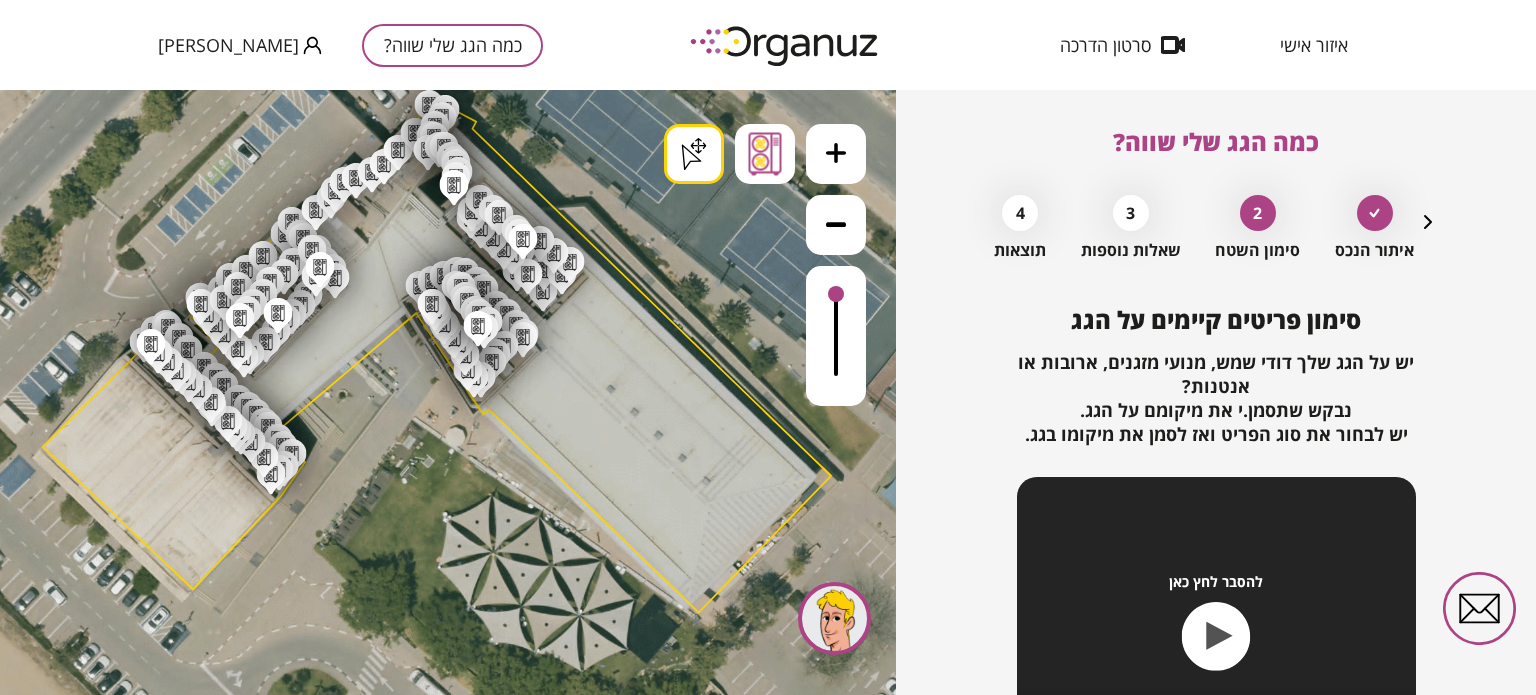 click on ".st0 {
fill: #FFFFFF;
}
.st0 {
fill: #FFFFFF;
}
.st0 {
fill: #FFFFFF;
}" at bounding box center (439, 1546) 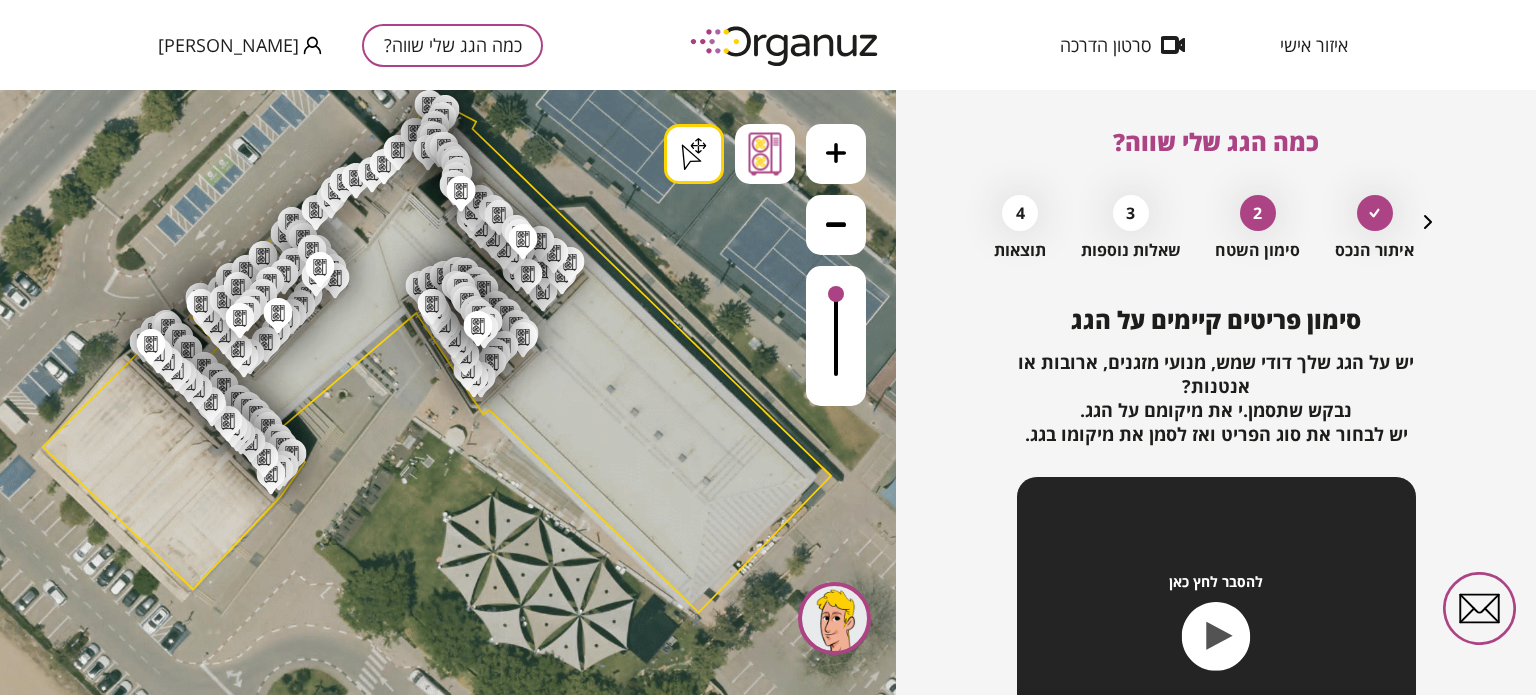click on ".st0 {
fill: #FFFFFF;
}
.st0 {
fill: #FFFFFF;
}
.st0 {
fill: #FFFFFF;
}" at bounding box center [439, 1546] 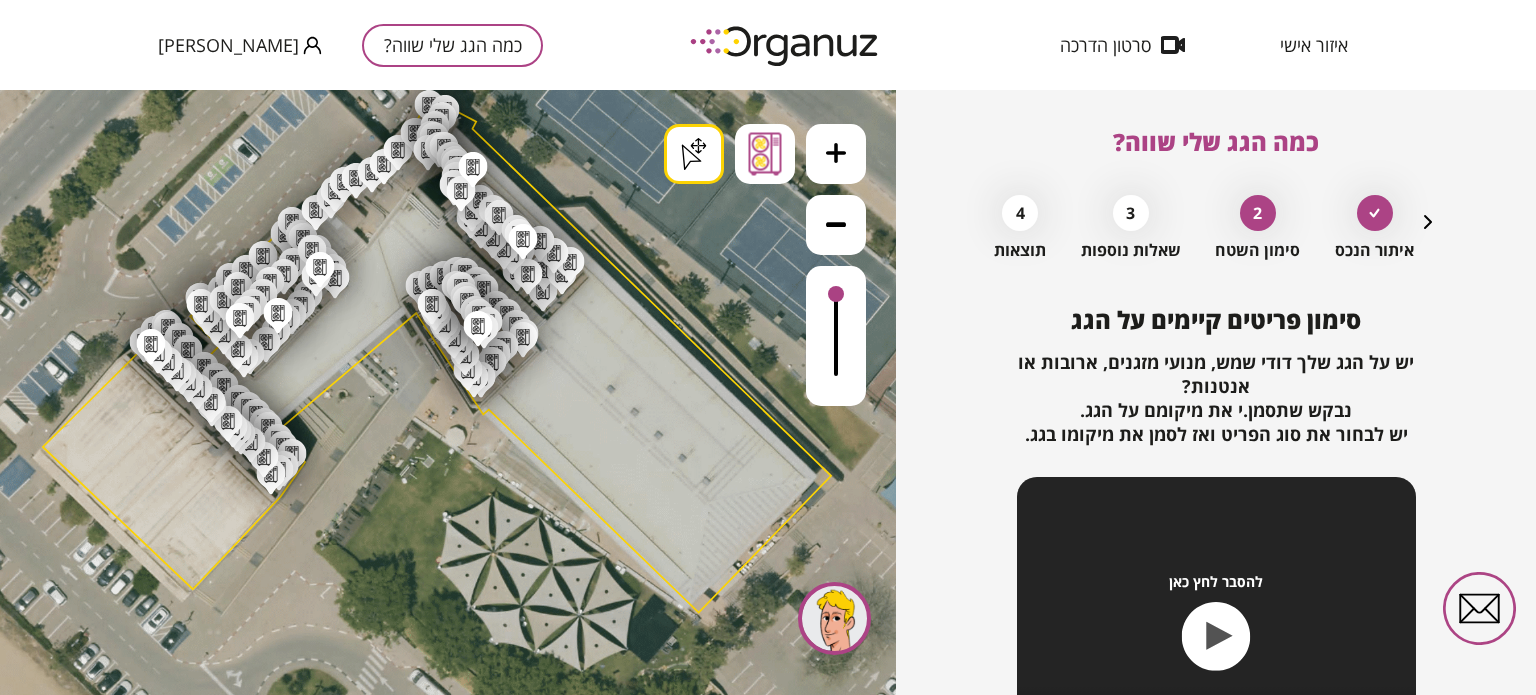 click on ".st0 {
fill: #FFFFFF;
}
.st0 {
fill: #FFFFFF;
}
.st0 {
fill: #FFFFFF;
}" at bounding box center [439, 1546] 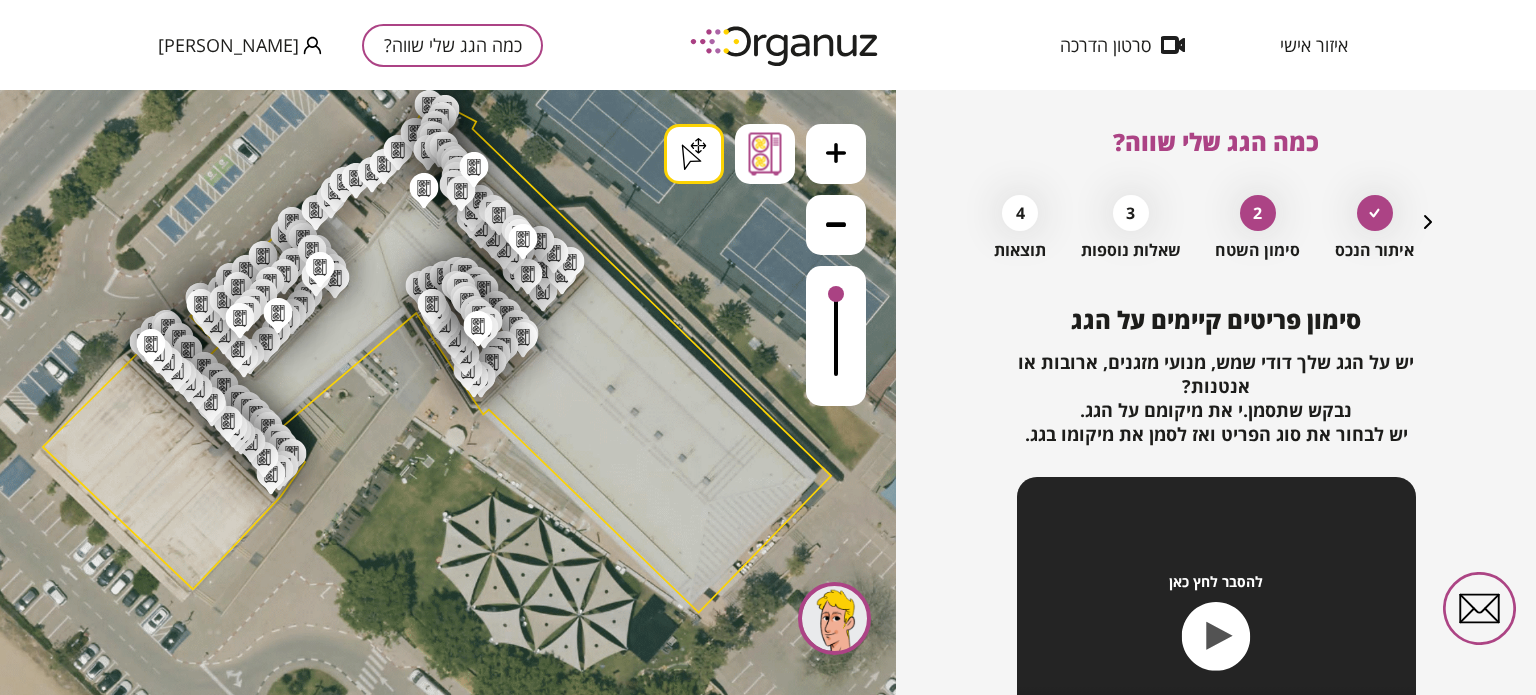 click on ".st0 {
fill: #FFFFFF;
}
.st0 {
fill: #FFFFFF;
}
.st0 {
fill: #FFFFFF;
}" at bounding box center [439, 1546] 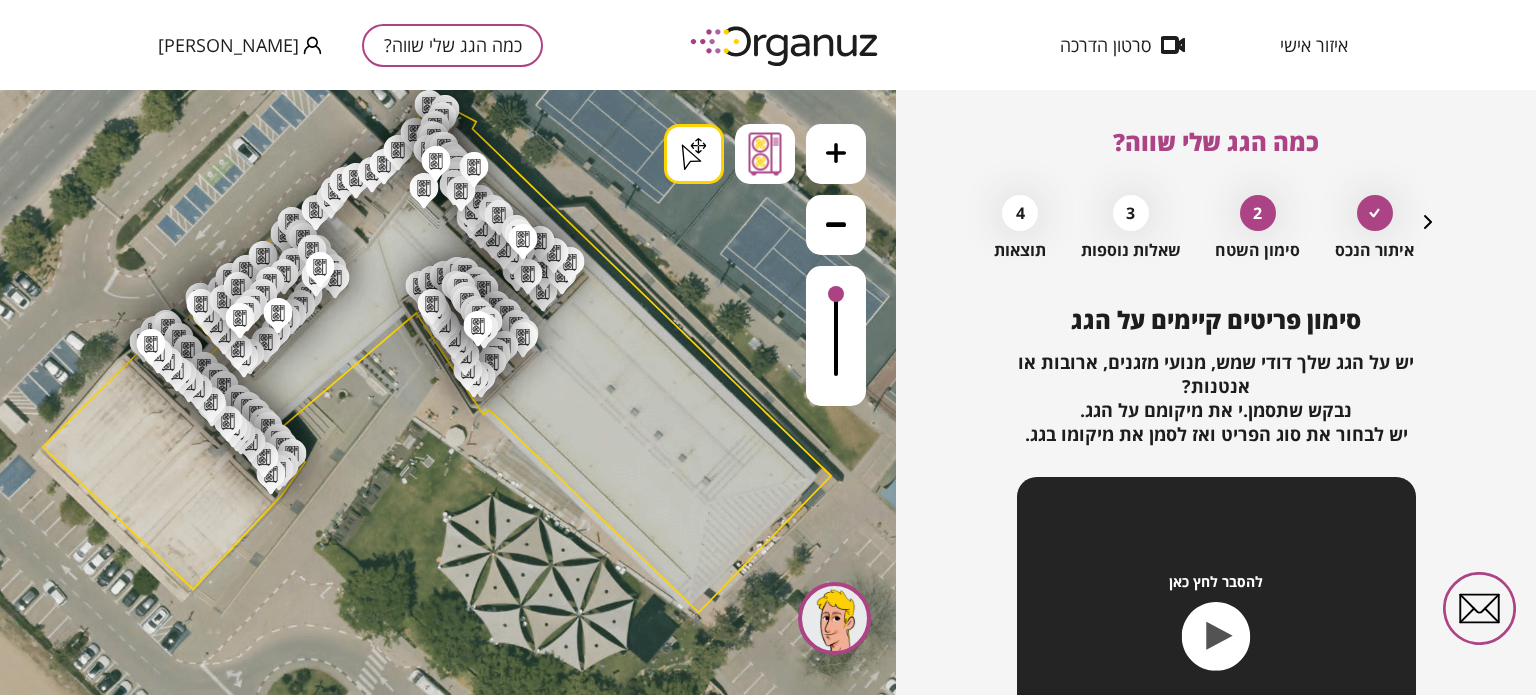 click on ".st0 {
fill: #FFFFFF;
}
.st0 {
fill: #FFFFFF;
}
.st0 {
fill: #FFFFFF;
}" at bounding box center [439, 1546] 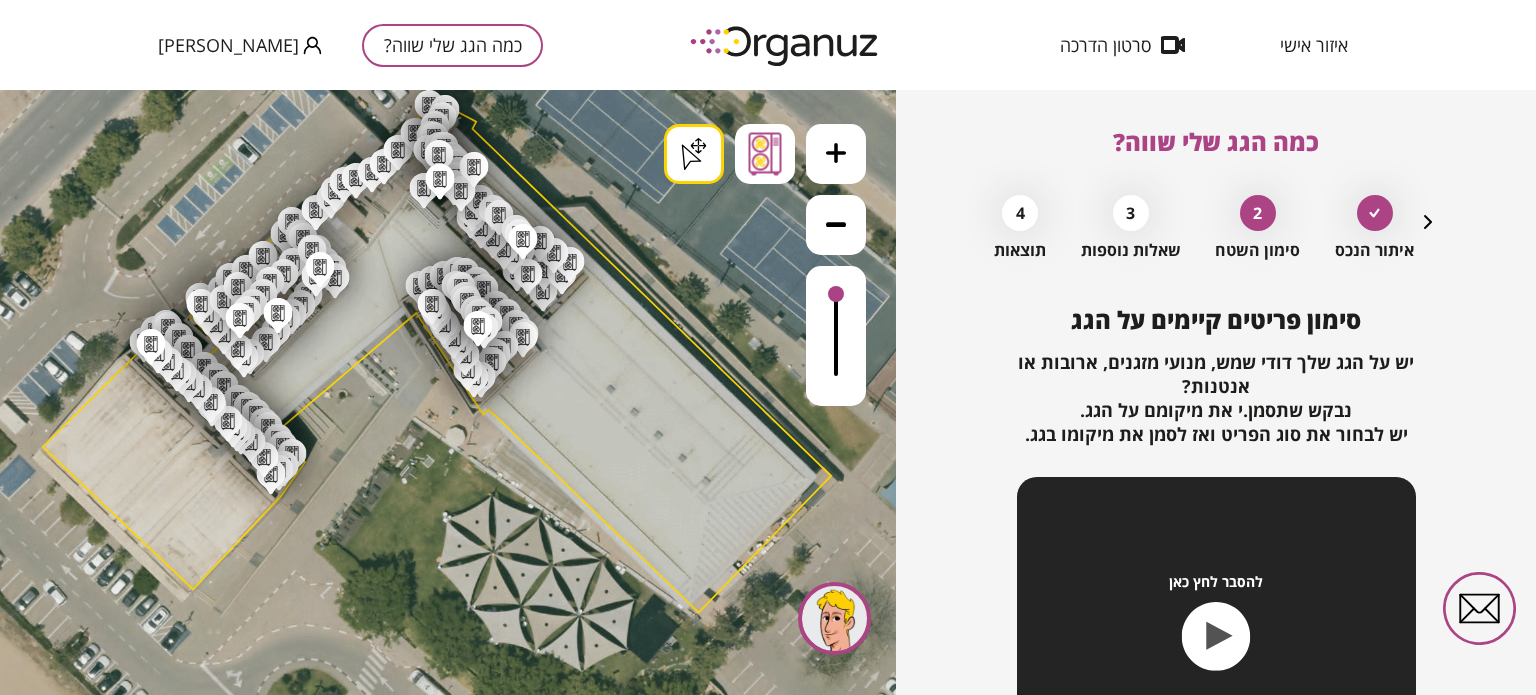 click on ".st0 {
fill: #FFFFFF;
}
.st0 {
fill: #FFFFFF;
}
.st0 {
fill: #FFFFFF;
}" at bounding box center (439, 1546) 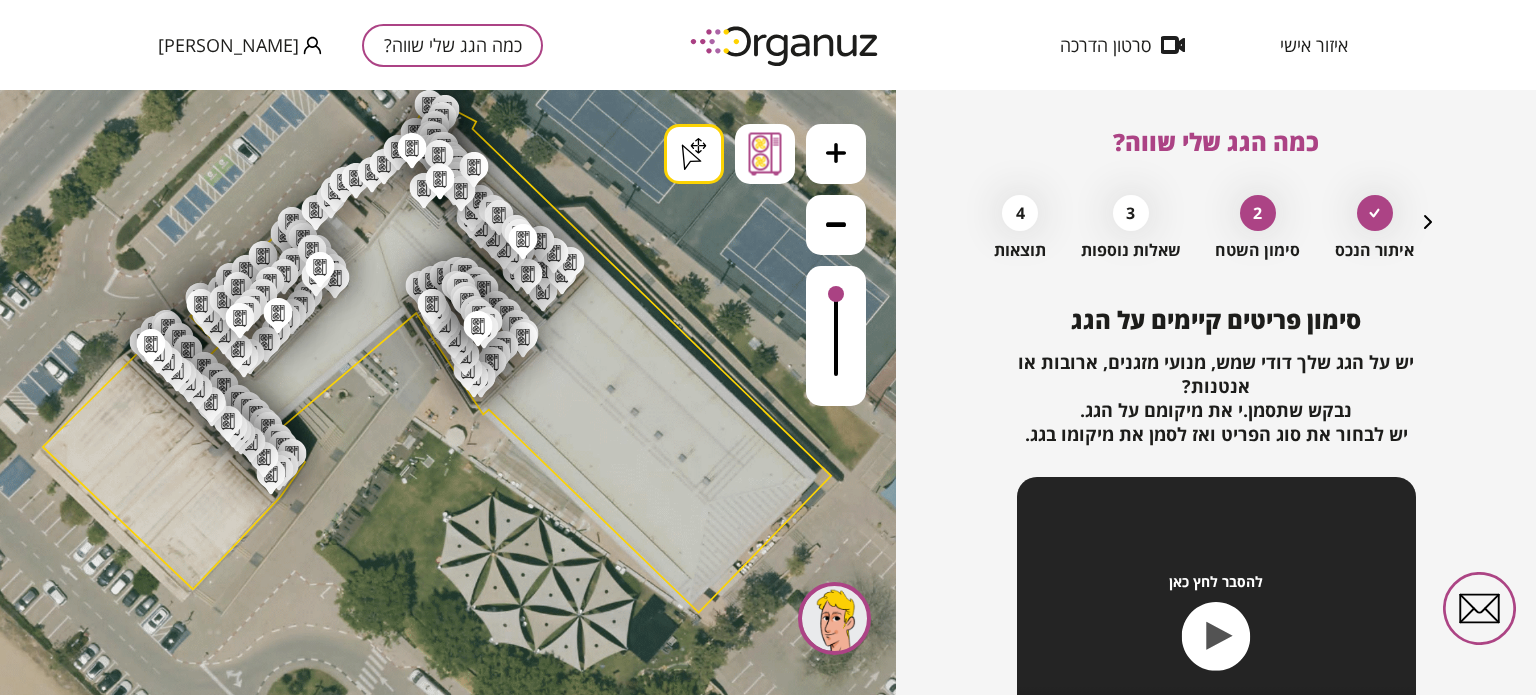 click on ".st0 {
fill: #FFFFFF;
}
.st0 {
fill: #FFFFFF;
}
.st0 {
fill: #FFFFFF;
}" at bounding box center (439, 1546) 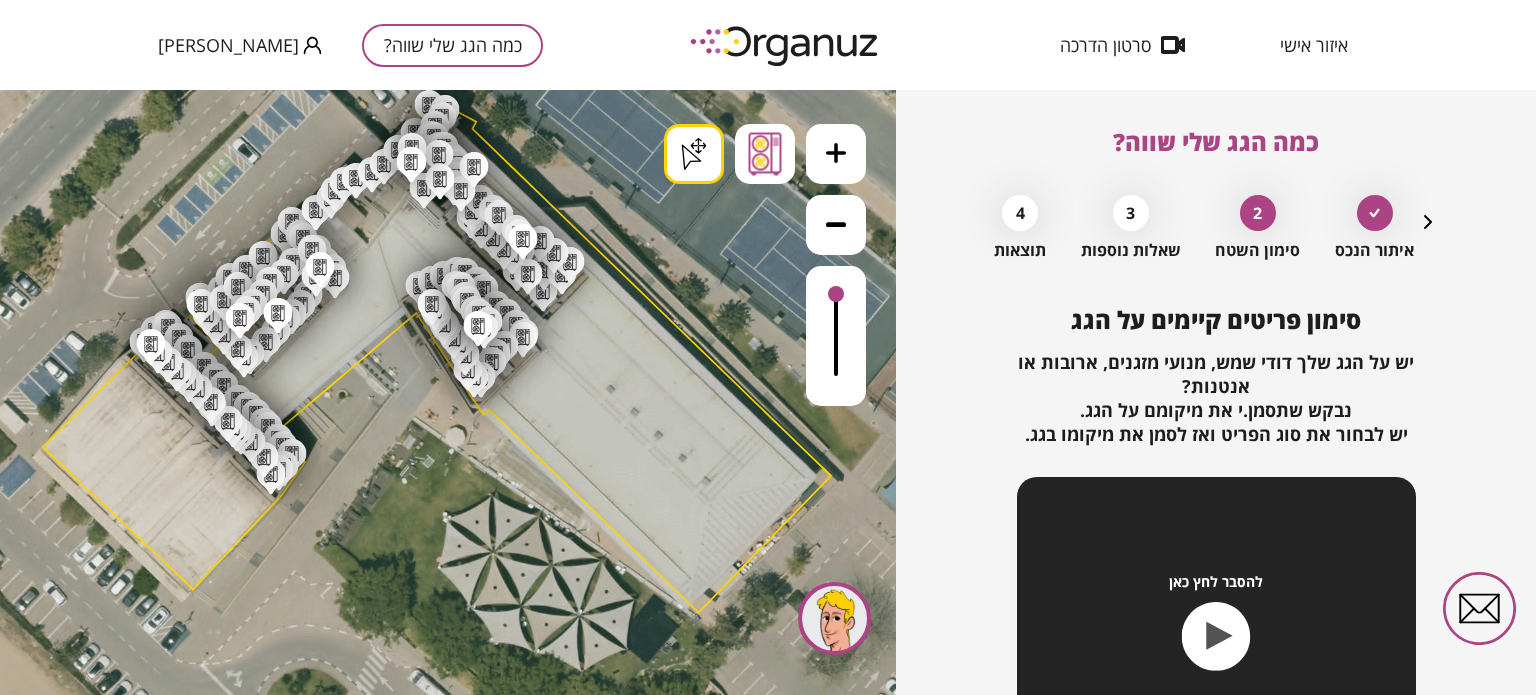 click on ".st0 {
fill: #FFFFFF;
}
.st0 {
fill: #FFFFFF;
}
.st0 {
fill: #FFFFFF;
}" at bounding box center (439, 1546) 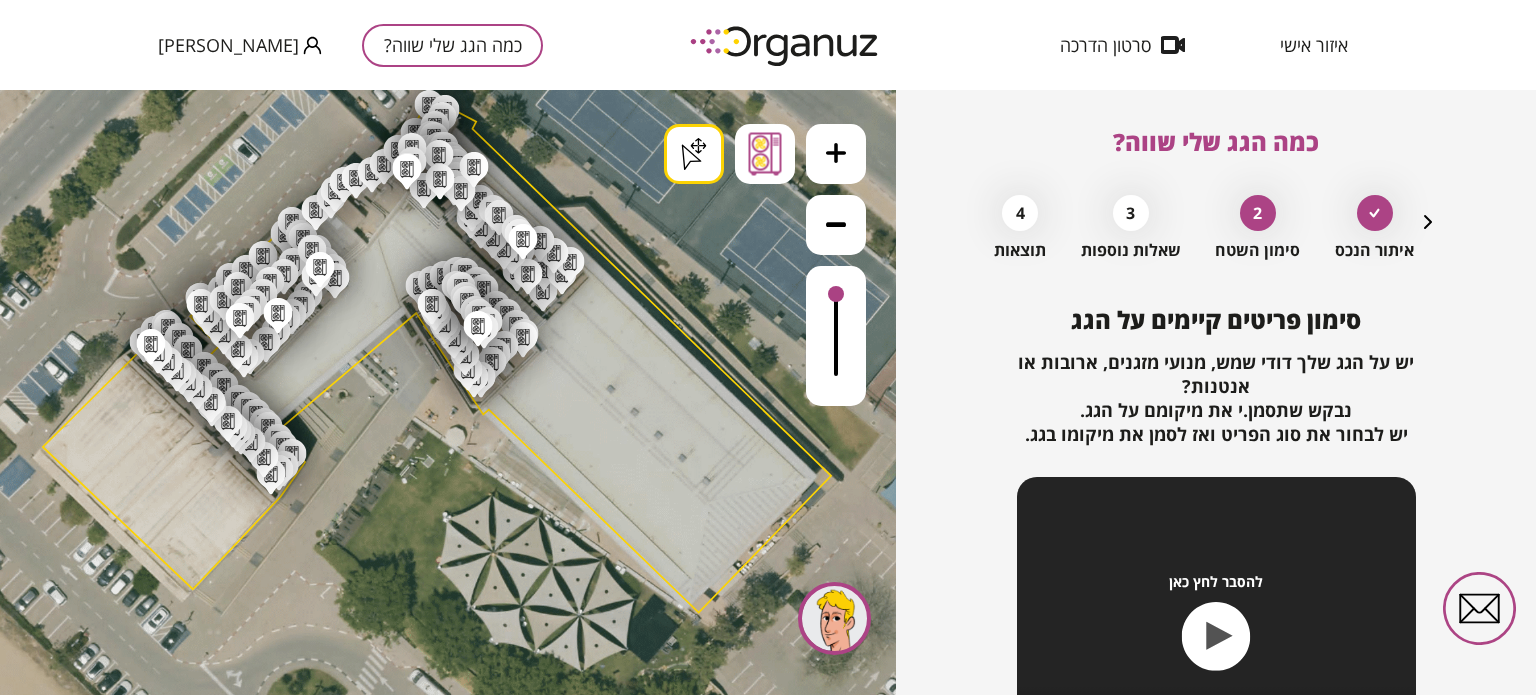 click on ".st0 {
fill: #FFFFFF;
}
.st0 {
fill: #FFFFFF;
}
.st0 {
fill: #FFFFFF;
}" at bounding box center [439, 1546] 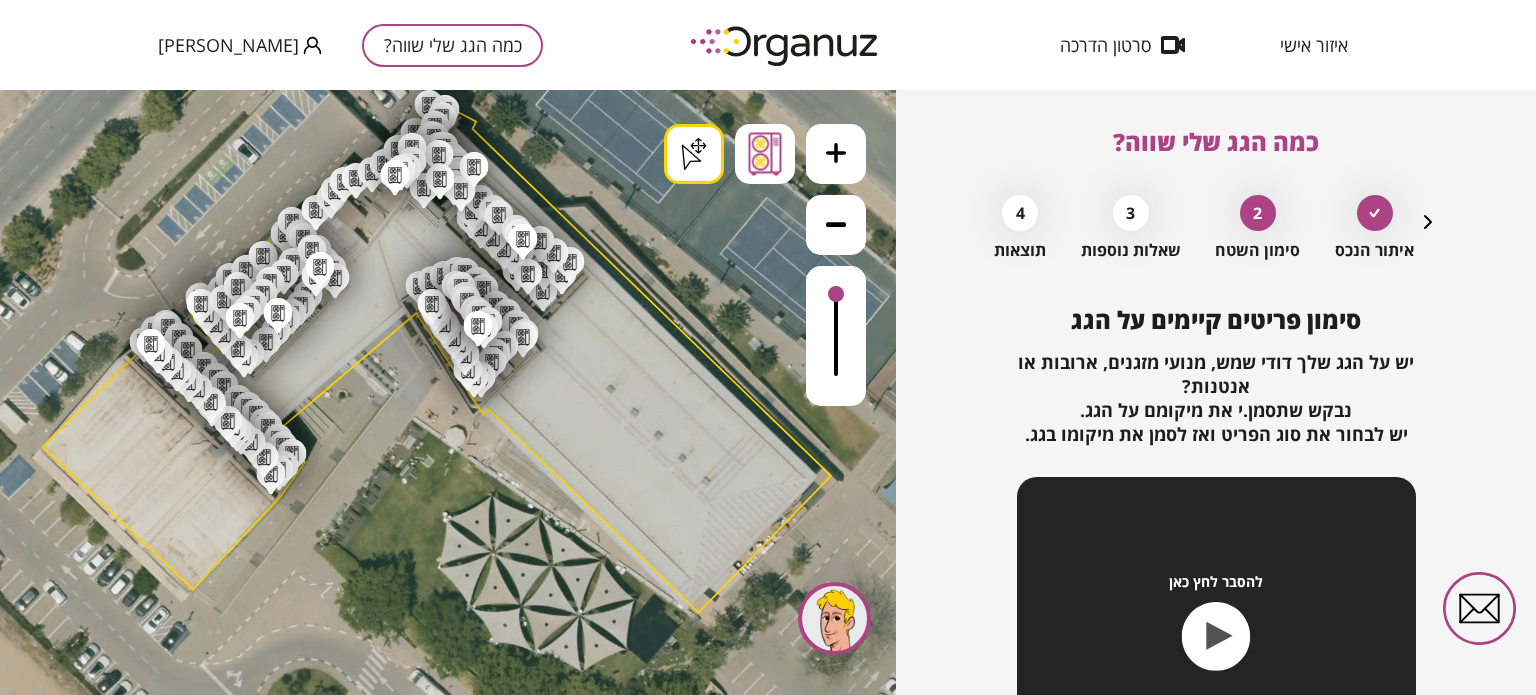 click on ".st0 {
fill: #FFFFFF;
}
.st0 {
fill: #FFFFFF;
}
.st0 {
fill: #FFFFFF;
}" at bounding box center (439, 1546) 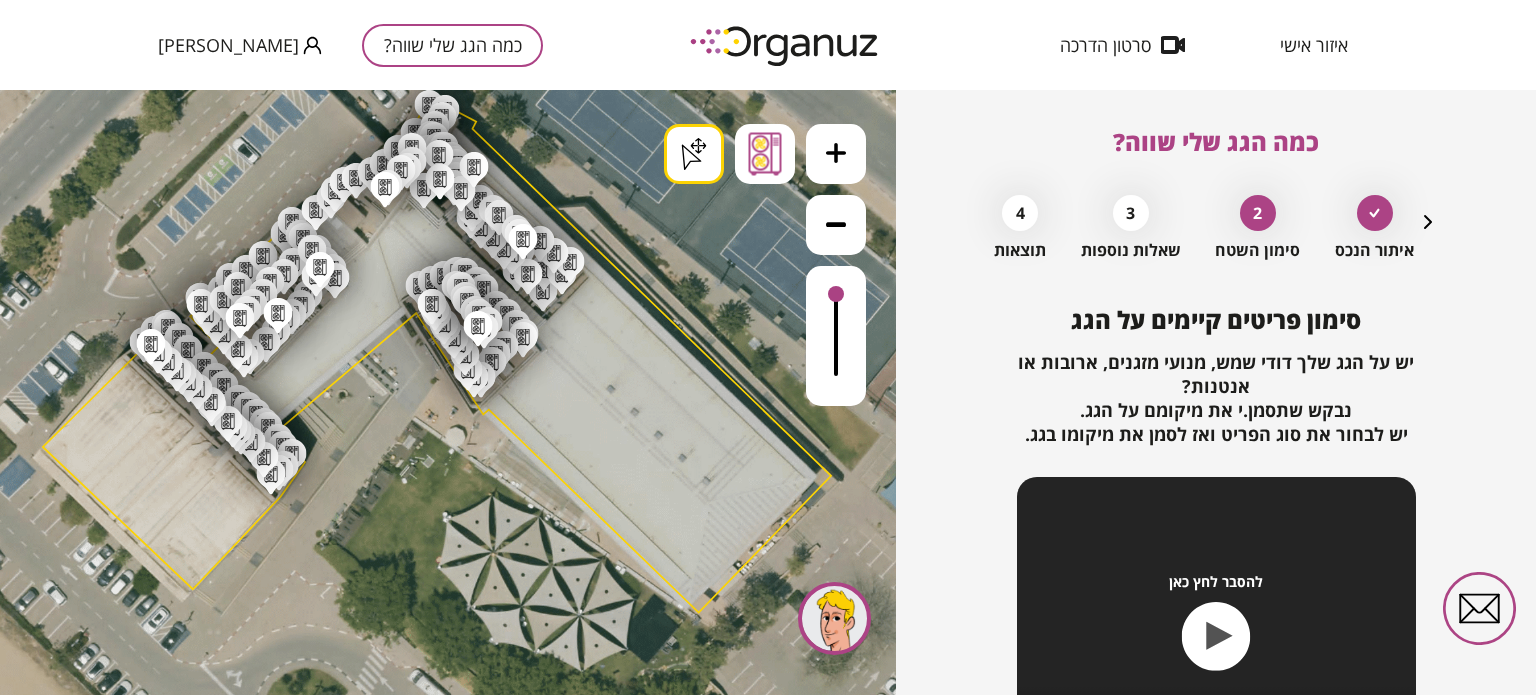 click on ".st0 {
fill: #FFFFFF;
}
.st0 {
fill: #FFFFFF;
}
.st0 {
fill: #FFFFFF;
}" at bounding box center (439, 1546) 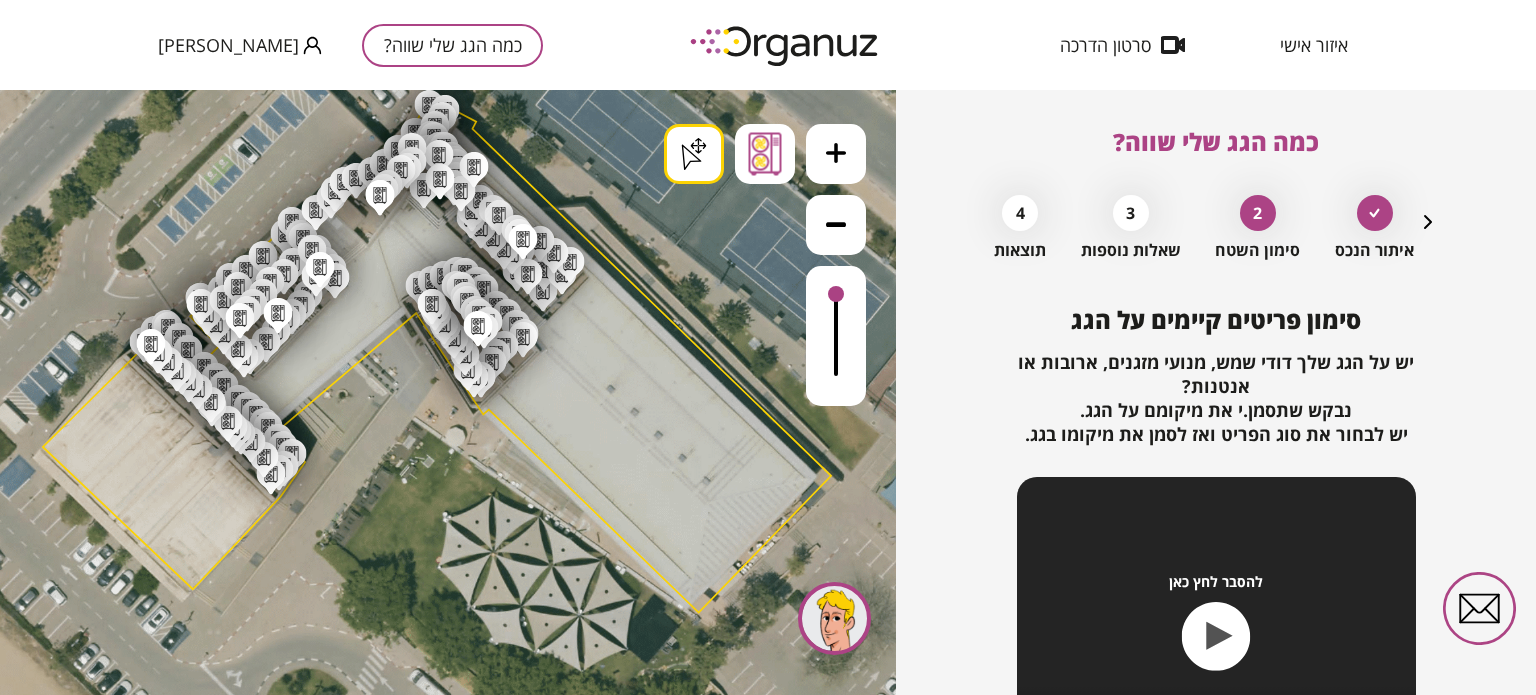 drag, startPoint x: 384, startPoint y: 206, endPoint x: 374, endPoint y: 220, distance: 17.20465 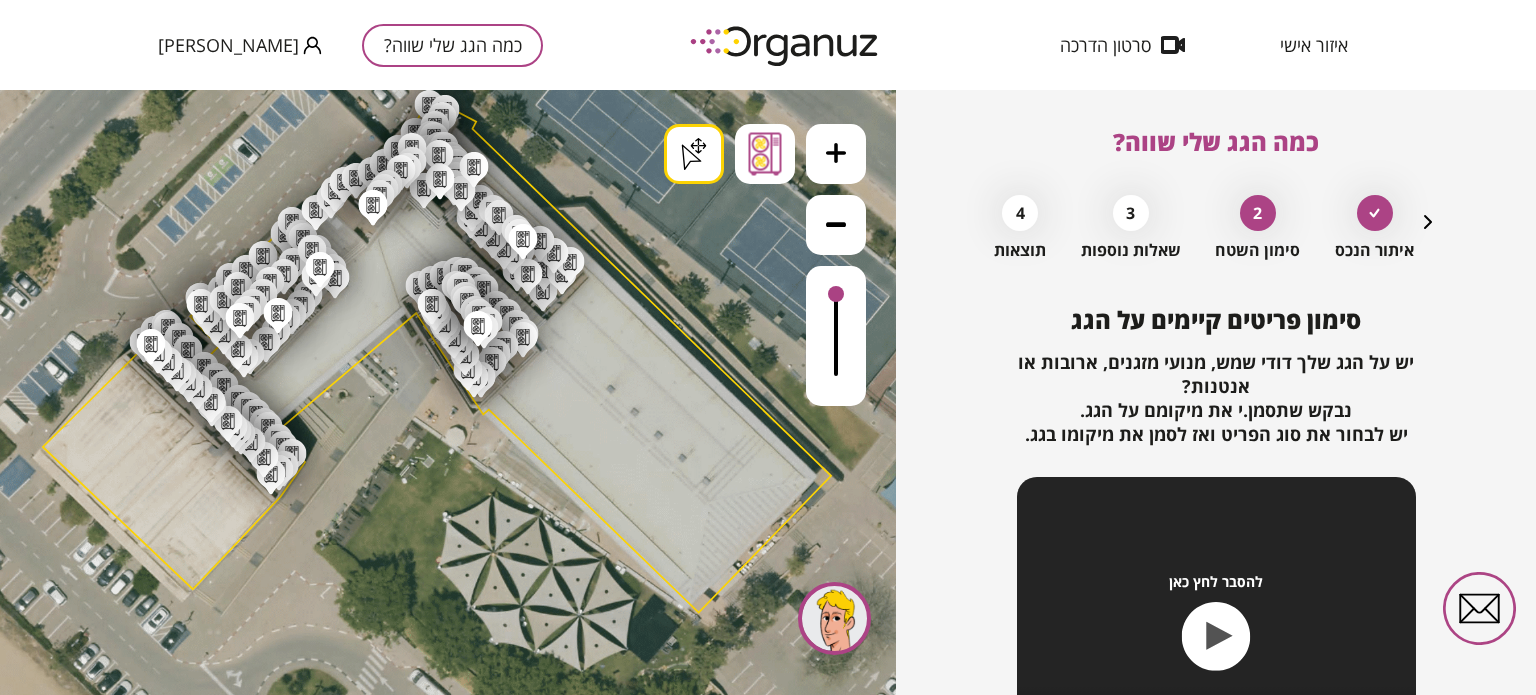 click on ".st0 {
fill: #FFFFFF;
}
.st0 {
fill: #FFFFFF;
}
.st0 {
fill: #FFFFFF;
}" at bounding box center [439, 1546] 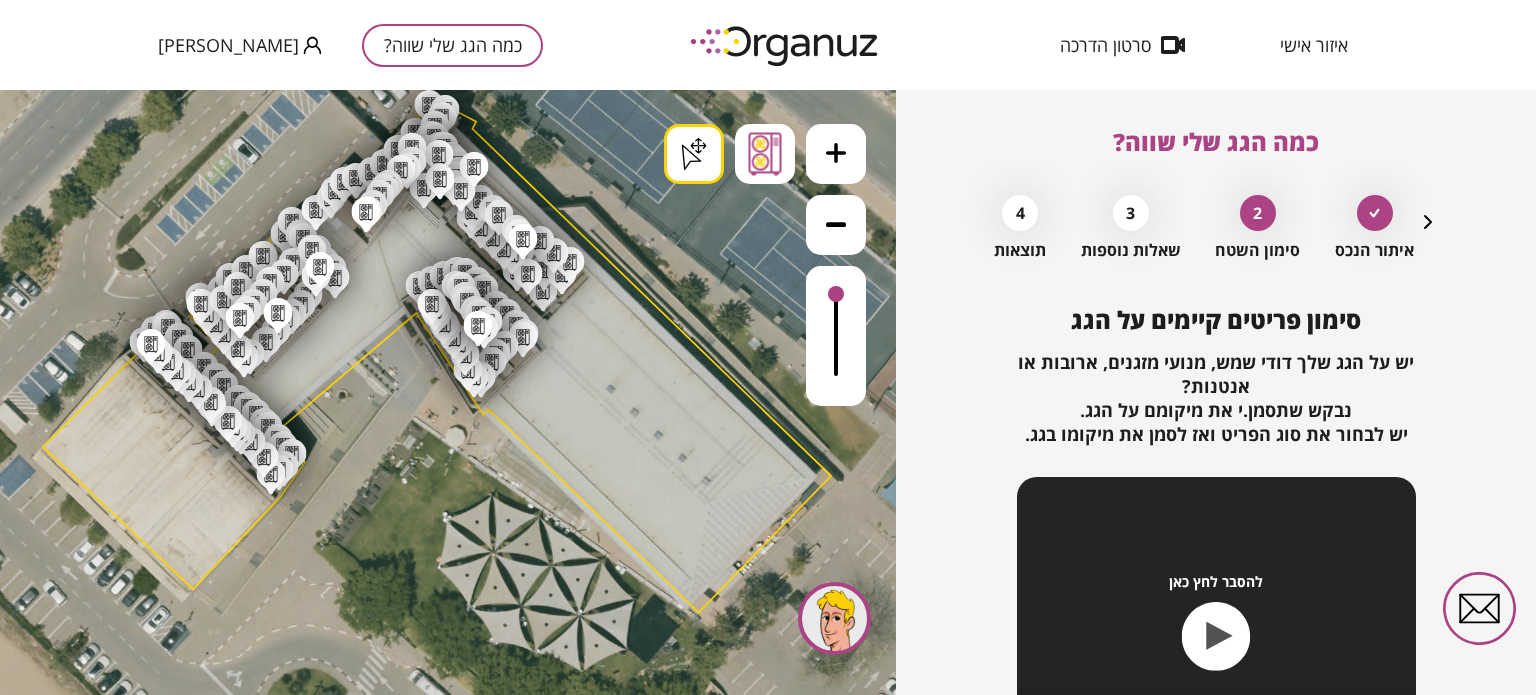 click on ".st0 {
fill: #FFFFFF;
}
.st0 {
fill: #FFFFFF;
}
.st0 {
fill: #FFFFFF;
}" at bounding box center (439, 1546) 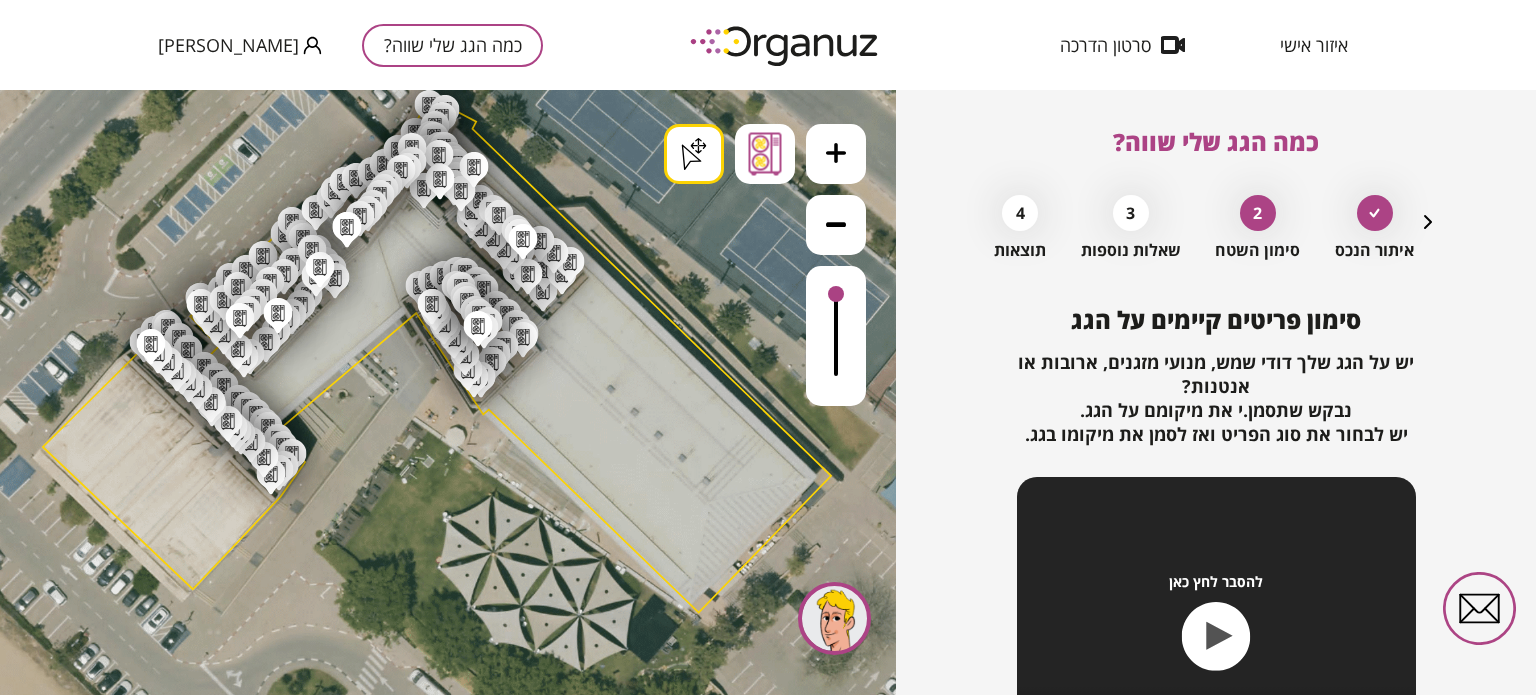 click on ".st0 {
fill: #FFFFFF;
}
.st0 {
fill: #FFFFFF;
}
.st0 {
fill: #FFFFFF;
}" at bounding box center [439, 1546] 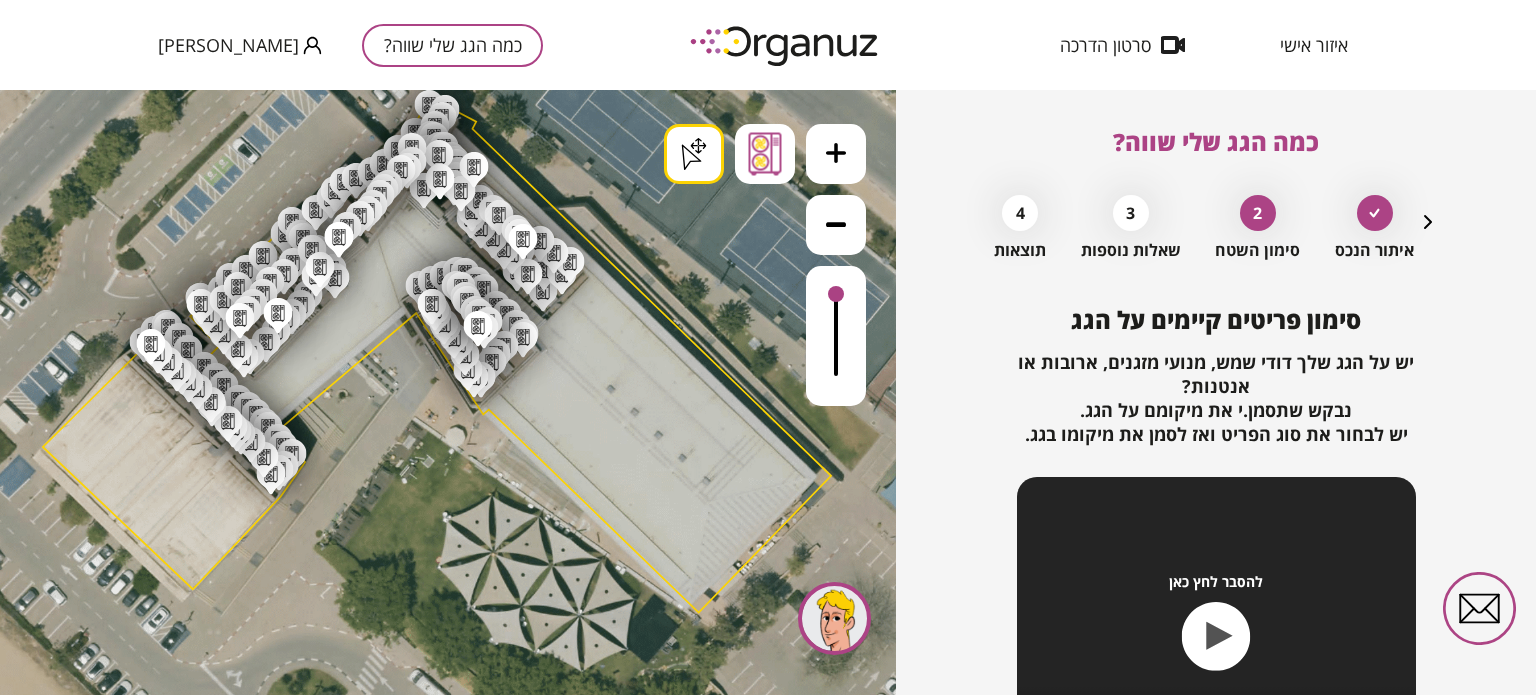 click on ".st0 {
fill: #FFFFFF;
}
.st0 {
fill: #FFFFFF;
}
.st0 {
fill: #FFFFFF;
}" at bounding box center [439, 1546] 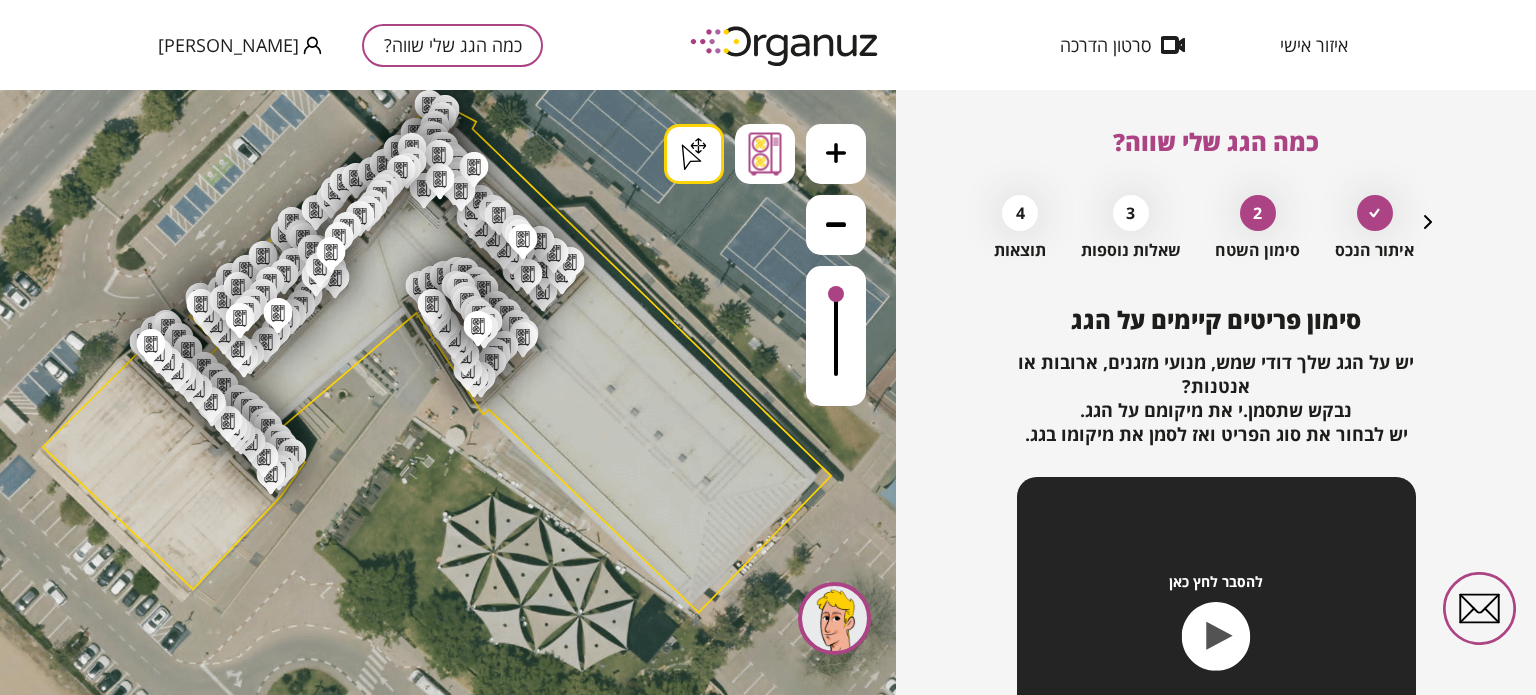 click on ".st0 {
fill: #FFFFFF;
}
.st0 {
fill: #FFFFFF;
}
.st0 {
fill: #FFFFFF;
}" at bounding box center [439, 1546] 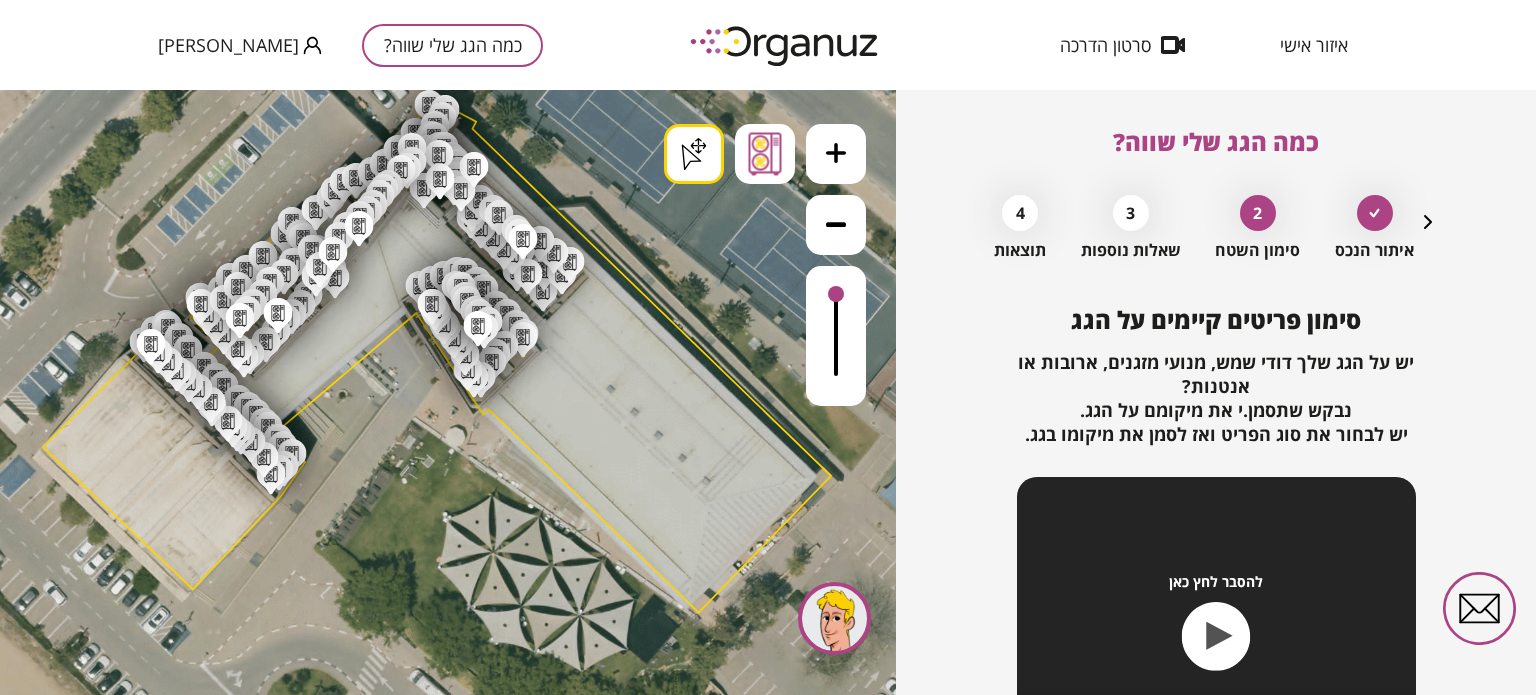 click on ".st0 {
fill: #FFFFFF;
}
.st0 {
fill: #FFFFFF;
}
.st0 {
fill: #FFFFFF;
}" at bounding box center [439, 1546] 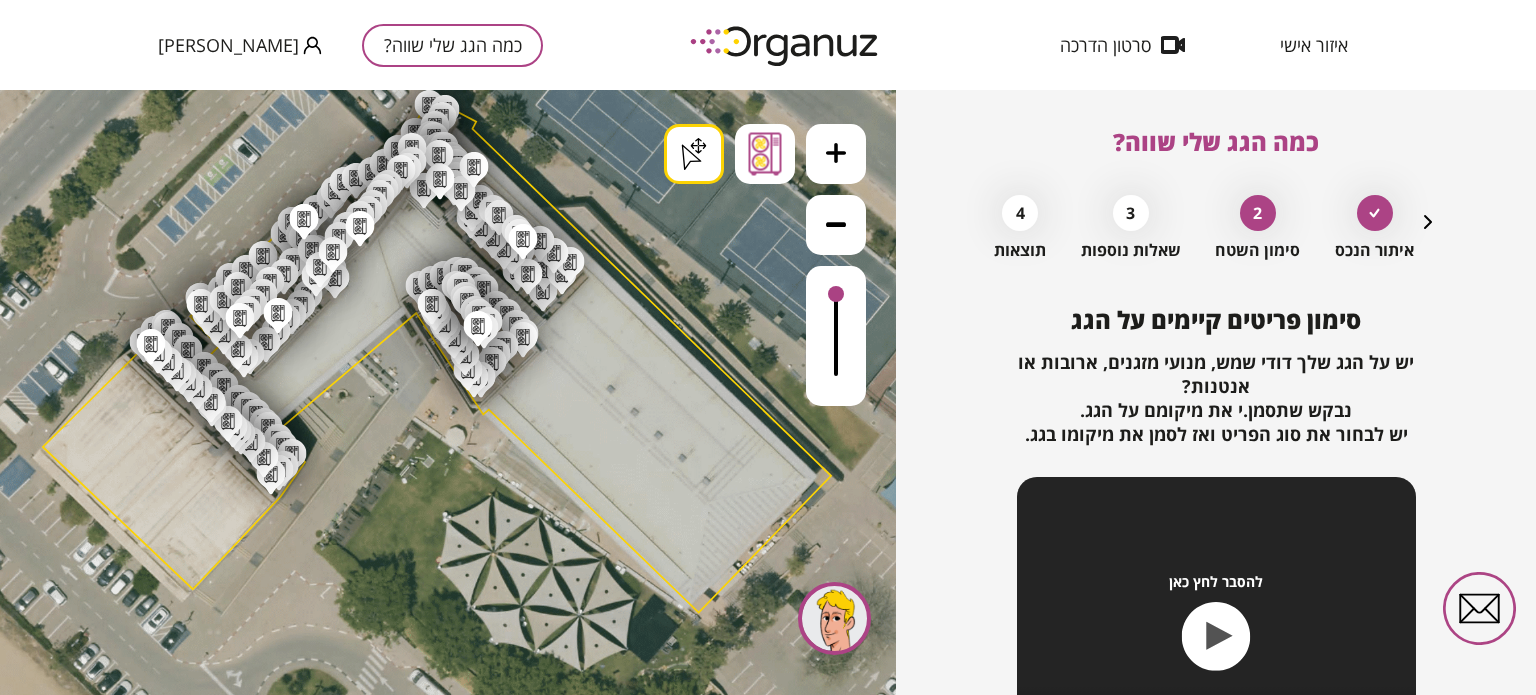 click on ".st0 {
fill: #FFFFFF;
}
.st0 {
fill: #FFFFFF;
}
.st0 {
fill: #FFFFFF;
}" at bounding box center (439, 1546) 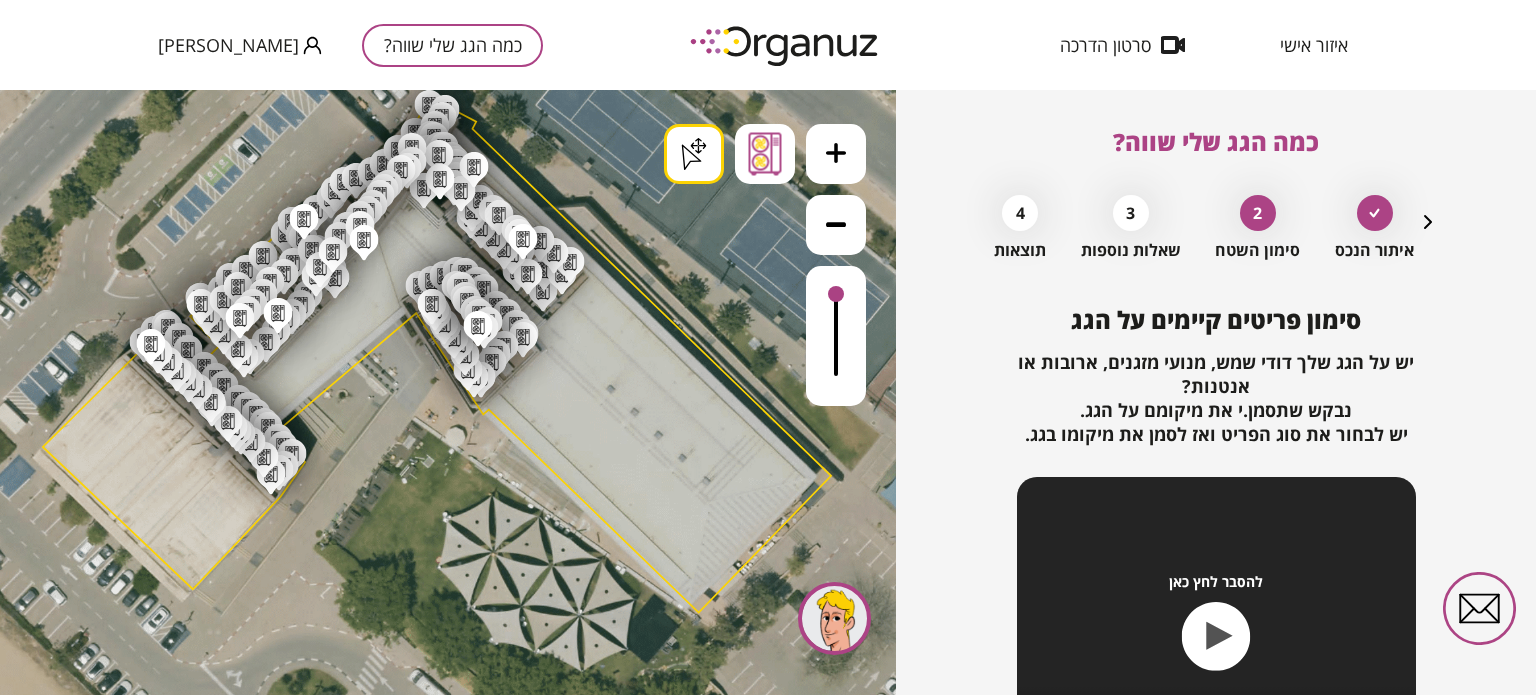 click on ".st0 {
fill: #FFFFFF;
}
.st0 {
fill: #FFFFFF;
}
.st0 {
fill: #FFFFFF;
}" at bounding box center [439, 1546] 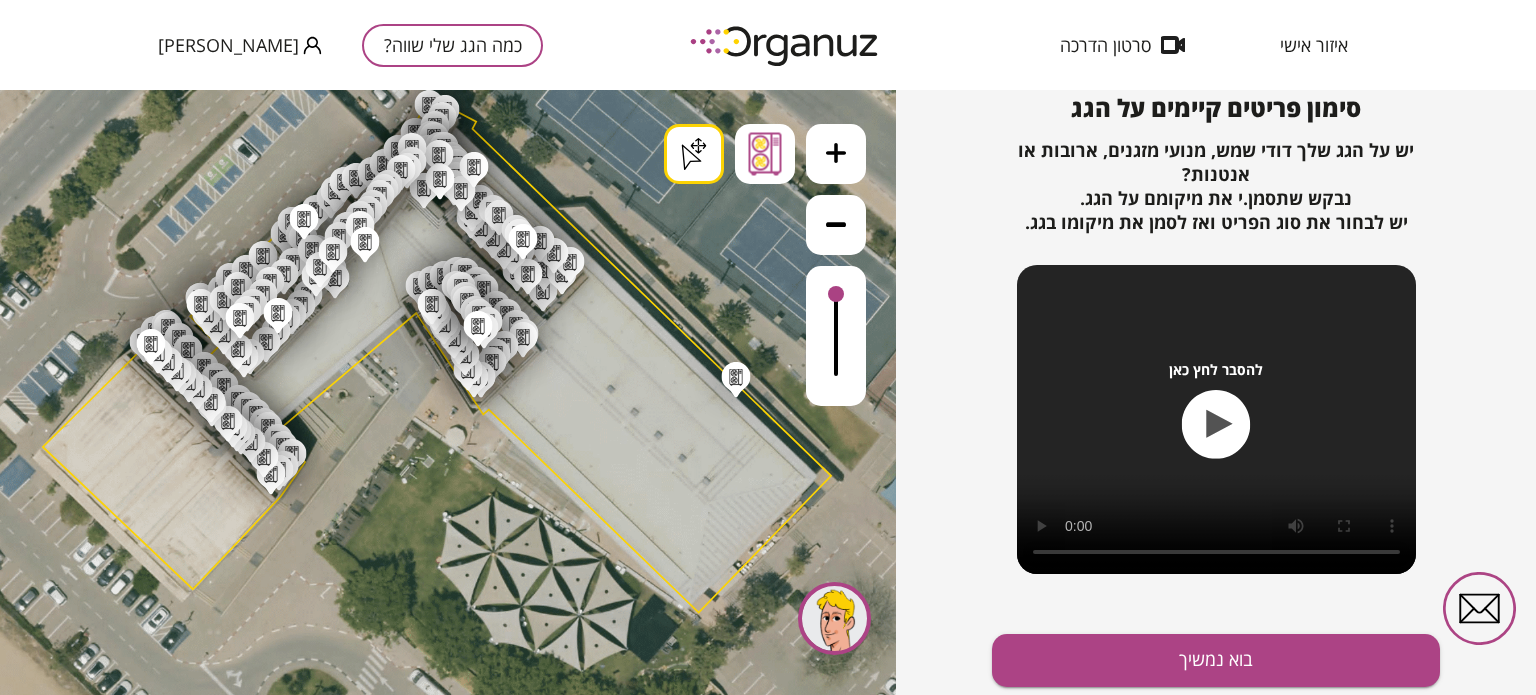 scroll, scrollTop: 216, scrollLeft: 0, axis: vertical 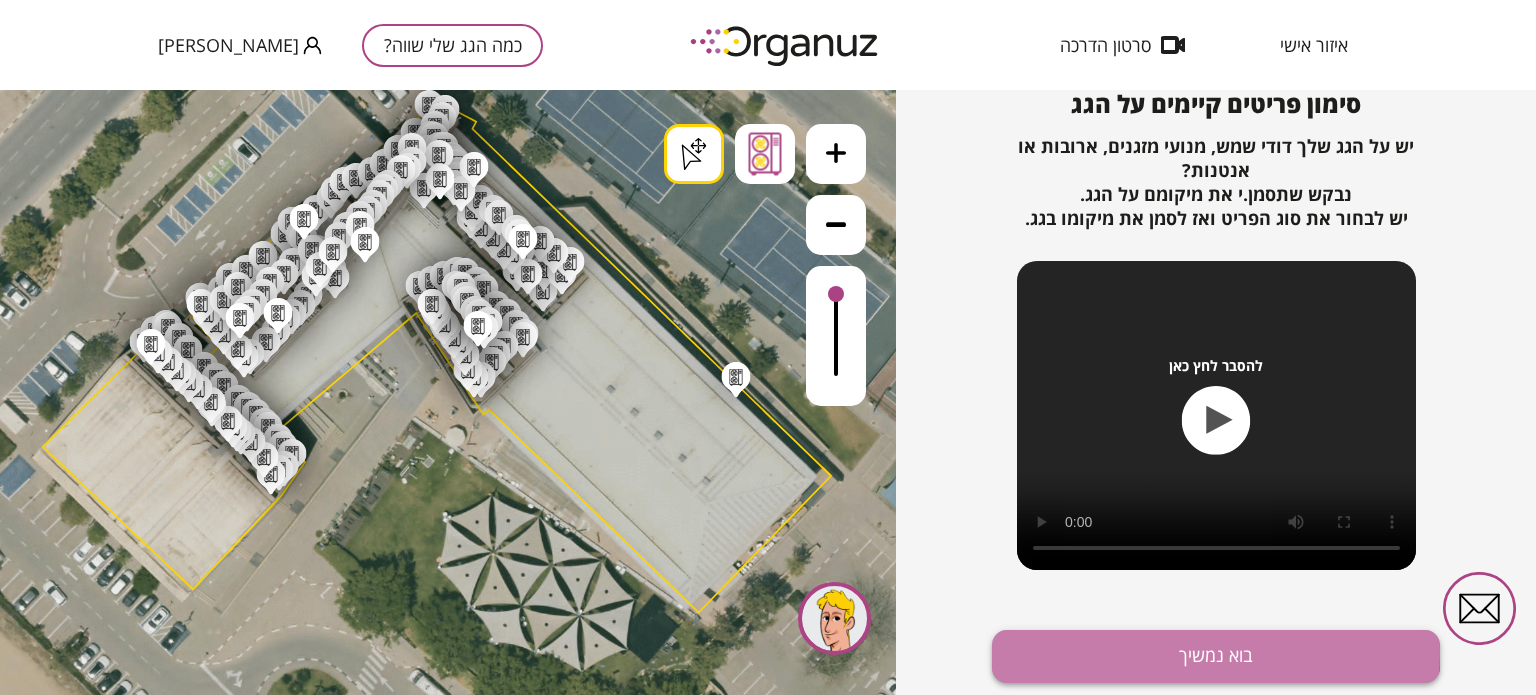click on "בוא נמשיך" at bounding box center [1216, 656] 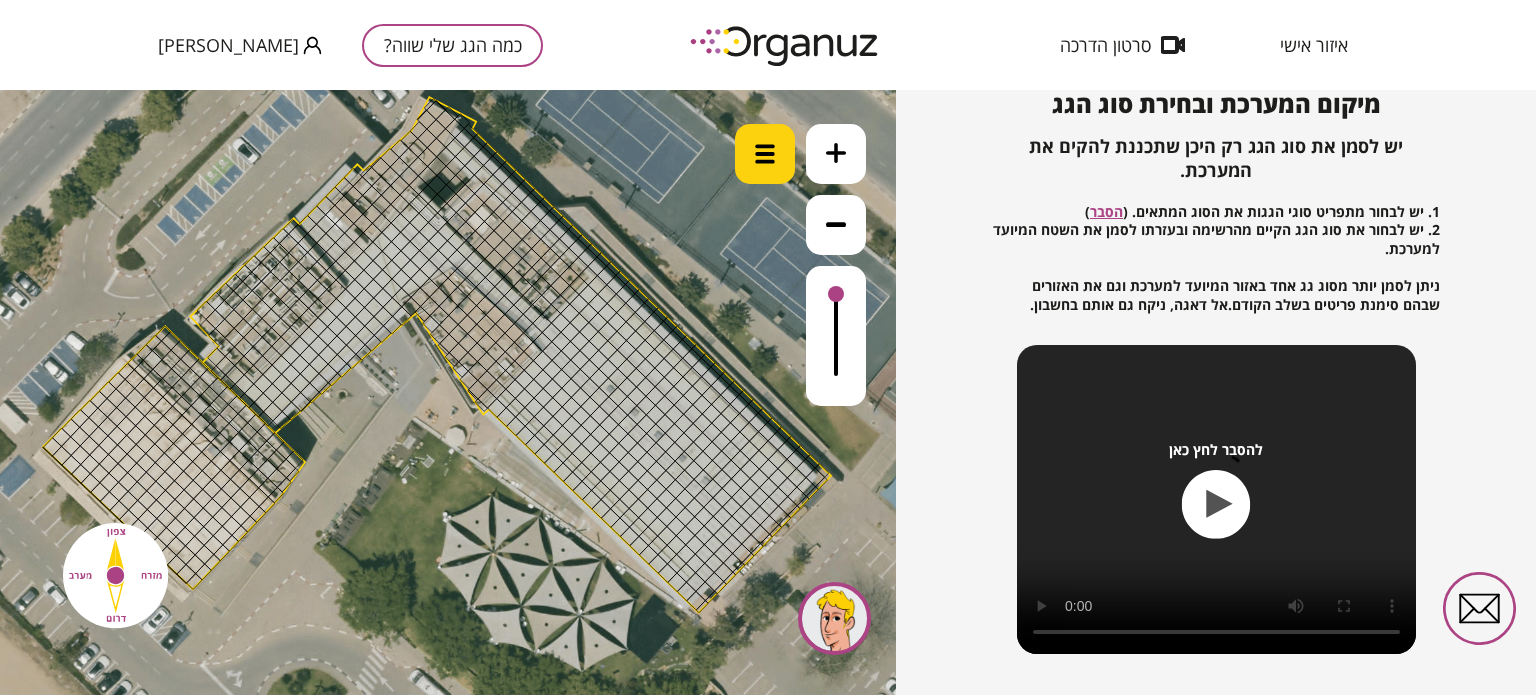 click at bounding box center [765, 154] 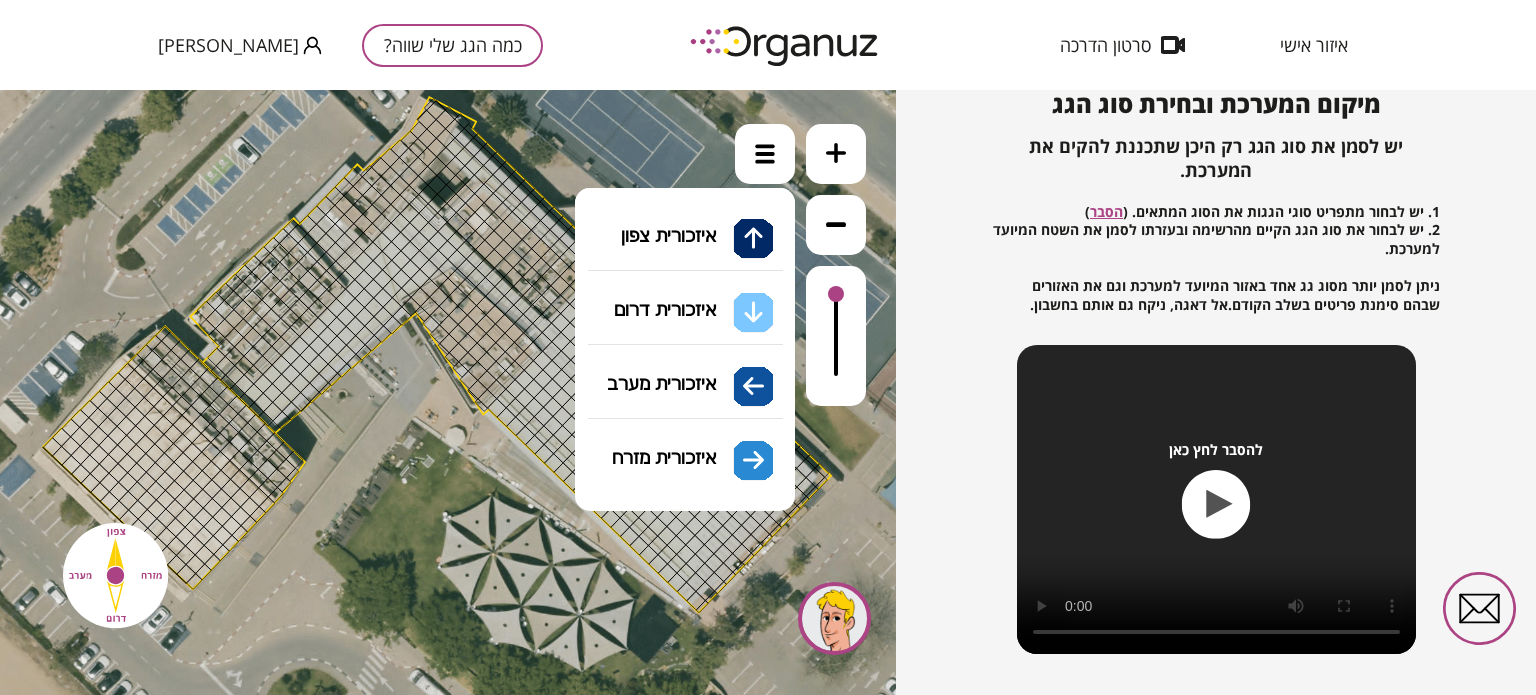 click on "גג איזכורית/ פרגולה
איזכורית צפון
איזכורית דרום
איזכורית מערב
איזכורית מזרח" at bounding box center (685, 353) 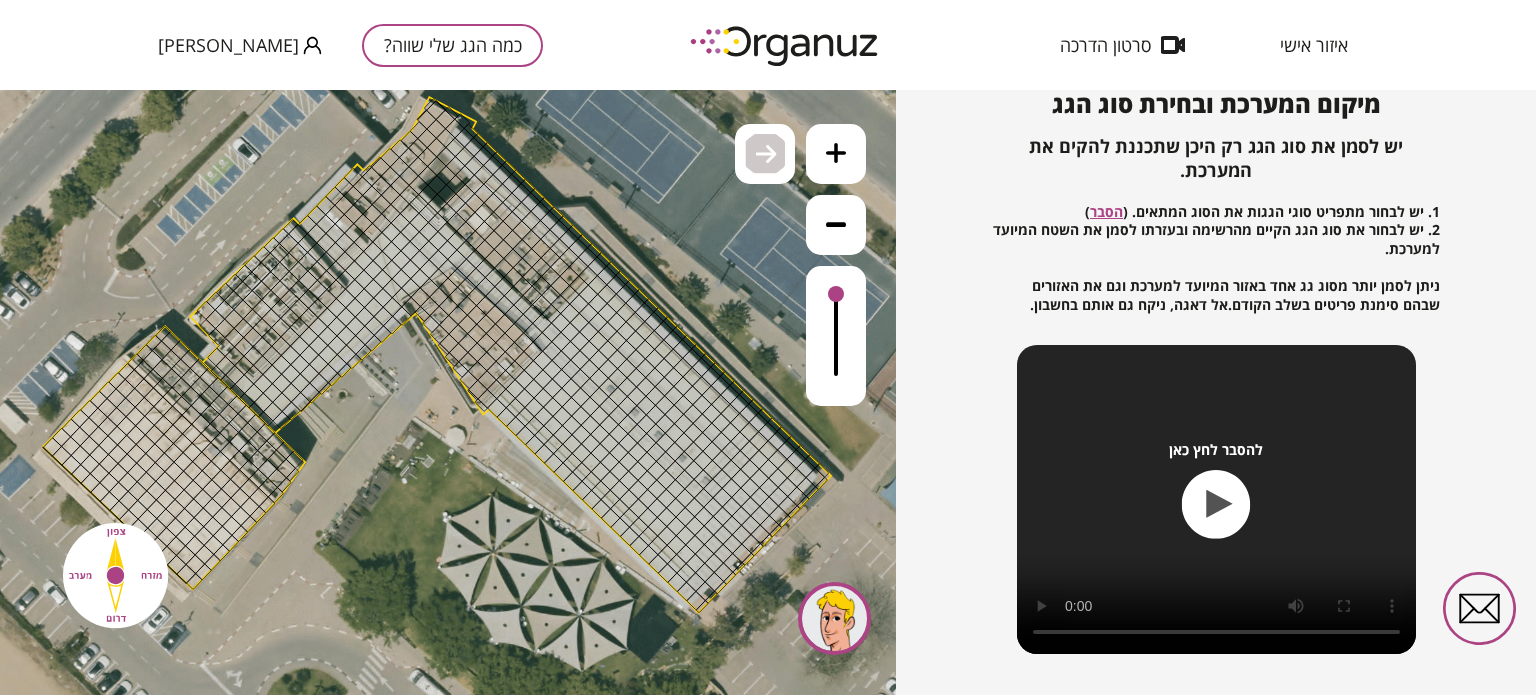 click on ".st0 {
fill: #FFFFFF;
}
.st0 {
fill: #FFFFFF;
}" at bounding box center (448, 392) 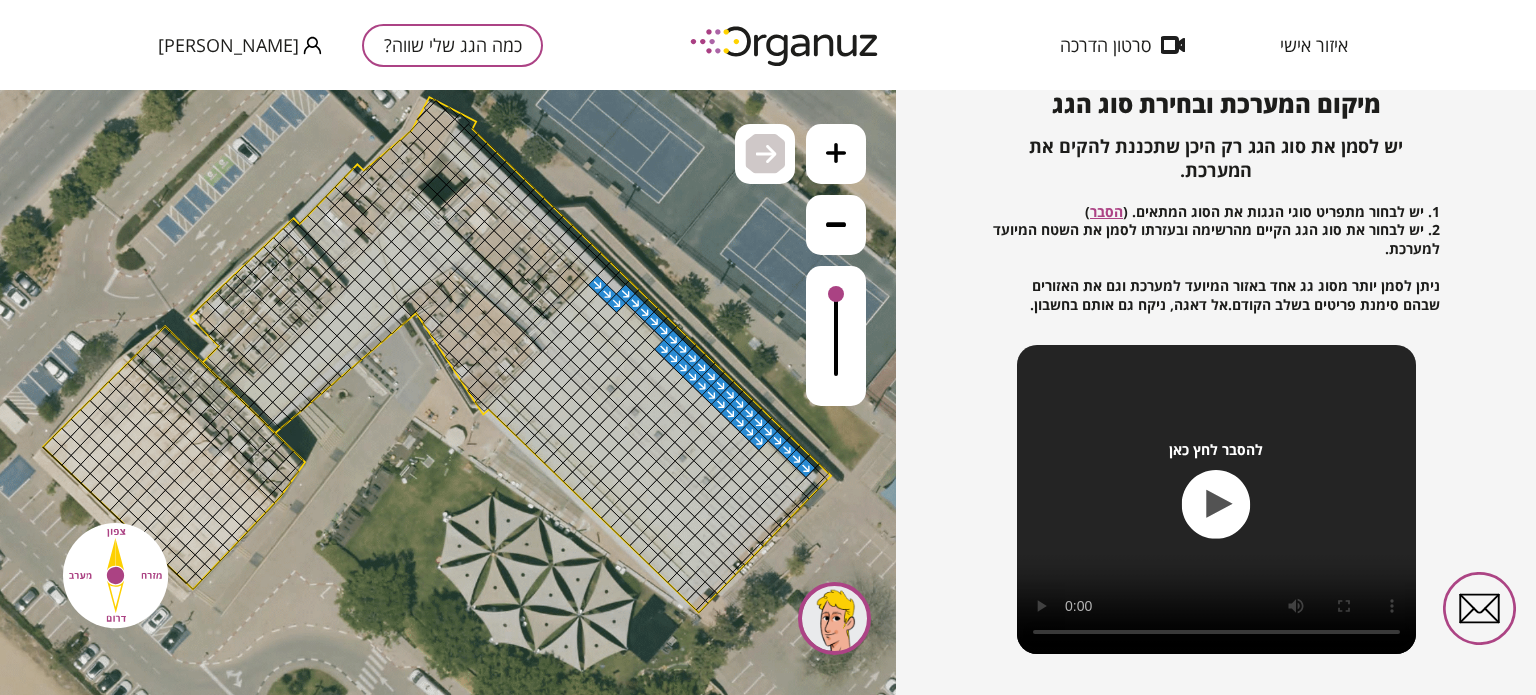 drag, startPoint x: 596, startPoint y: 279, endPoint x: 746, endPoint y: 434, distance: 215.69655 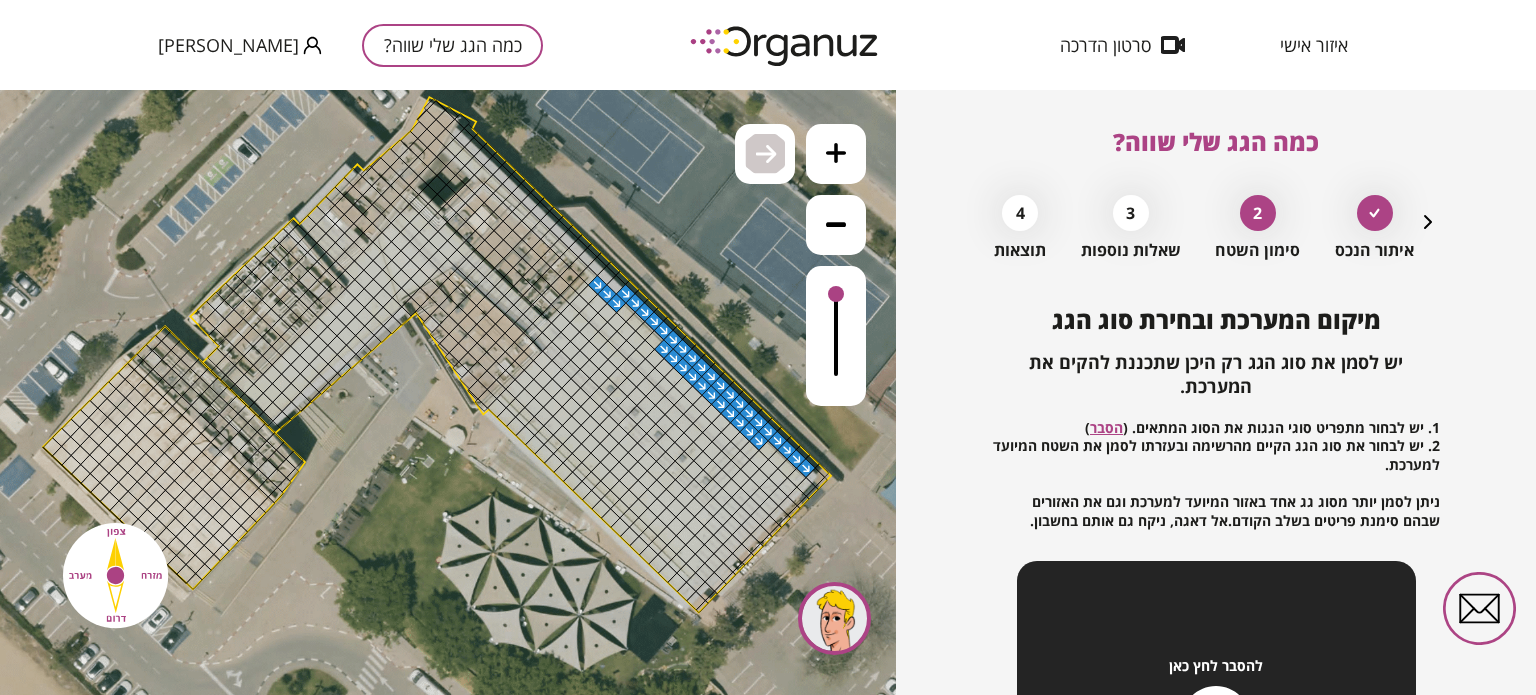 click 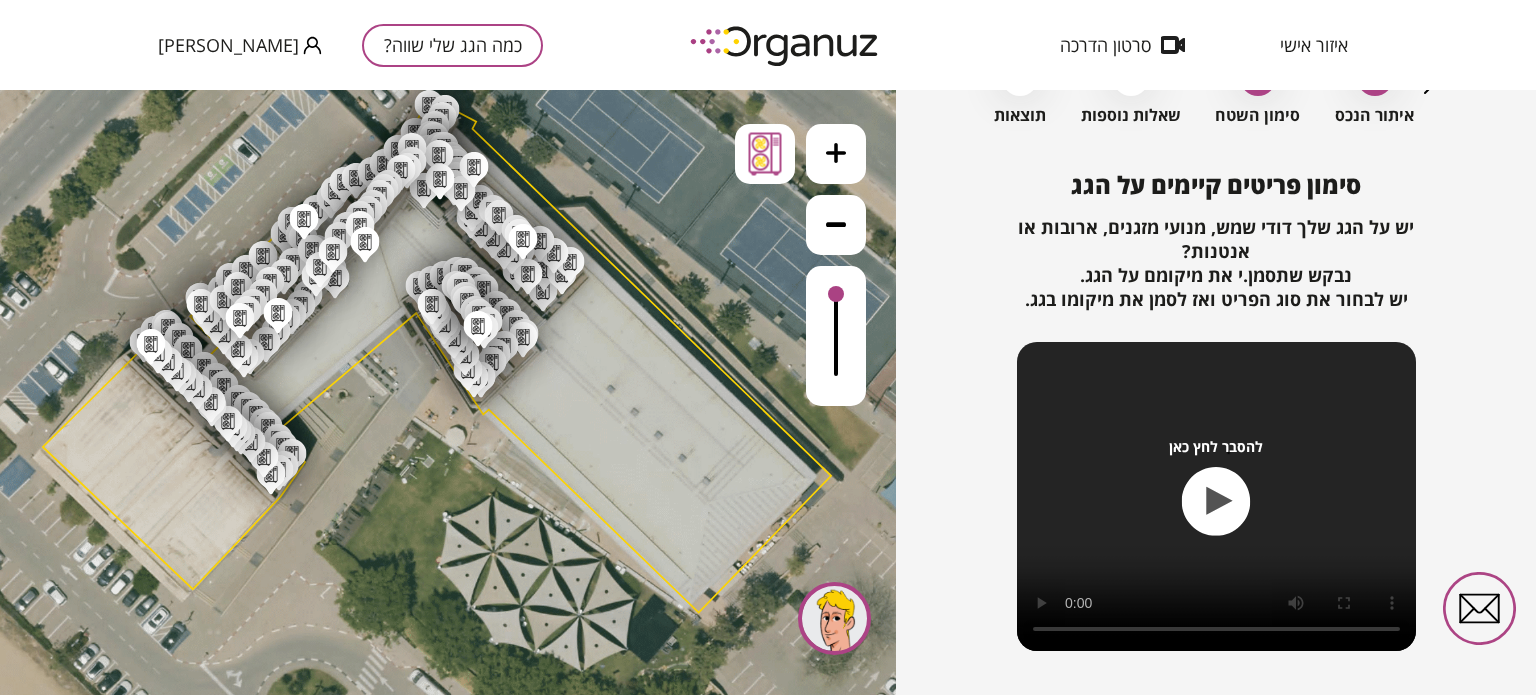 scroll, scrollTop: 216, scrollLeft: 0, axis: vertical 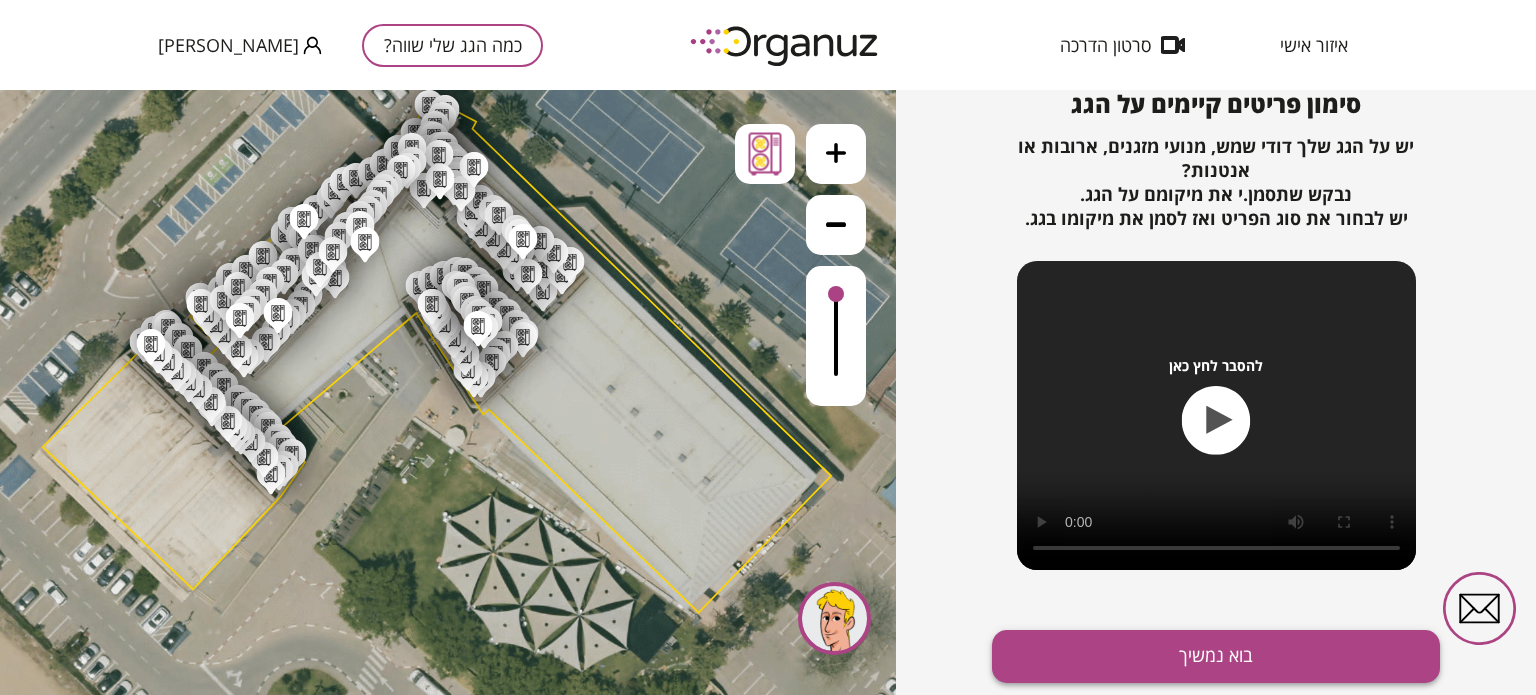 click on "בוא נמשיך" at bounding box center [1216, 656] 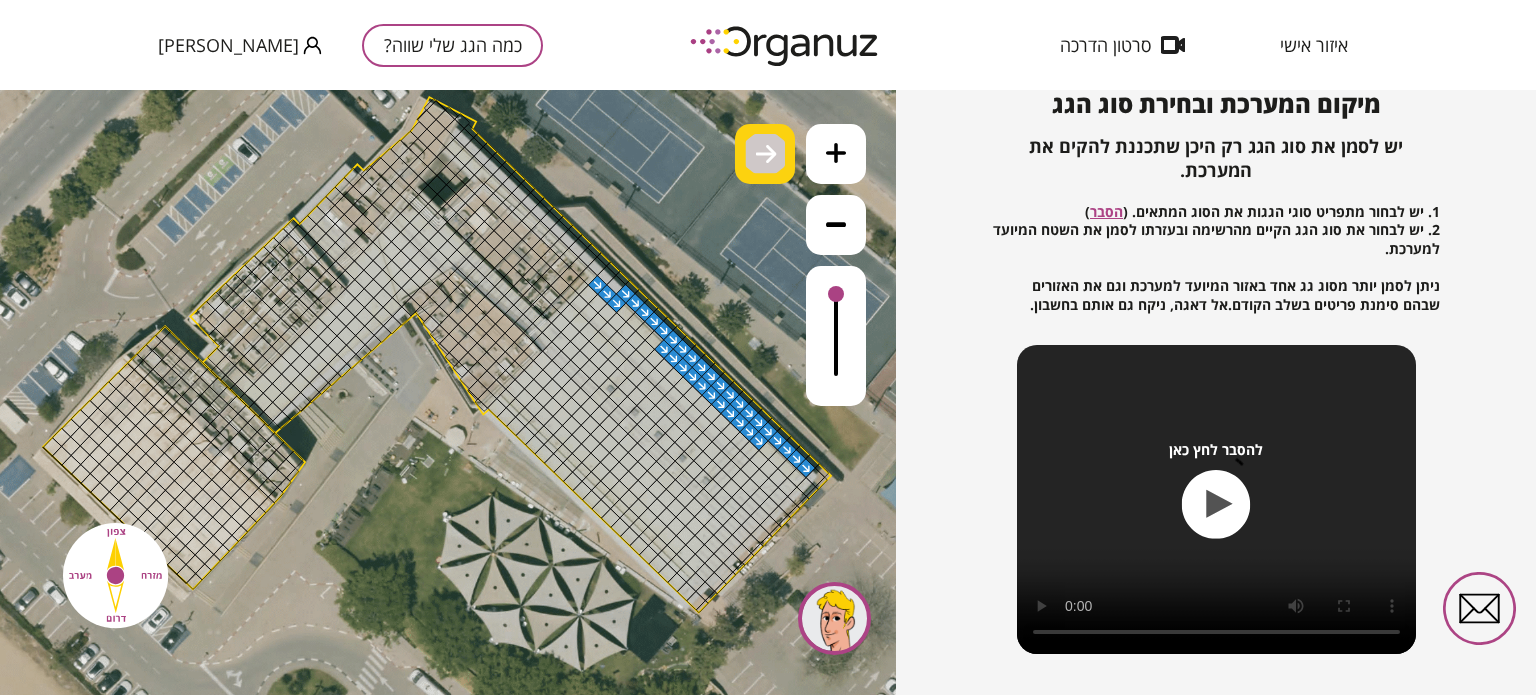click at bounding box center (765, 154) 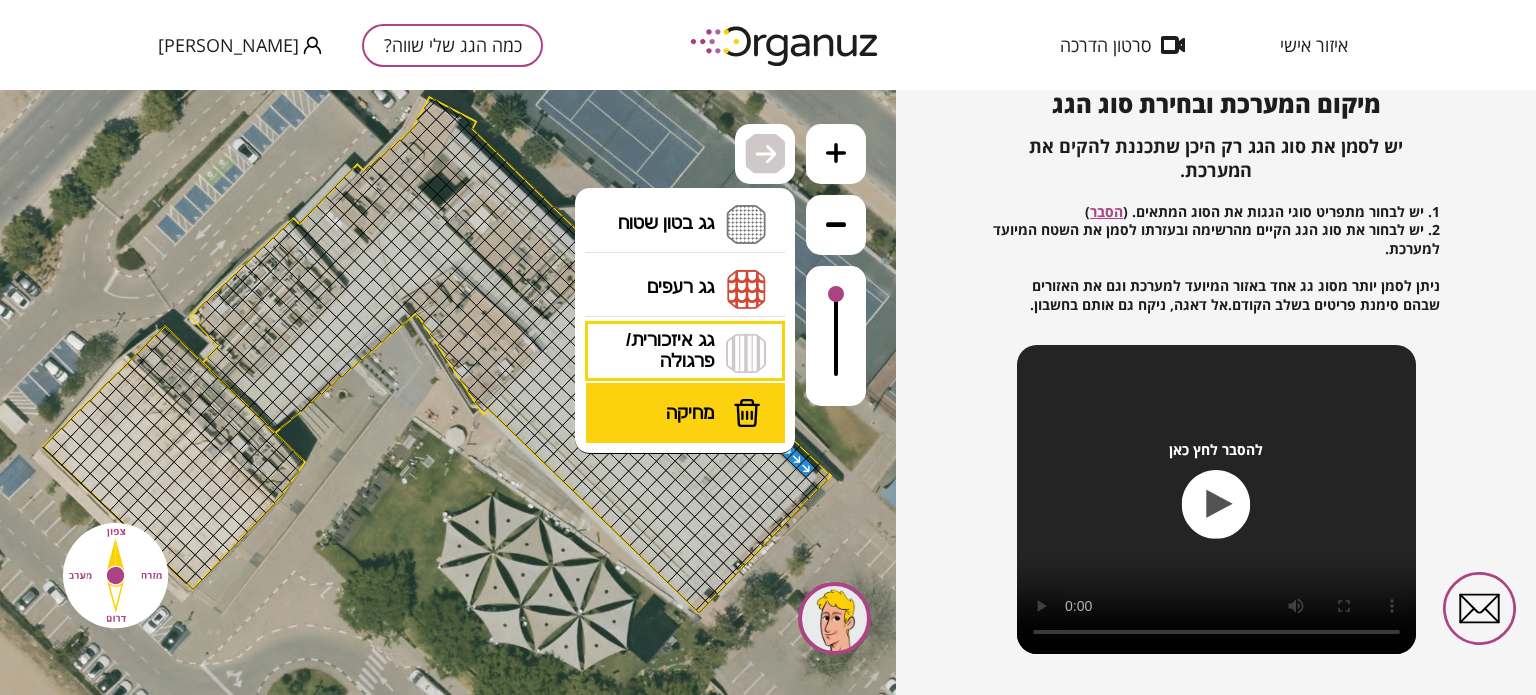 click on "מחיקה" at bounding box center [686, 413] 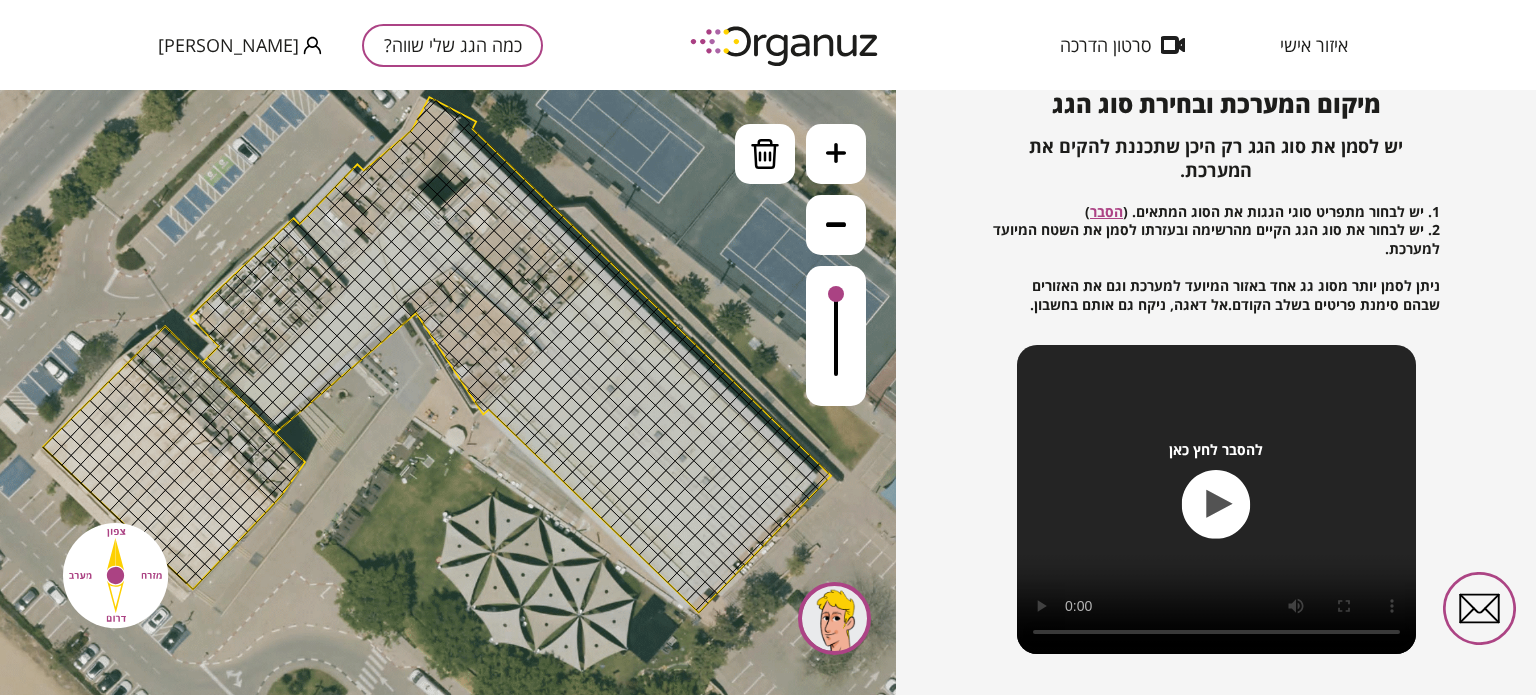 drag, startPoint x: 804, startPoint y: 467, endPoint x: 778, endPoint y: 439, distance: 38.209946 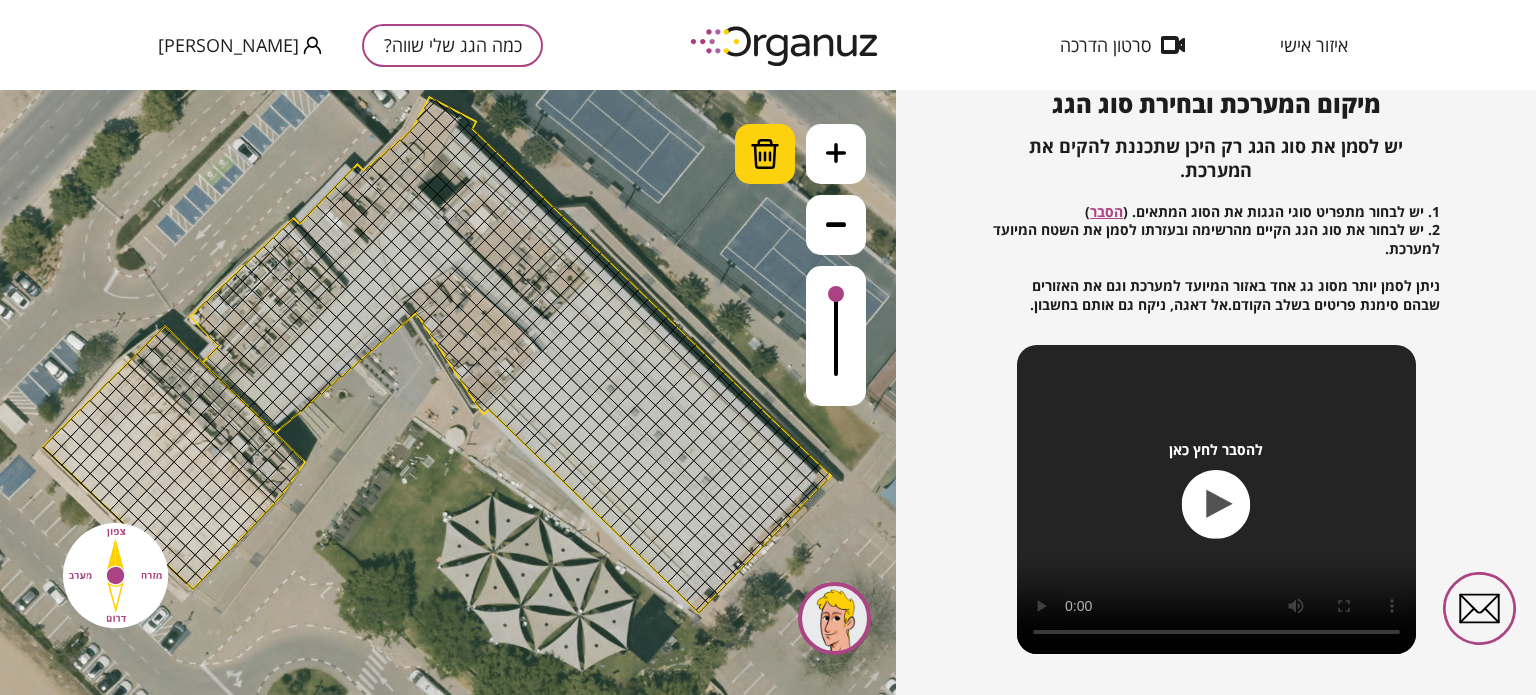 click at bounding box center [765, 154] 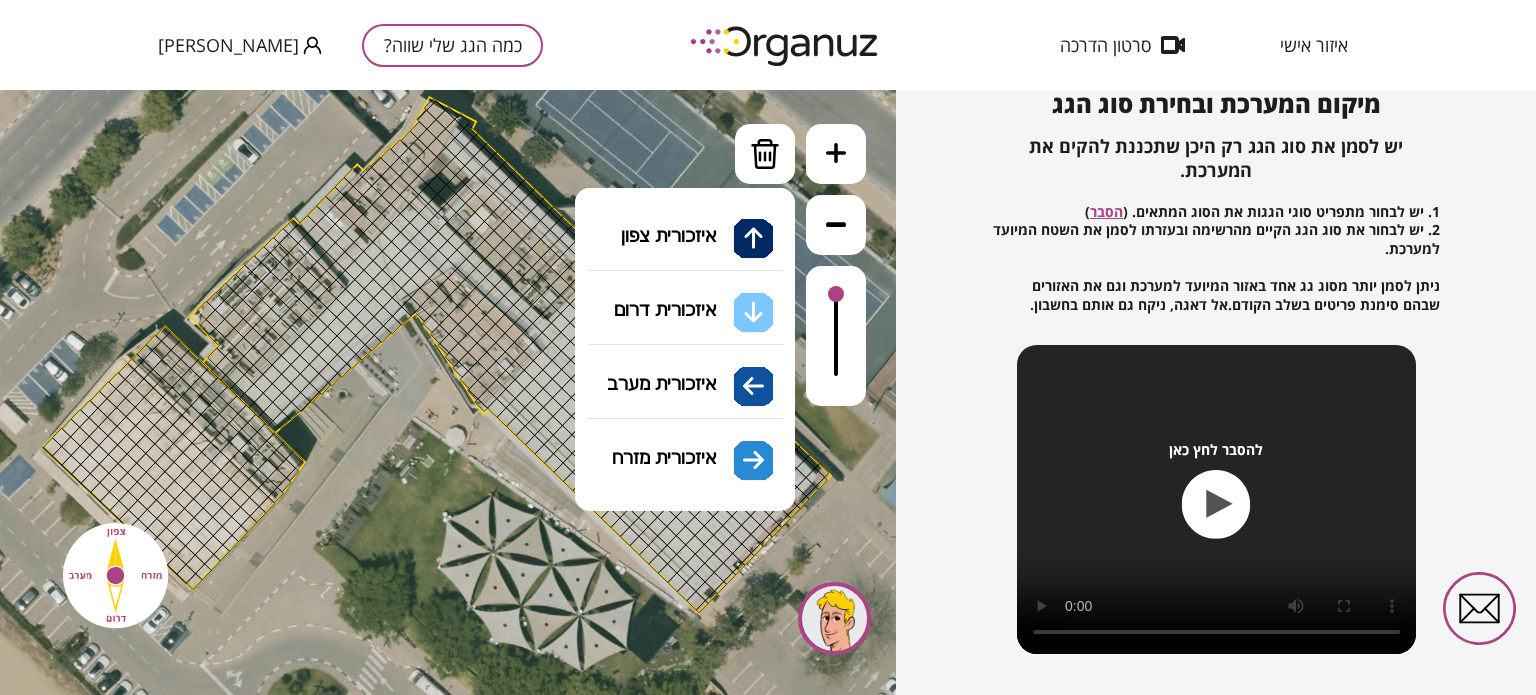 click on "גג איזכורית/ פרגולה
איזכורית צפון
איזכורית דרום
איזכורית מערב
איזכורית מזרח" at bounding box center (685, 353) 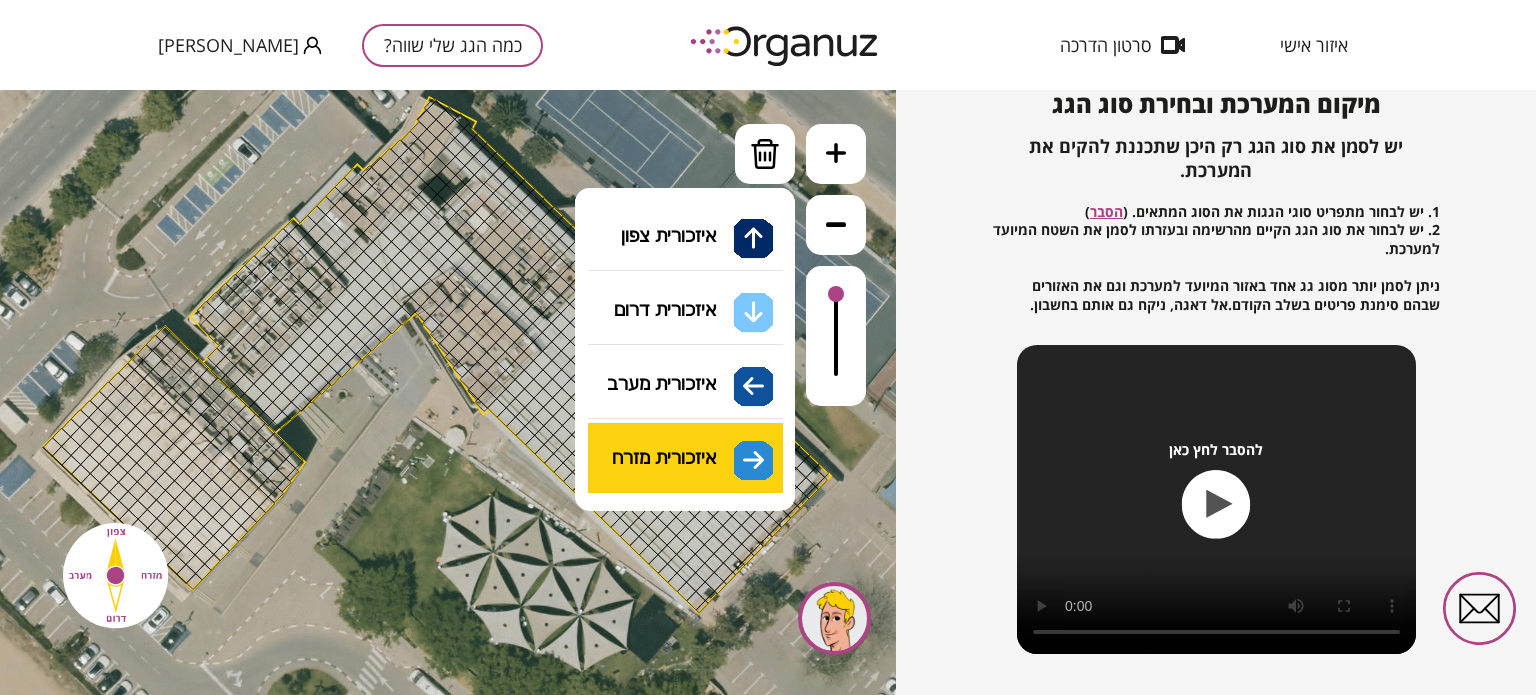 click on ".st0 {
fill: #FFFFFF;
}
.st0 {
fill: #FFFFFF;
}" at bounding box center [448, 392] 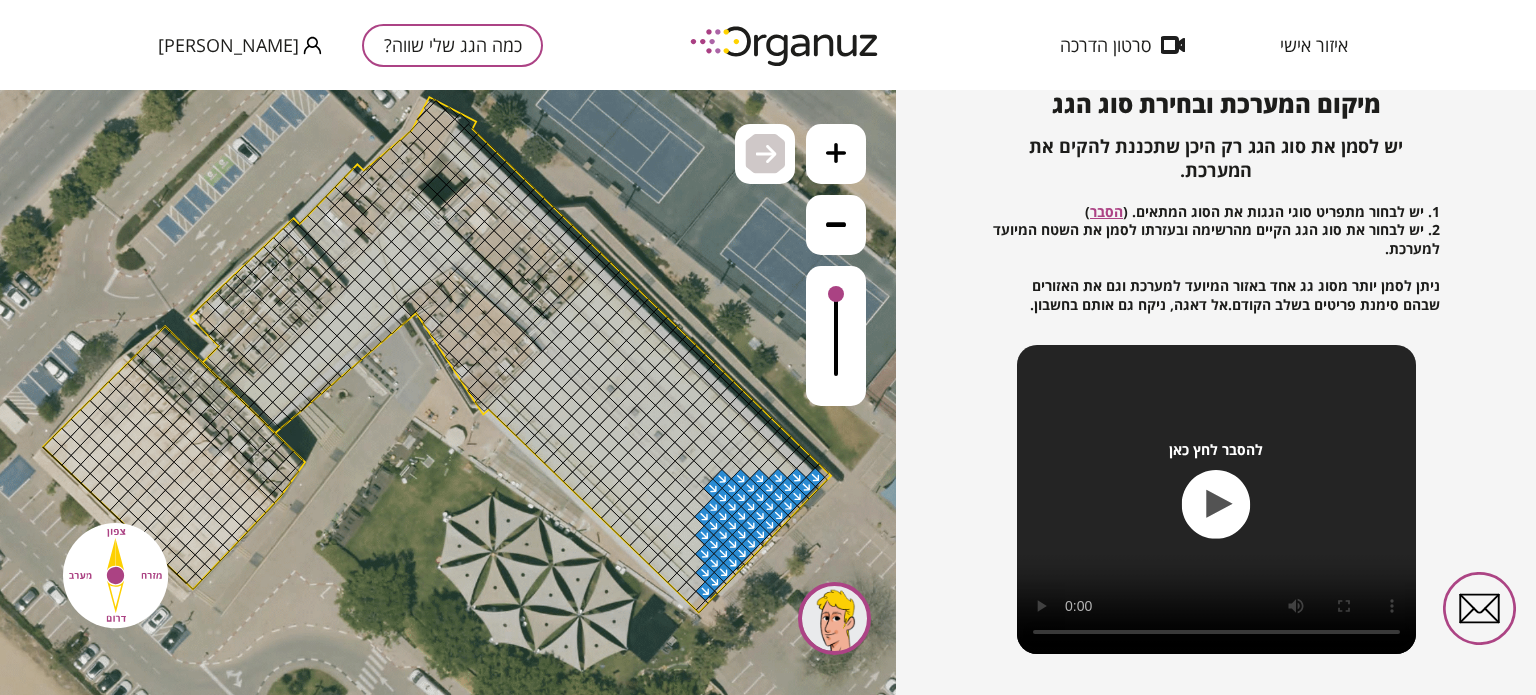 drag, startPoint x: 708, startPoint y: 482, endPoint x: 724, endPoint y: 551, distance: 70.83079 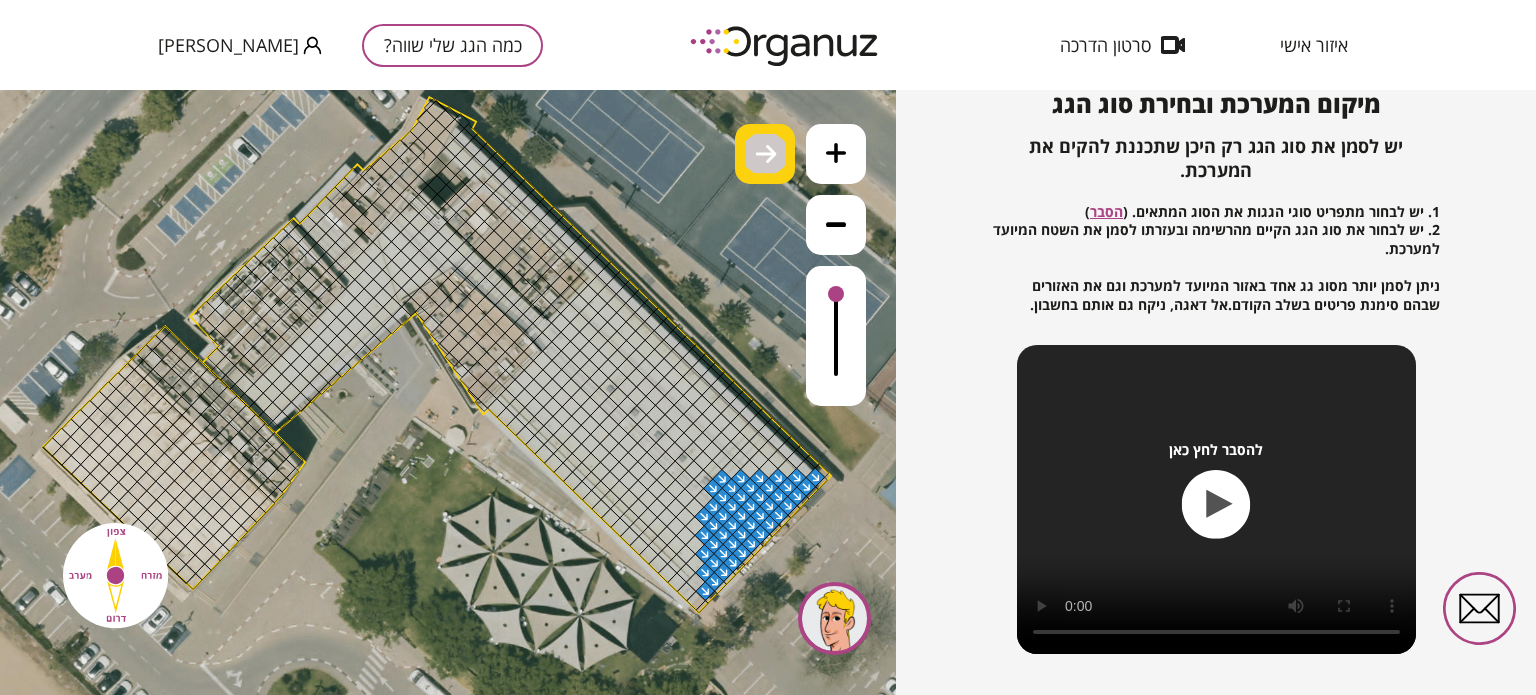 click at bounding box center [766, 154] 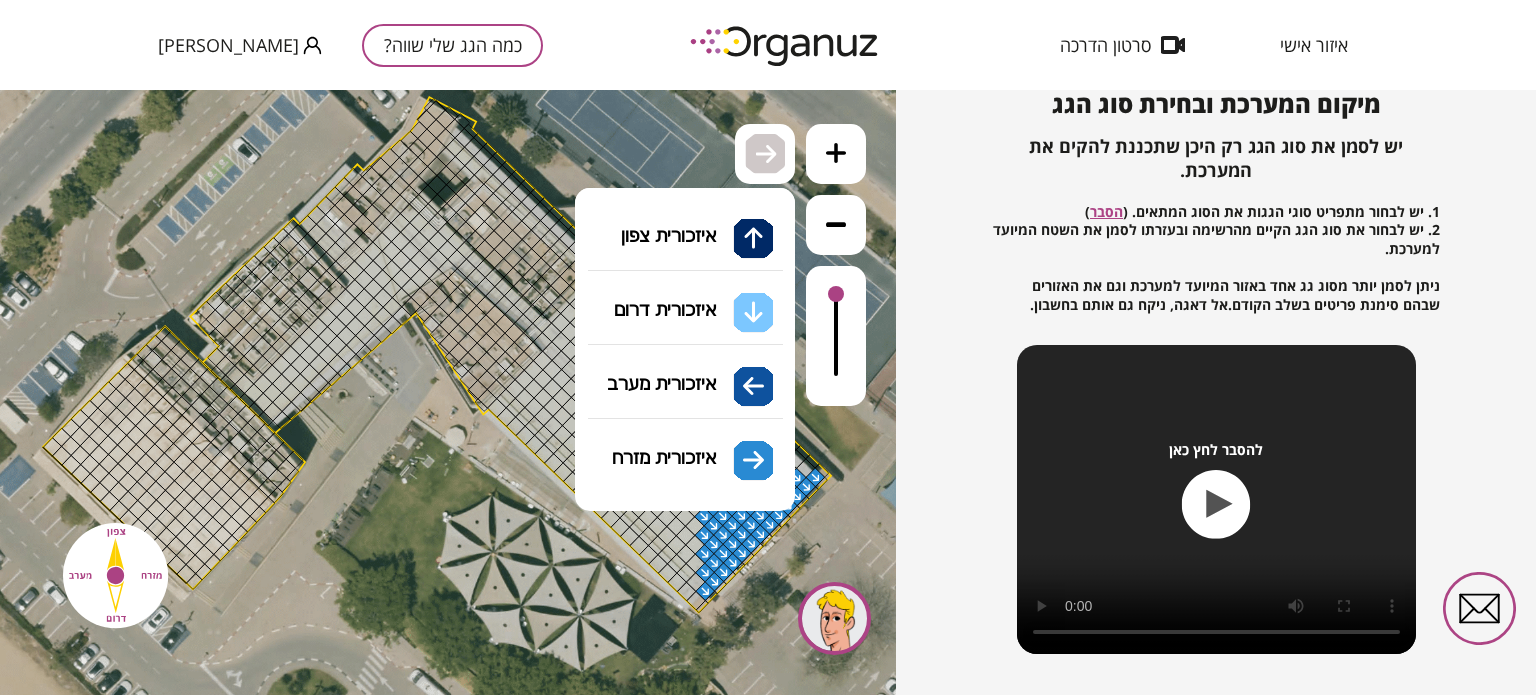 click on "גג איזכורית/ פרגולה
איזכורית צפון
איזכורית דרום
איזכורית מערב
איזכורית מזרח" at bounding box center (685, 352) 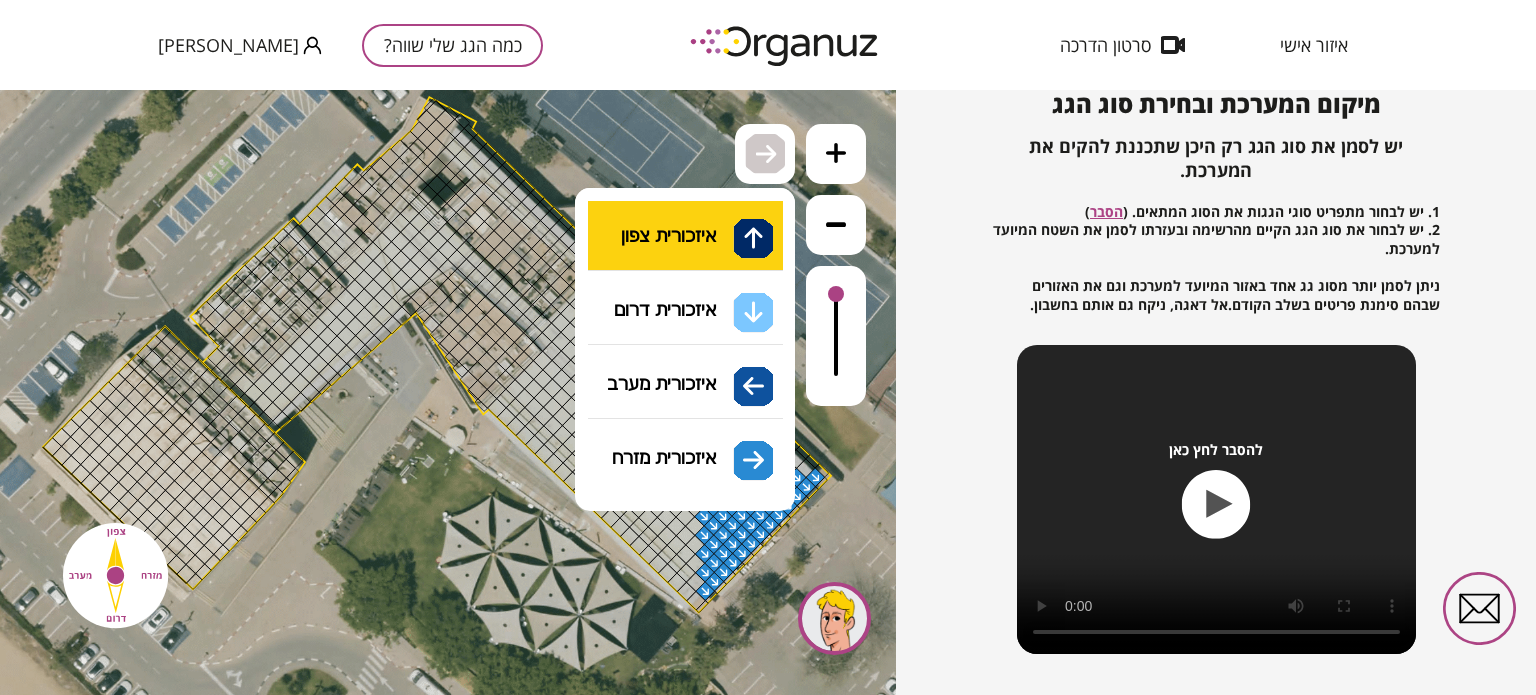 click on ".st0 {
fill: #FFFFFF;
}
.st0 {
fill: #FFFFFF;
}" at bounding box center (448, 392) 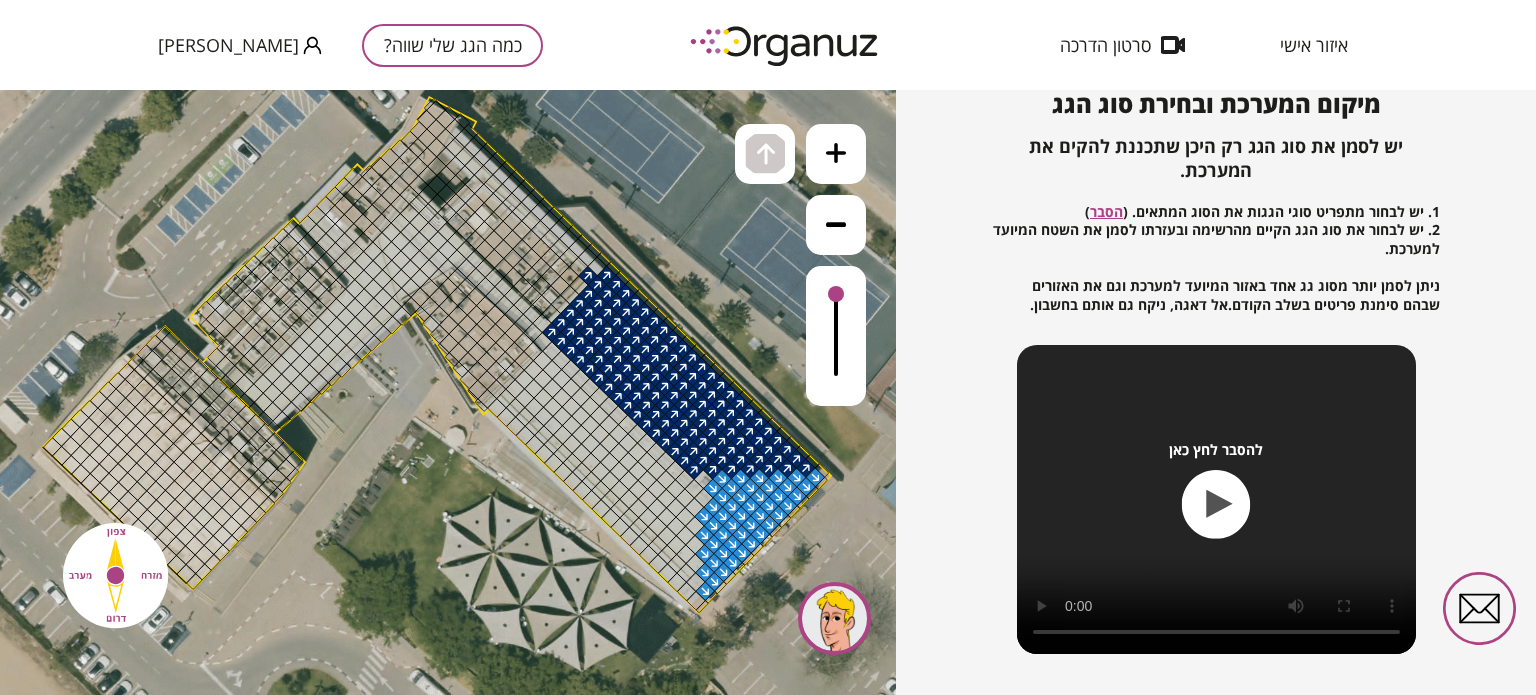 drag, startPoint x: 544, startPoint y: 331, endPoint x: 727, endPoint y: 439, distance: 212.49236 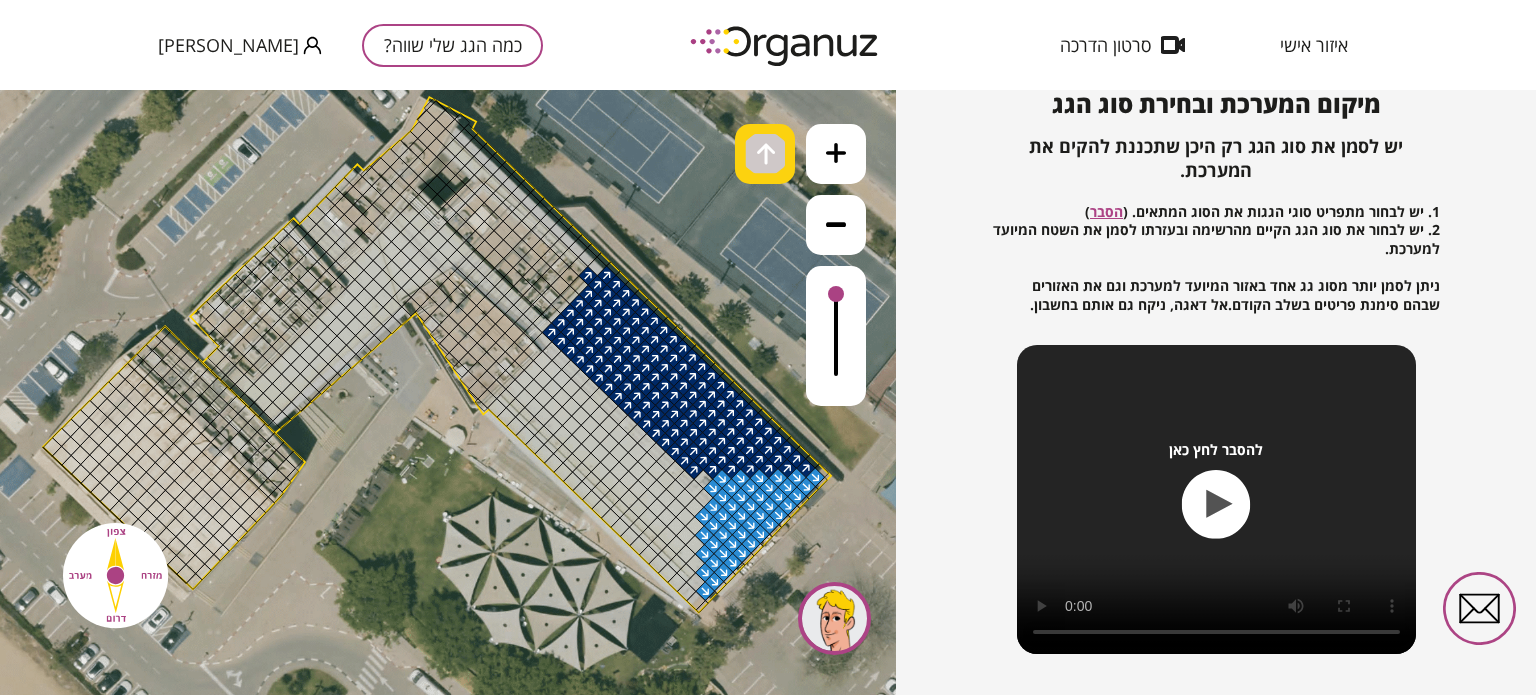 click at bounding box center (766, 154) 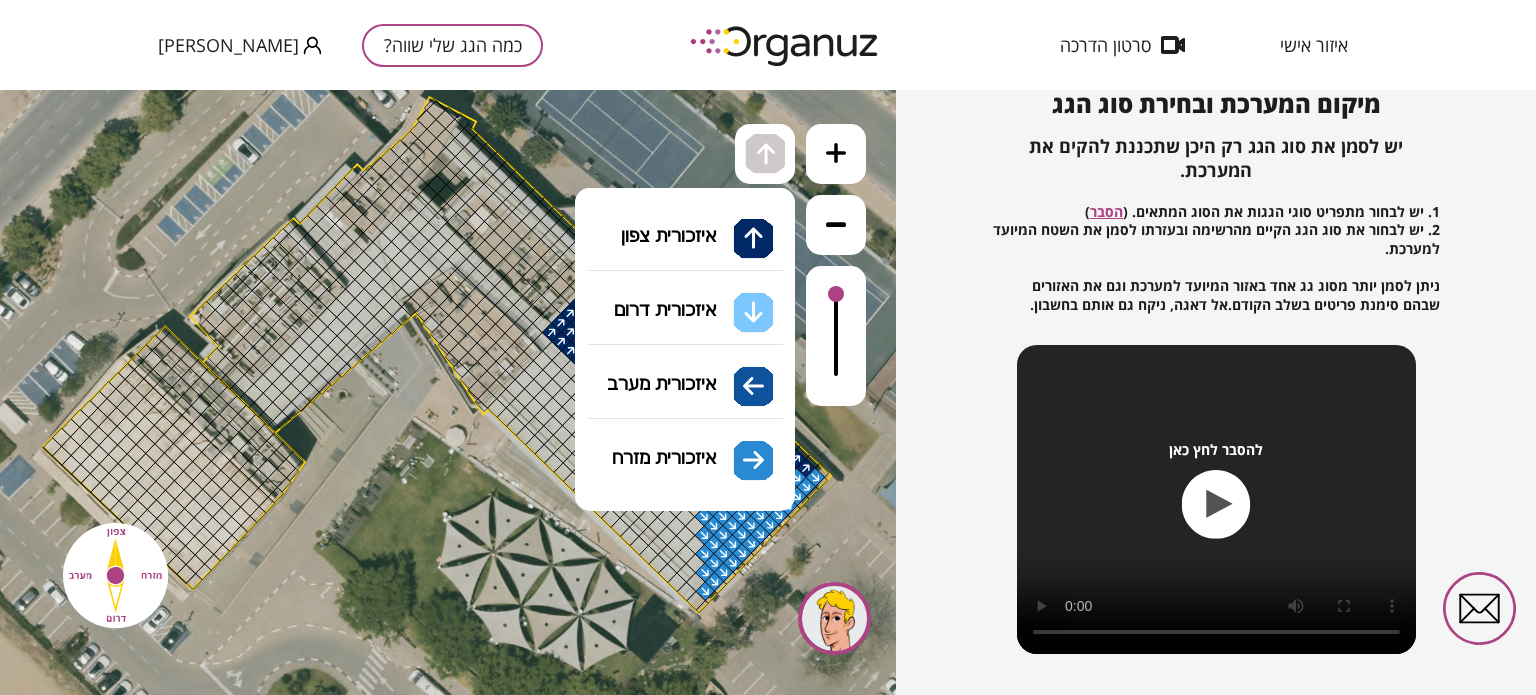 click on "גג איזכורית/ פרגולה
איזכורית צפון
איזכורית דרום
איזכורית מערב
איזכורית מזרח" at bounding box center (685, 352) 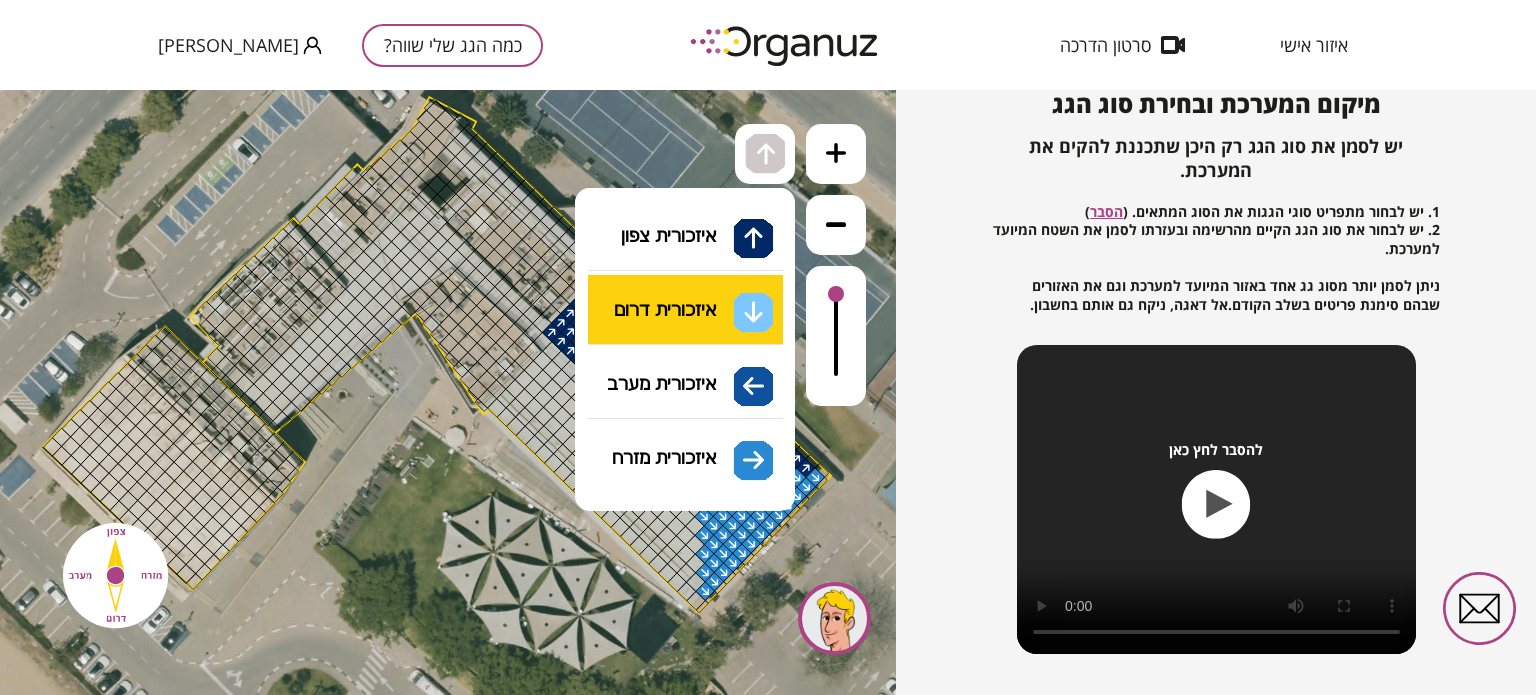 click on ".st0 {
fill: #FFFFFF;
}
.st0 {
fill: #FFFFFF;
}" at bounding box center [448, 392] 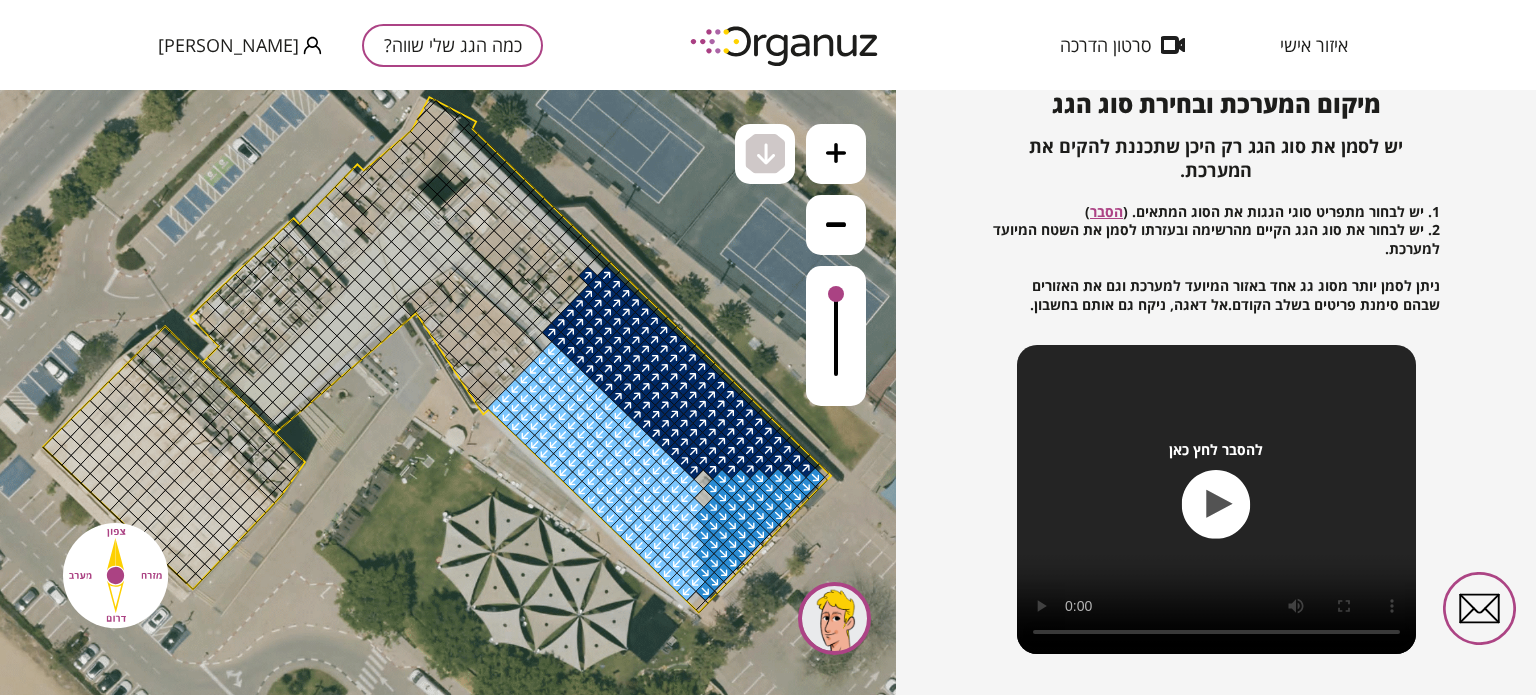 drag, startPoint x: 550, startPoint y: 351, endPoint x: 588, endPoint y: 463, distance: 118.270874 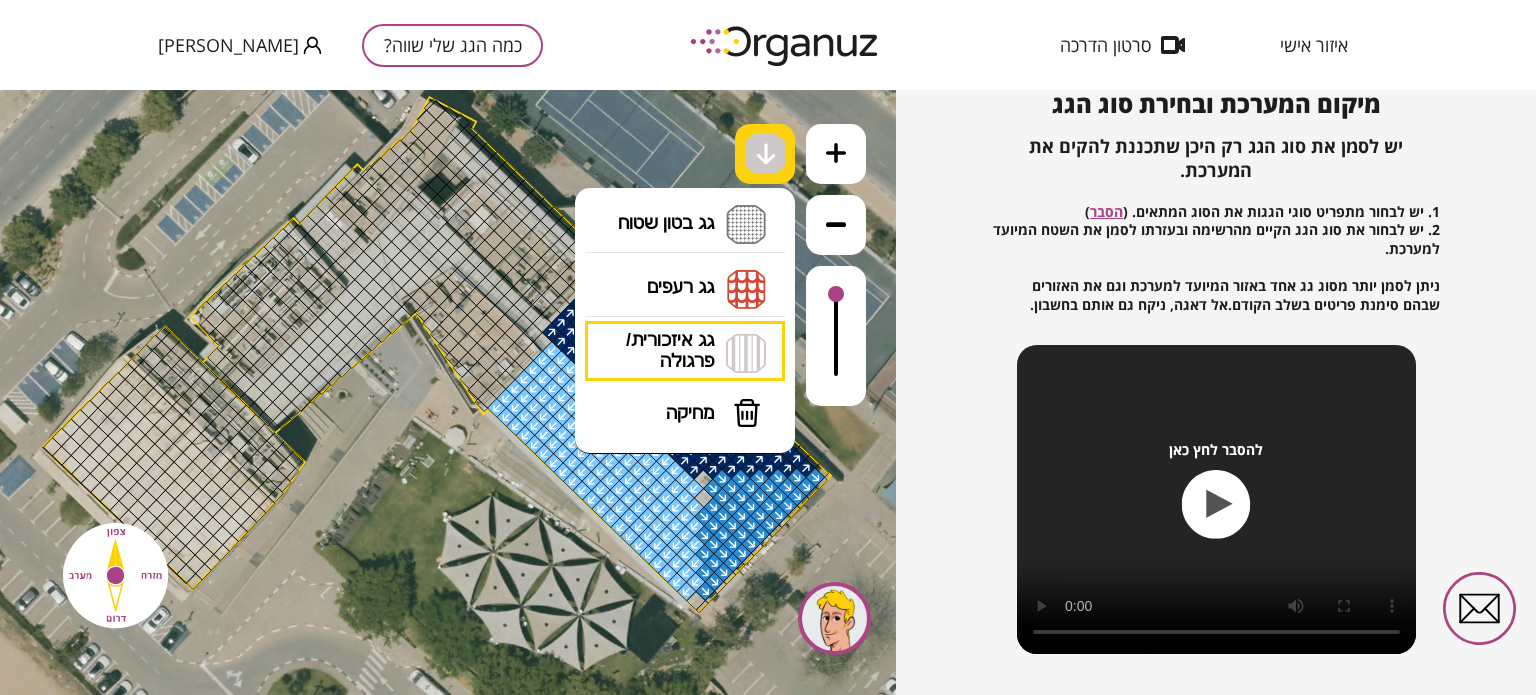 click at bounding box center (766, 154) 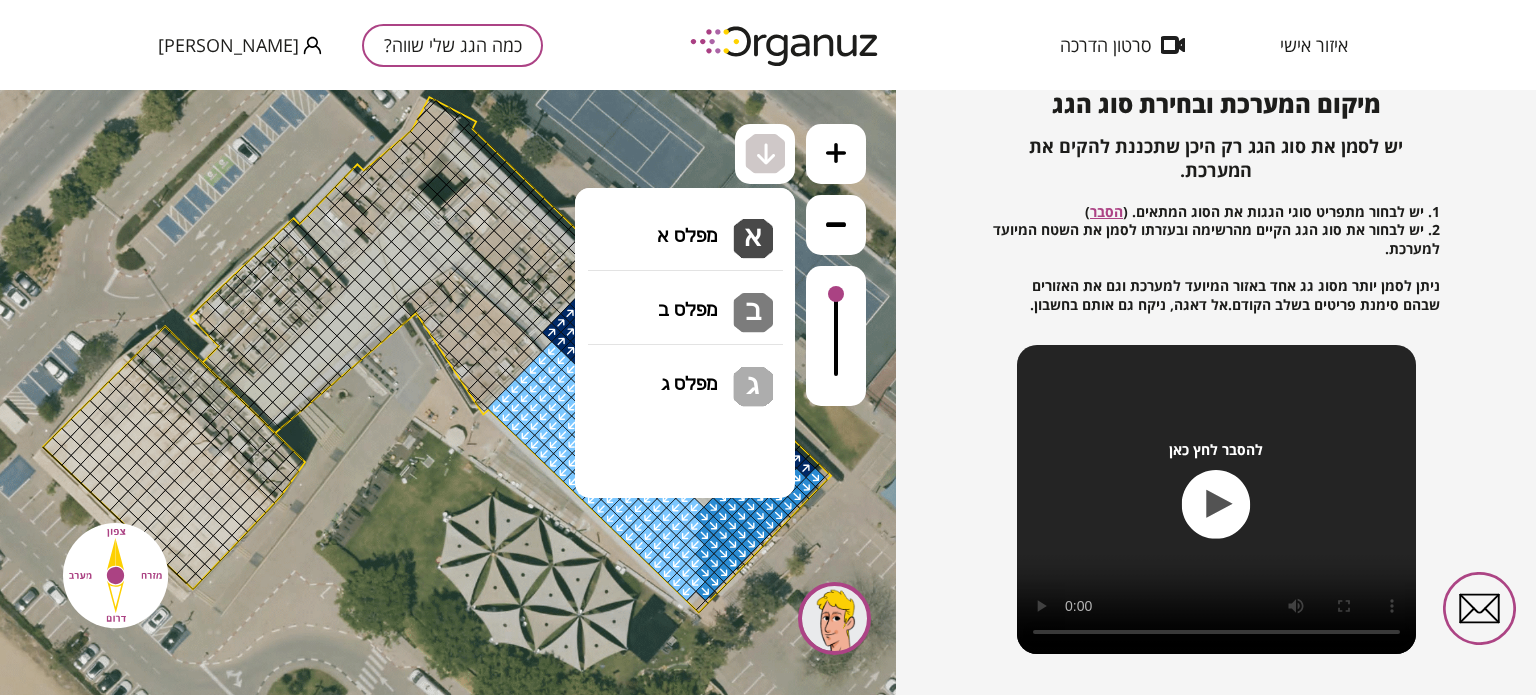 click on "גג בטון שטוח
מפלס א
א
מפלס ב
ב
מפלס ג
ג" at bounding box center [685, 225] 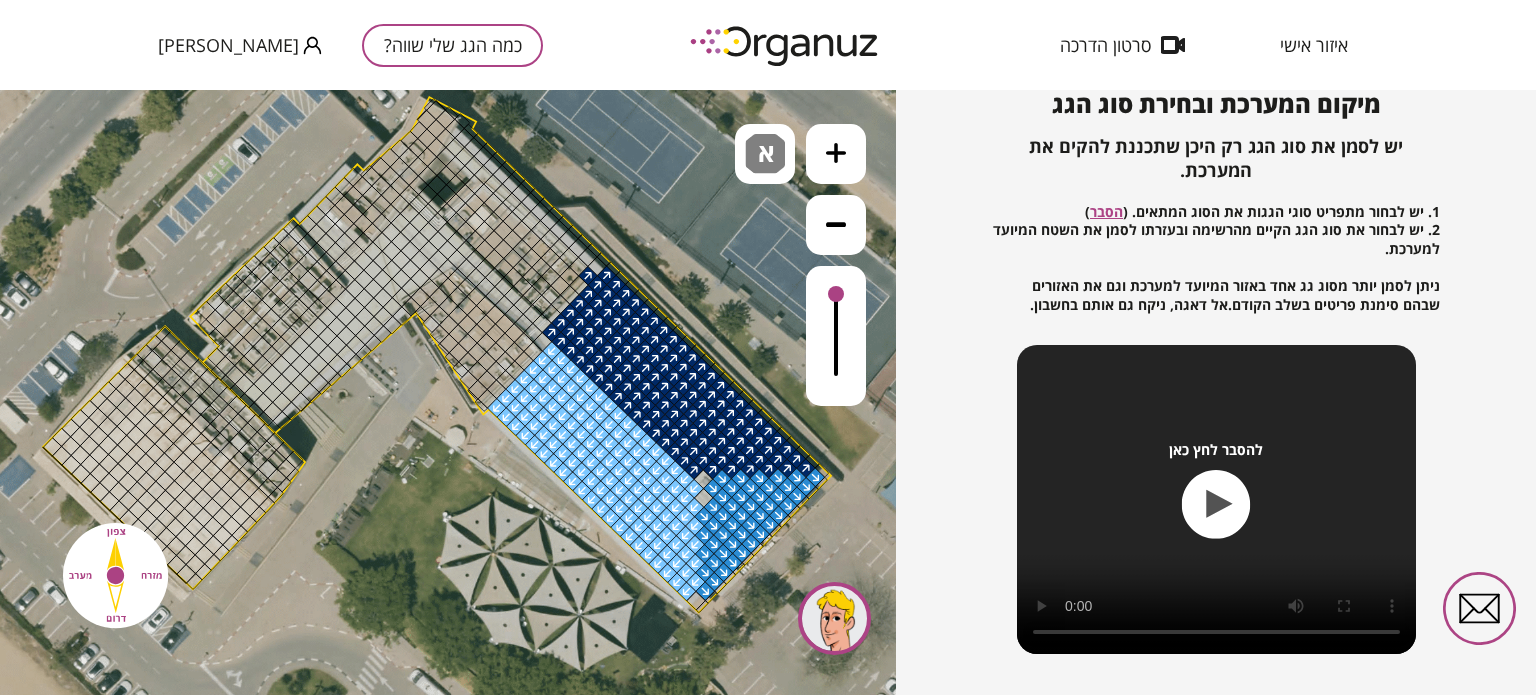 click on ".st0 {
fill: #FFFFFF;
}
.st0 {
fill: #FFFFFF;
}" at bounding box center [448, 392] 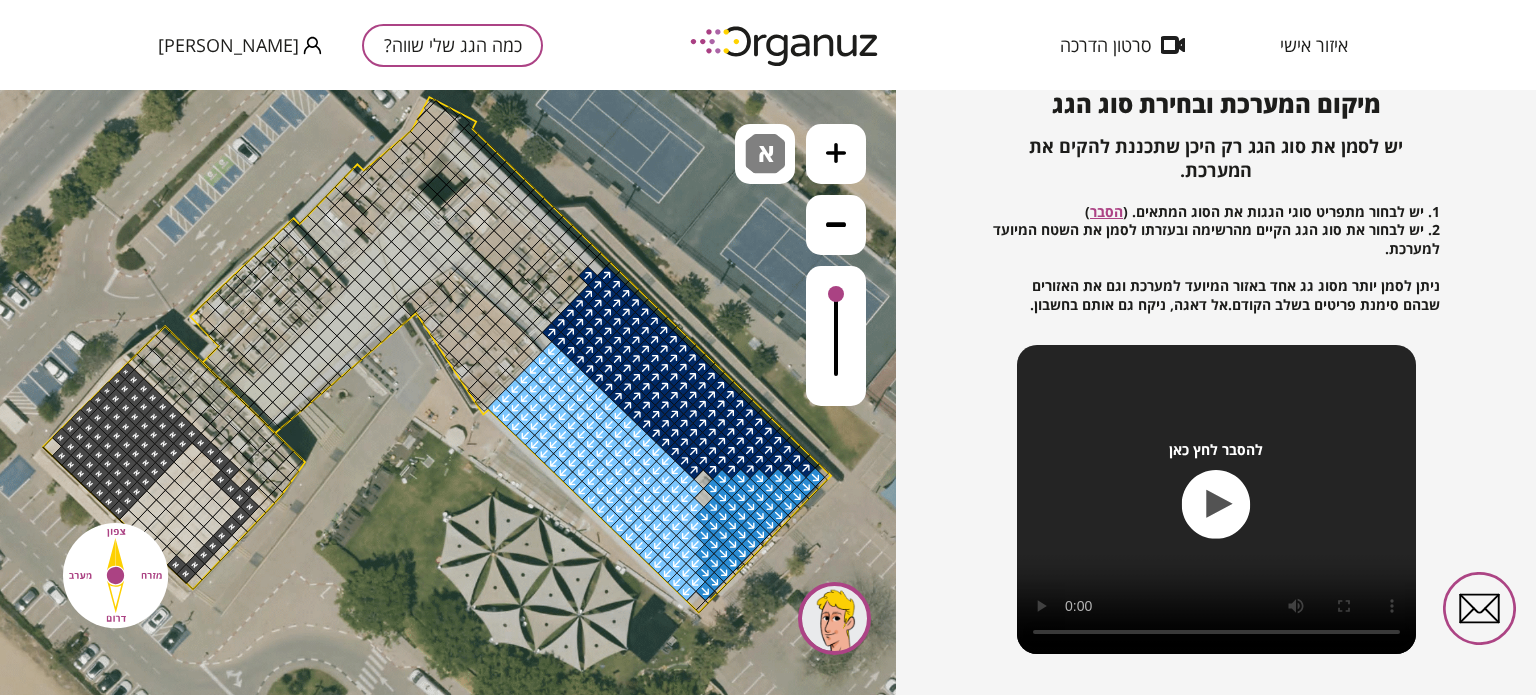 drag, startPoint x: 121, startPoint y: 376, endPoint x: 131, endPoint y: 519, distance: 143.34923 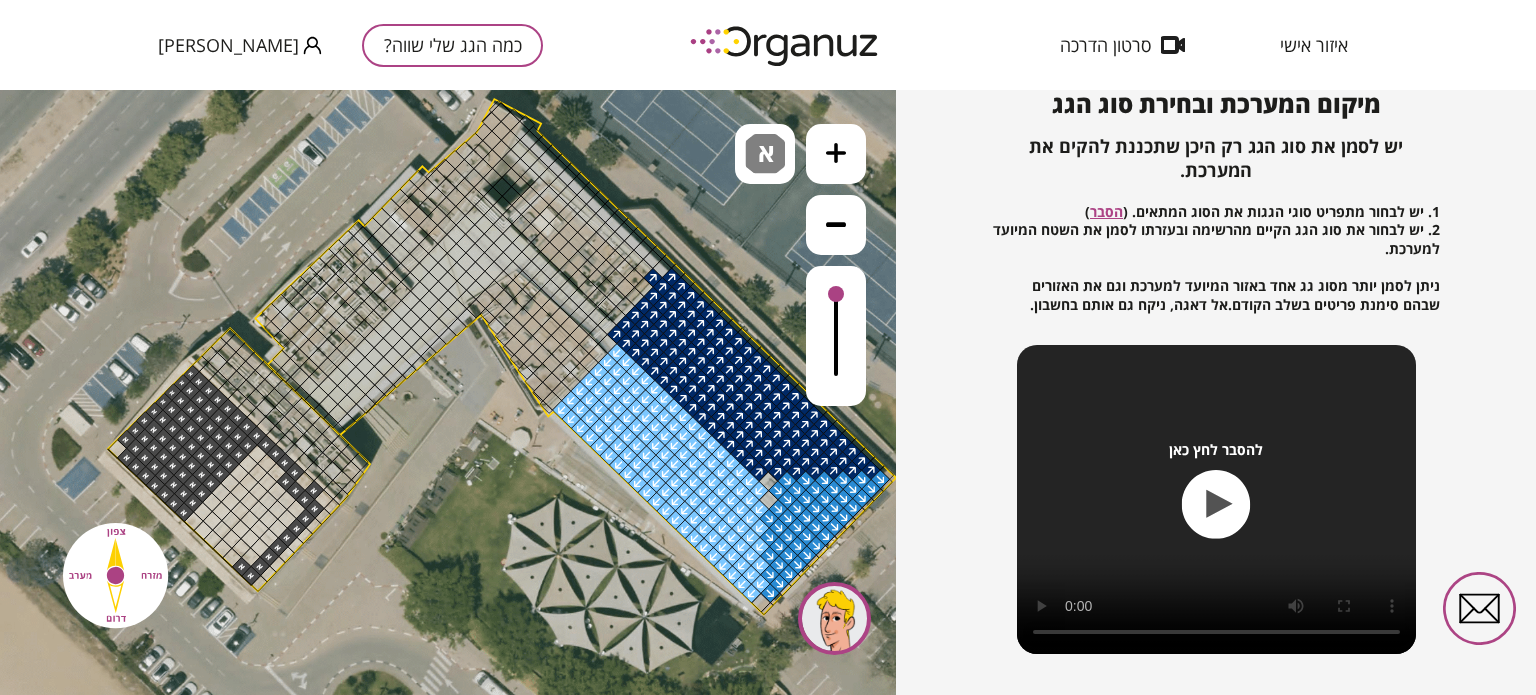 drag, startPoint x: 130, startPoint y: 519, endPoint x: 194, endPoint y: 519, distance: 64 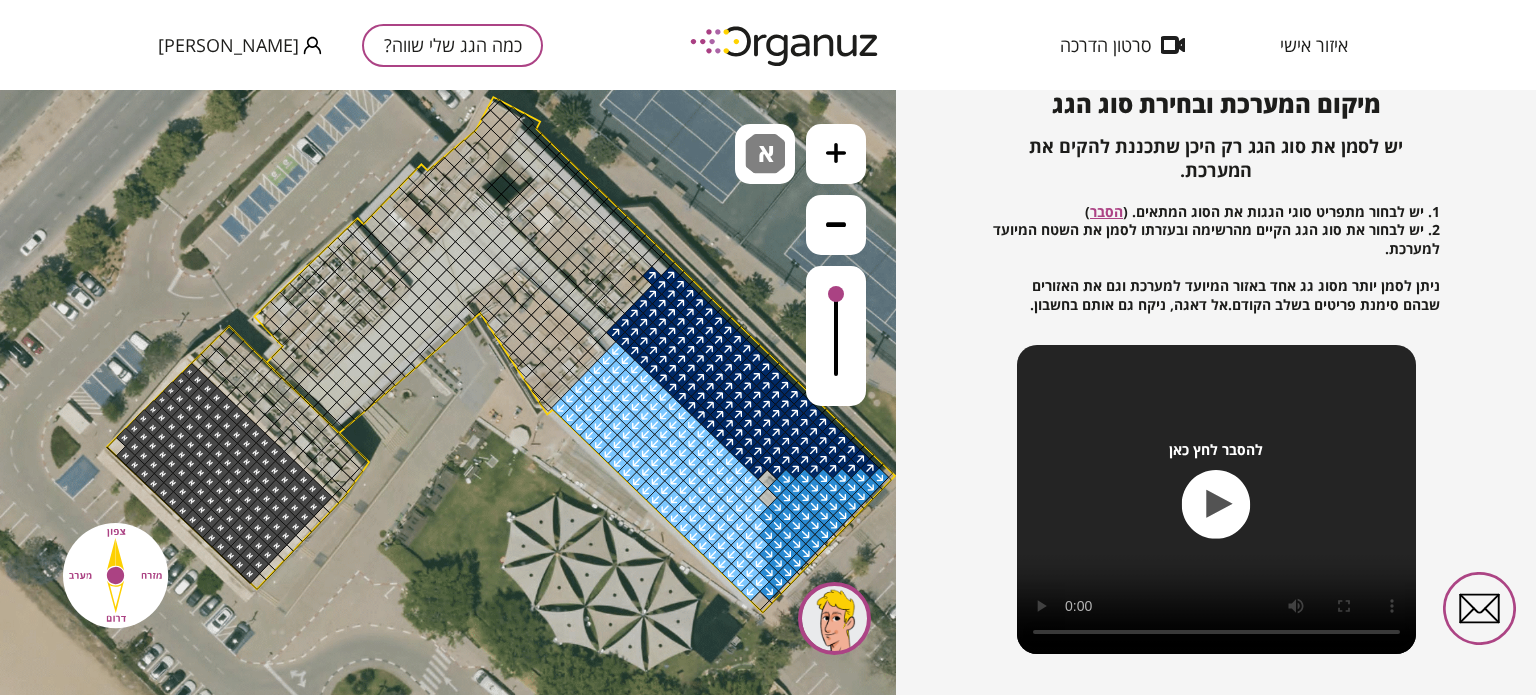drag, startPoint x: 188, startPoint y: 515, endPoint x: 220, endPoint y: 507, distance: 32.984844 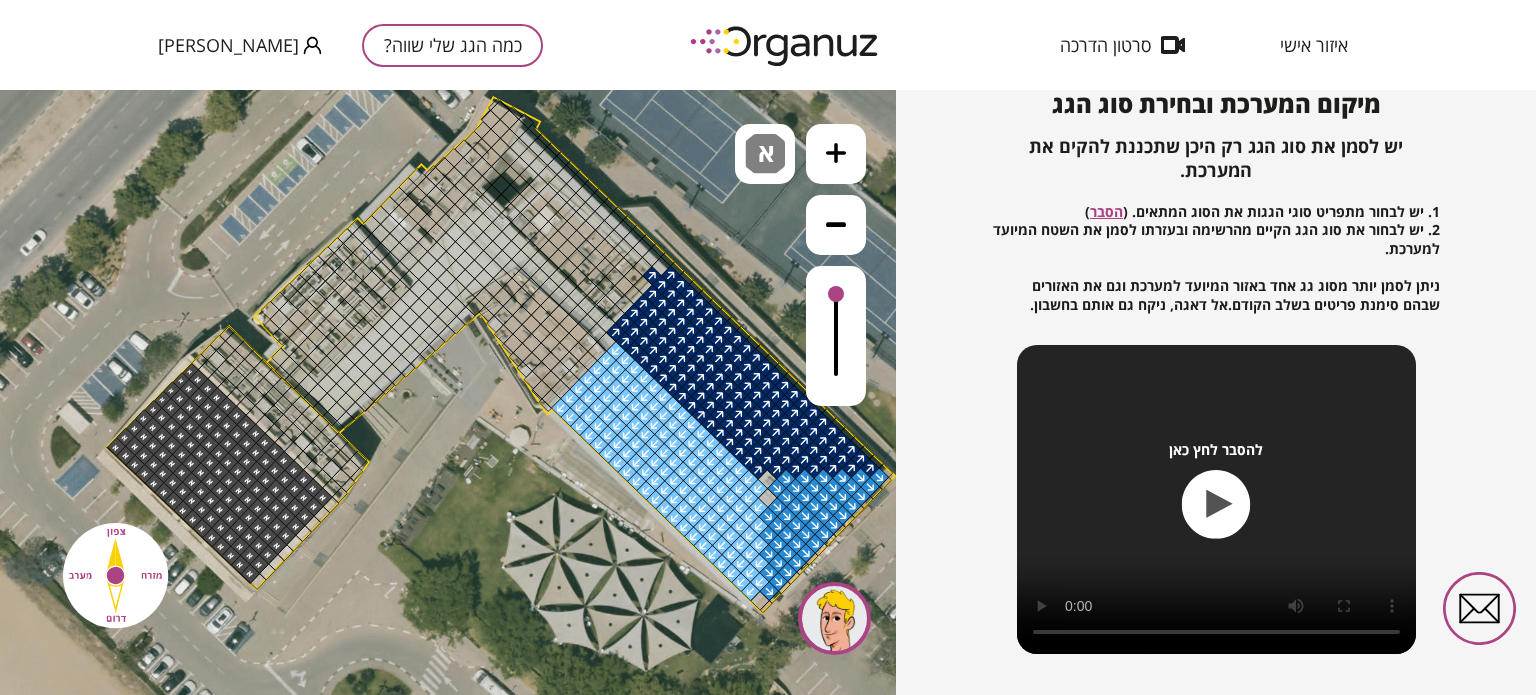 click at bounding box center (116, 446) 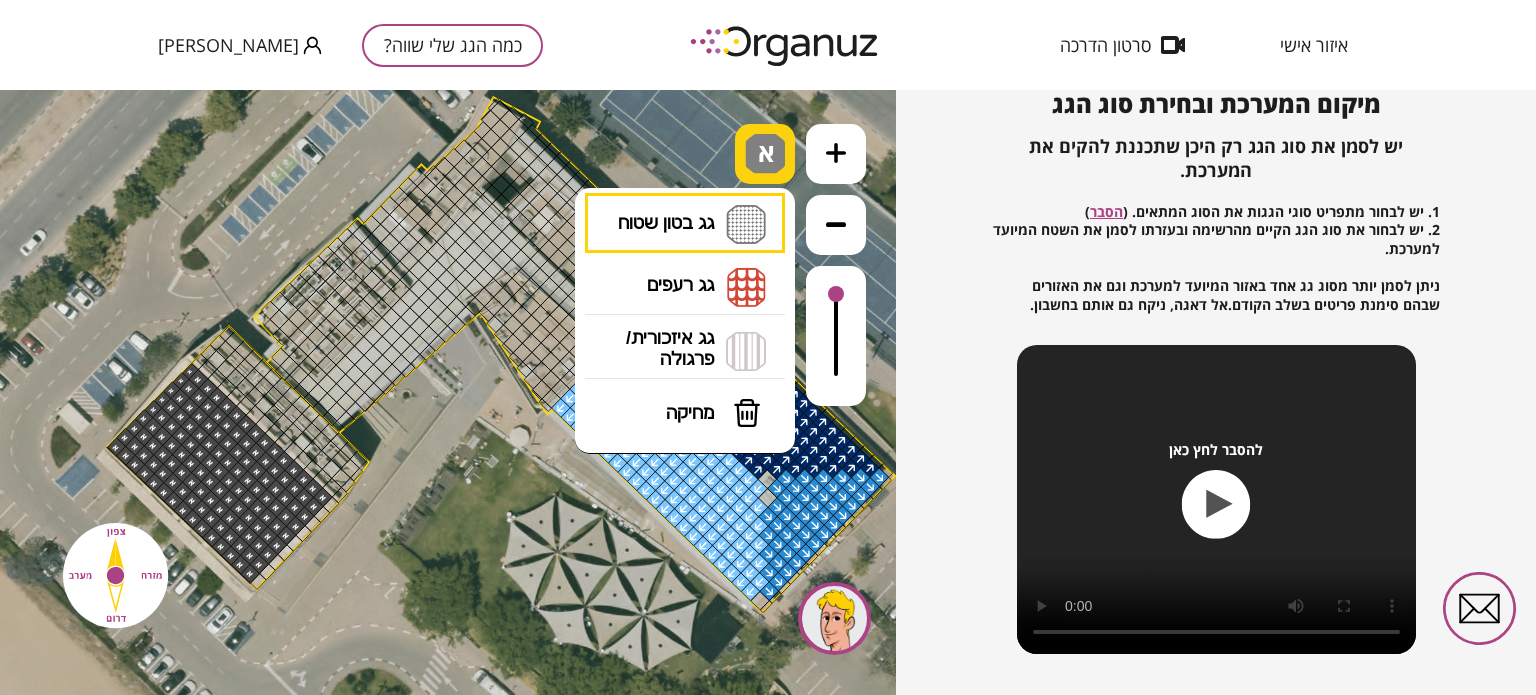 click on "א" at bounding box center [768, 146] 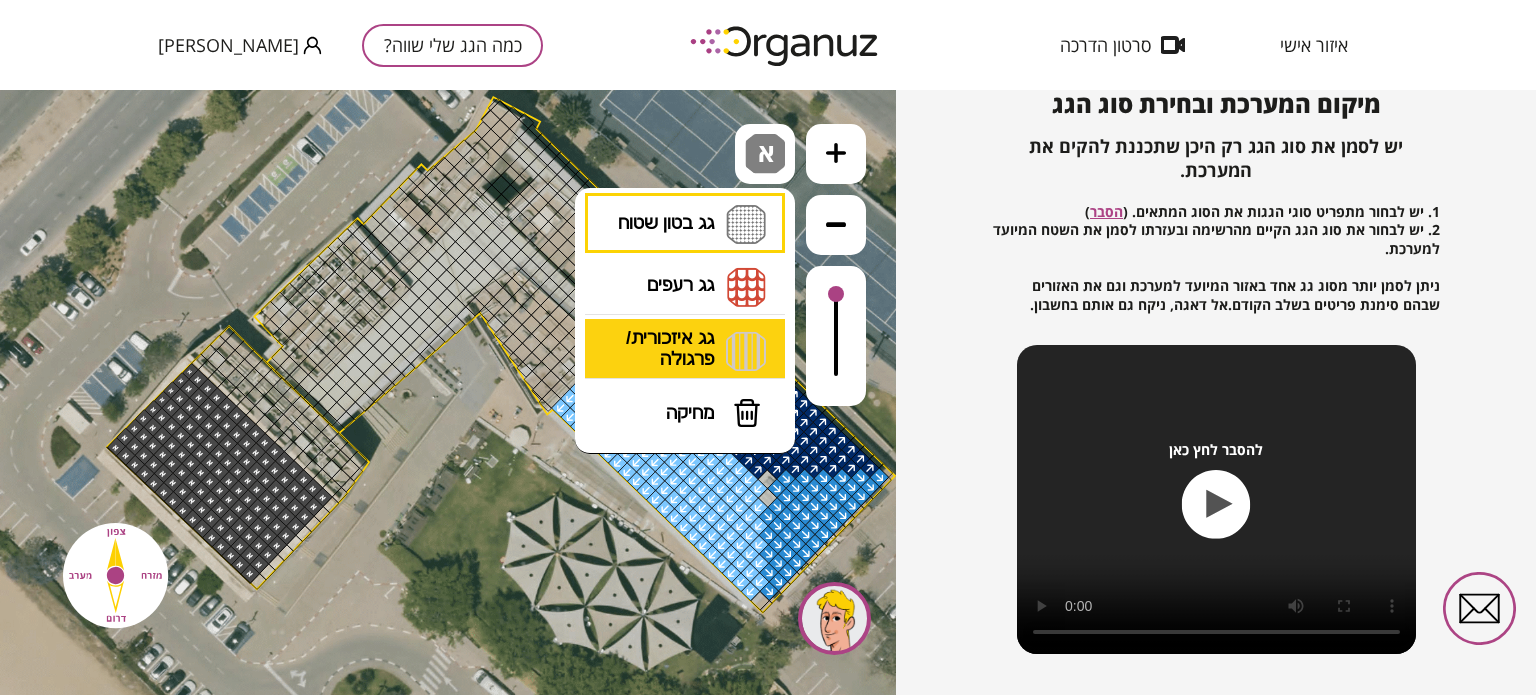 click on "גג איזכורית/ פרגולה
איזכורית צפון
איזכורית דרום
איזכורית מערב
איזכורית מזרח" at bounding box center (685, 351) 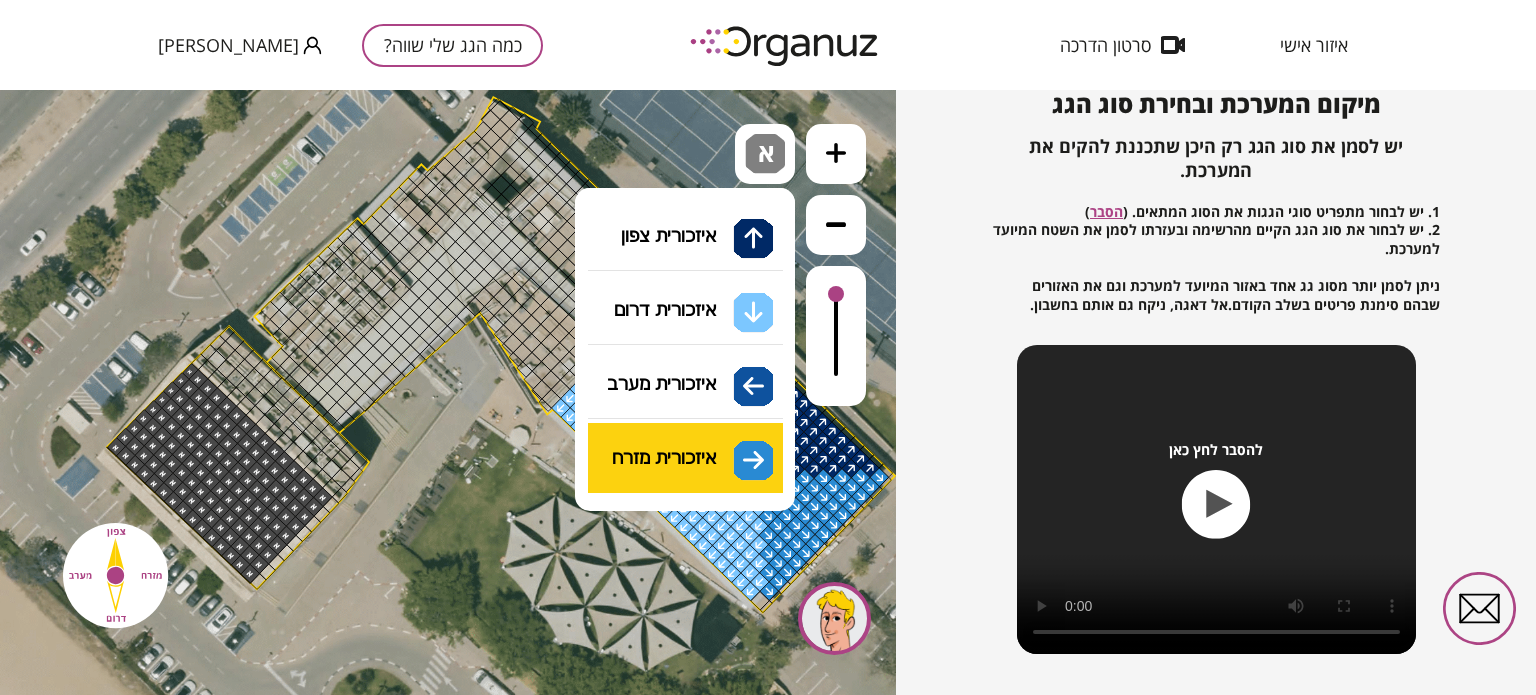 click on ".st0 {
fill: #FFFFFF;
}
.st0 {
fill: #FFFFFF;
}" at bounding box center (448, 392) 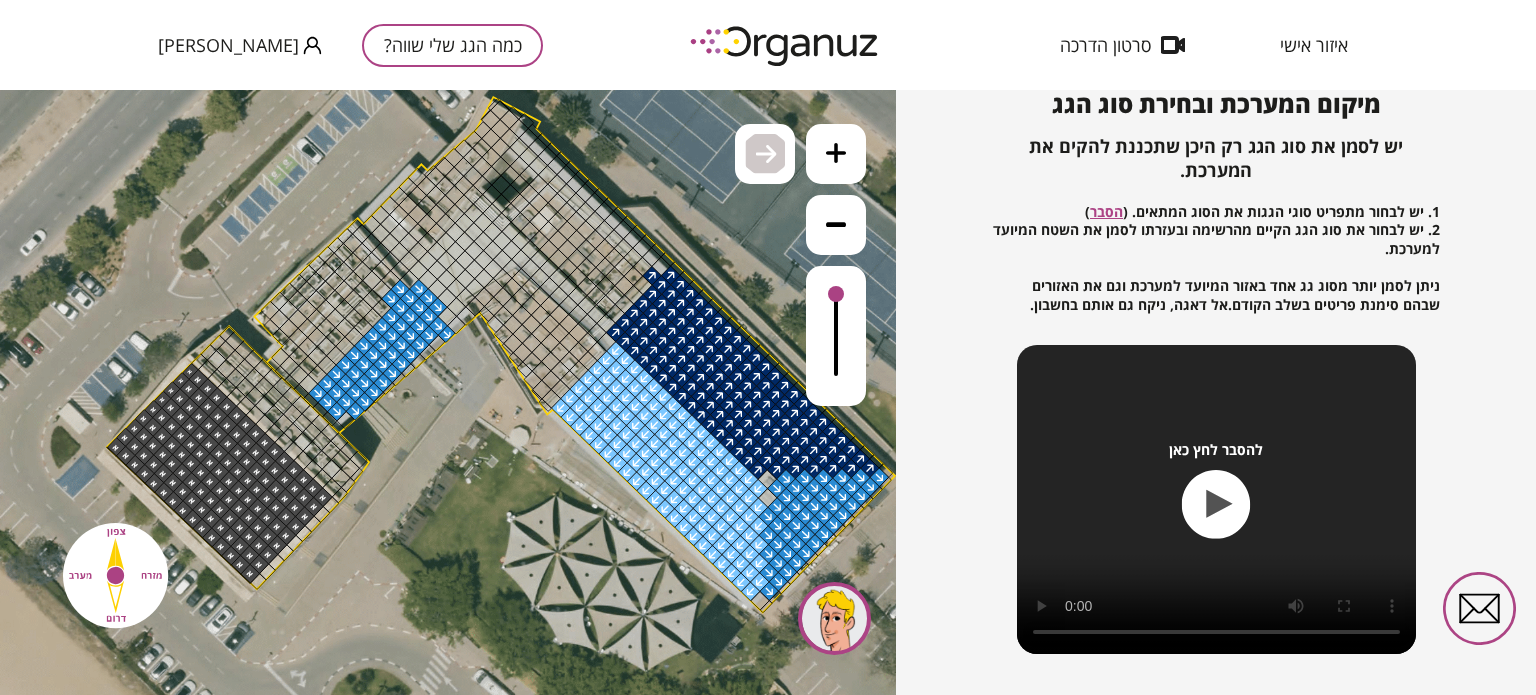 drag, startPoint x: 320, startPoint y: 388, endPoint x: 429, endPoint y: 311, distance: 133.45412 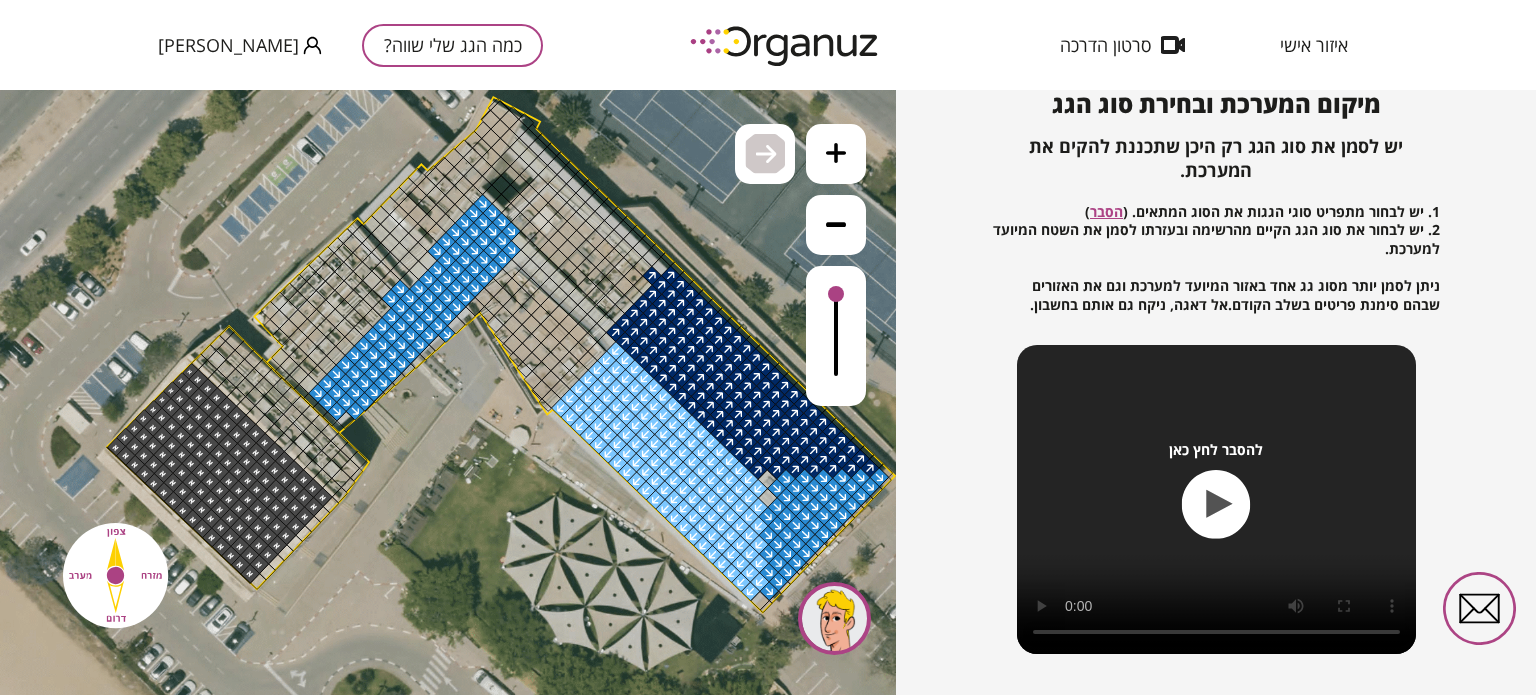 drag, startPoint x: 424, startPoint y: 285, endPoint x: 515, endPoint y: 244, distance: 99.80982 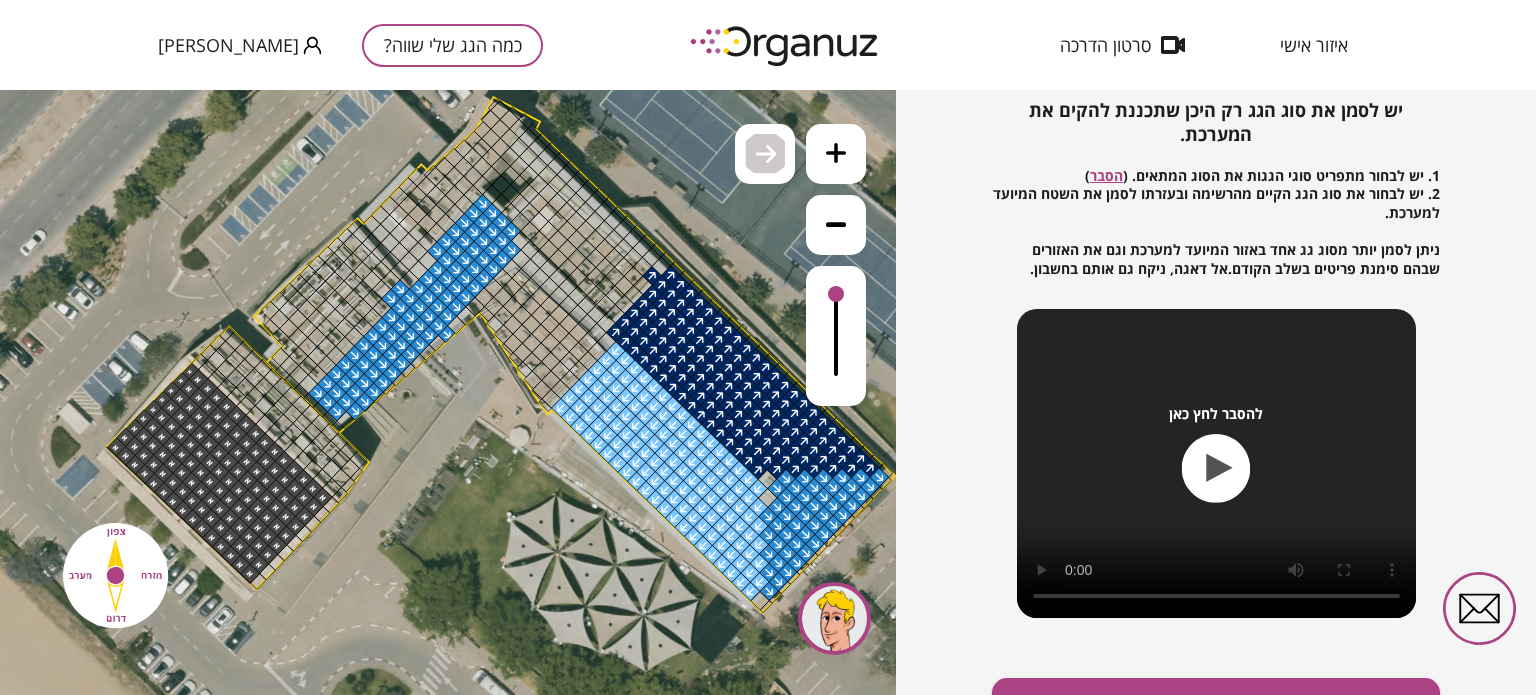 scroll, scrollTop: 288, scrollLeft: 0, axis: vertical 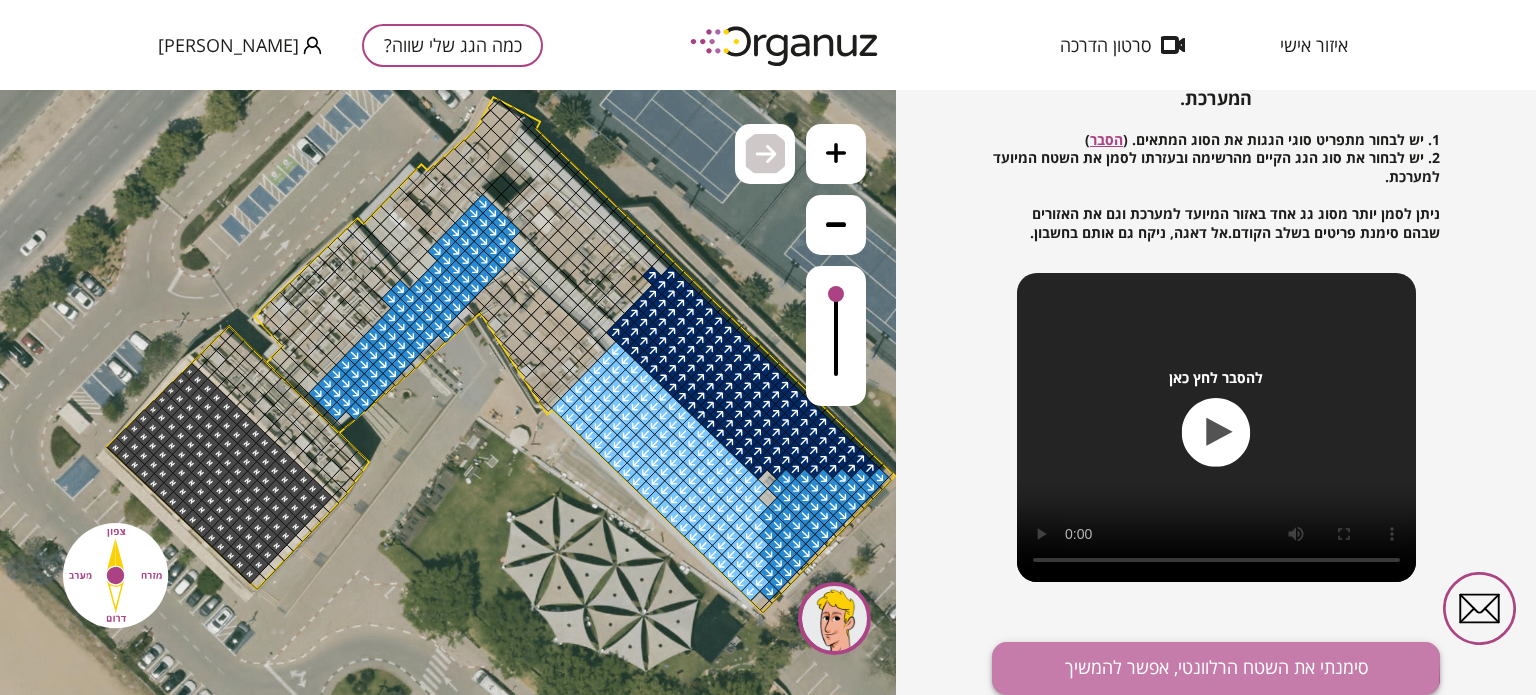 click on "סימנתי את השטח הרלוונטי, אפשר להמשיך" at bounding box center (1216, 668) 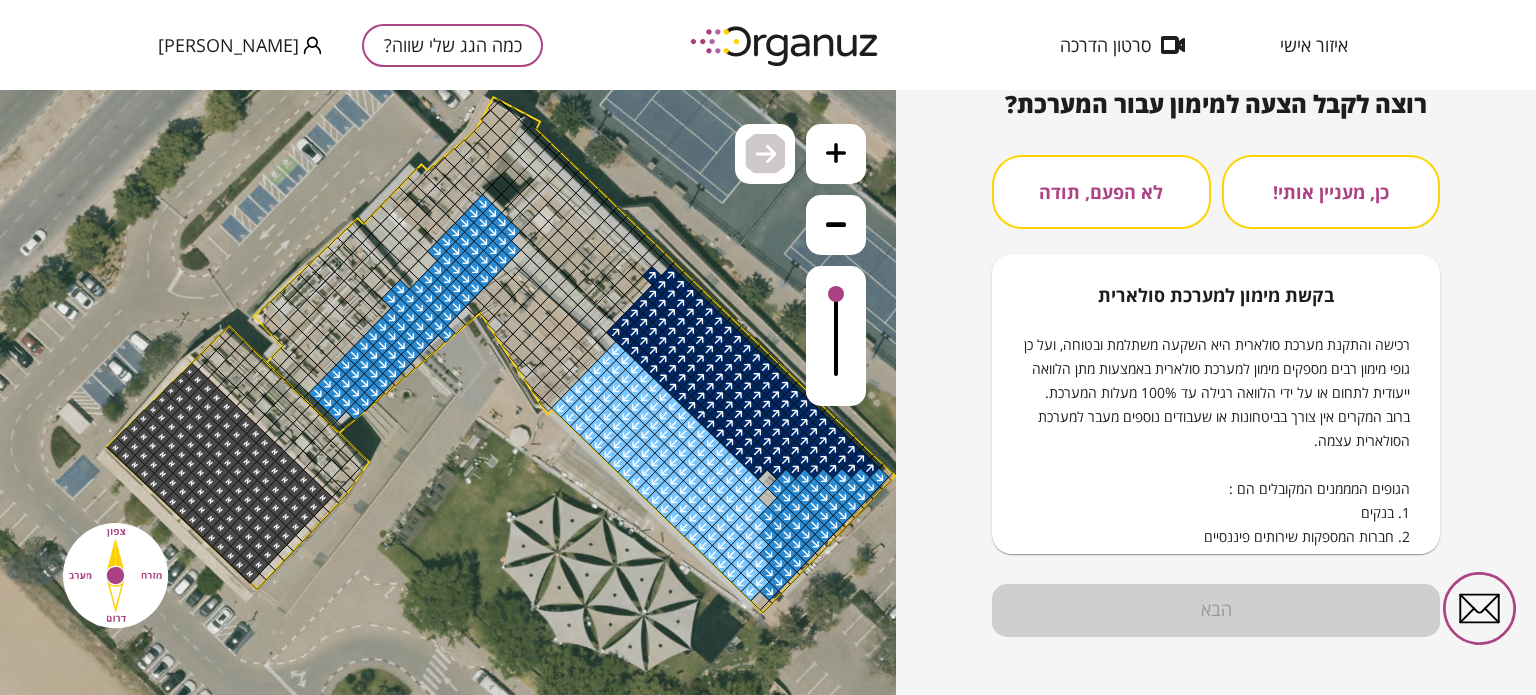 scroll, scrollTop: 216, scrollLeft: 0, axis: vertical 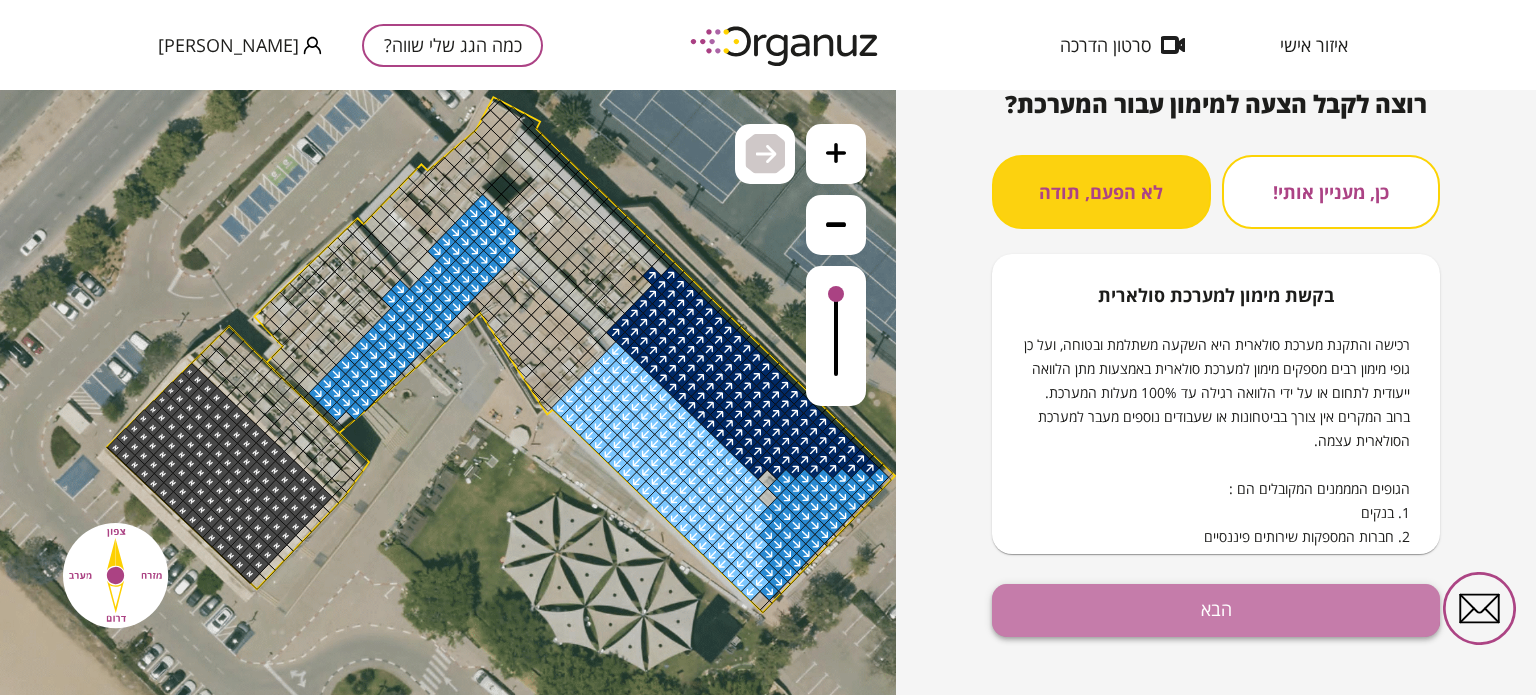 click on "הבא" at bounding box center (1216, 610) 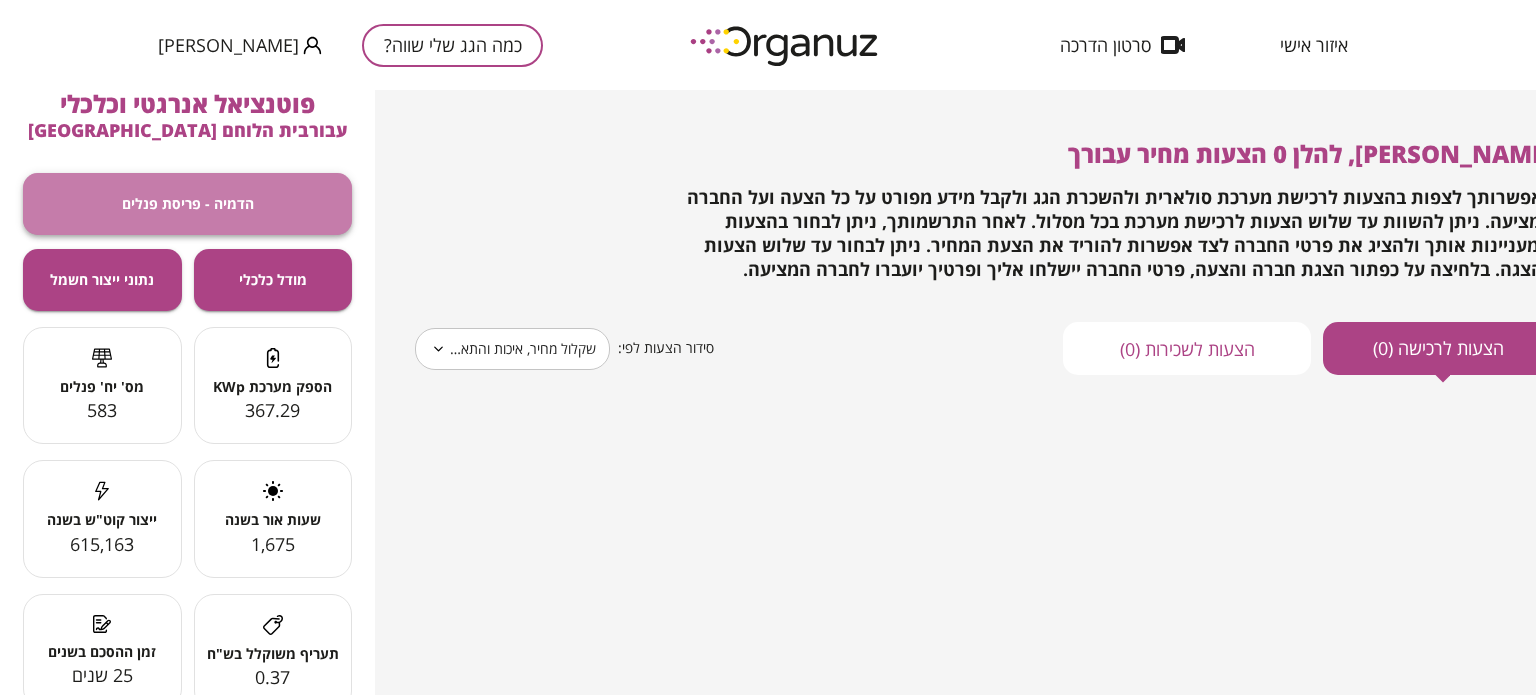 click on "הדמיה - פריסת פנלים" at bounding box center [187, 204] 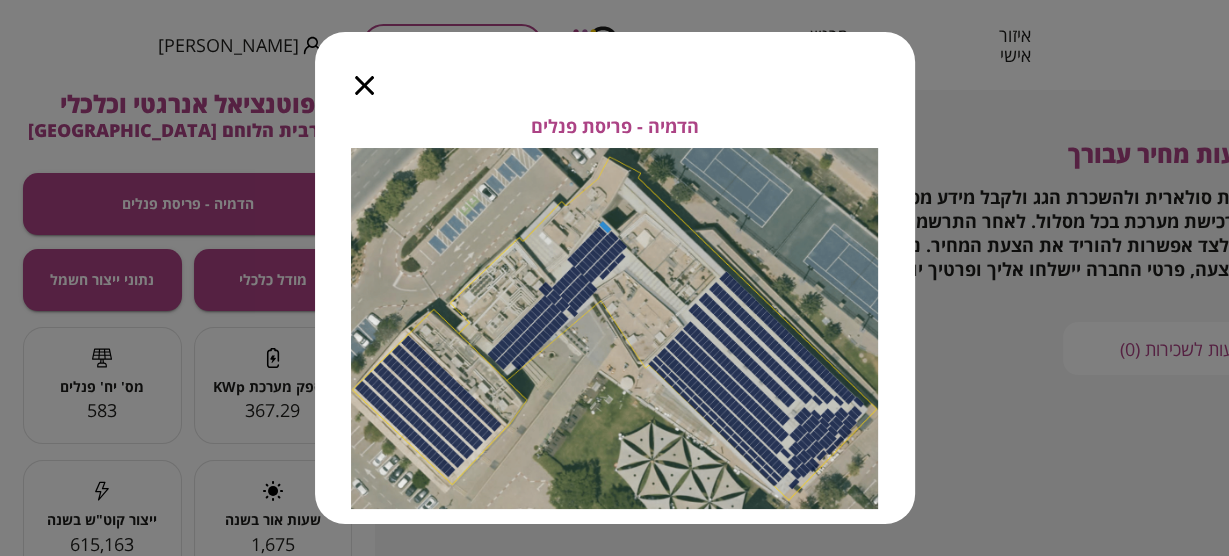 click 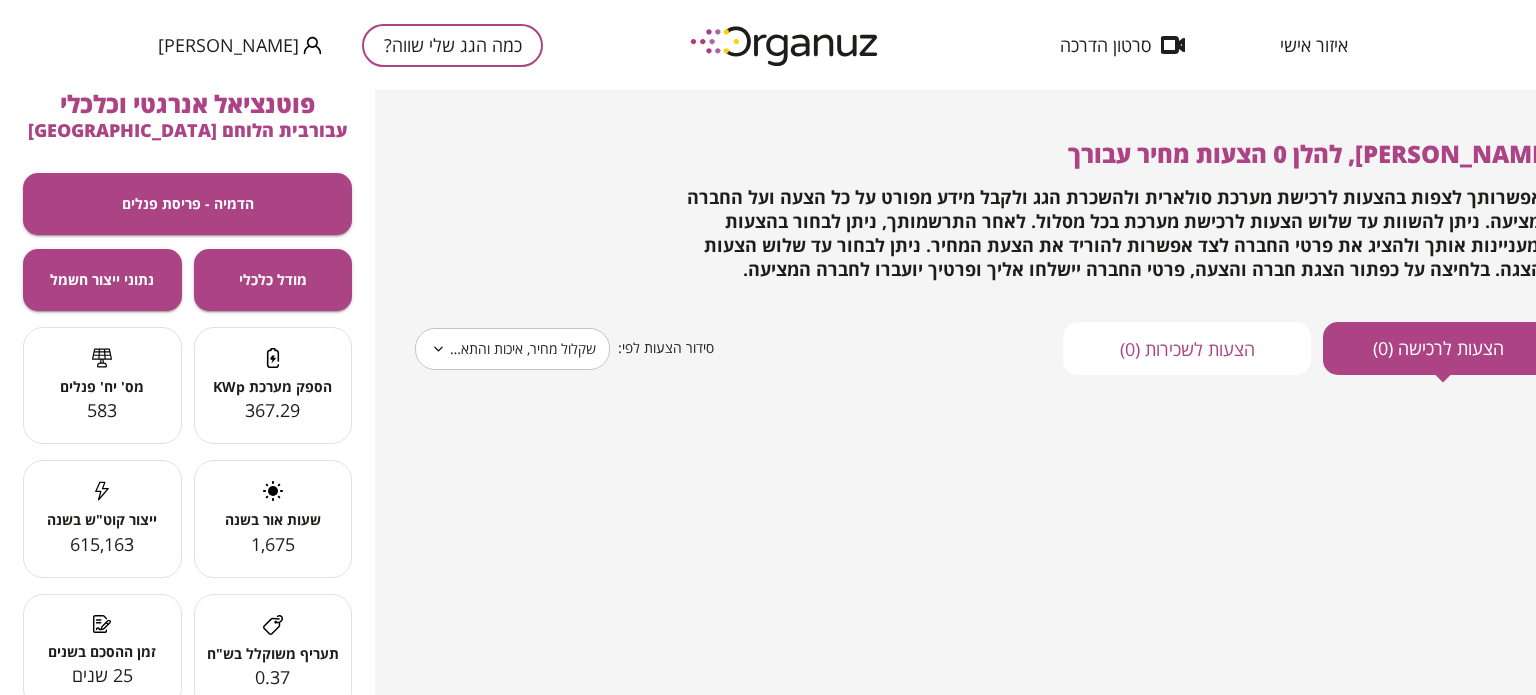 drag, startPoint x: 92, startPoint y: 2, endPoint x: 436, endPoint y: 250, distance: 424.07547 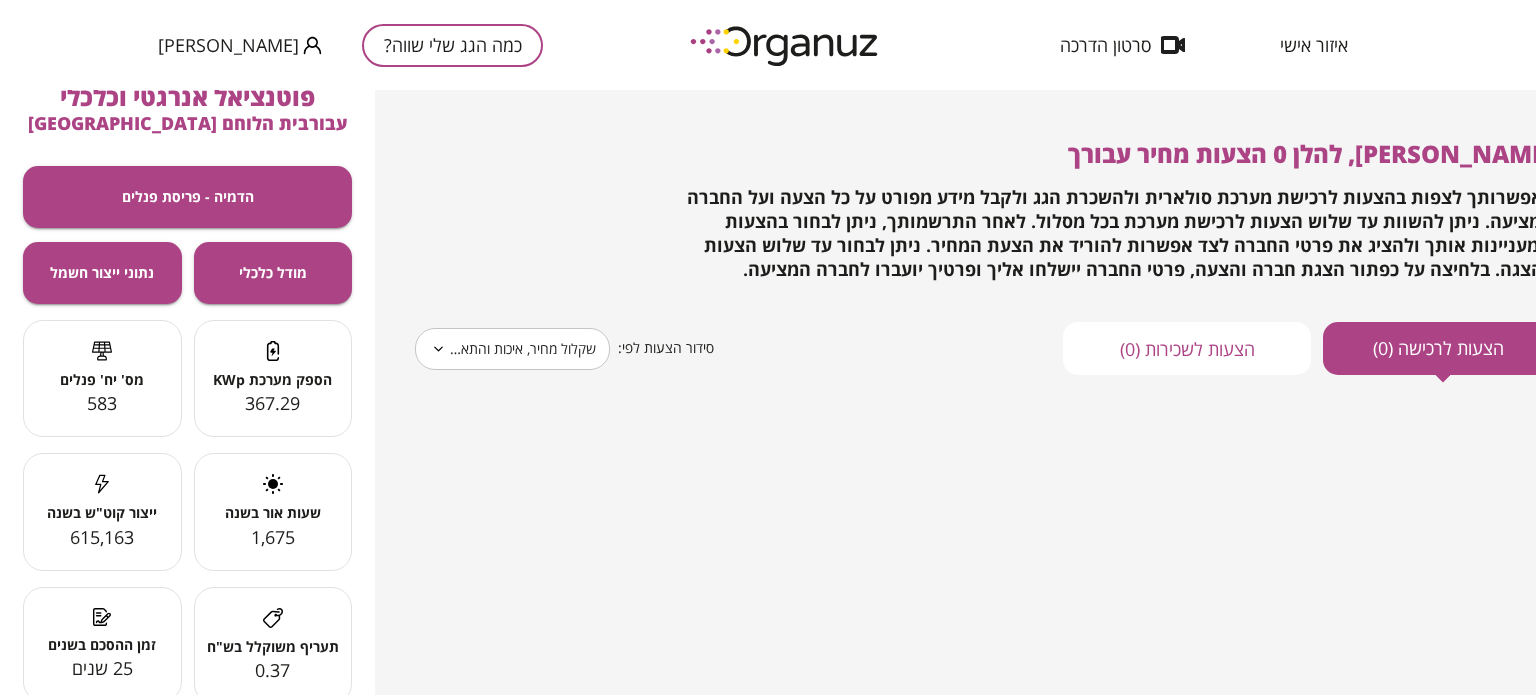 scroll, scrollTop: 0, scrollLeft: 0, axis: both 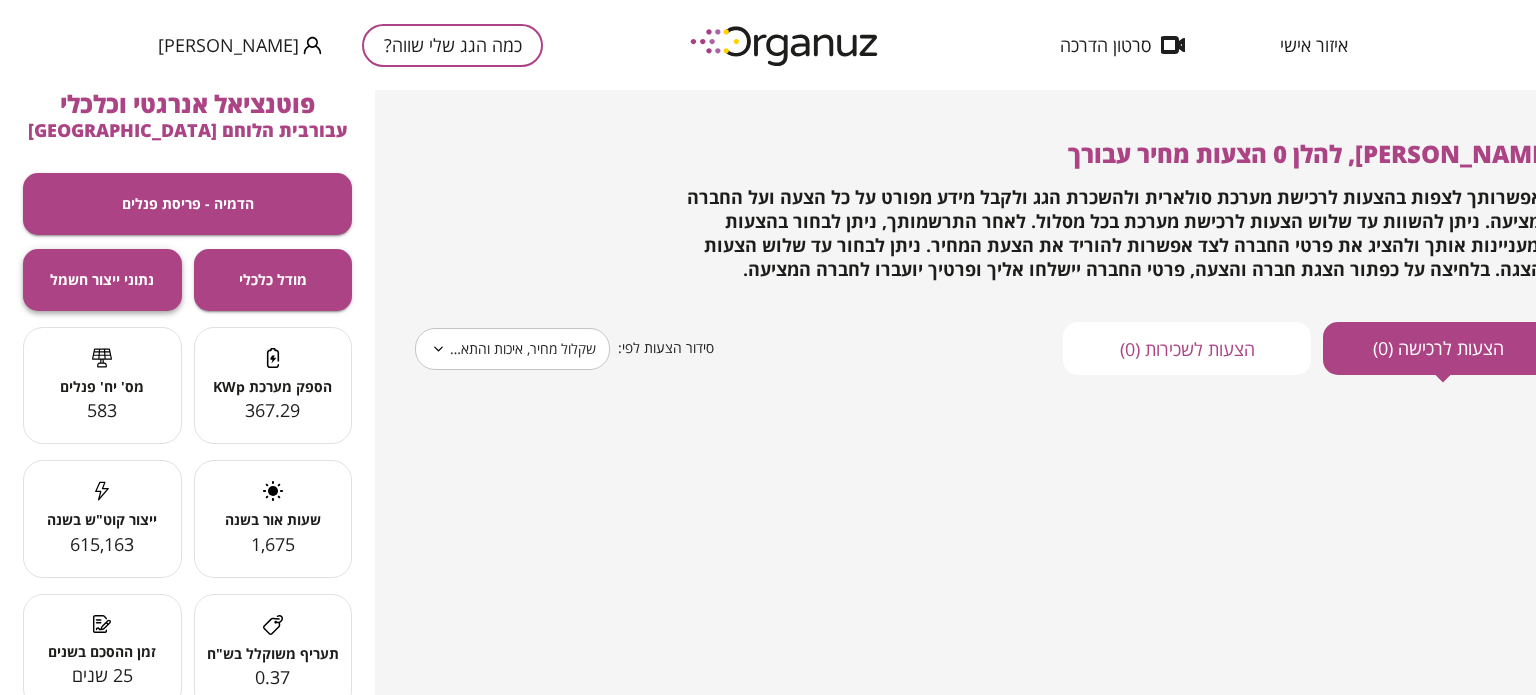 click on "נתוני ייצור חשמל" at bounding box center (102, 279) 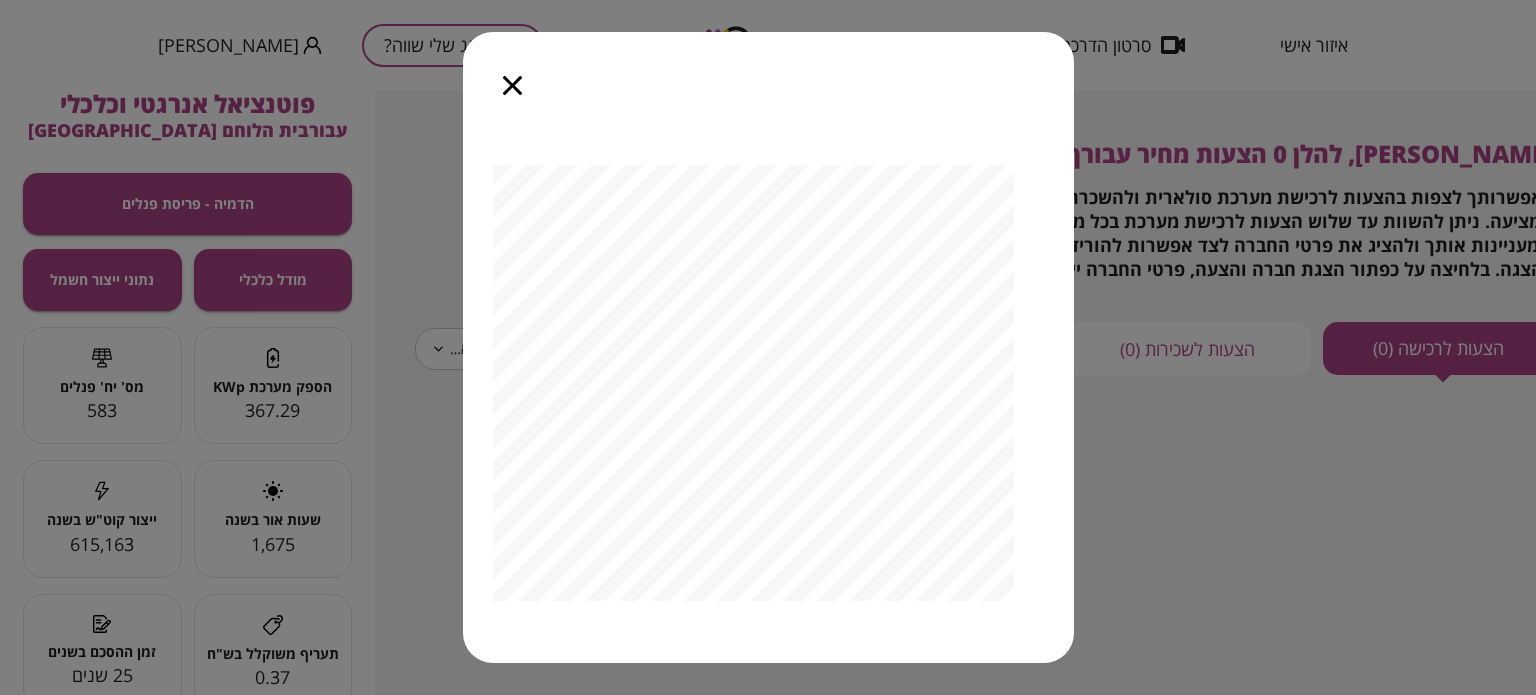 scroll, scrollTop: 0, scrollLeft: 0, axis: both 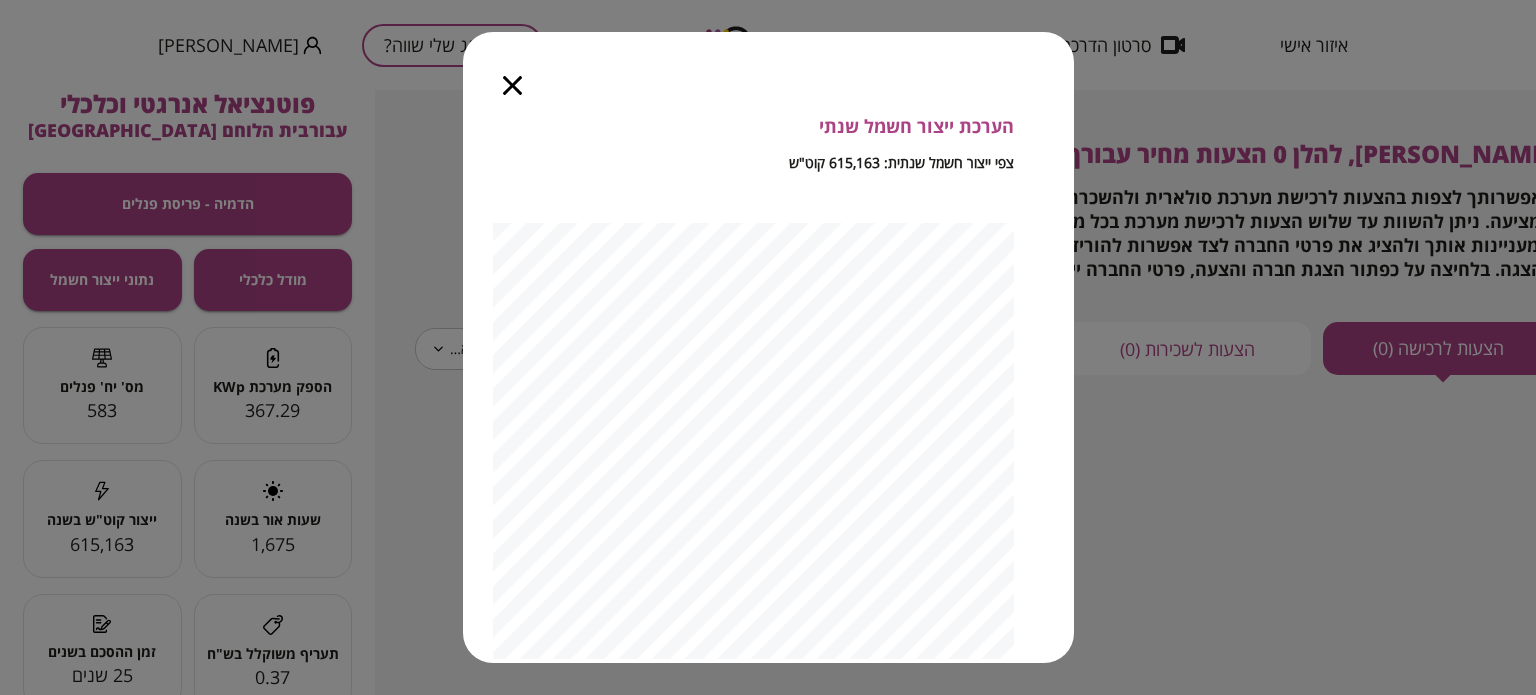 click 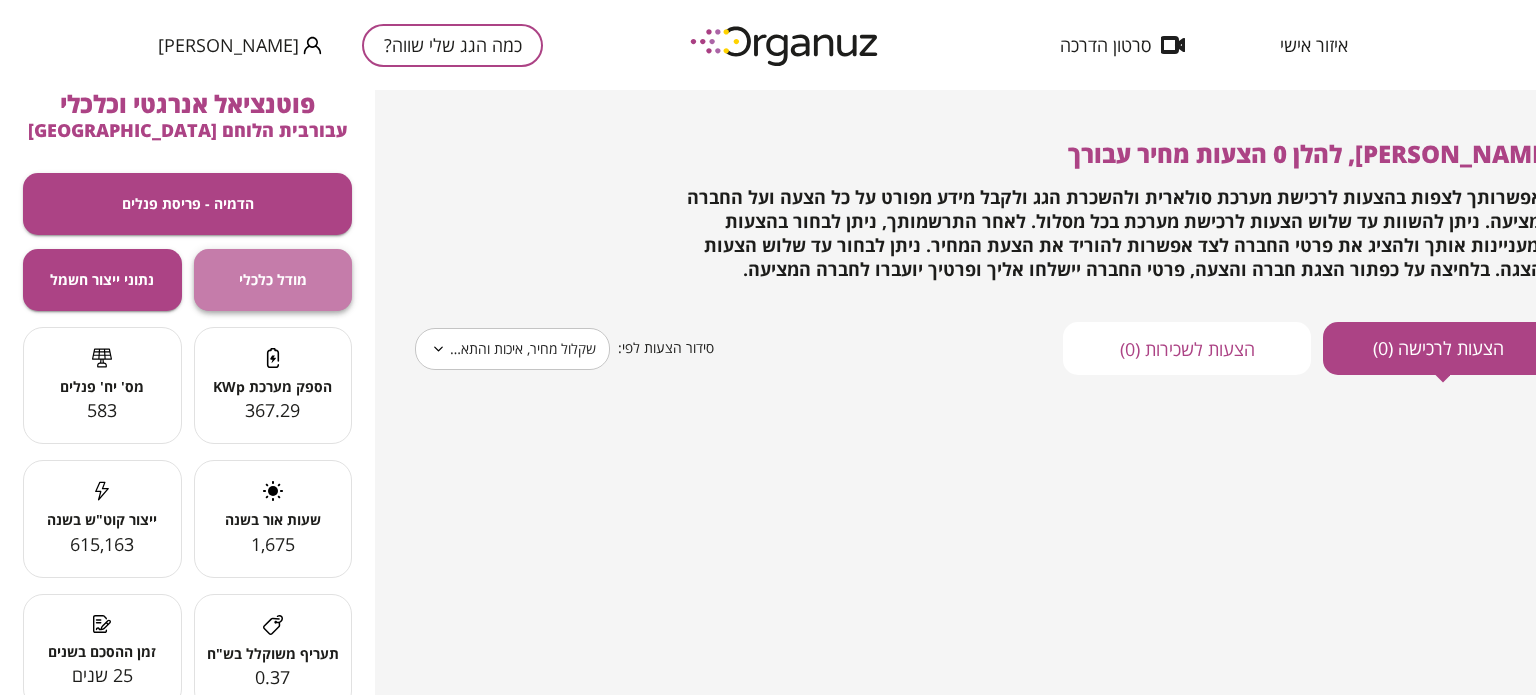 click on "מודל כלכלי" at bounding box center (273, 279) 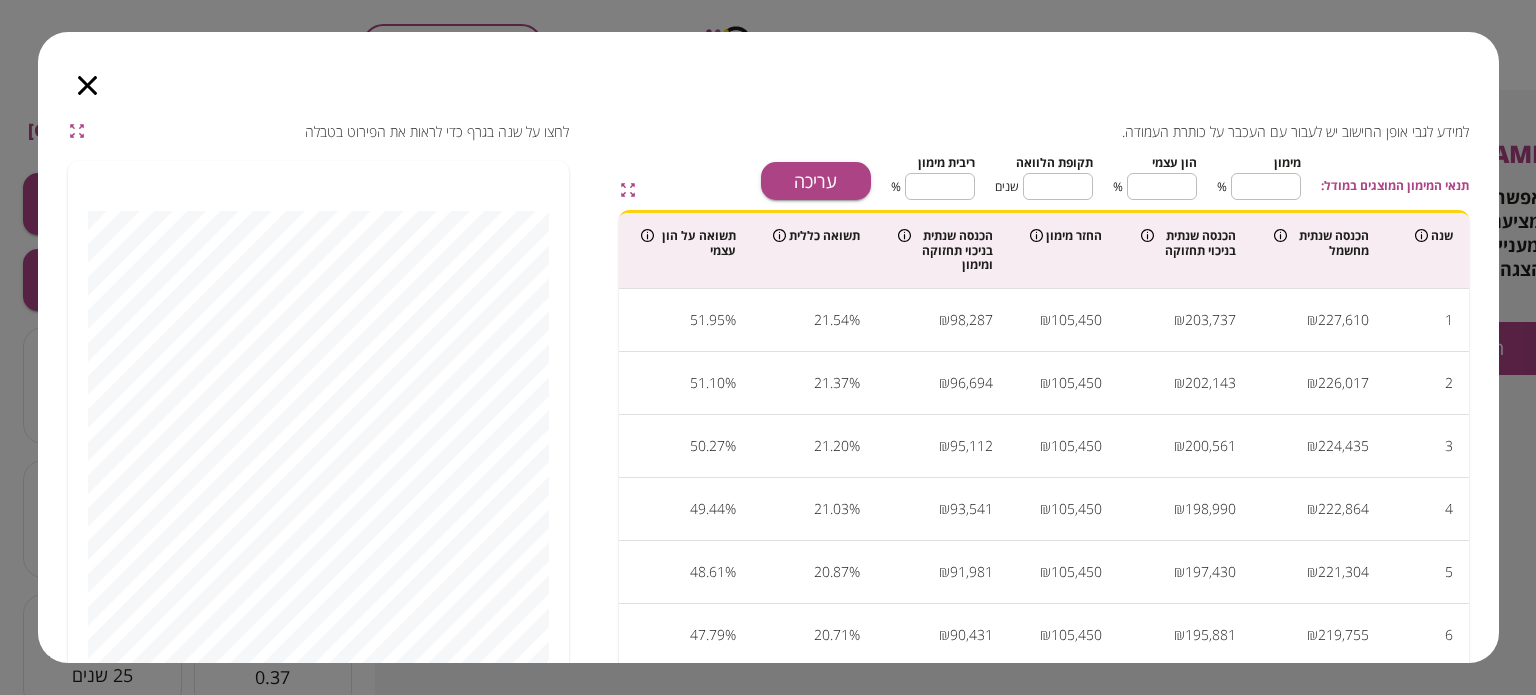 scroll, scrollTop: 100, scrollLeft: 0, axis: vertical 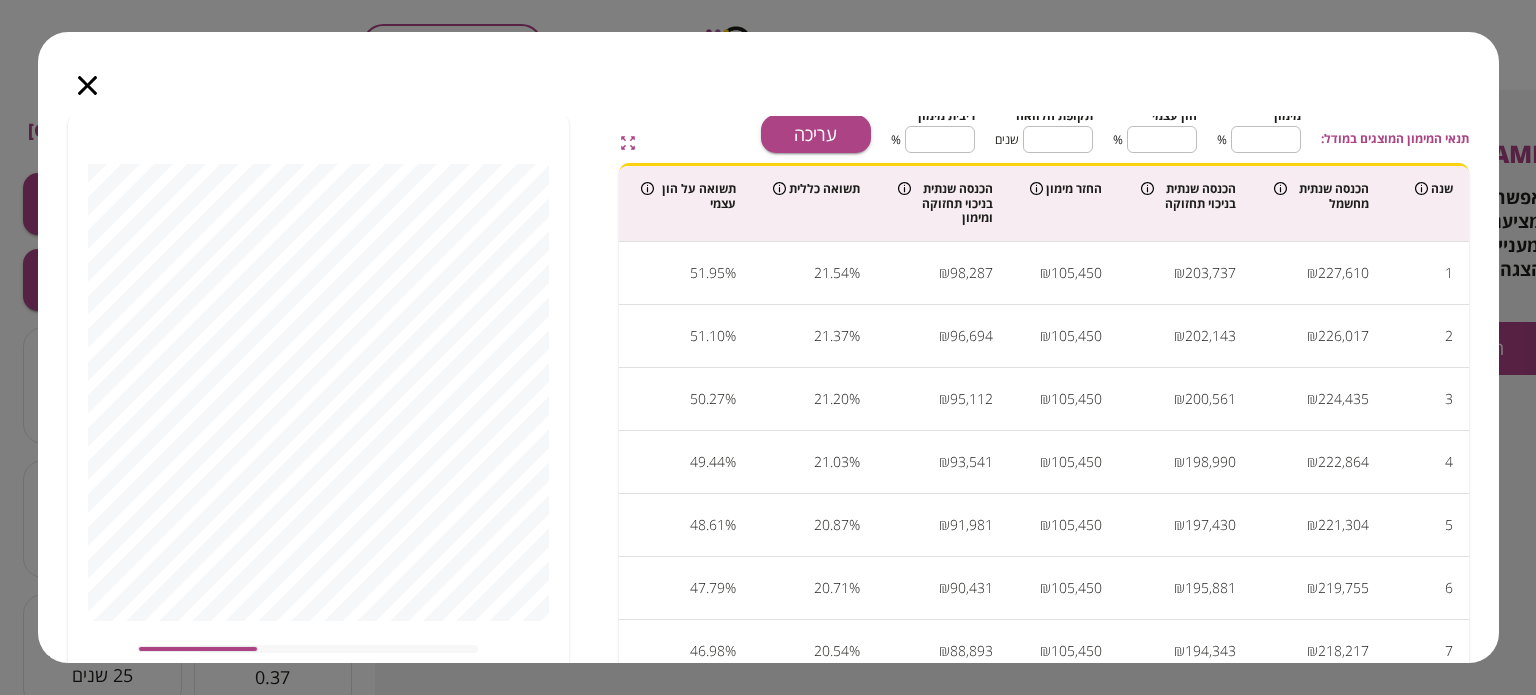 click at bounding box center [87, 74] 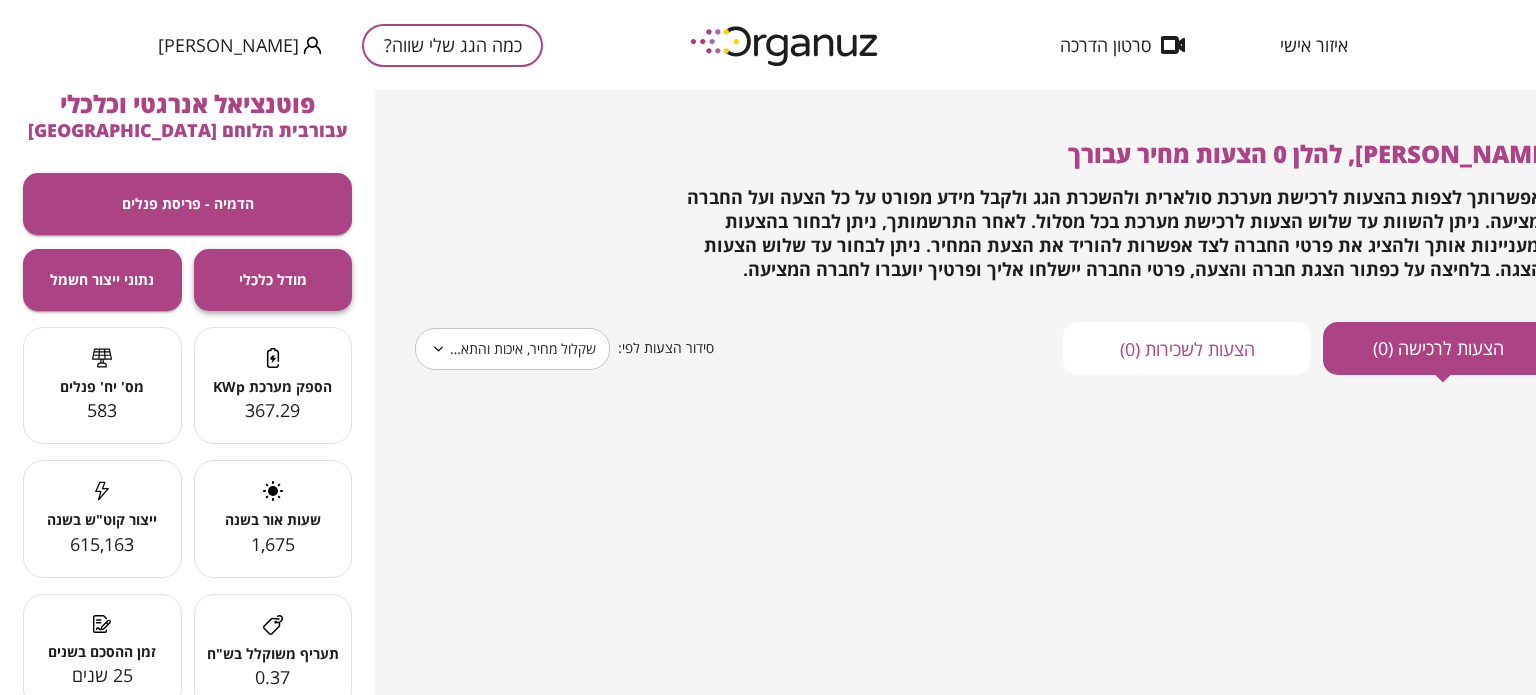 click on "מודל כלכלי" at bounding box center (273, 280) 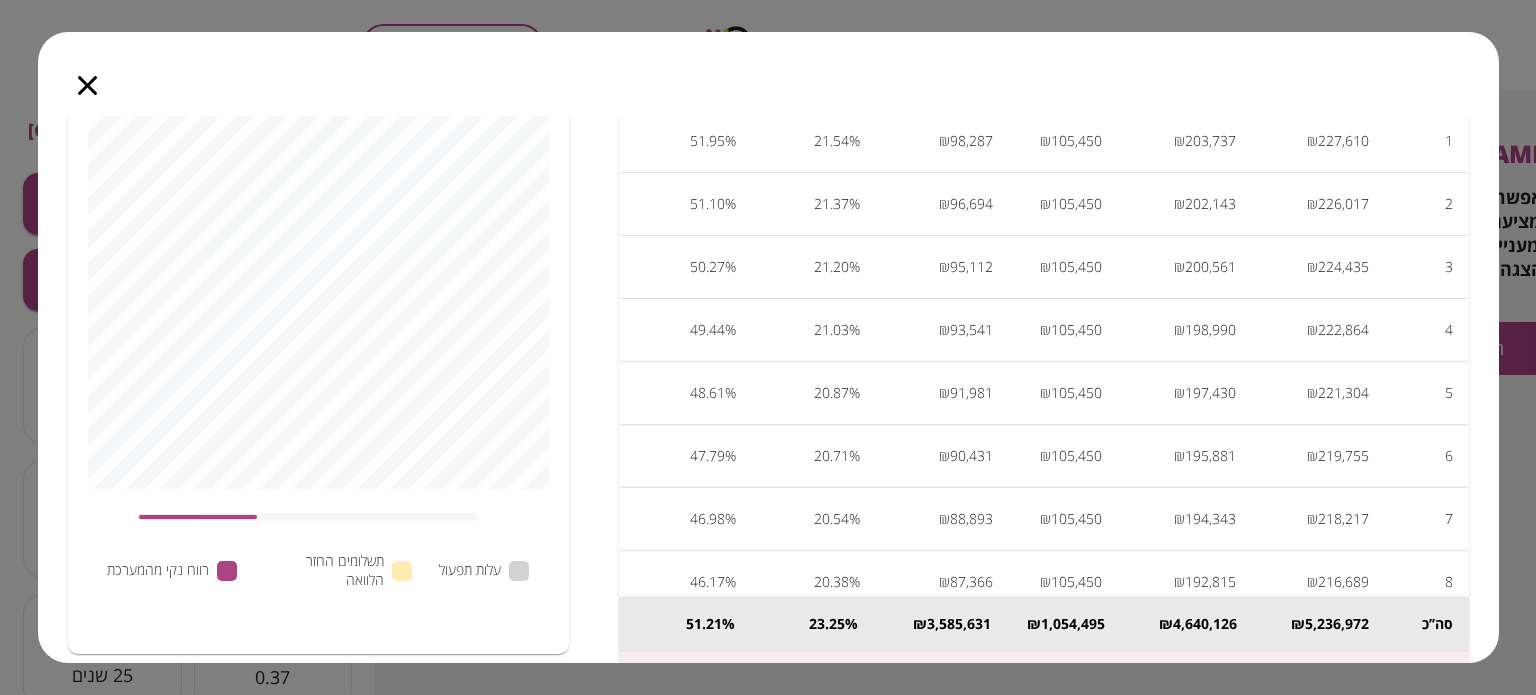 scroll, scrollTop: 287, scrollLeft: 0, axis: vertical 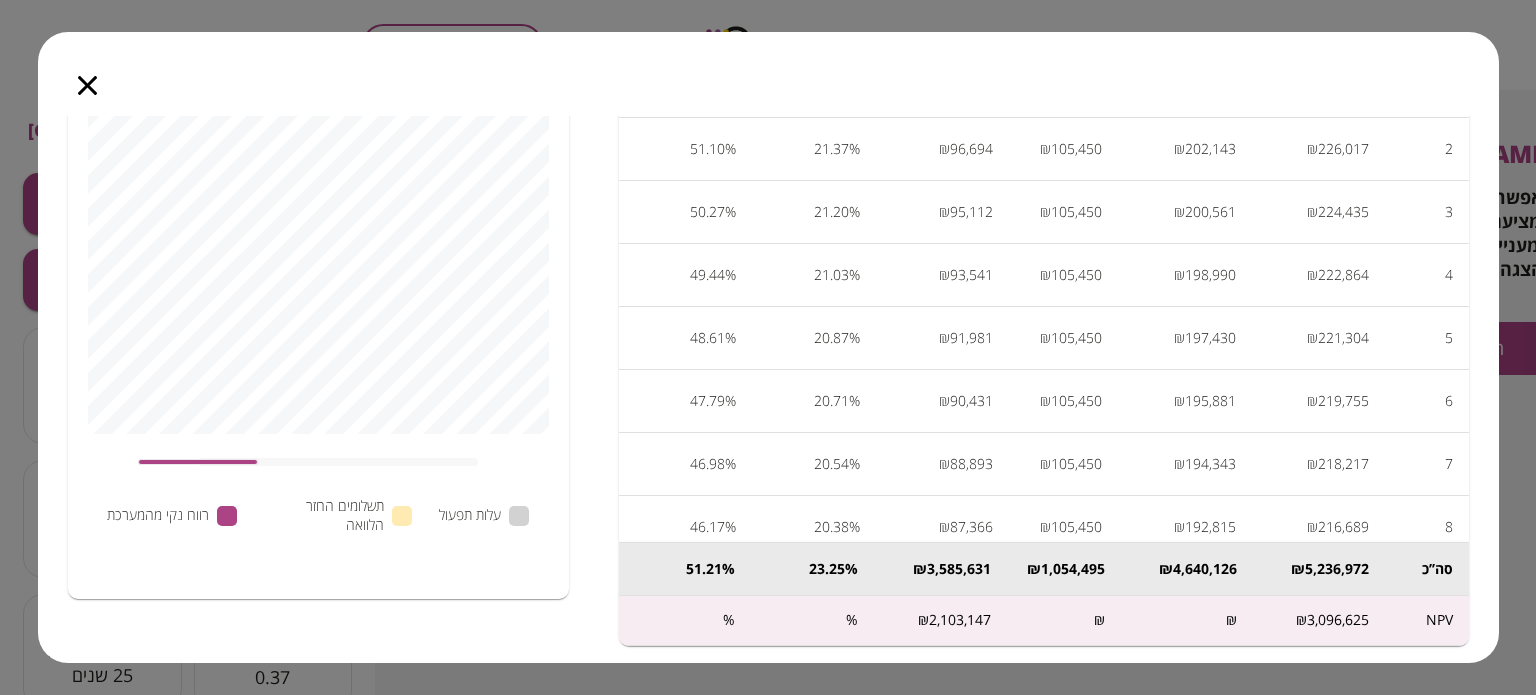 click at bounding box center [87, 74] 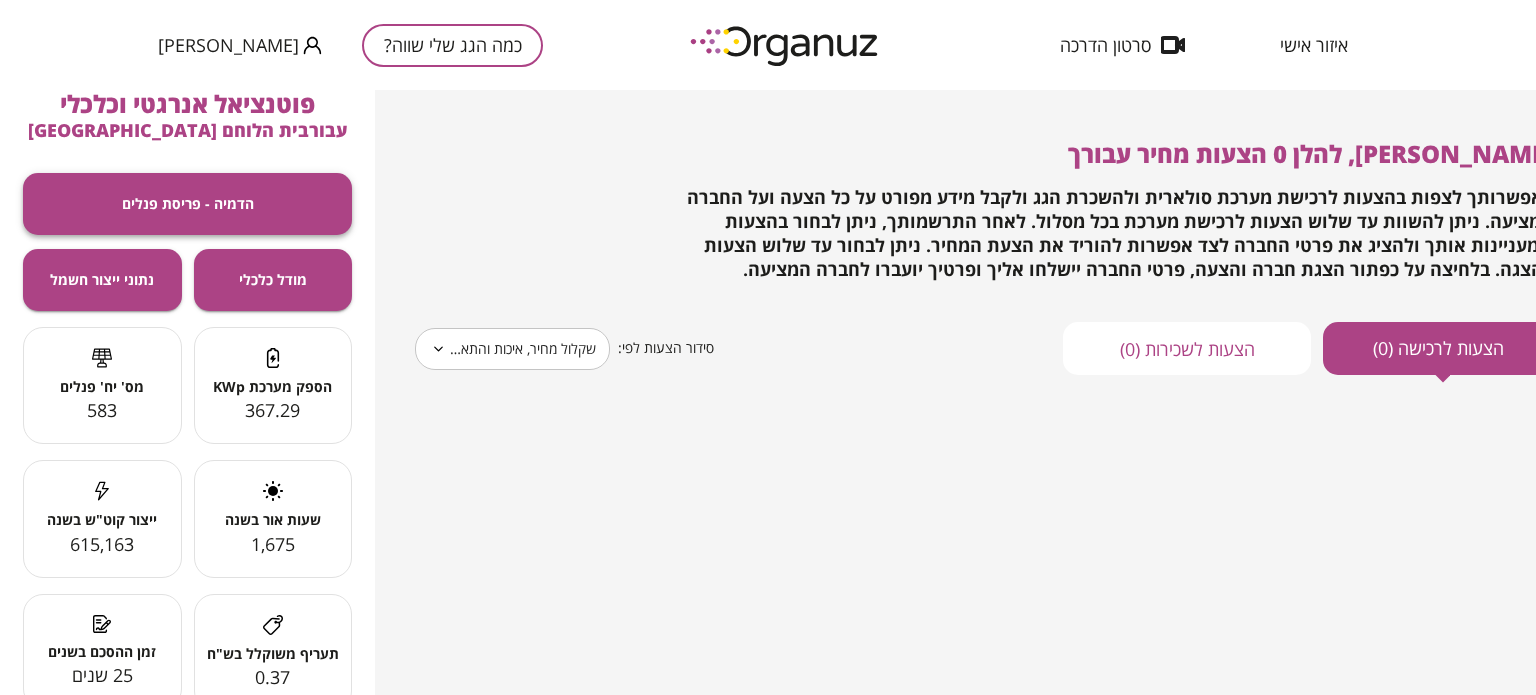 click on "הדמיה - פריסת פנלים" at bounding box center [187, 204] 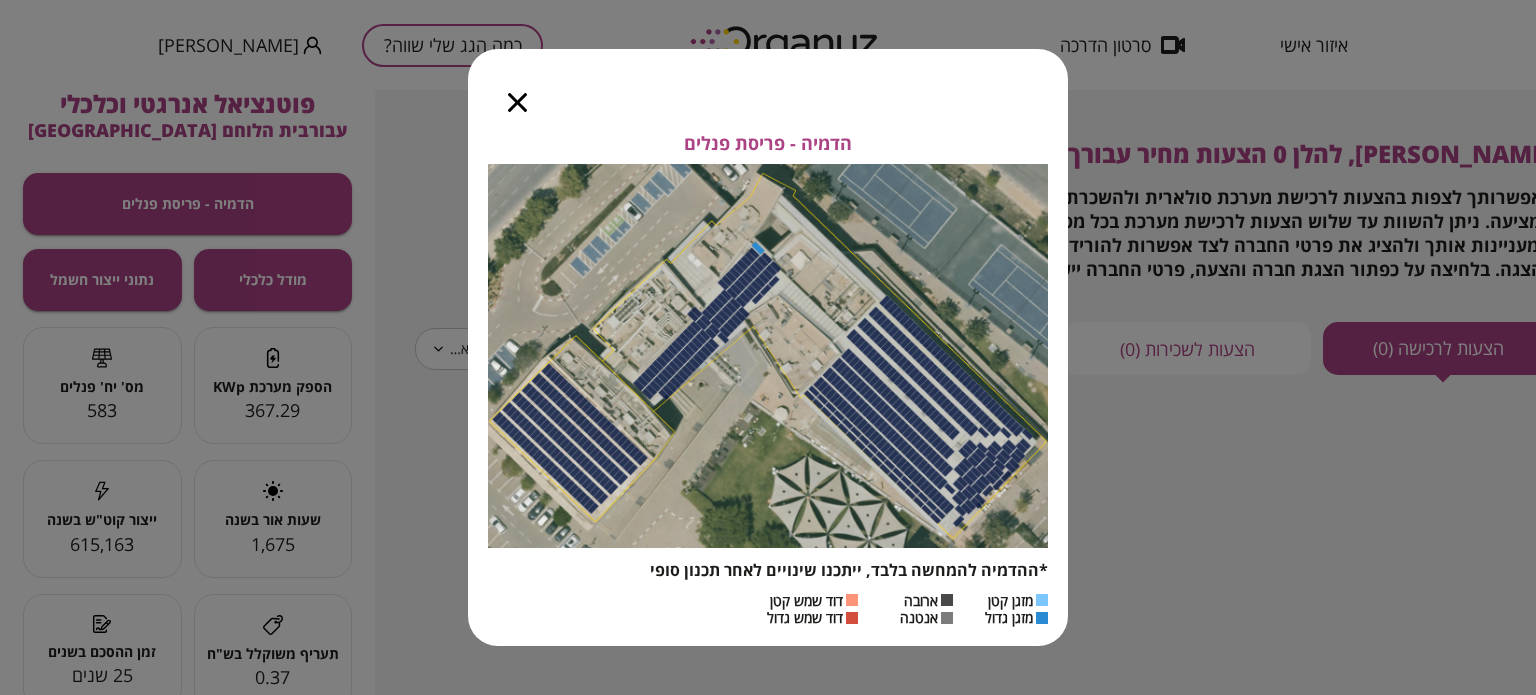 click 